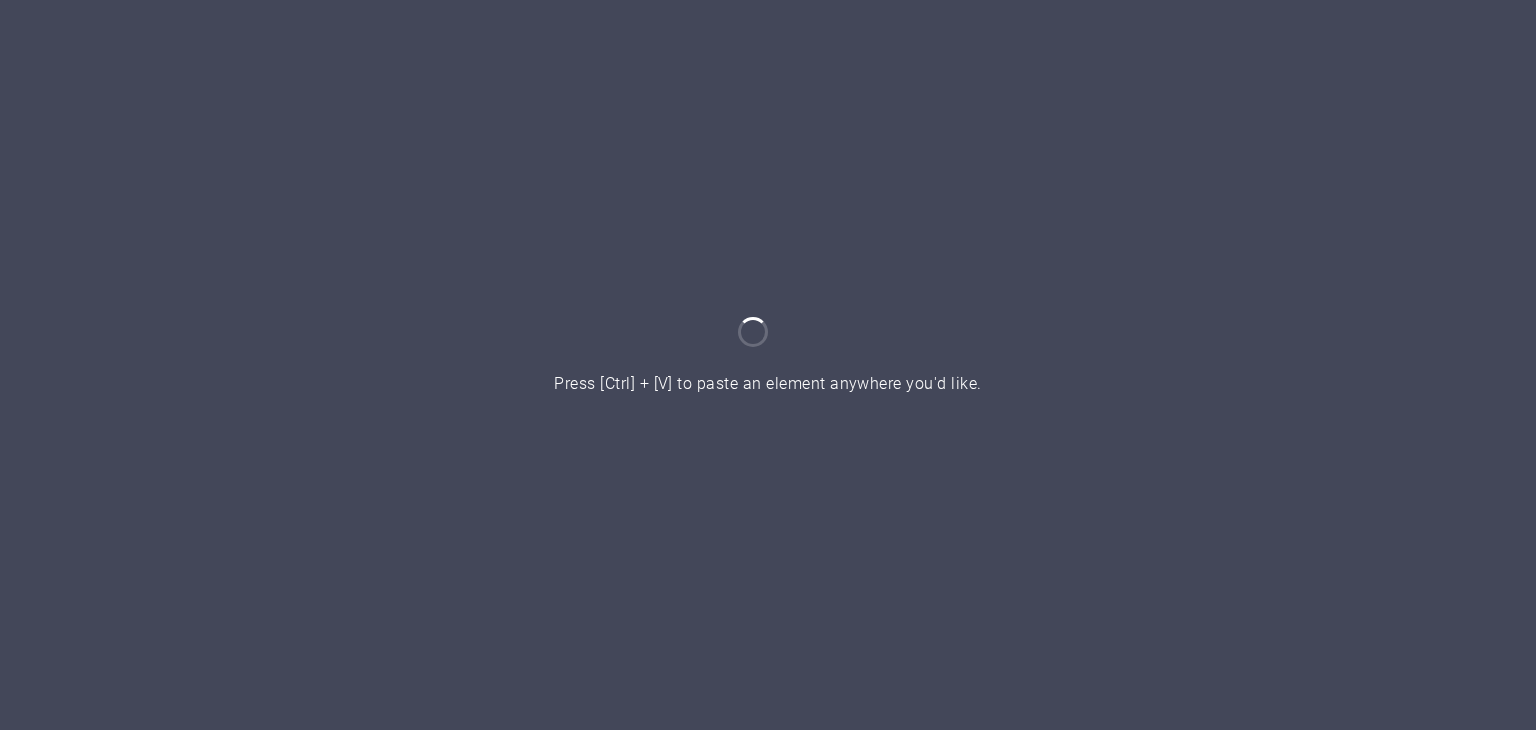 scroll, scrollTop: 0, scrollLeft: 0, axis: both 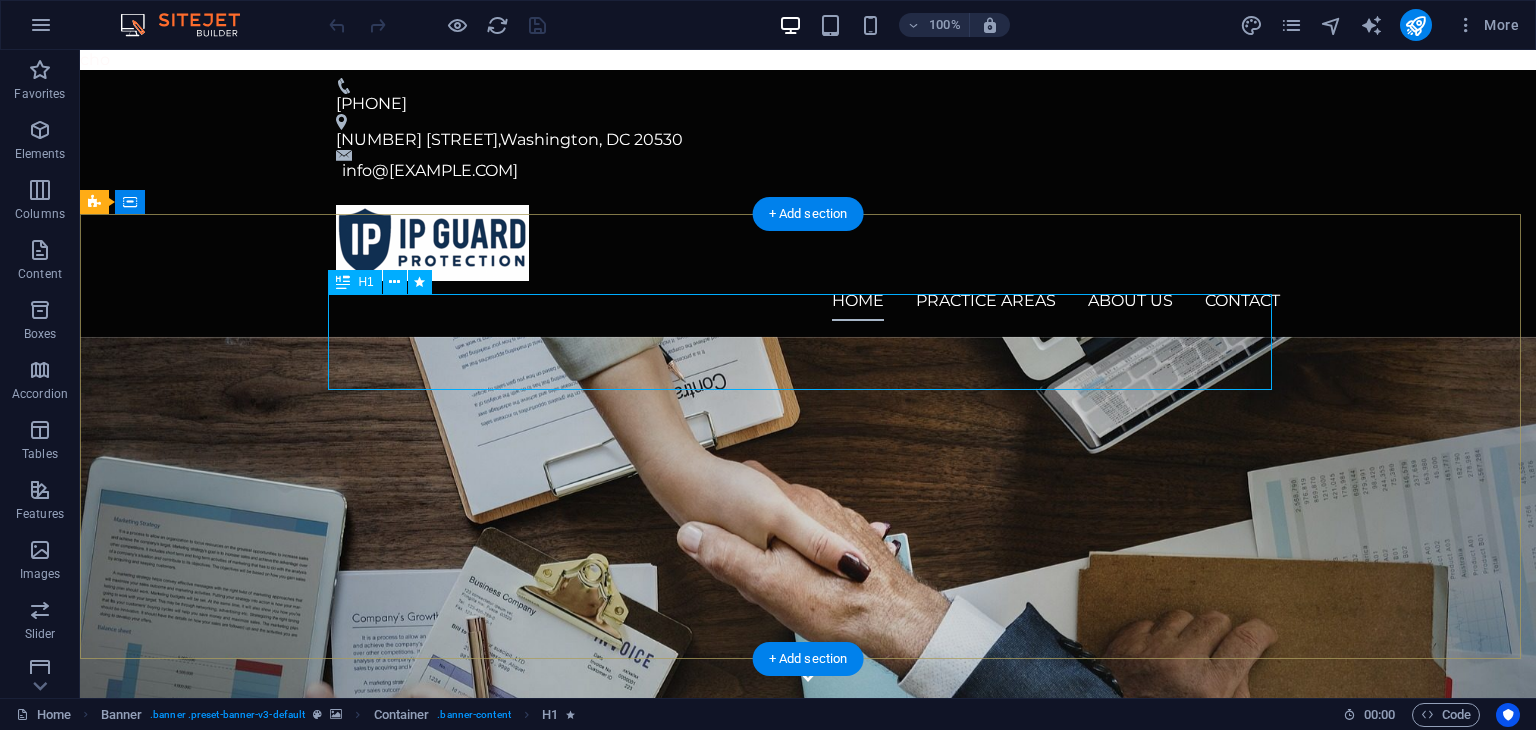 click on "IP Guard Protection." at bounding box center [808, 910] 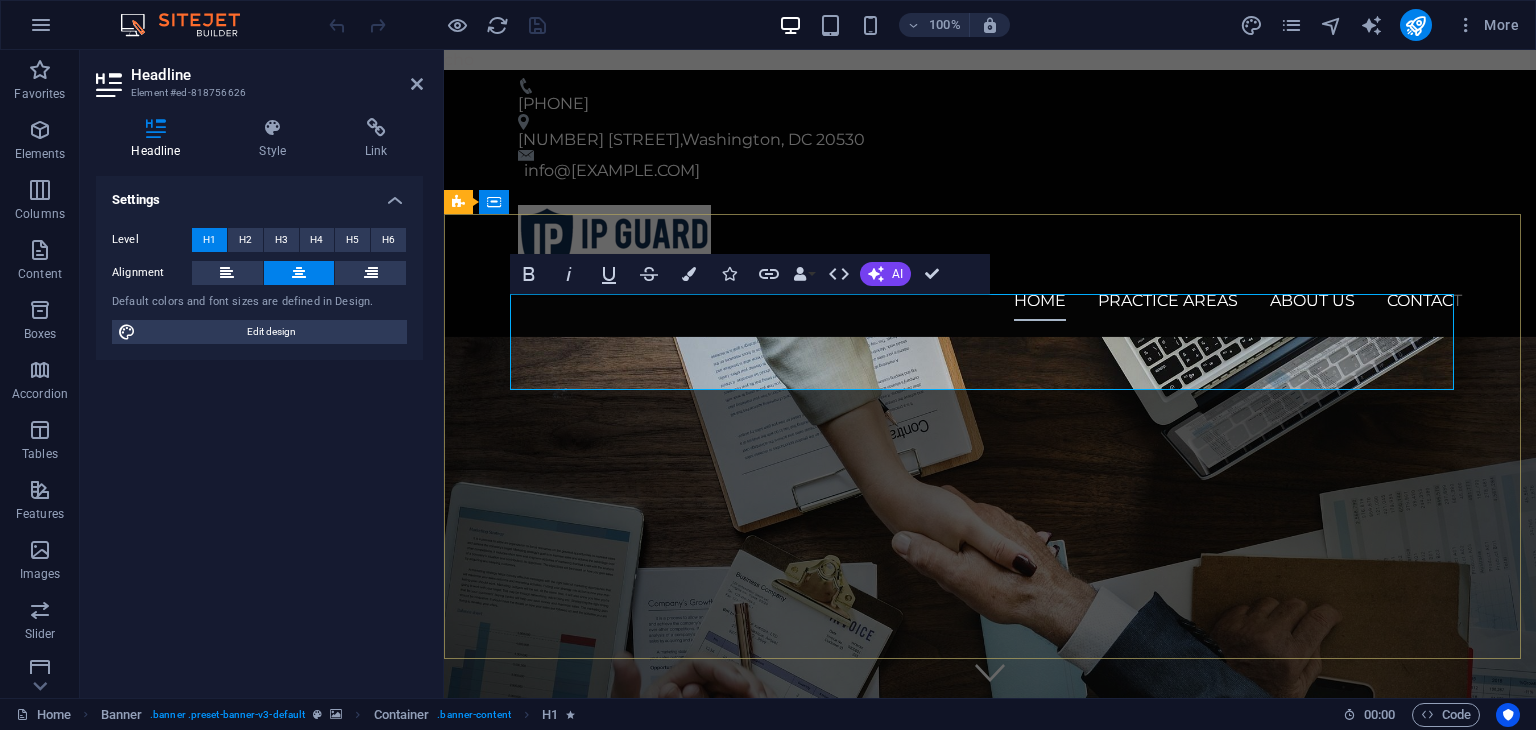 click on "IP Guard Protection." at bounding box center [990, 909] 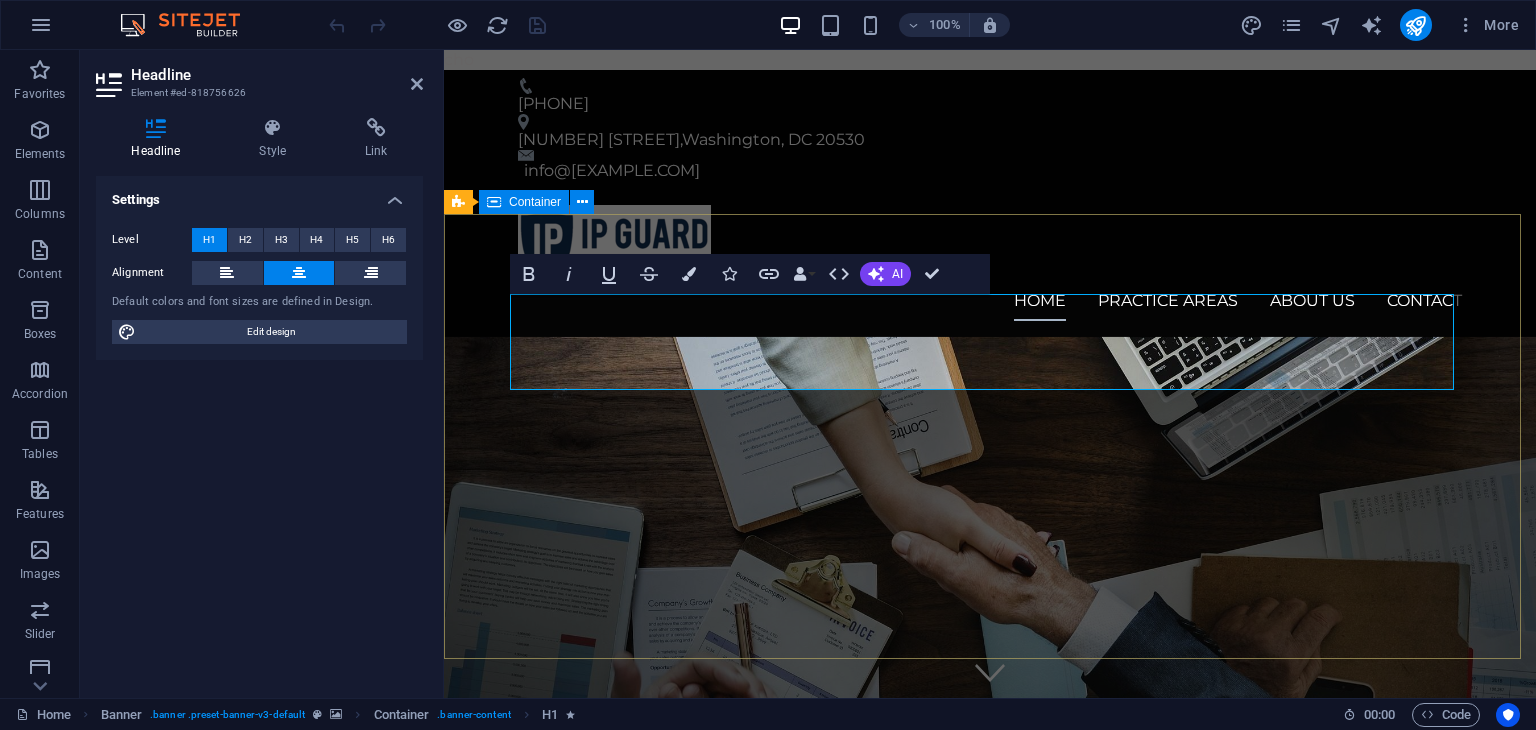 click on "IP Guard Protection IP Guard Protection offers comprehensive intellectual property protection solutions, specializing in safeguarding trademarks, copyrights, patents, and other intellectual assets. Our expert legal team is dedicated to providing robust, efficient, and legally sound services that ensure your creations, inventions, and brands are fully protected. We aim to offer peace of mind by defending your intellectual property rights, so you can focus on growing your business while we handle the legal complexities. Learn more" at bounding box center [990, 1004] 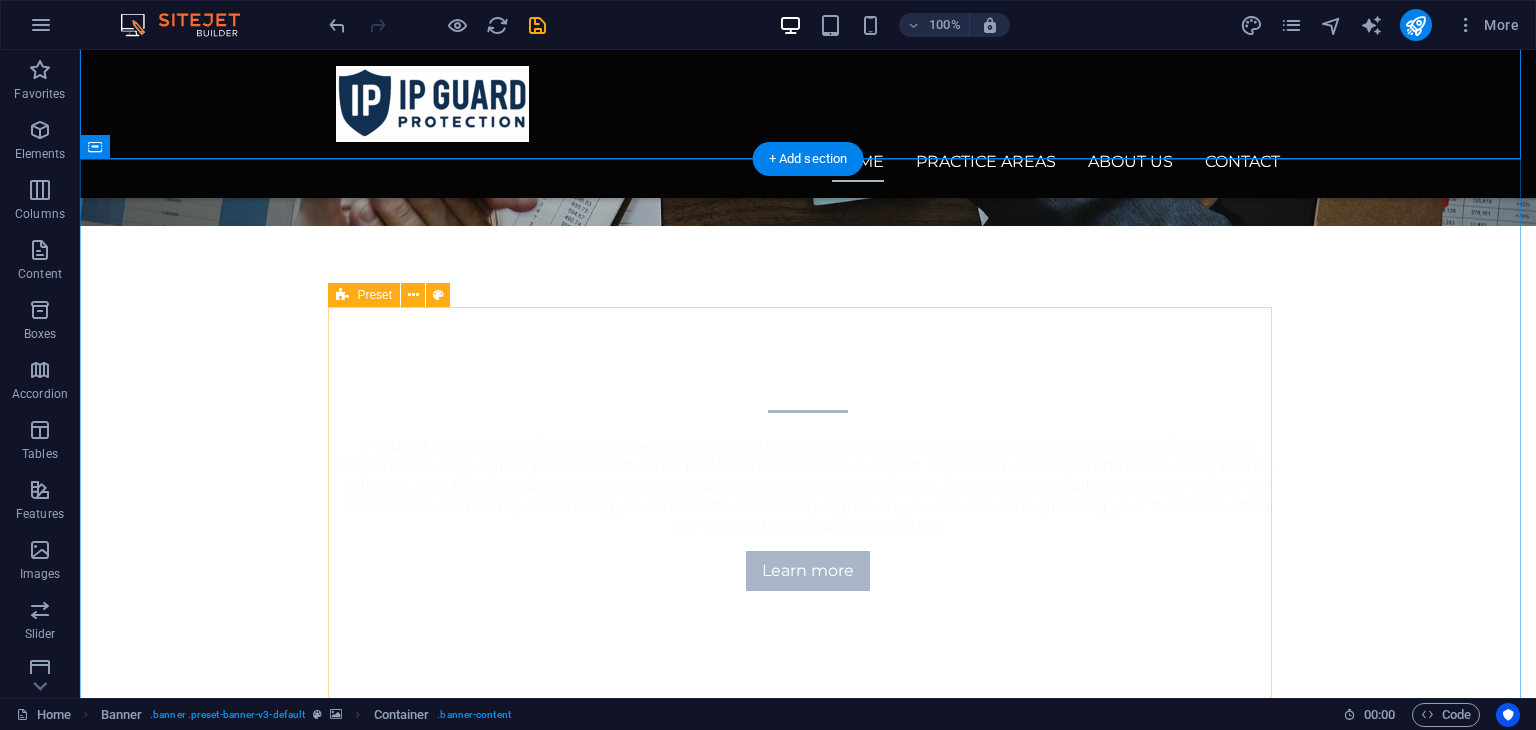 scroll, scrollTop: 500, scrollLeft: 0, axis: vertical 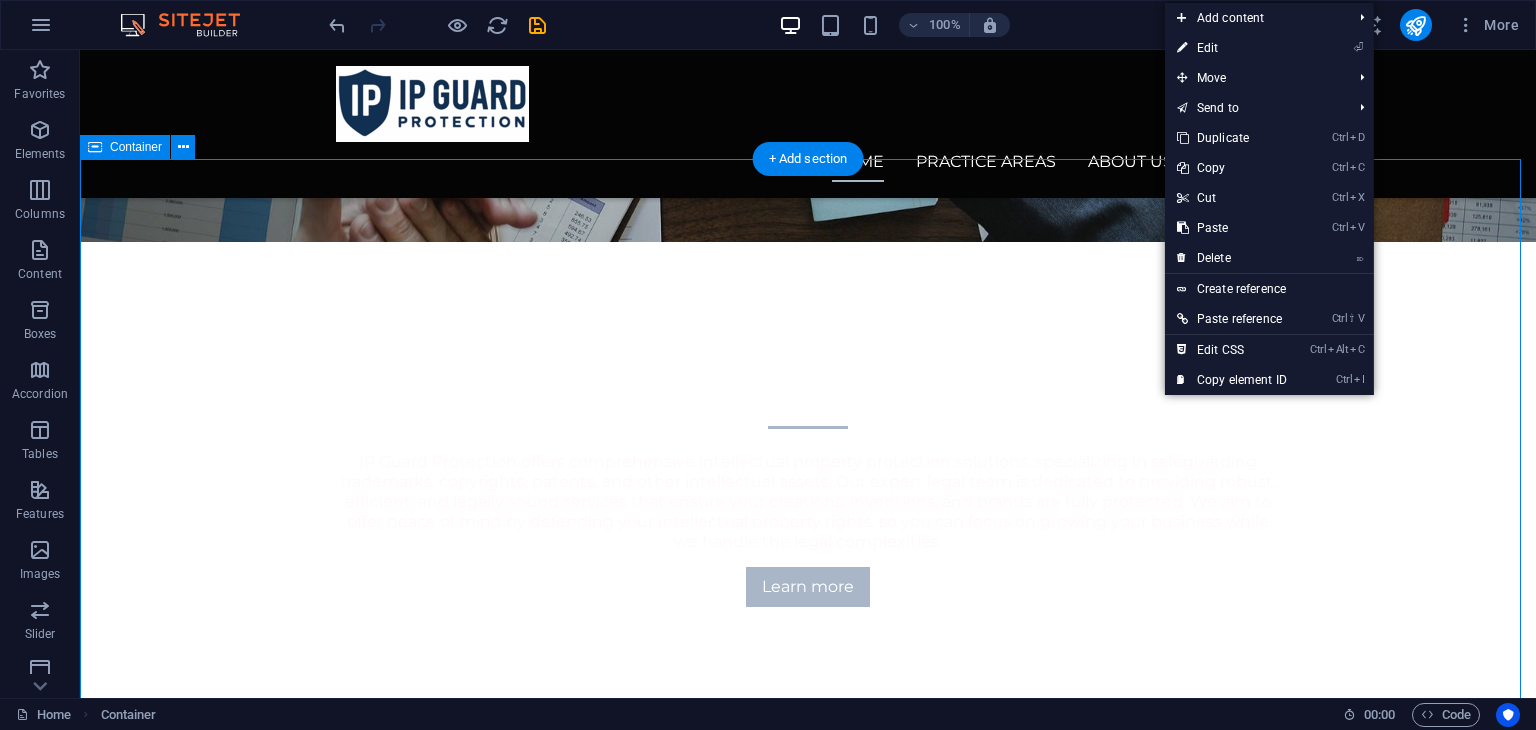 click on "Our services for you Trademark Protection Services Our trademark protection services ensure that your brand identity is fully secured. We assist in registering your trademarks, defending against infringements, and enforcing your trademark rights globally. With expert legal support, we provide a comprehensive approach to safeguarding your trademarks, ensuring that your brand remains protected in all markets. Copyright and Patent Protection Services Our copyright and patent protection services are designed to safeguard your creative works and inventions. We assist in registering copyrights to protect your literary, artistic, and musical creations, as well as securing patents for your inventions and innovations. With expert legal guidance, we help enforce your rights, address infringement issues, and ensure that your intellectual property is legally protected from unauthorized use." at bounding box center [808, 1130] 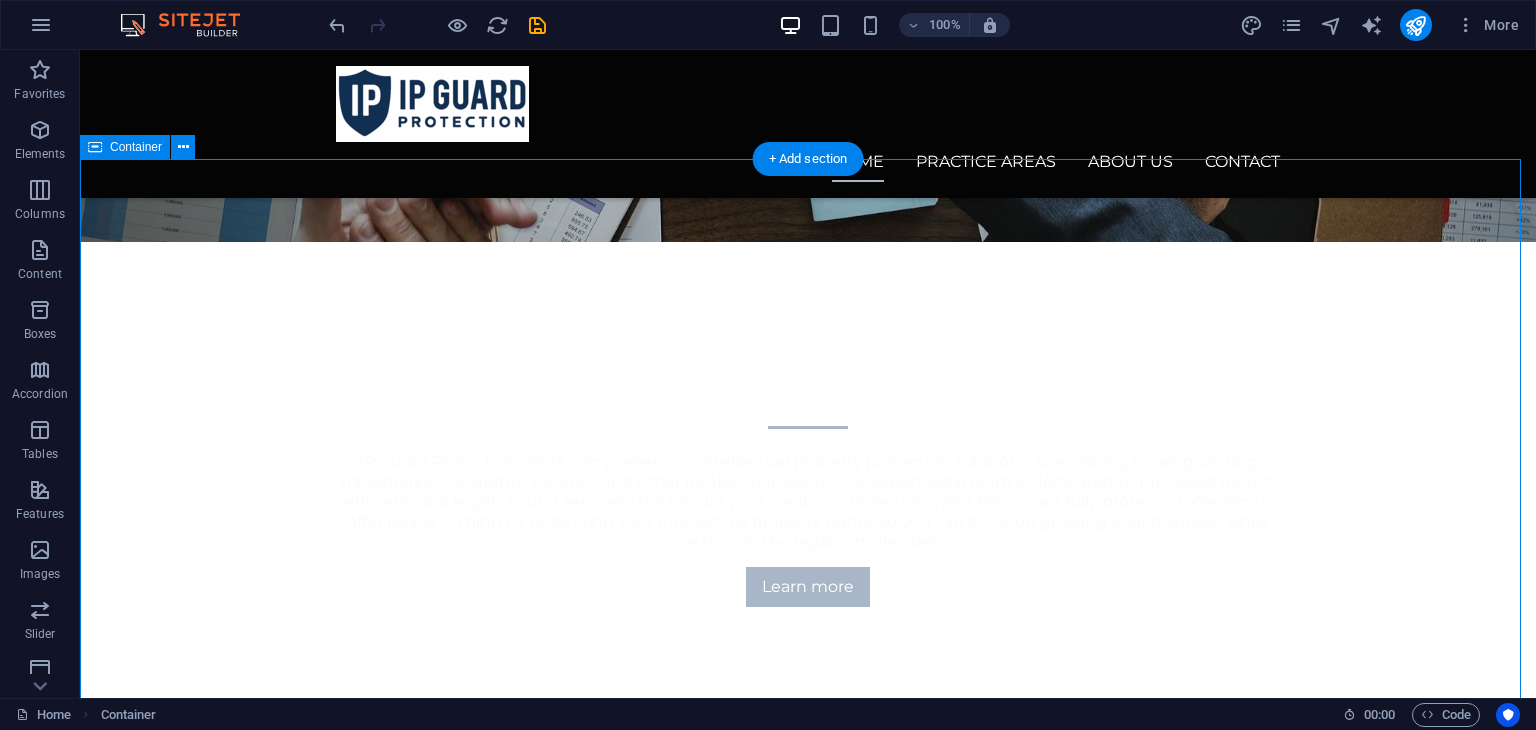 click on "Our services for you Trademark Protection Services Our trademark protection services ensure that your brand identity is fully secured. We assist in registering your trademarks, defending against infringements, and enforcing your trademark rights globally. With expert legal support, we provide a comprehensive approach to safeguarding your trademarks, ensuring that your brand remains protected in all markets. Copyright and Patent Protection Services Our copyright and patent protection services are designed to safeguard your creative works and inventions. We assist in registering copyrights to protect your literary, artistic, and musical creations, as well as securing patents for your inventions and innovations. With expert legal guidance, we help enforce your rights, address infringement issues, and ensure that your intellectual property is legally protected from unauthorized use." at bounding box center (808, 1130) 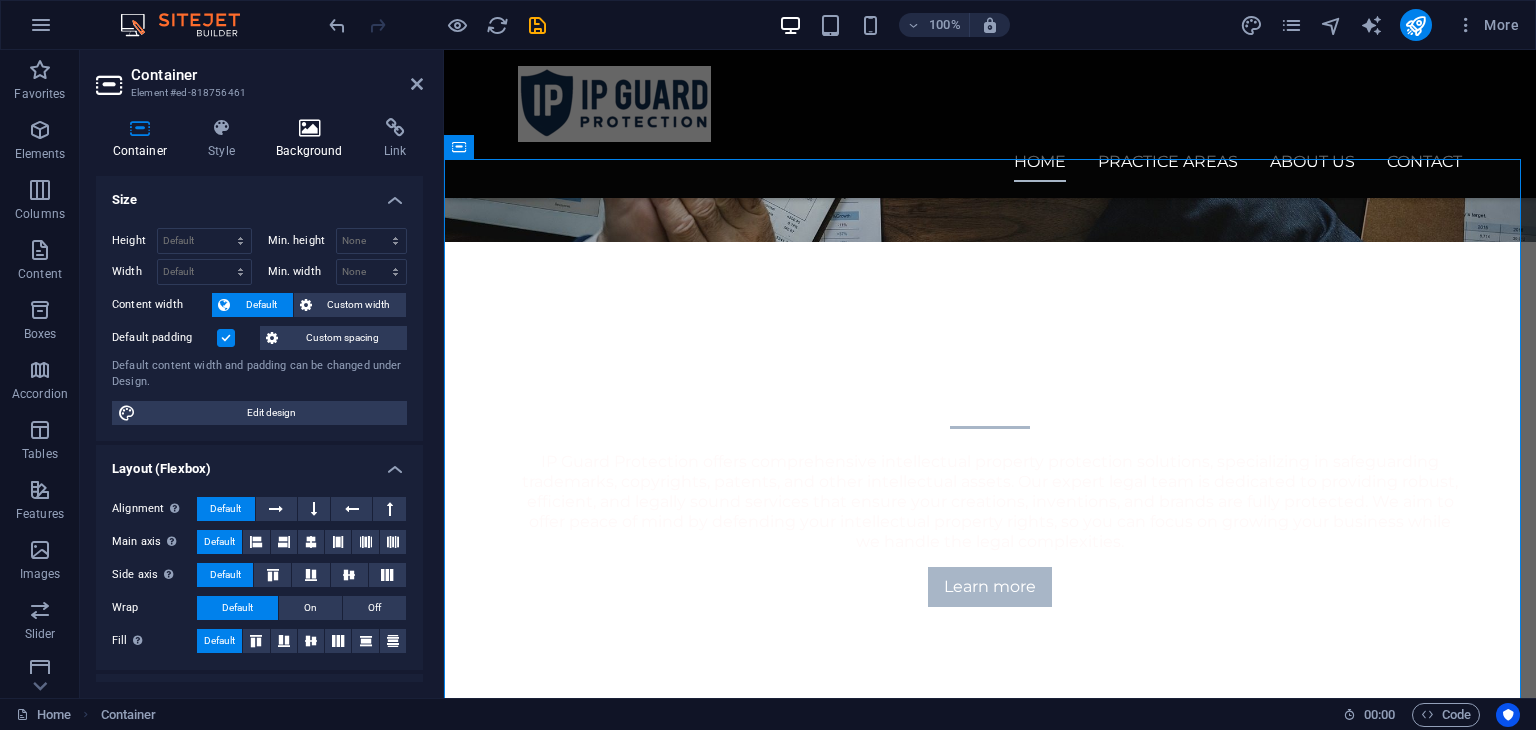 click at bounding box center (310, 128) 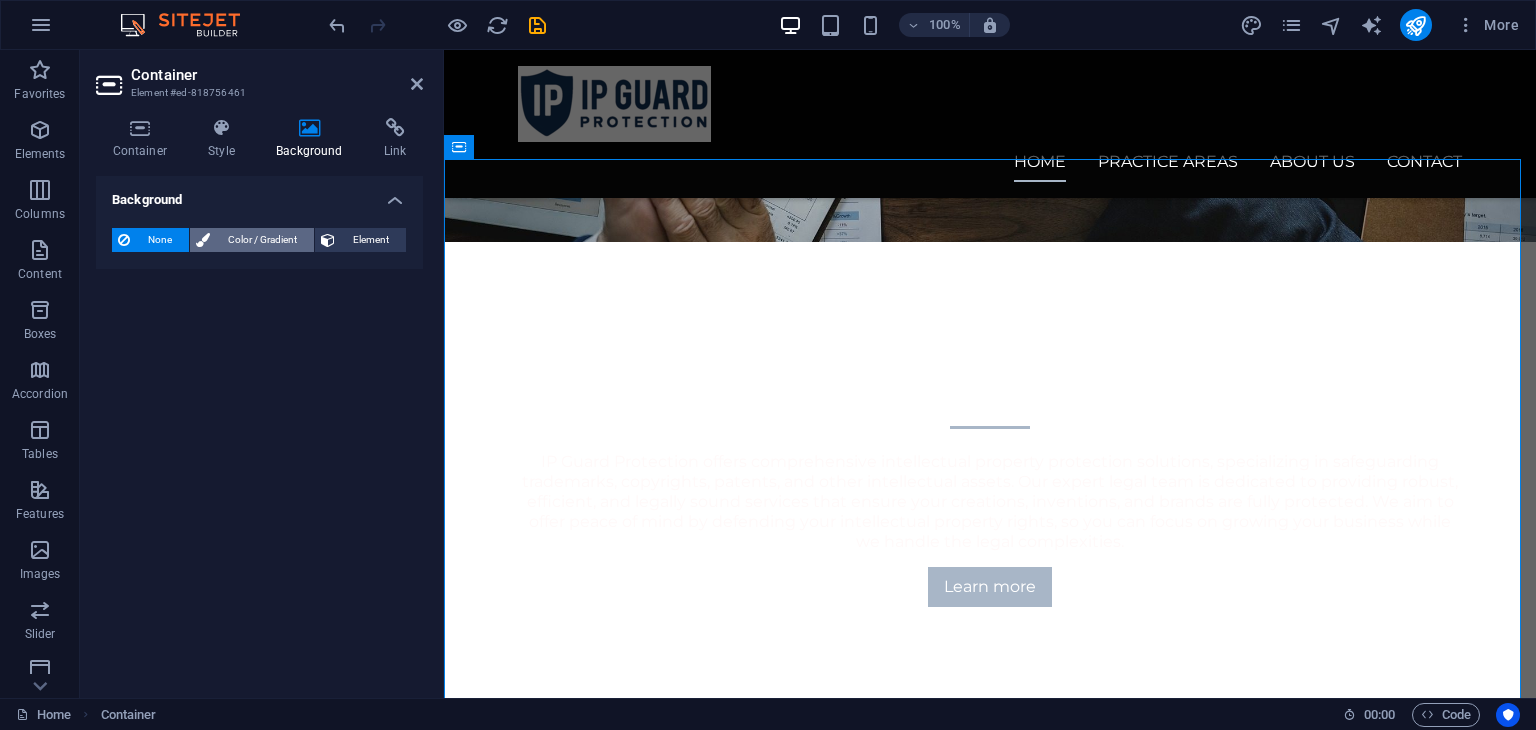 click on "Color / Gradient" at bounding box center (252, 240) 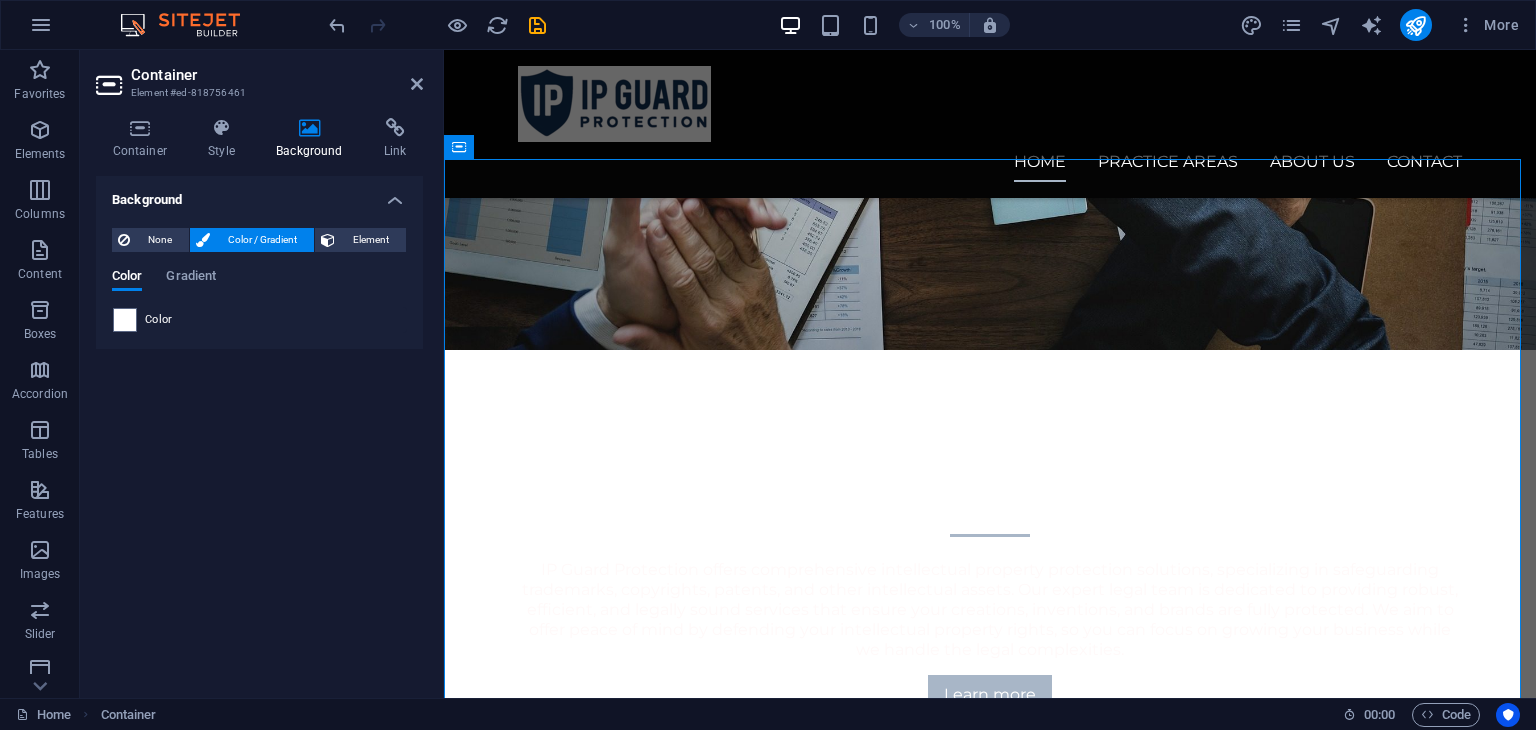 click on "None Color / Gradient Element Stretch background to full-width Color overlay Places an overlay over the background to colorize it Parallax 0 % Image Image slider Map Video YouTube Vimeo HTML Color Gradient Color A parent element contains a background. Edit background on parent element" at bounding box center (259, 280) 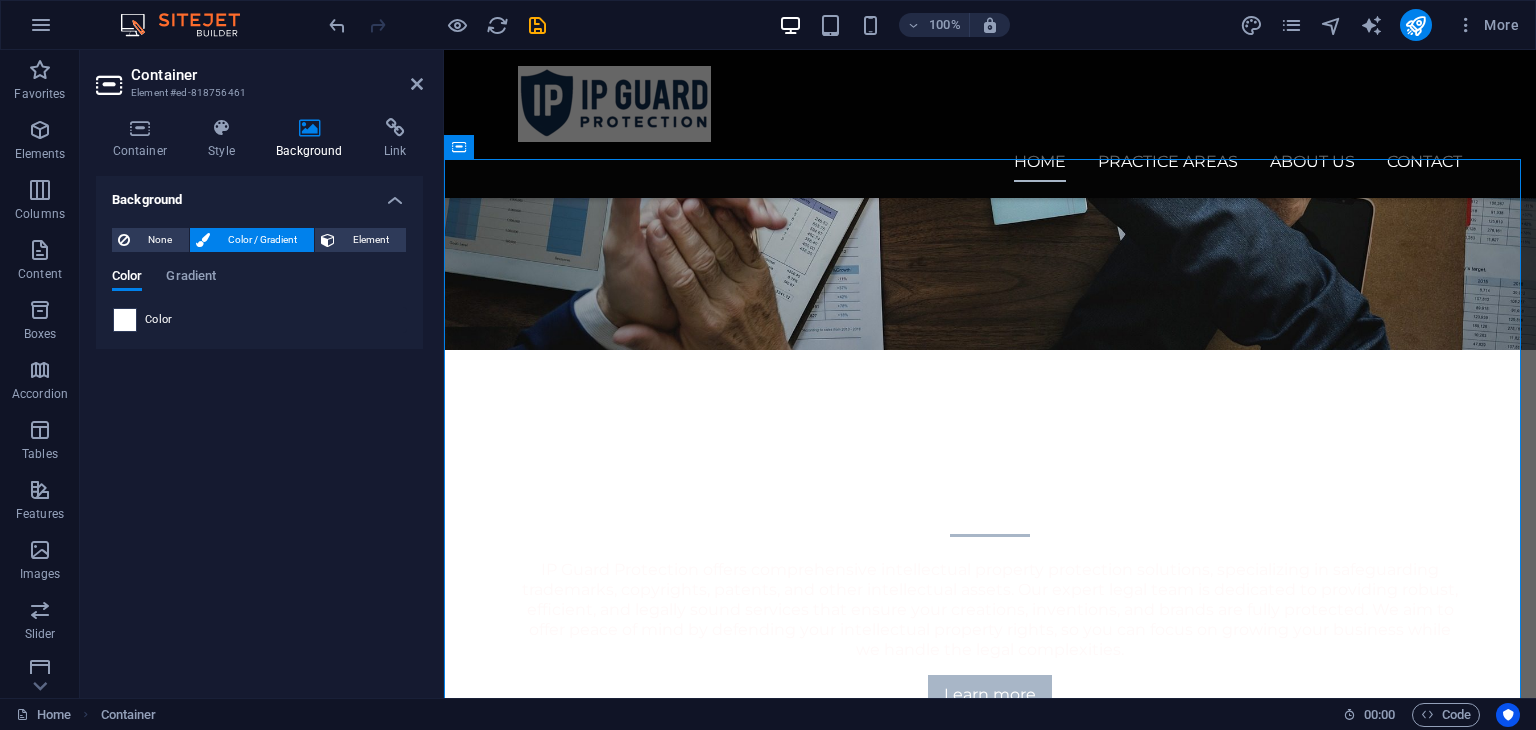 click at bounding box center (125, 320) 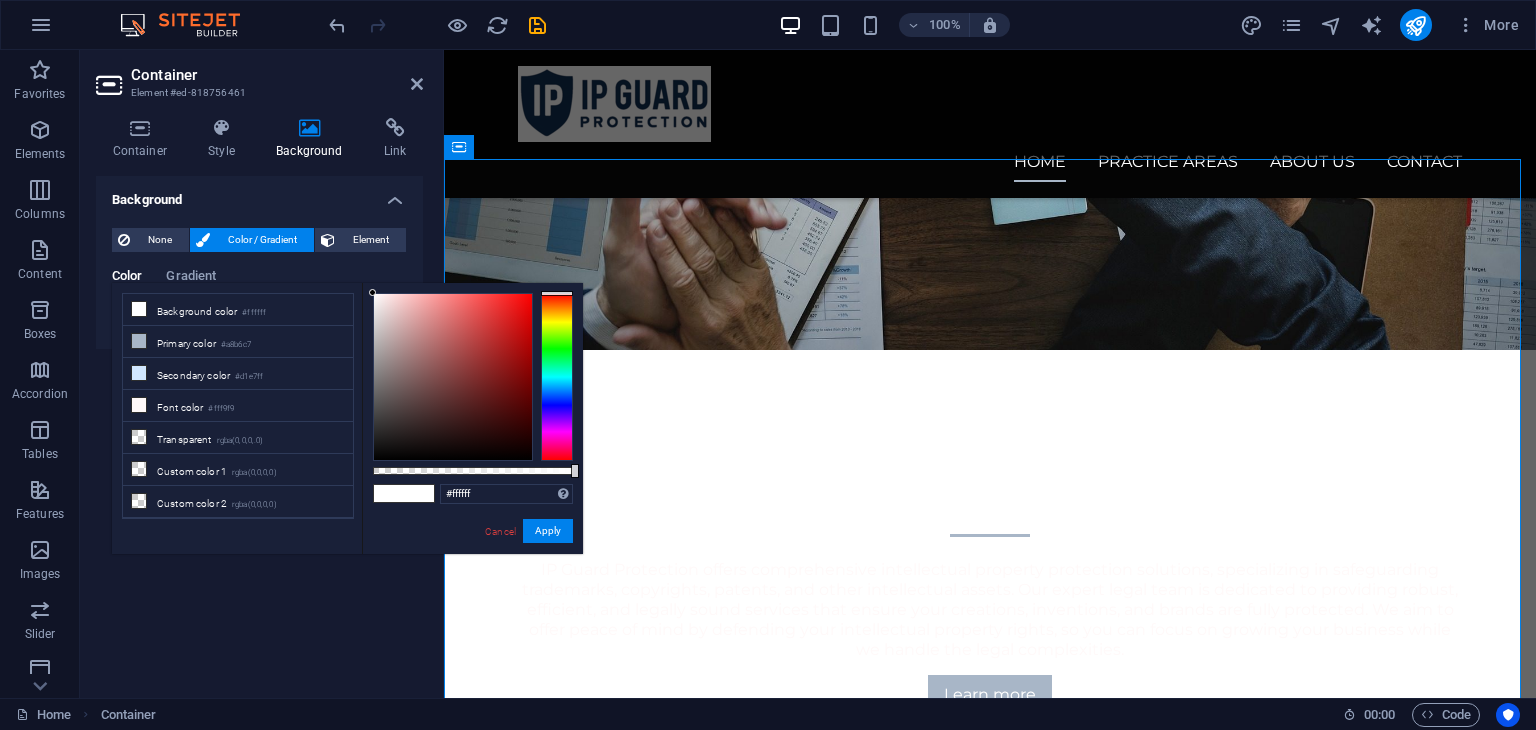 click on "Background color
#ffffff" at bounding box center (238, 310) 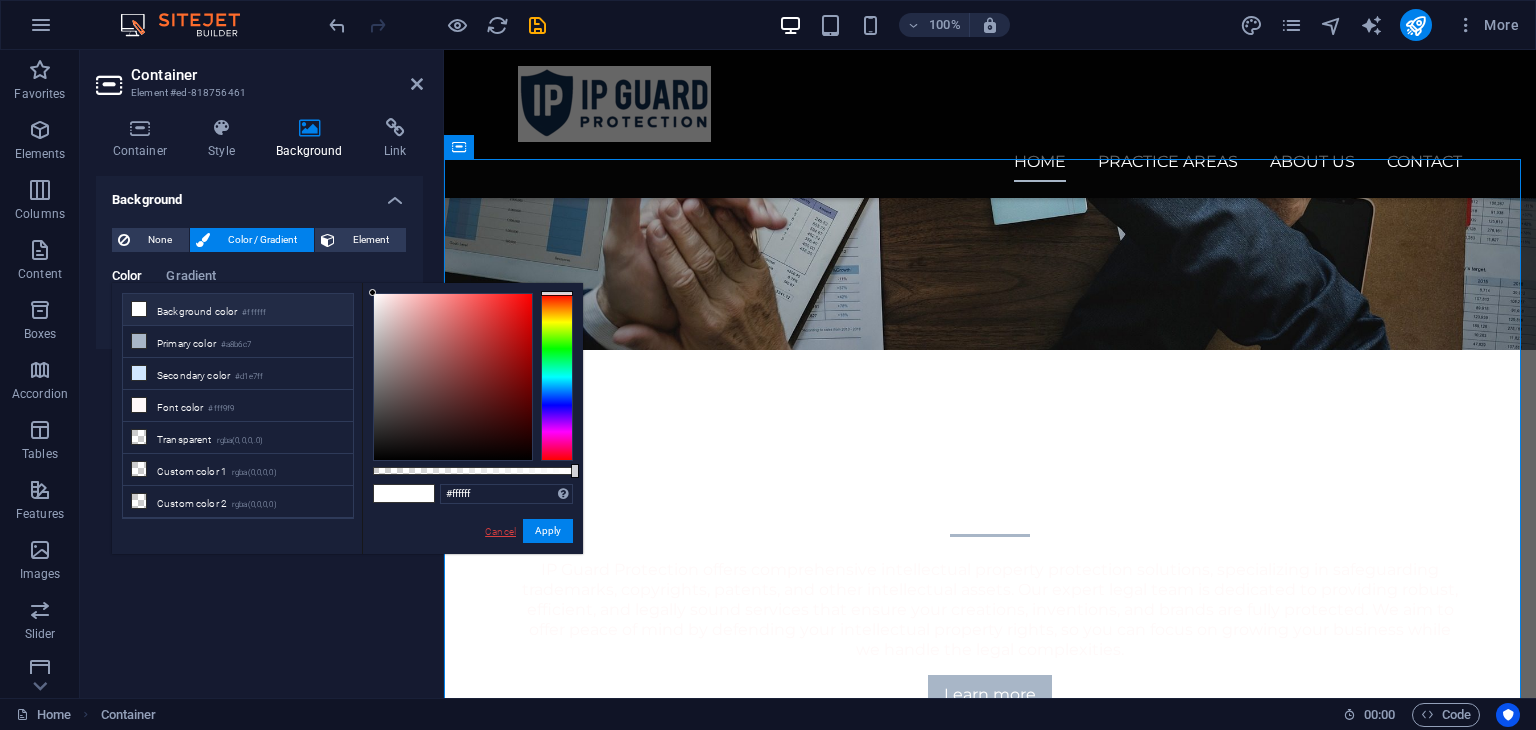 click on "Cancel" at bounding box center [500, 531] 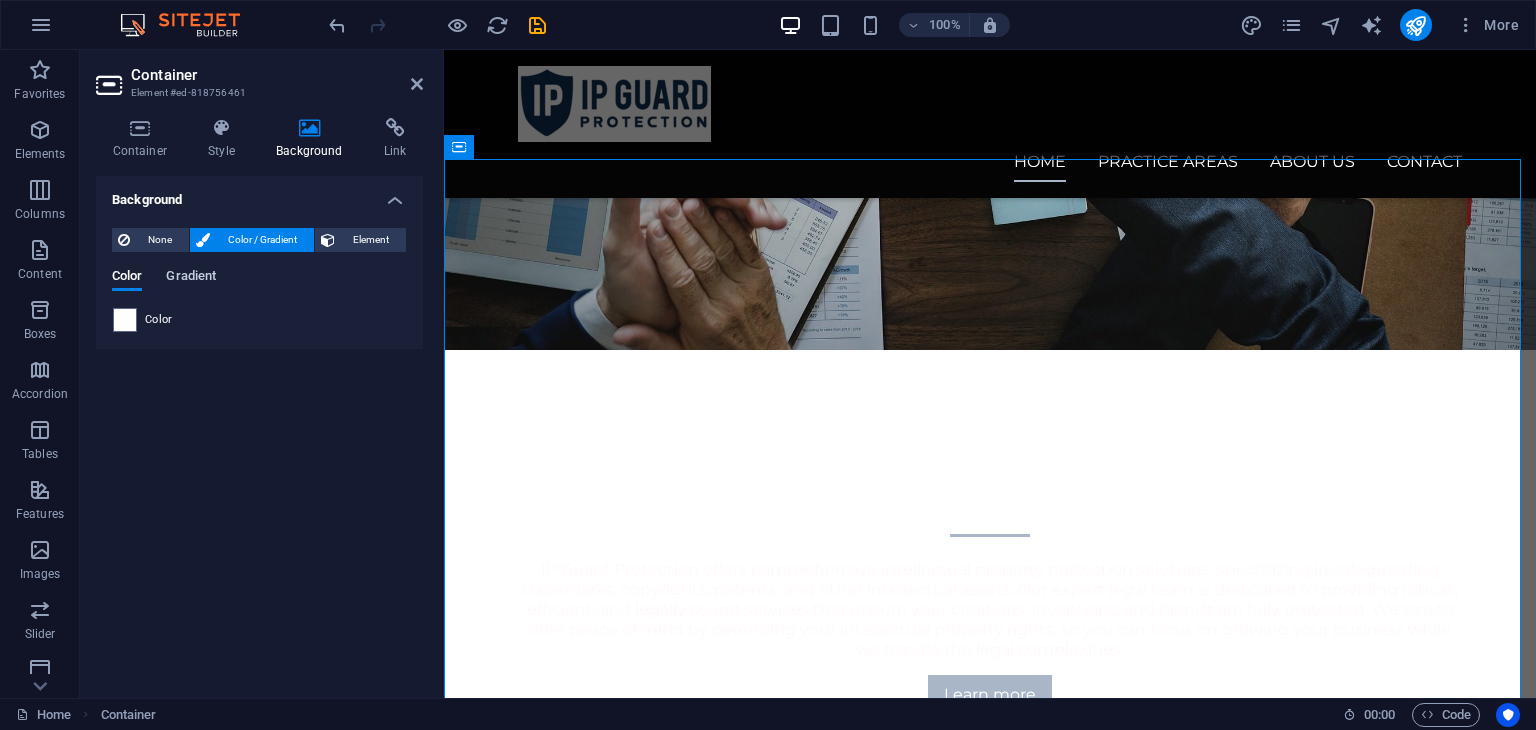 click on "Gradient" at bounding box center (191, 278) 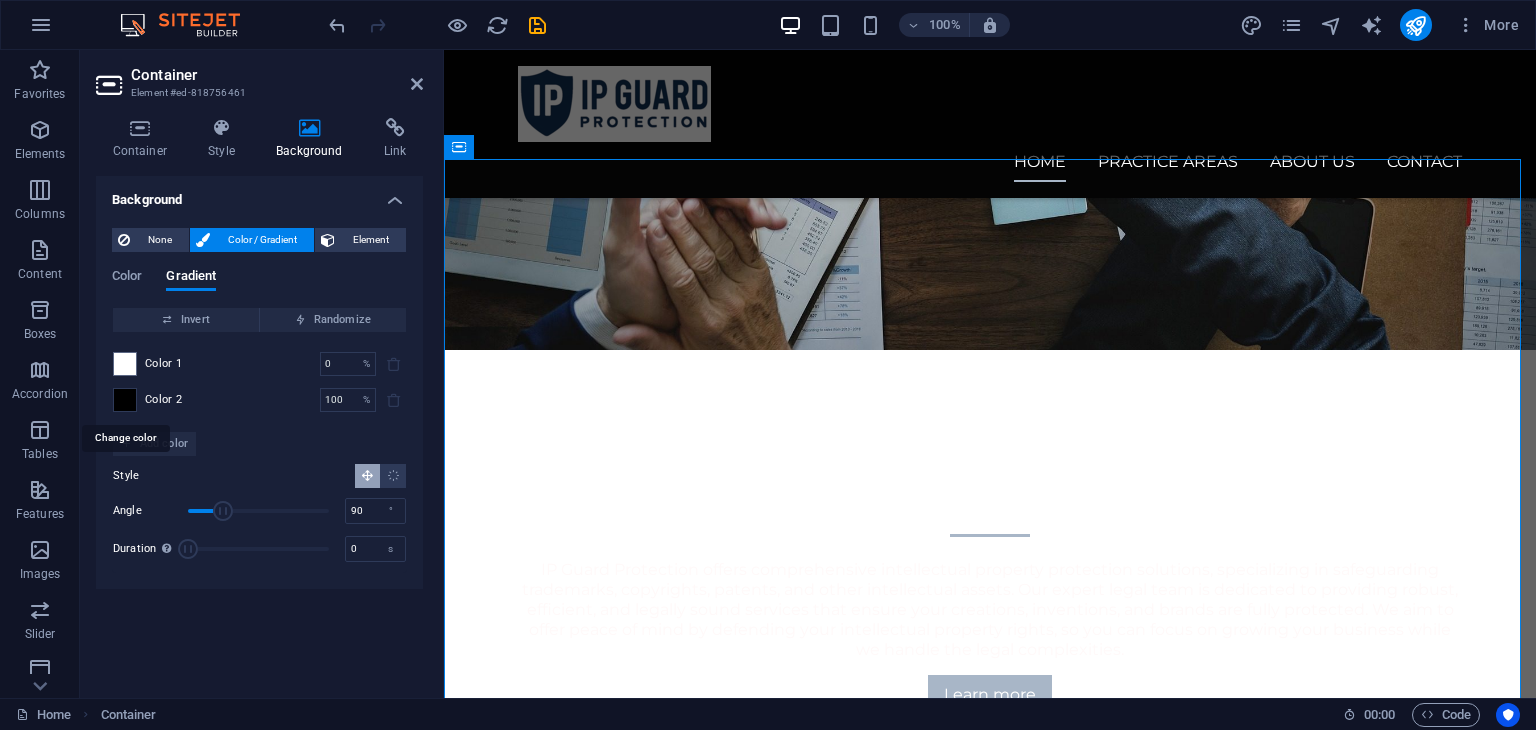 click at bounding box center [125, 400] 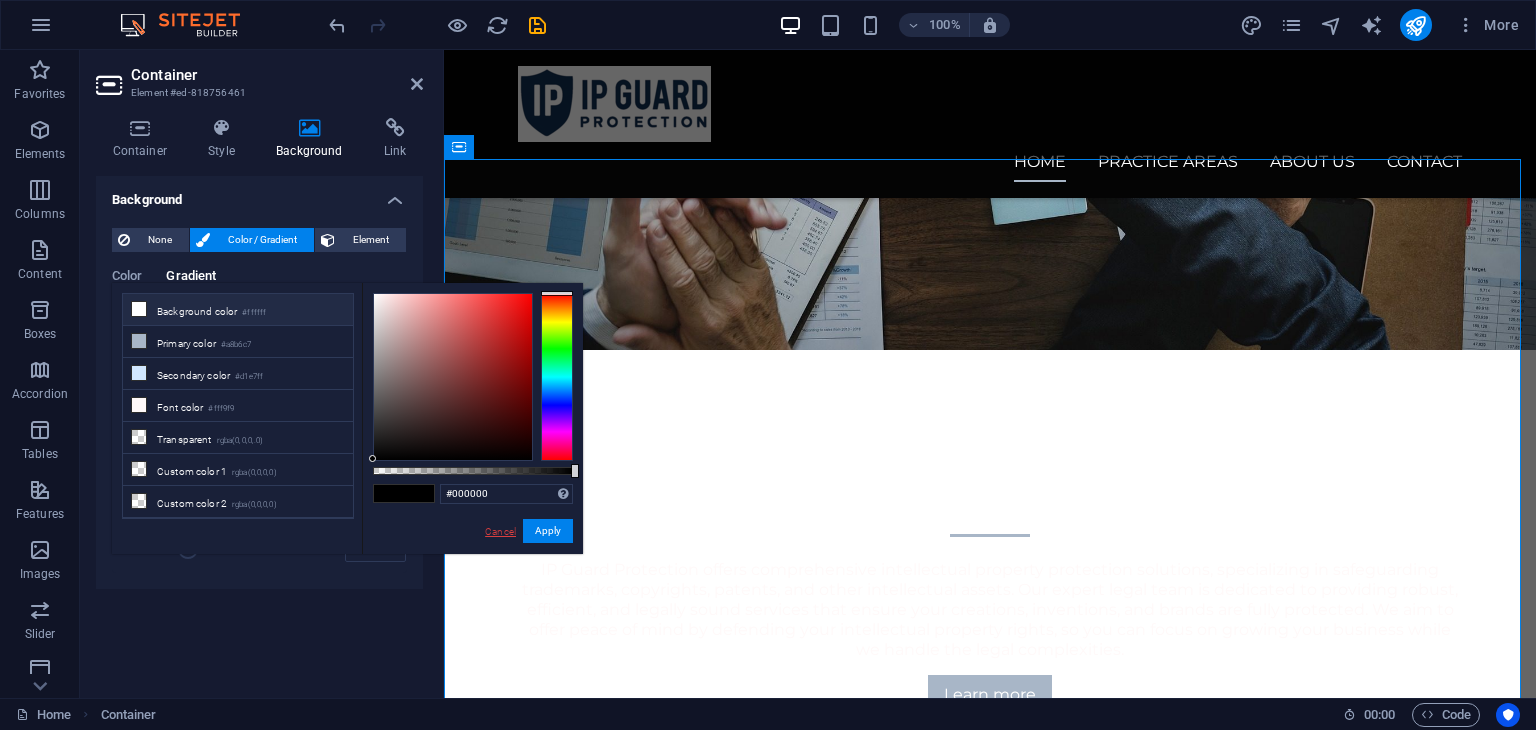 click on "Cancel" at bounding box center [500, 531] 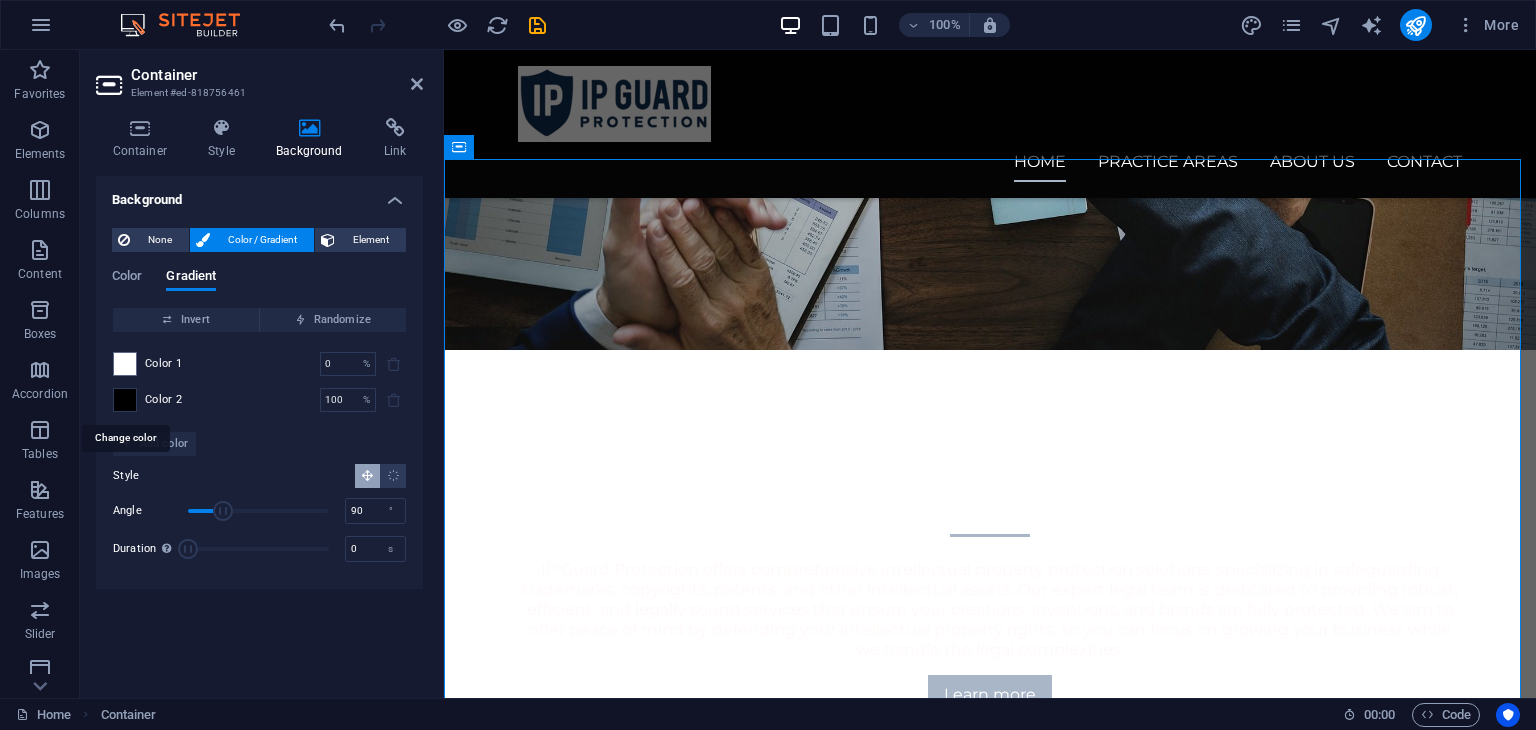 click at bounding box center [125, 400] 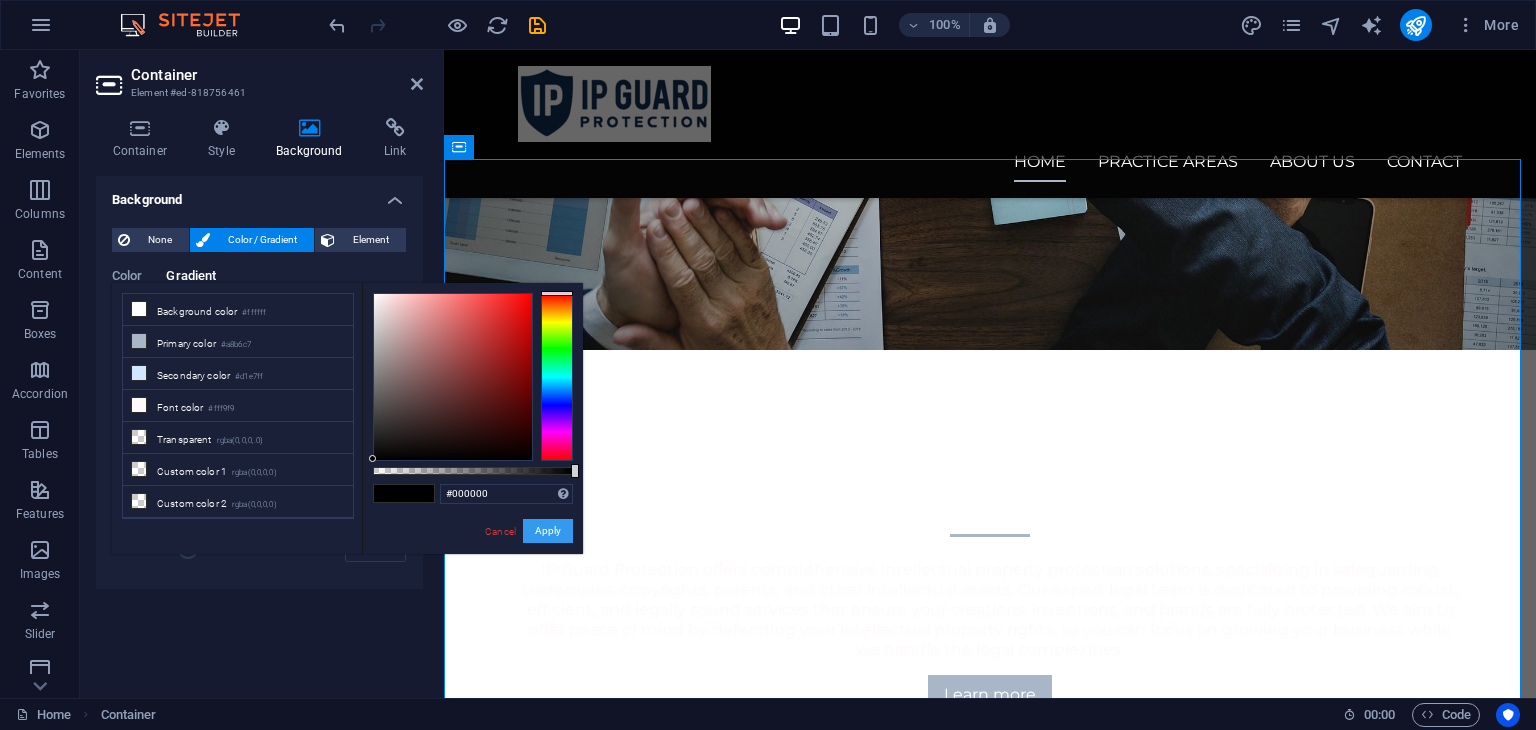 click on "Apply" at bounding box center (548, 531) 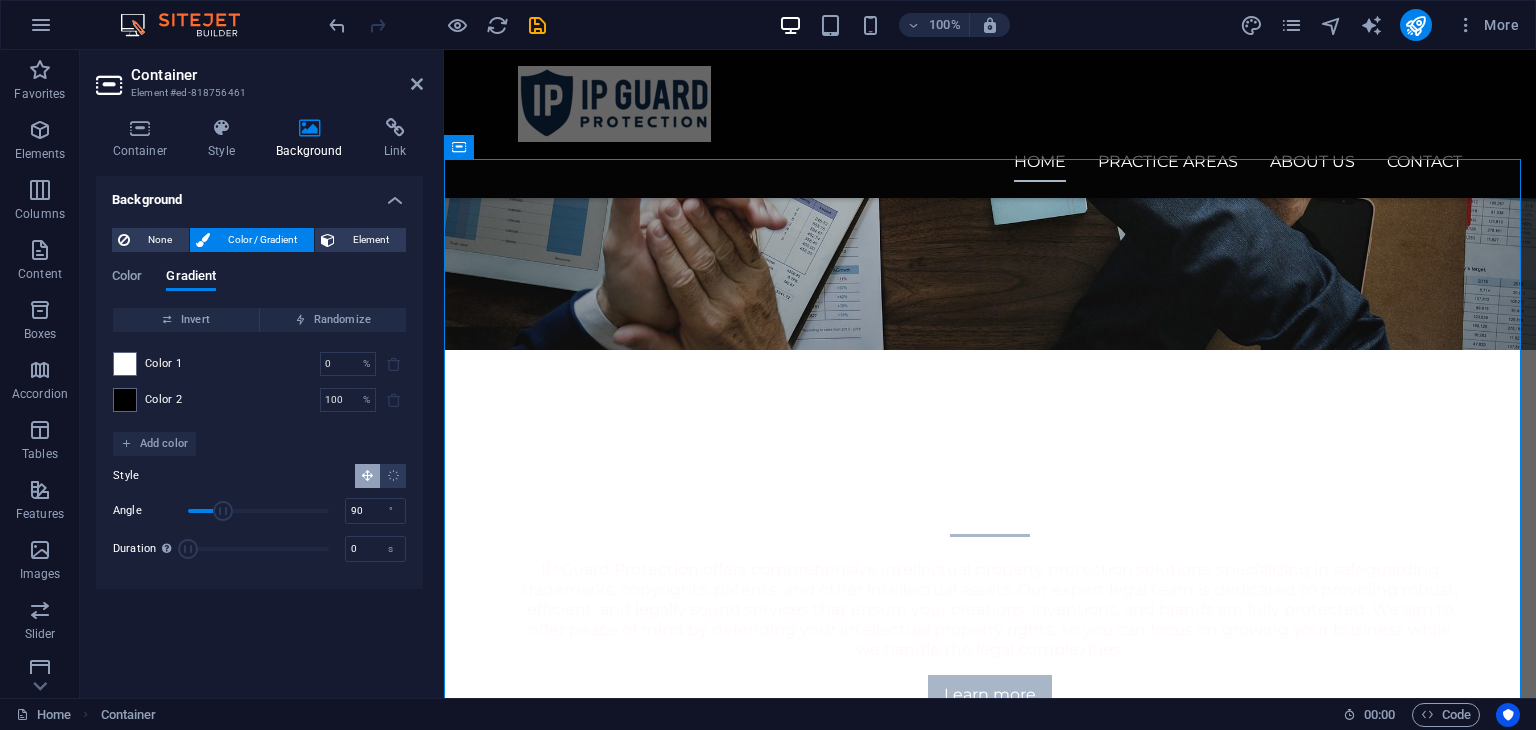 click on "Color 2" at bounding box center [164, 400] 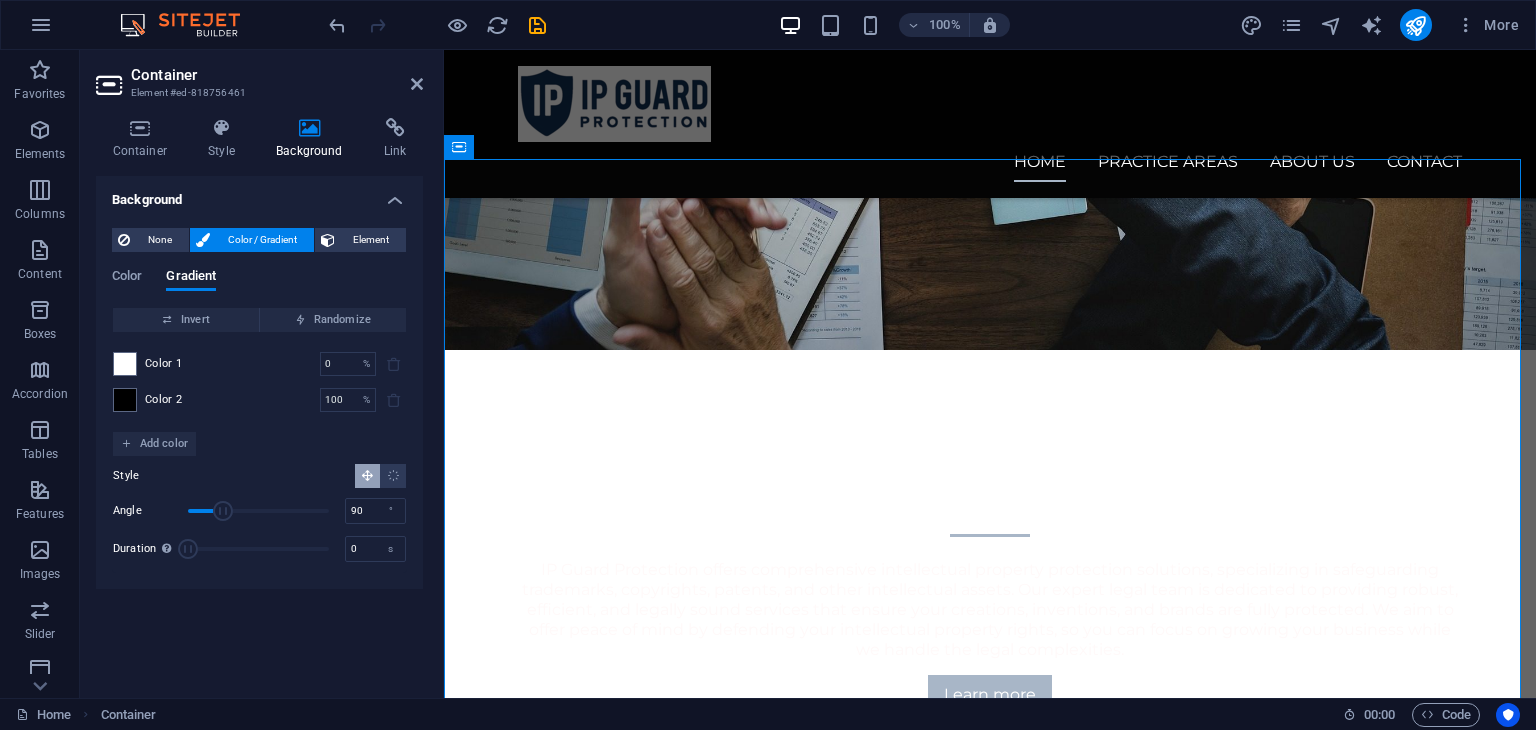 click at bounding box center [394, 364] 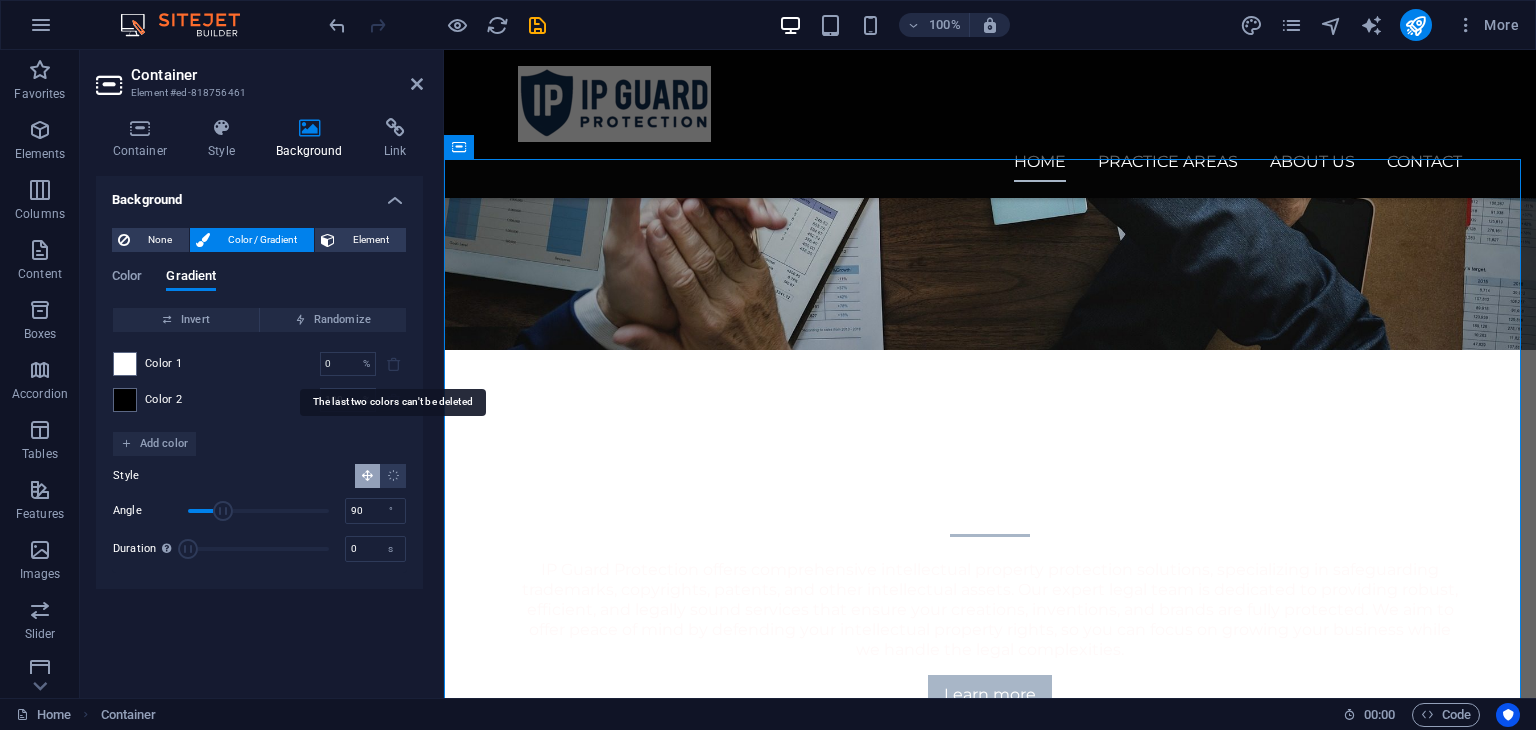 click at bounding box center [394, 364] 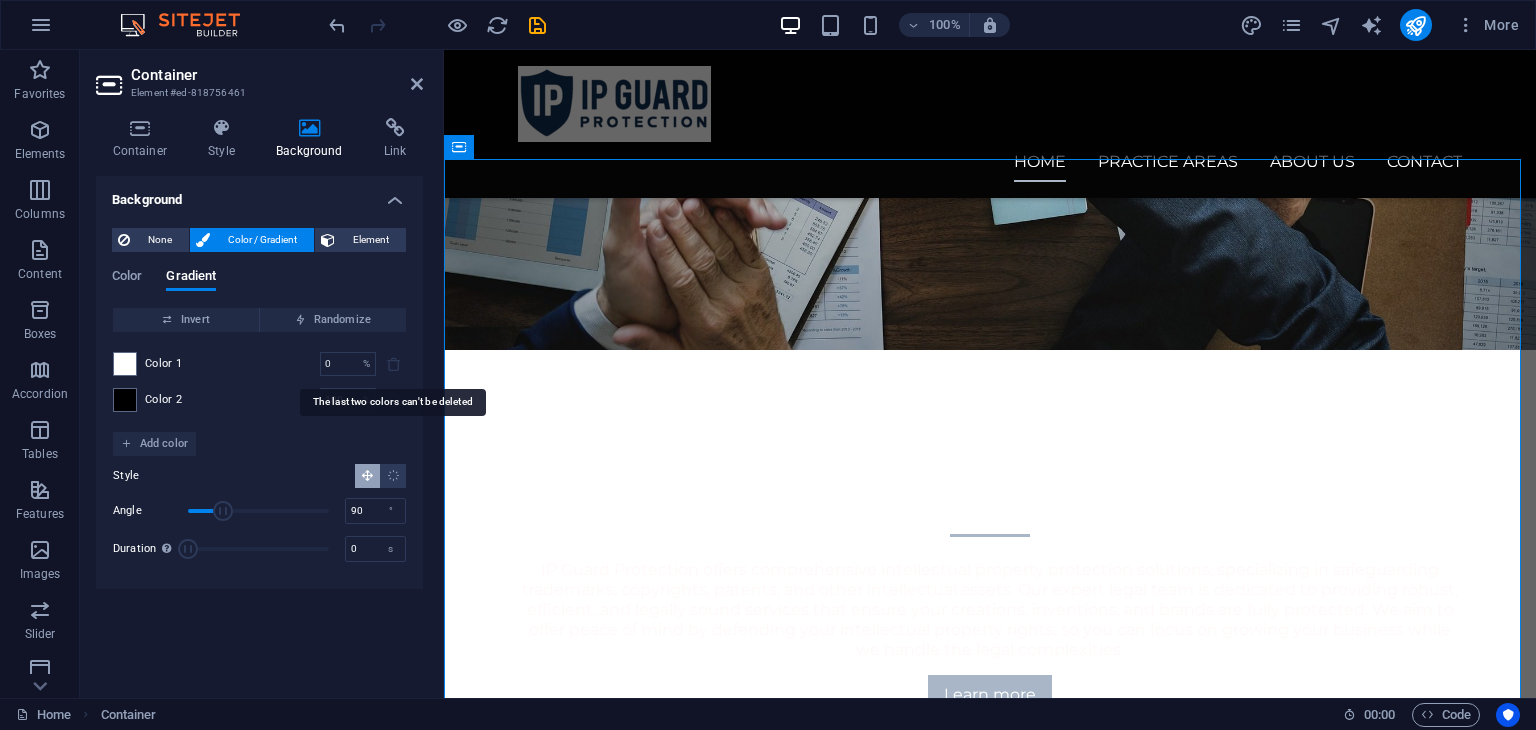 click at bounding box center (394, 364) 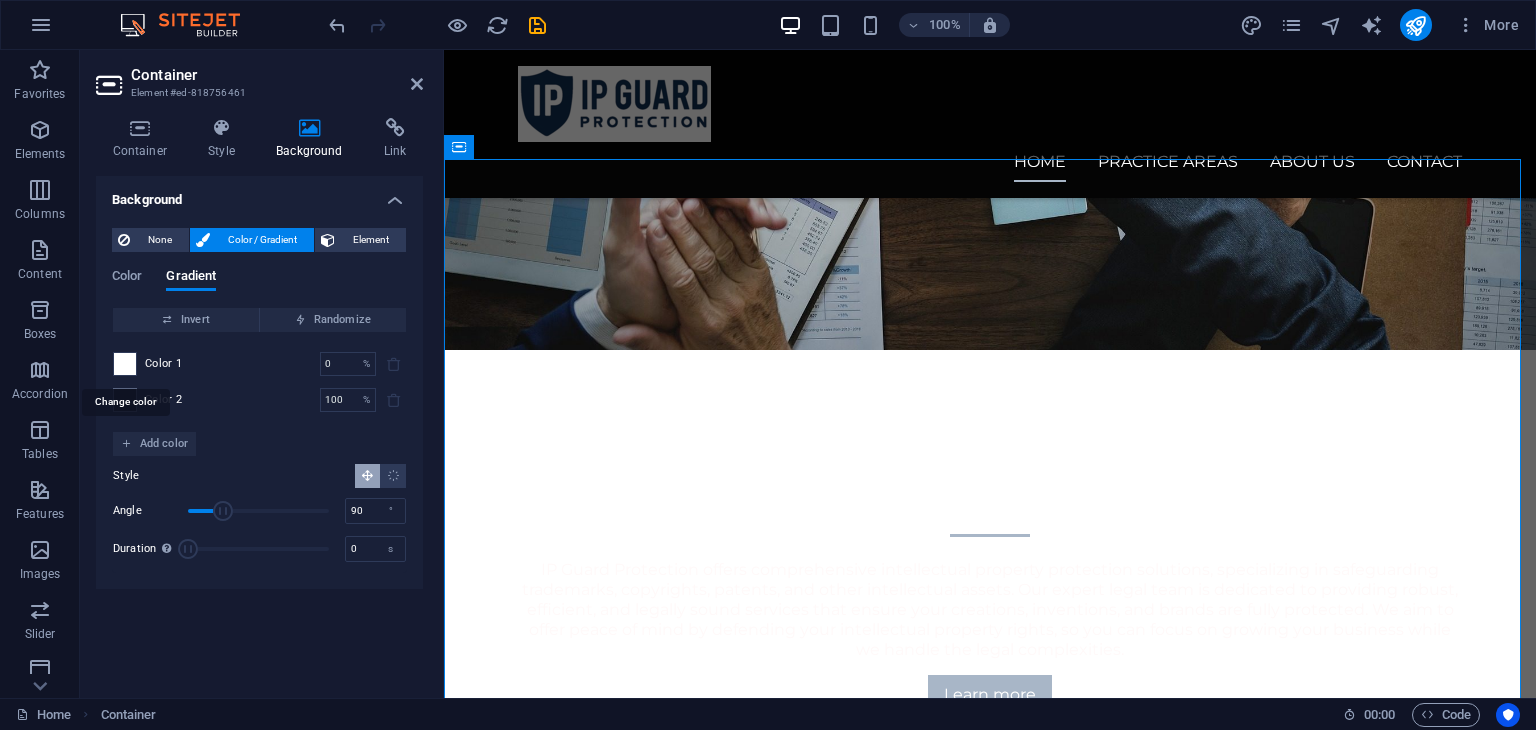 click at bounding box center (125, 364) 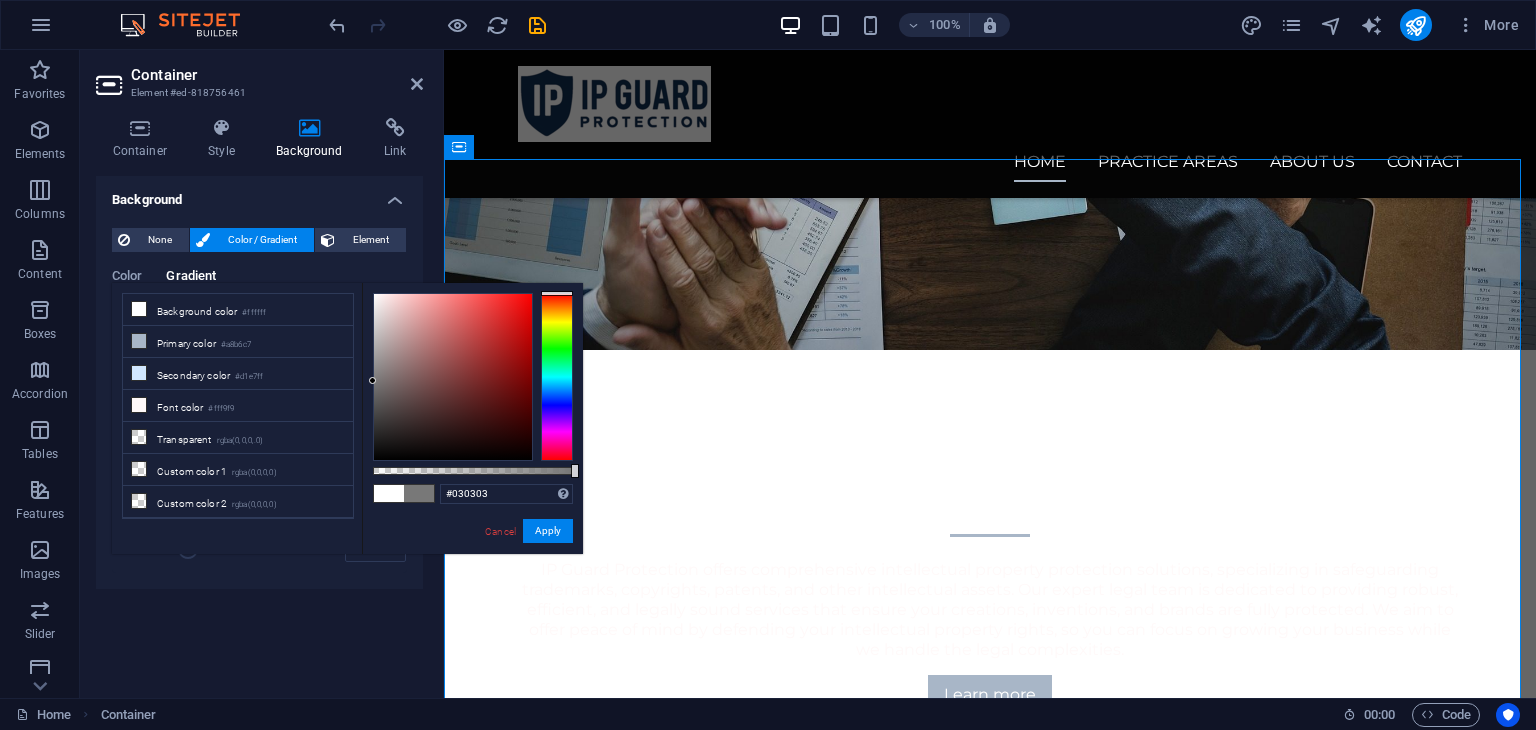 type on "#000000" 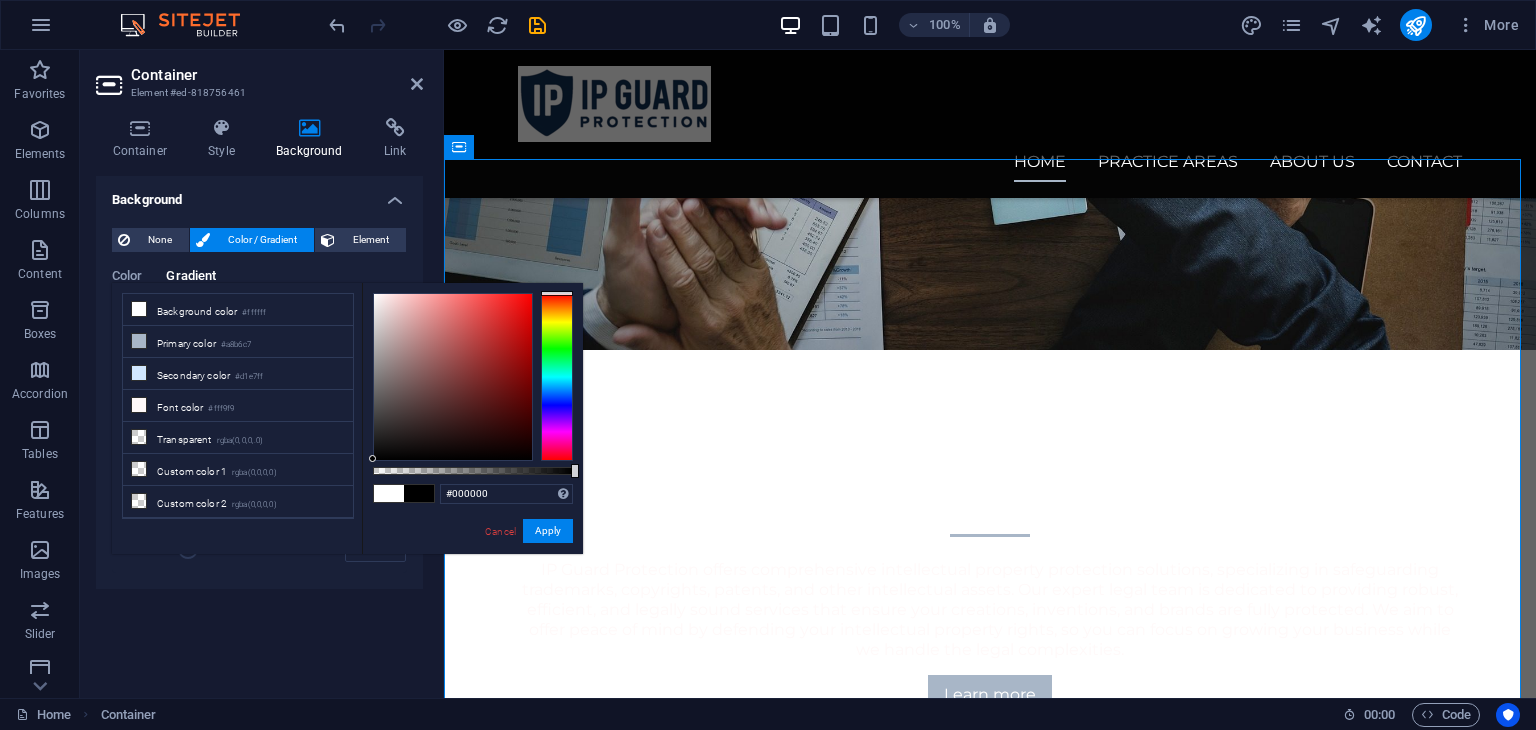 click on "#000000 Supported formats #0852ed rgb(8, 82, 237) rgba(8, 82, 237, 90%) hsv(221,97,93) hsl(221, 93%, 48%) Cancel Apply" at bounding box center [472, 563] 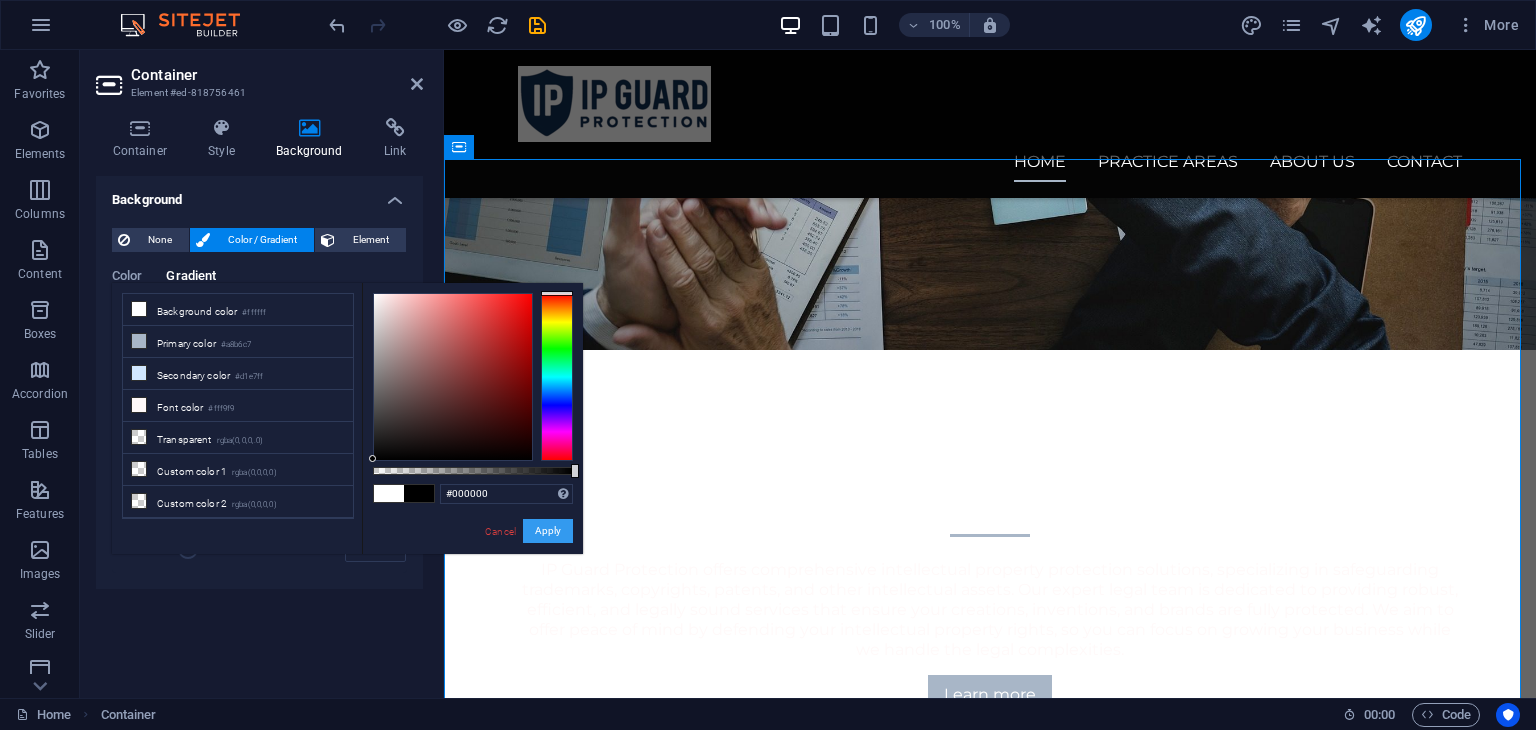 click on "Apply" at bounding box center [548, 531] 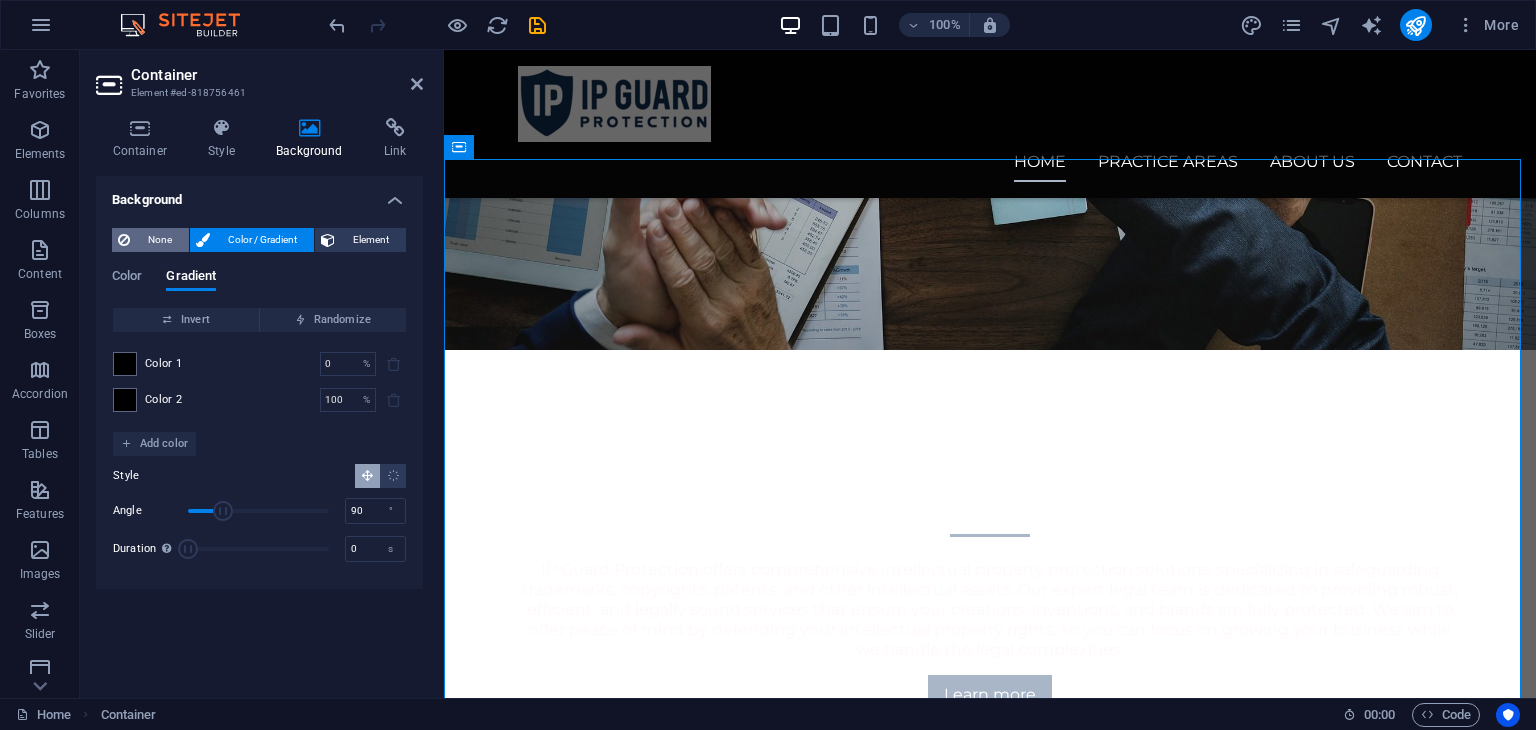 click on "None" at bounding box center (159, 240) 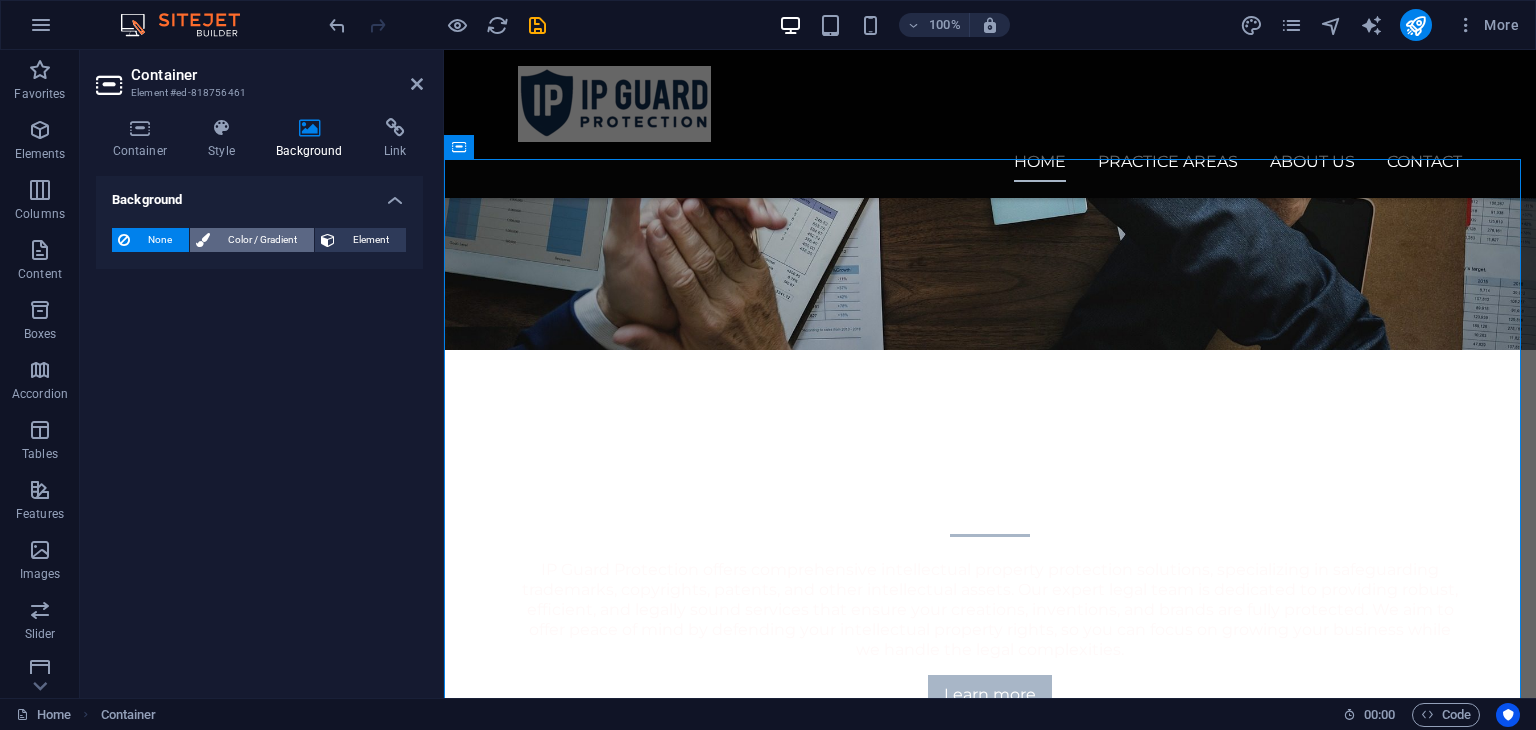 click on "Color / Gradient" at bounding box center [262, 240] 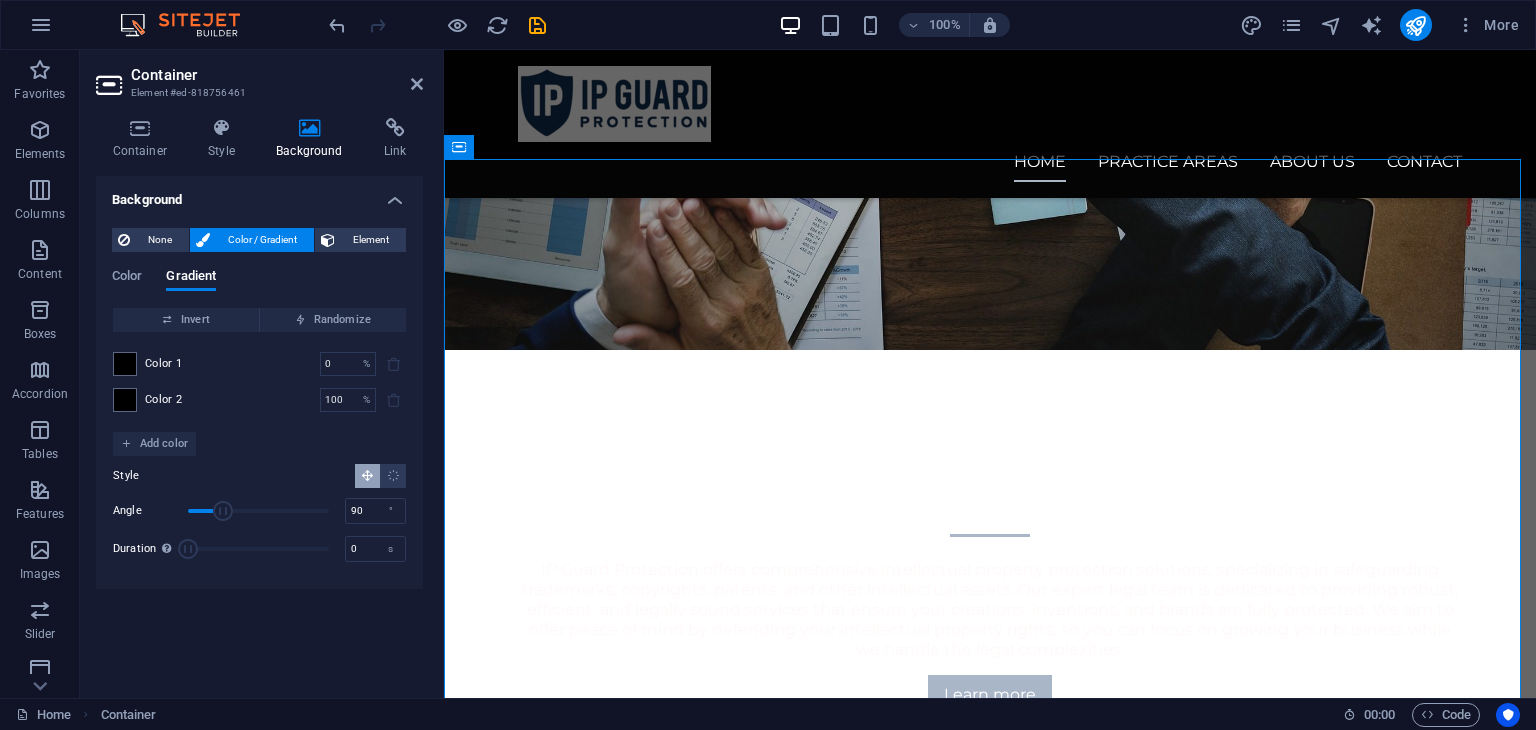 click on "Background None Color / Gradient Element Stretch background to full-width Color overlay Places an overlay over the background to colorize it Parallax 0 % Image Image slider Map Video YouTube Vimeo HTML Color Gradient Color Invert Randomize Color 1 0 % ​ Color 2 100 % ​ Add color Style Angle 90 ° Duration Duration of the background animation. A value of "0" disables the animation 0 s A parent element contains a background. Edit background on parent element" at bounding box center [259, 429] 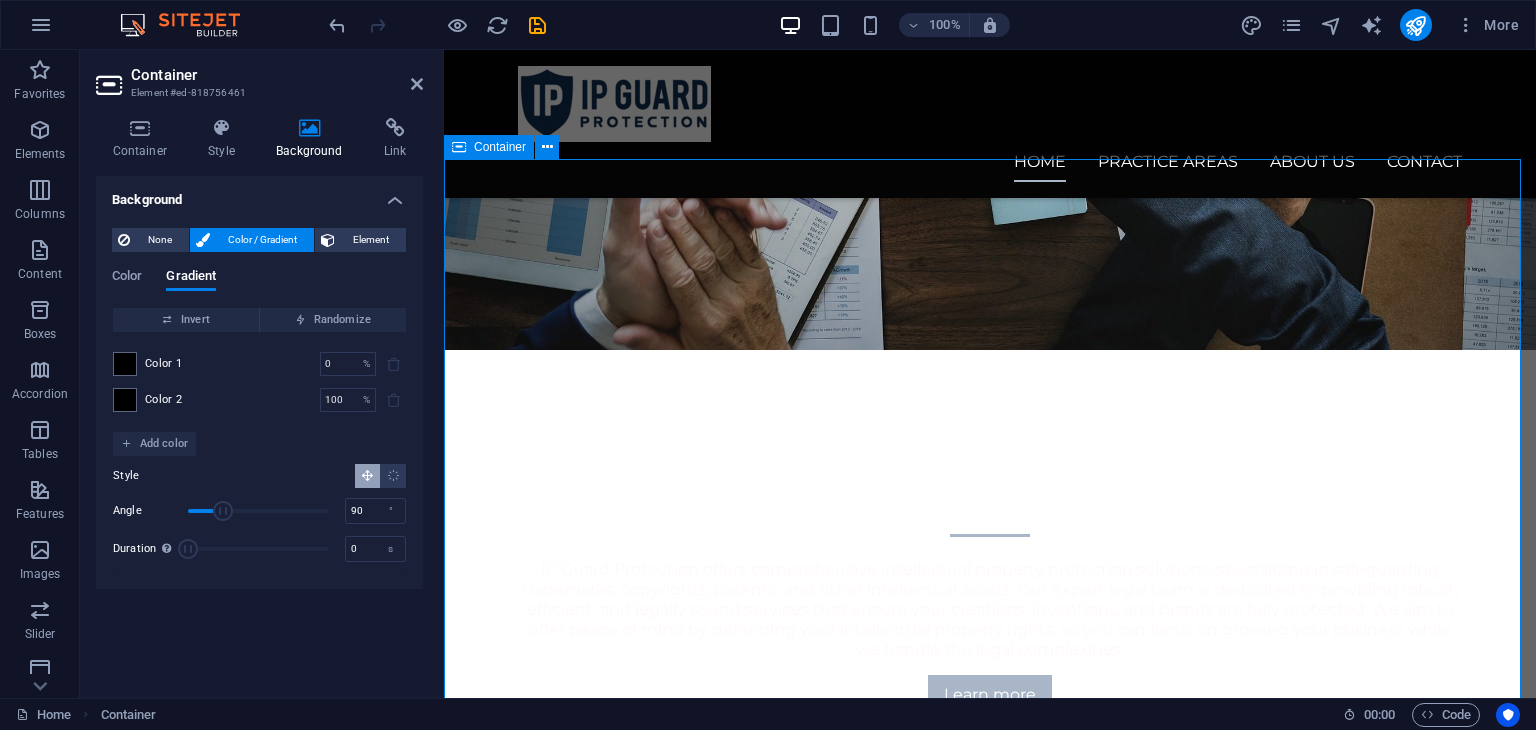click on "Our services for you Trademark Protection Services Our trademark protection services ensure that your brand identity is fully secured. We assist in registering your trademarks, defending against infringements, and enforcing your trademark rights globally. With expert legal support, we provide a comprehensive approach to safeguarding your trademarks, ensuring that your brand remains protected in all markets. Copyright and Patent Protection Services Our copyright and patent protection services are designed to safeguard your creative works and inventions. We assist in registering copyrights to protect your literary, artistic, and musical creations, as well as securing patents for your inventions and innovations. With expert legal guidance, we help enforce your rights, address infringement issues, and ensure that your intellectual property is legally protected from unauthorized use." at bounding box center (990, 1238) 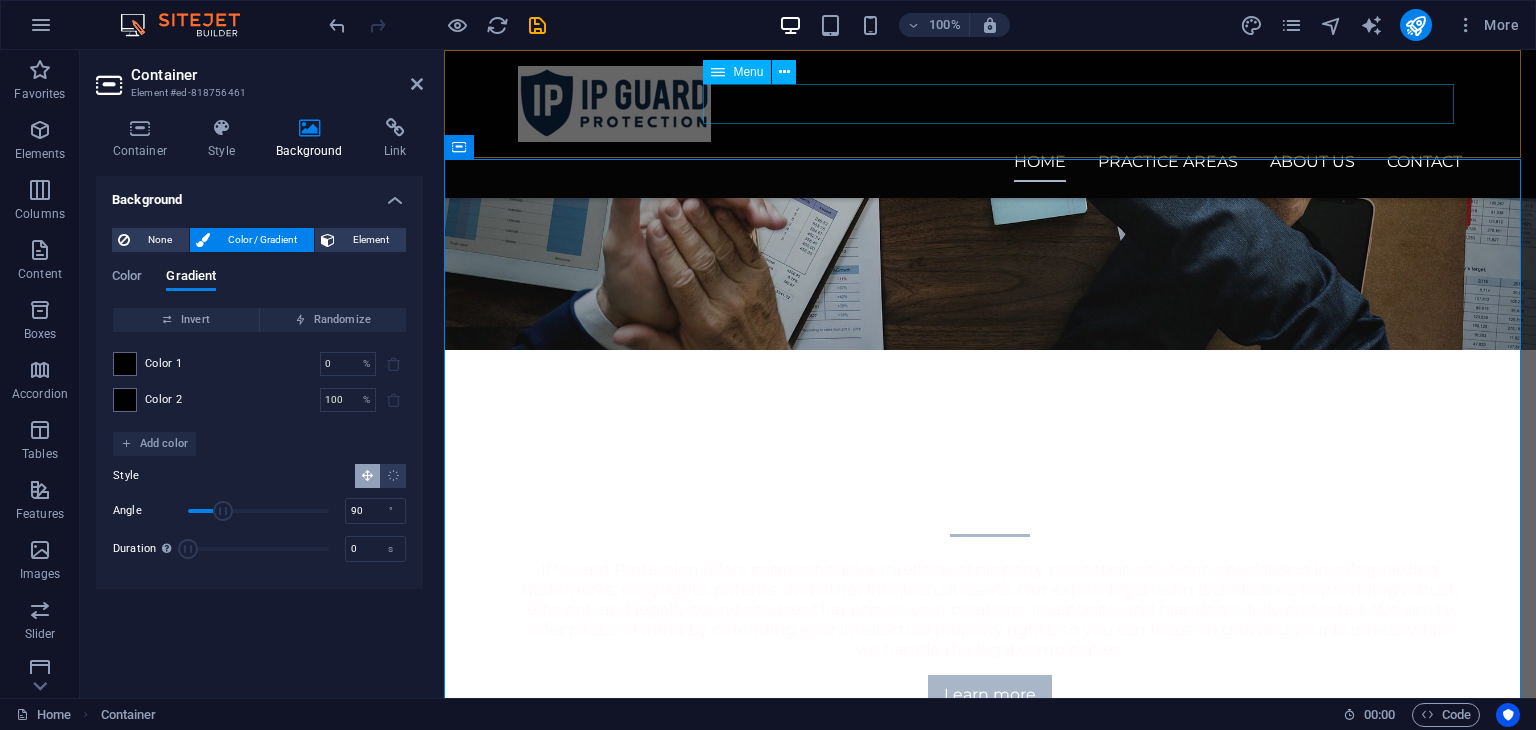 click on "Home Practice Areas About us Contact" at bounding box center (990, 162) 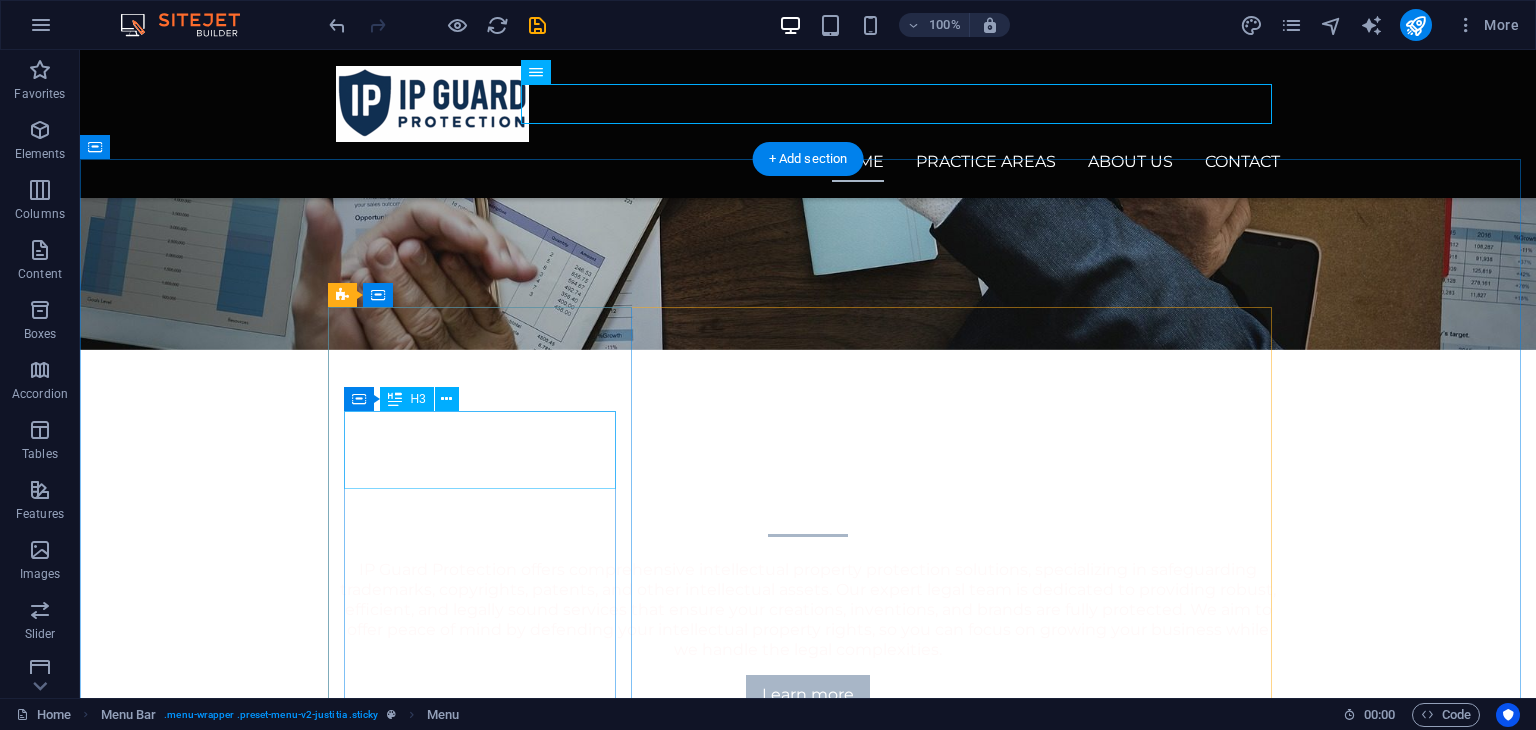 click on "Trademark Protection Services" at bounding box center [808, 1030] 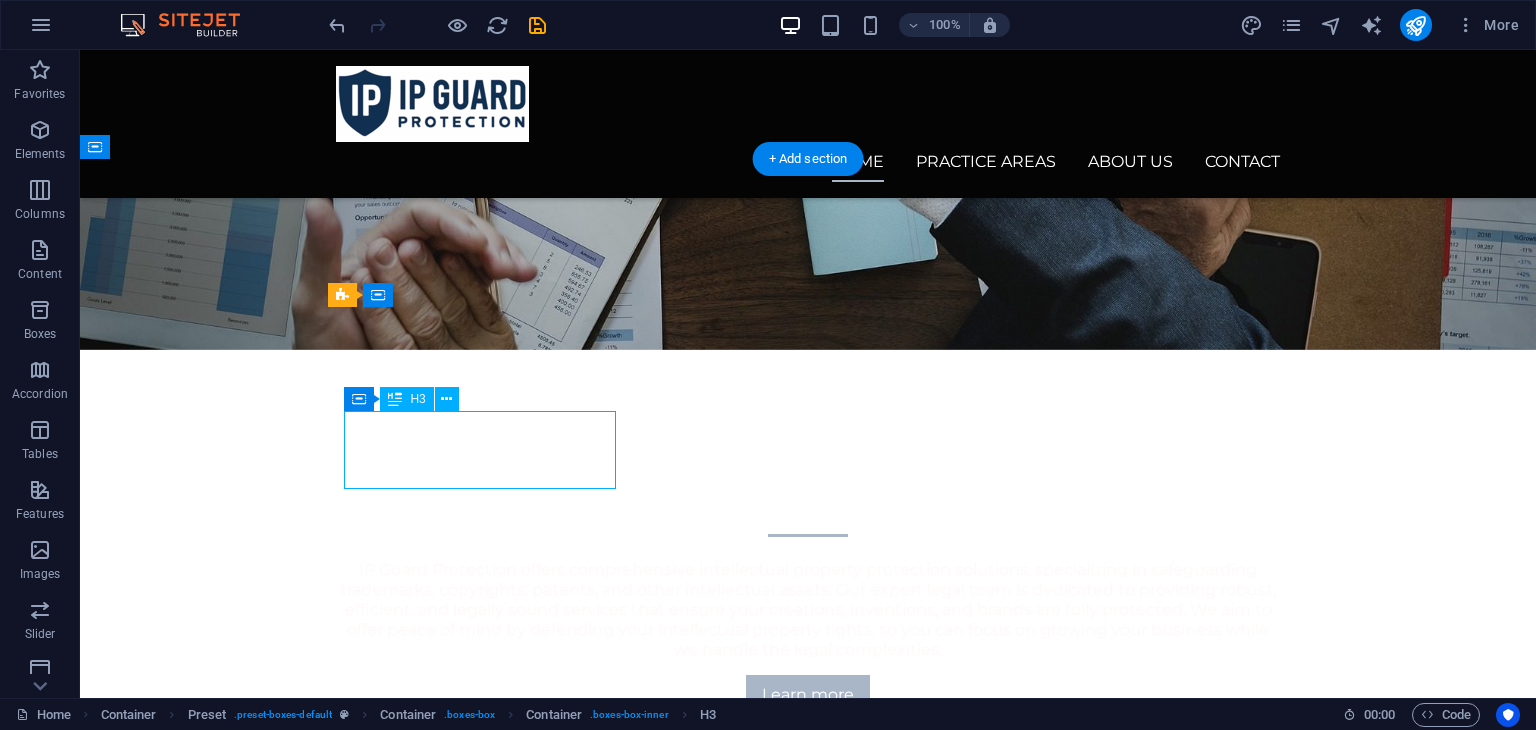 click on "Trademark Protection Services" at bounding box center (808, 1030) 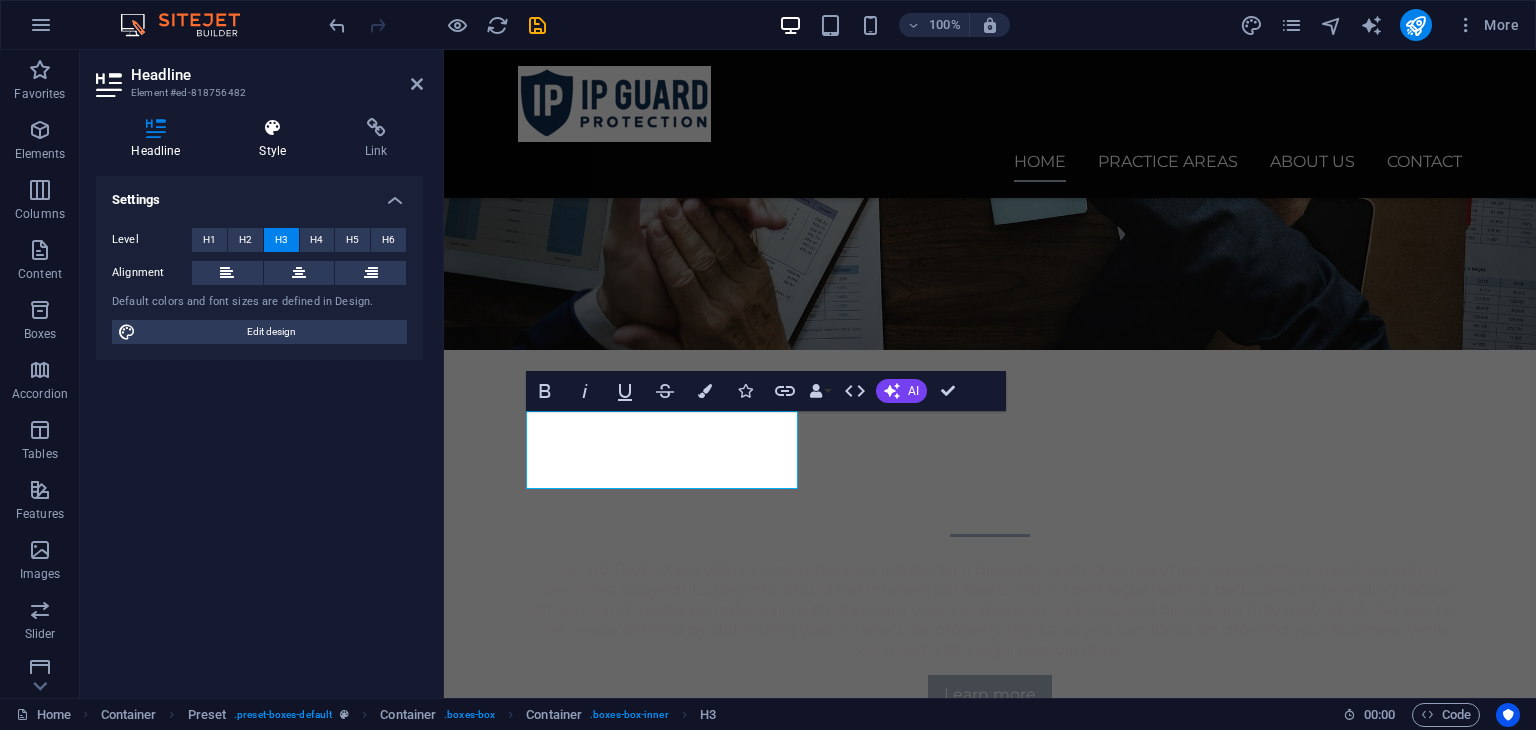 click on "Style" at bounding box center (277, 139) 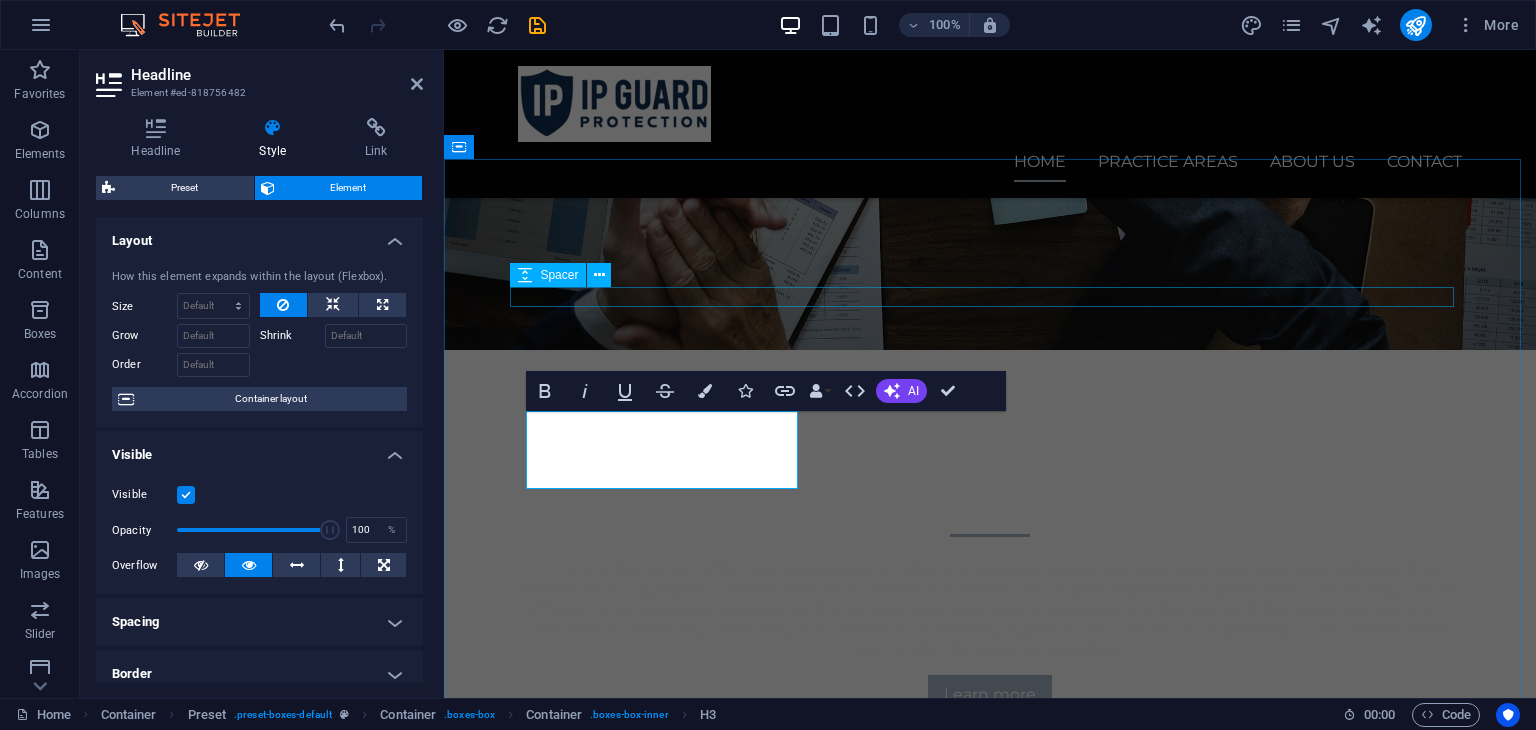 click at bounding box center [990, 933] 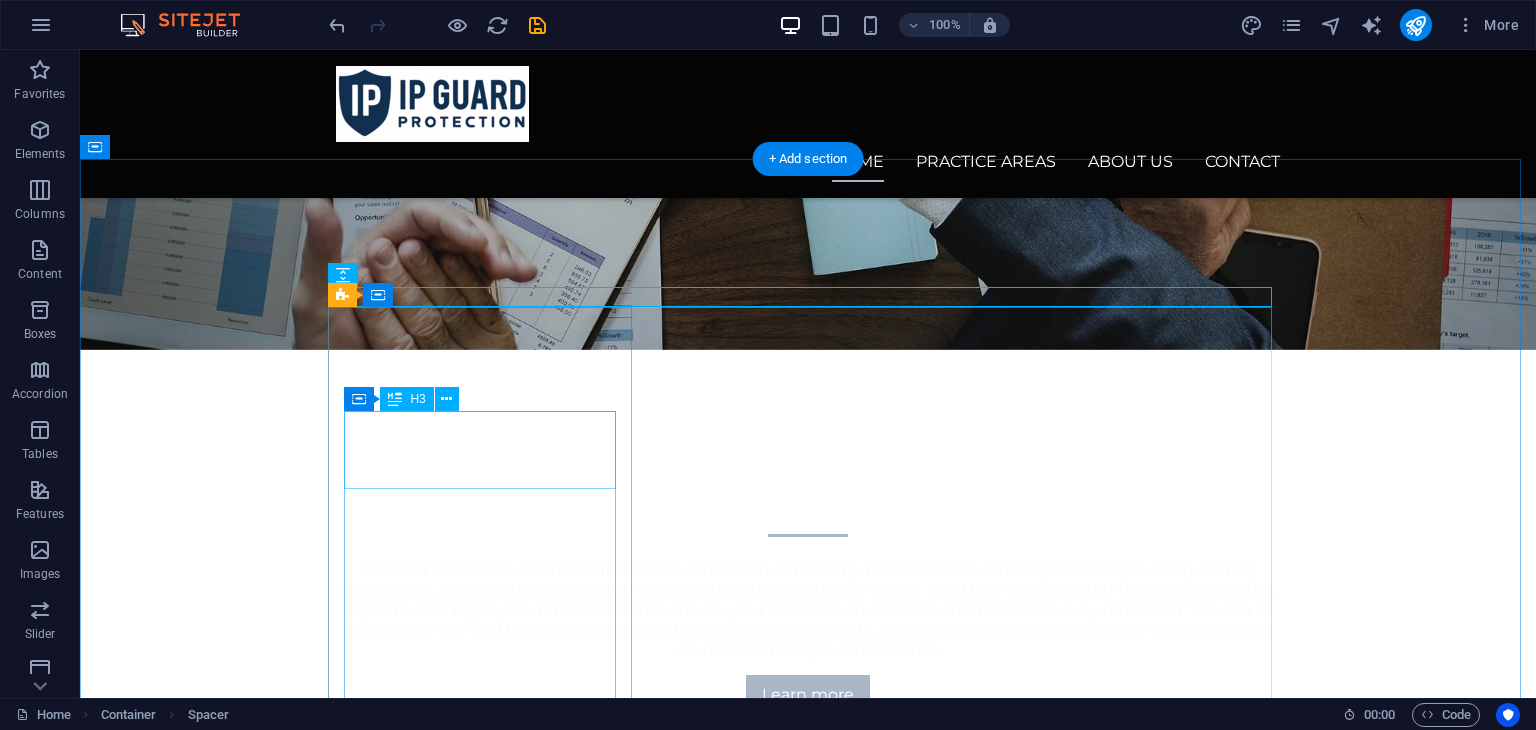 click on "Trademark Protection Services" at bounding box center [808, 1030] 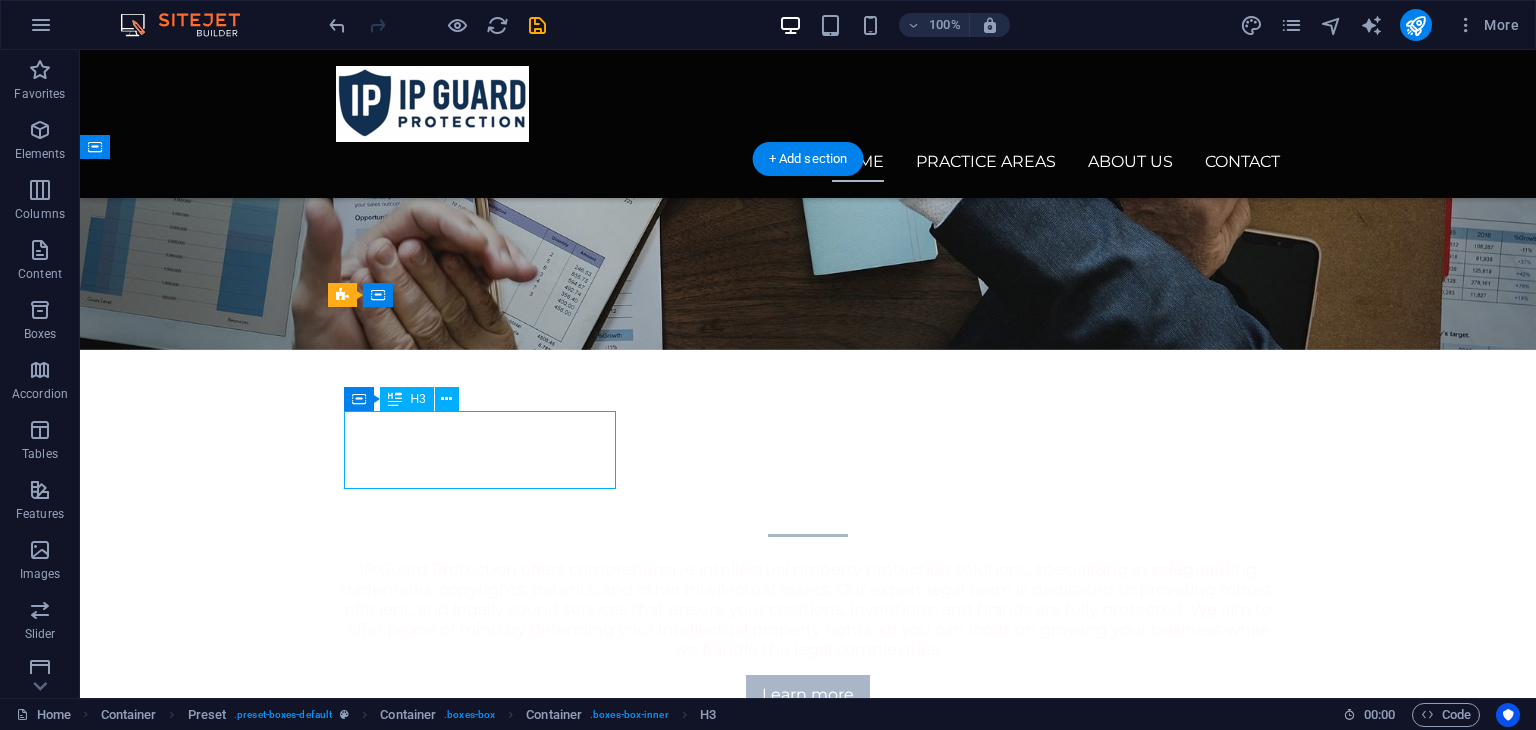 click on "Trademark Protection Services" at bounding box center [808, 1030] 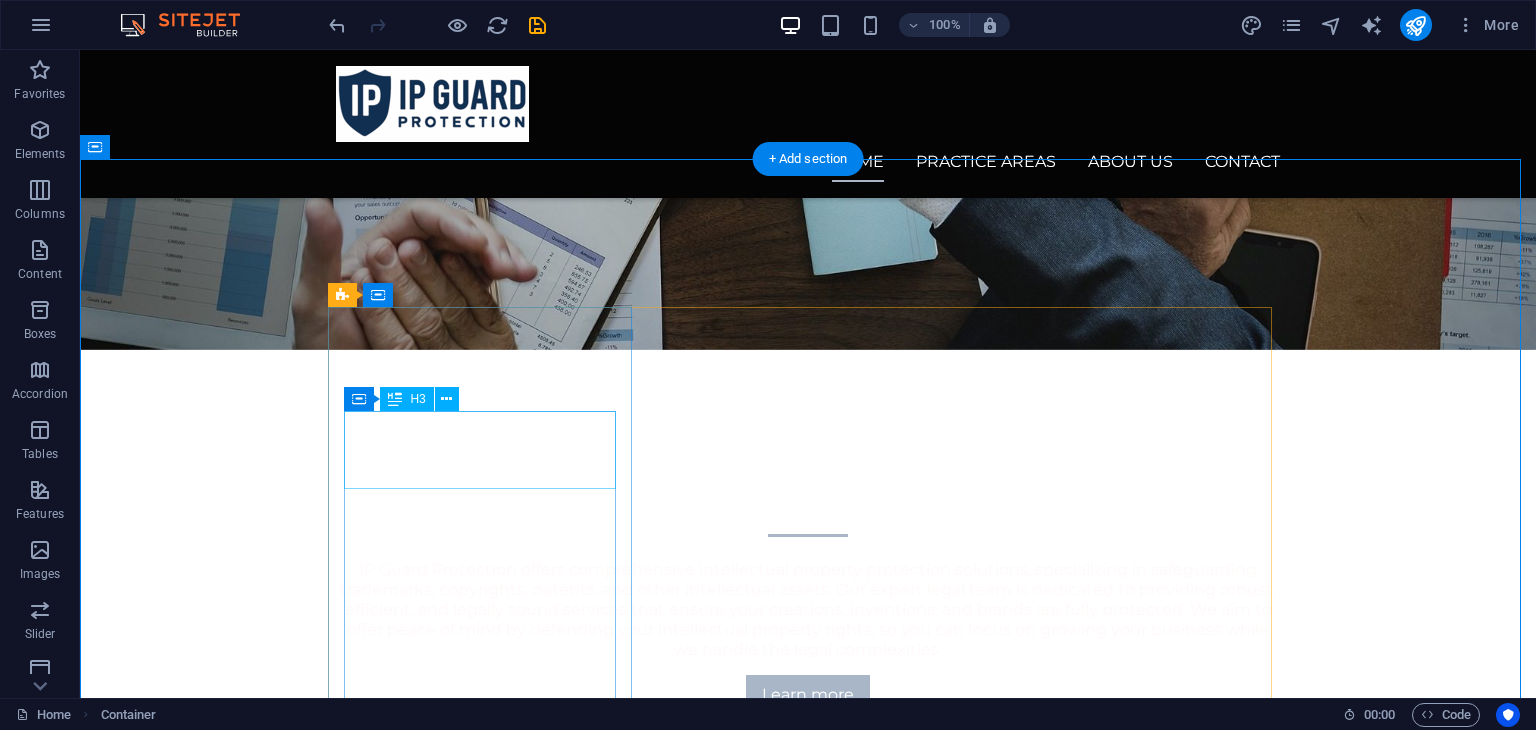 click on "Trademark Protection Services" at bounding box center (808, 1030) 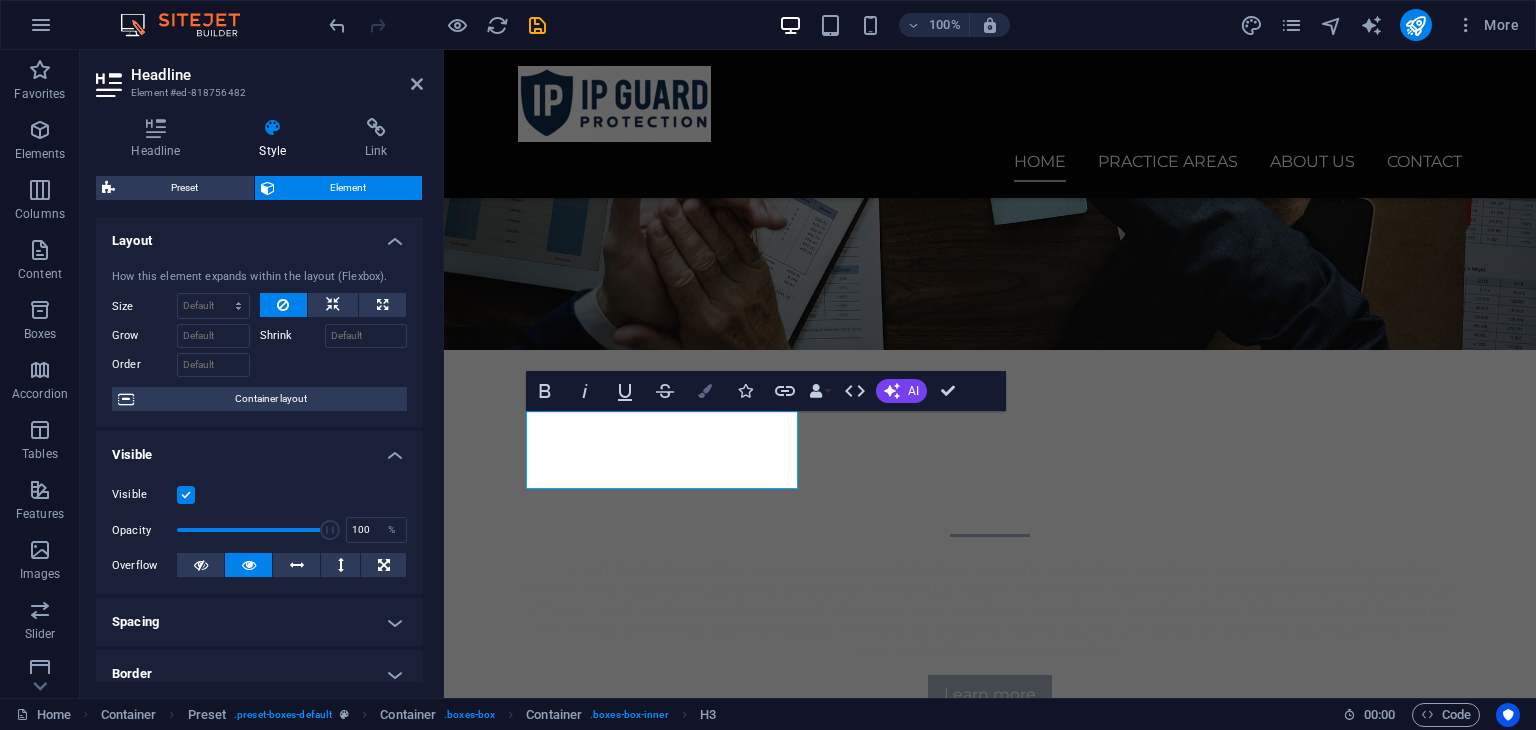 click at bounding box center (705, 391) 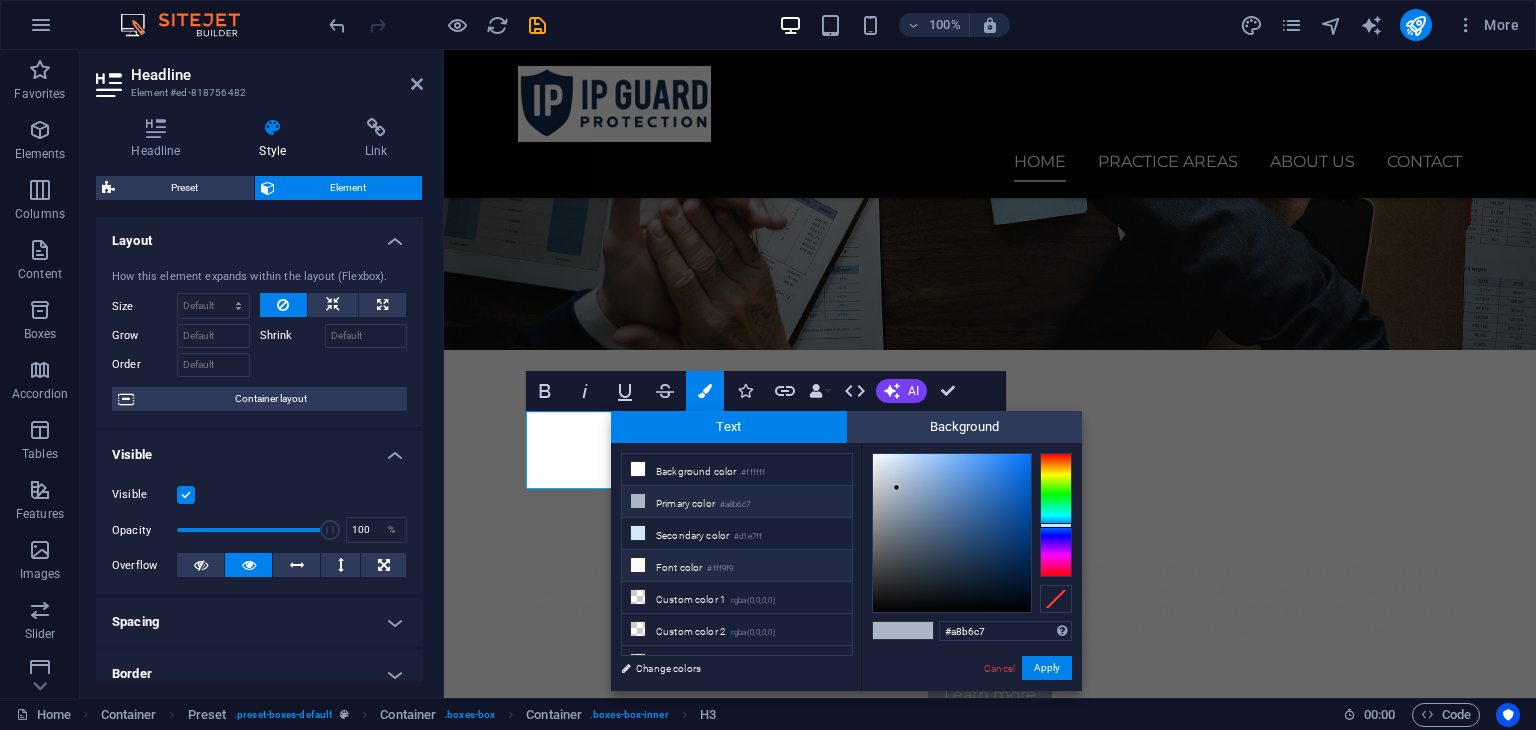 click on "Font color
#fff9f9" at bounding box center [737, 566] 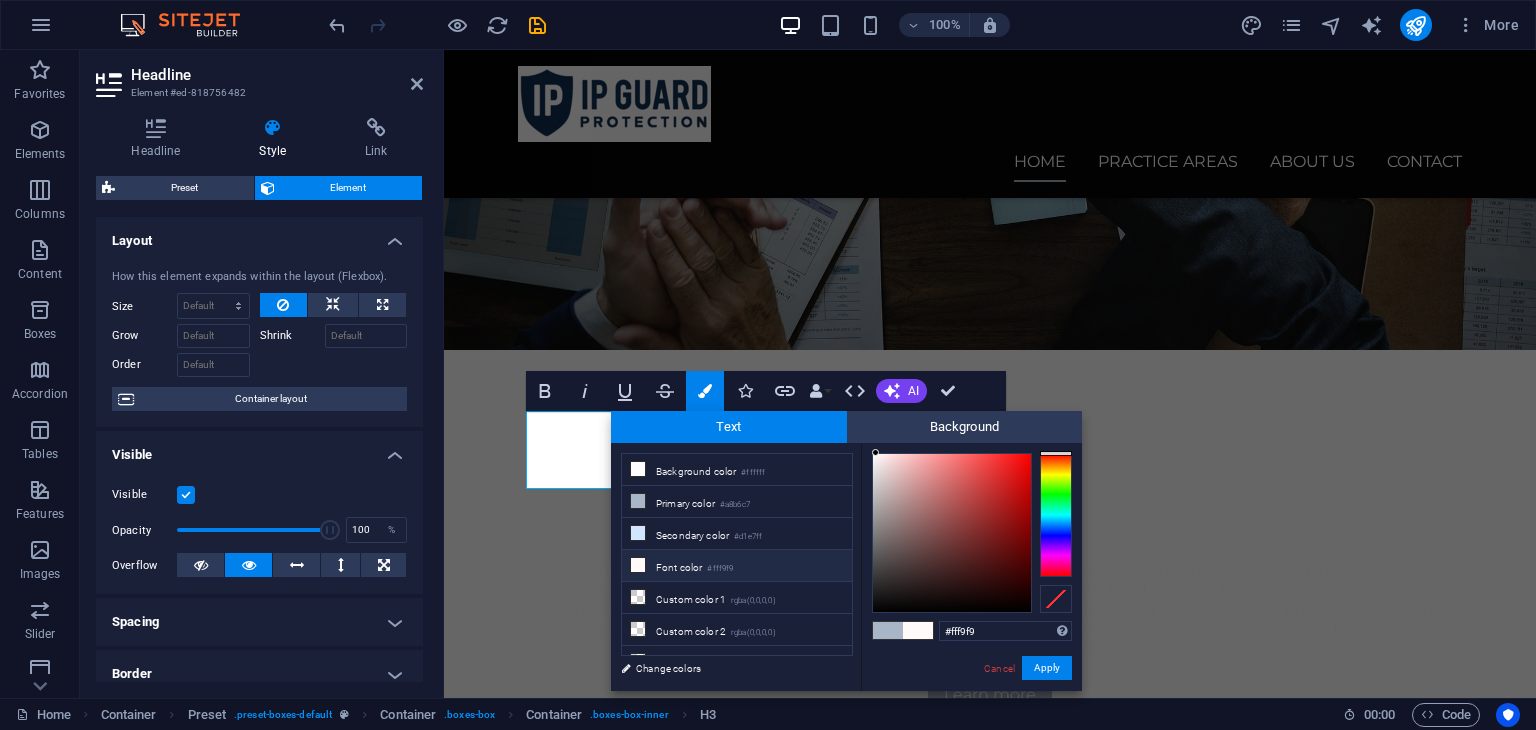 type on "#050505" 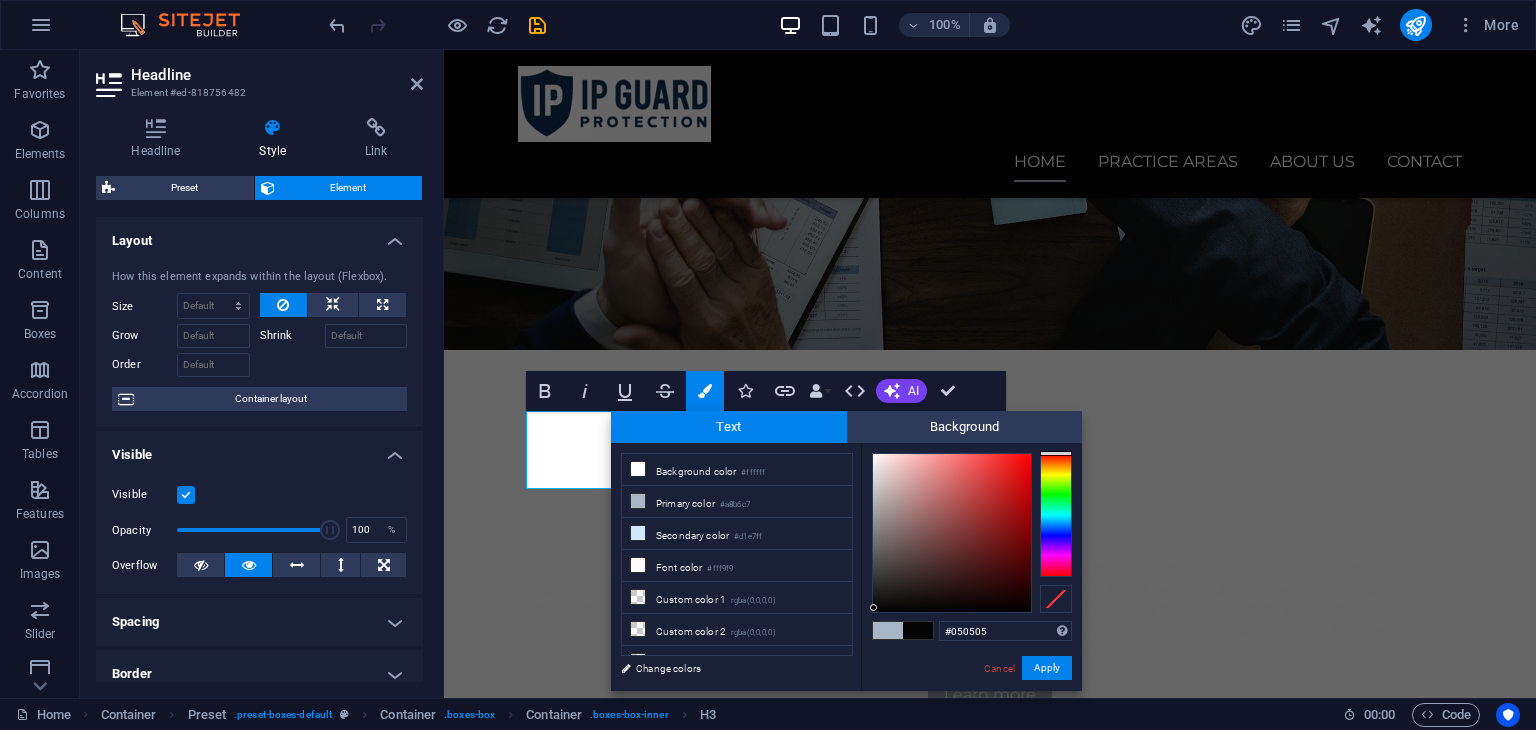 click at bounding box center (952, 533) 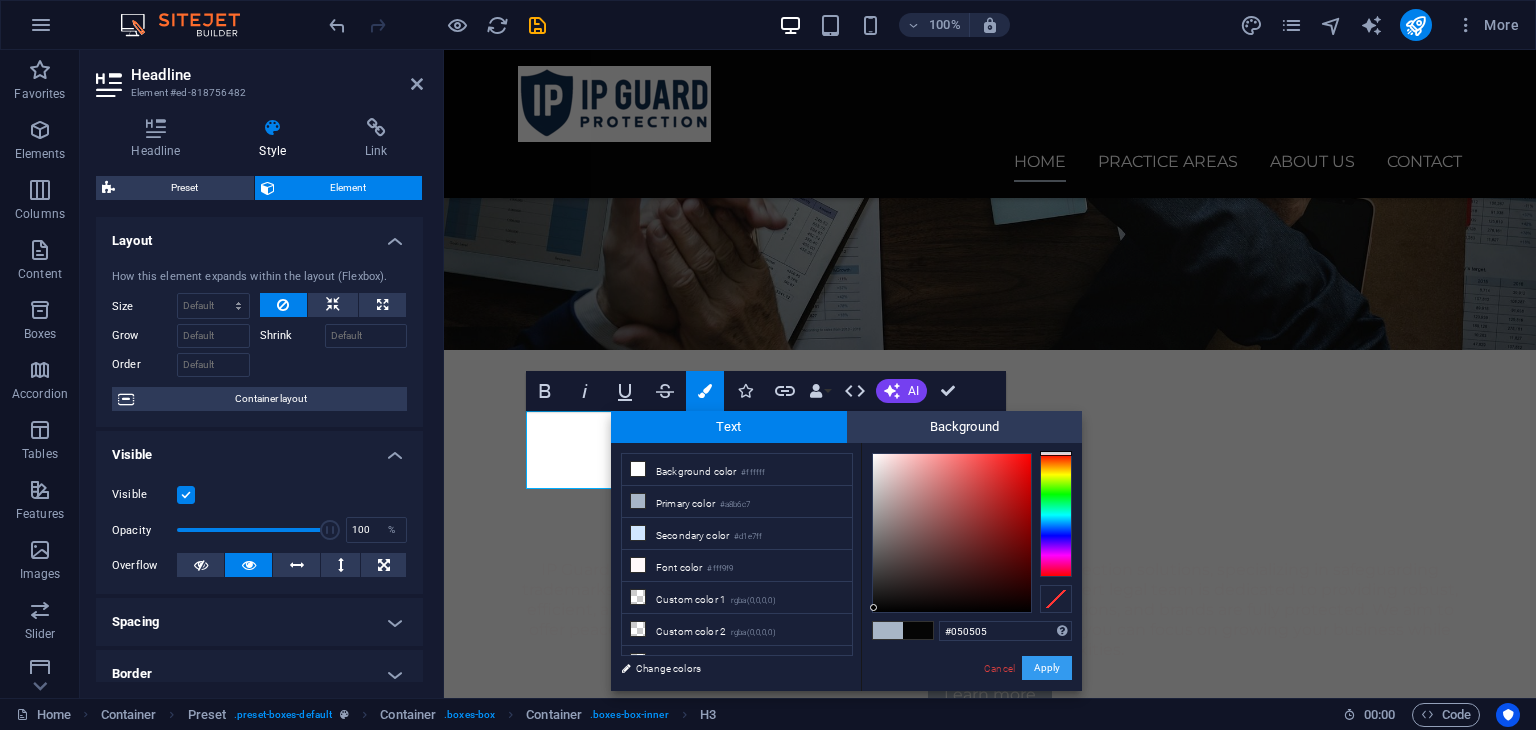 click on "Apply" at bounding box center [1047, 668] 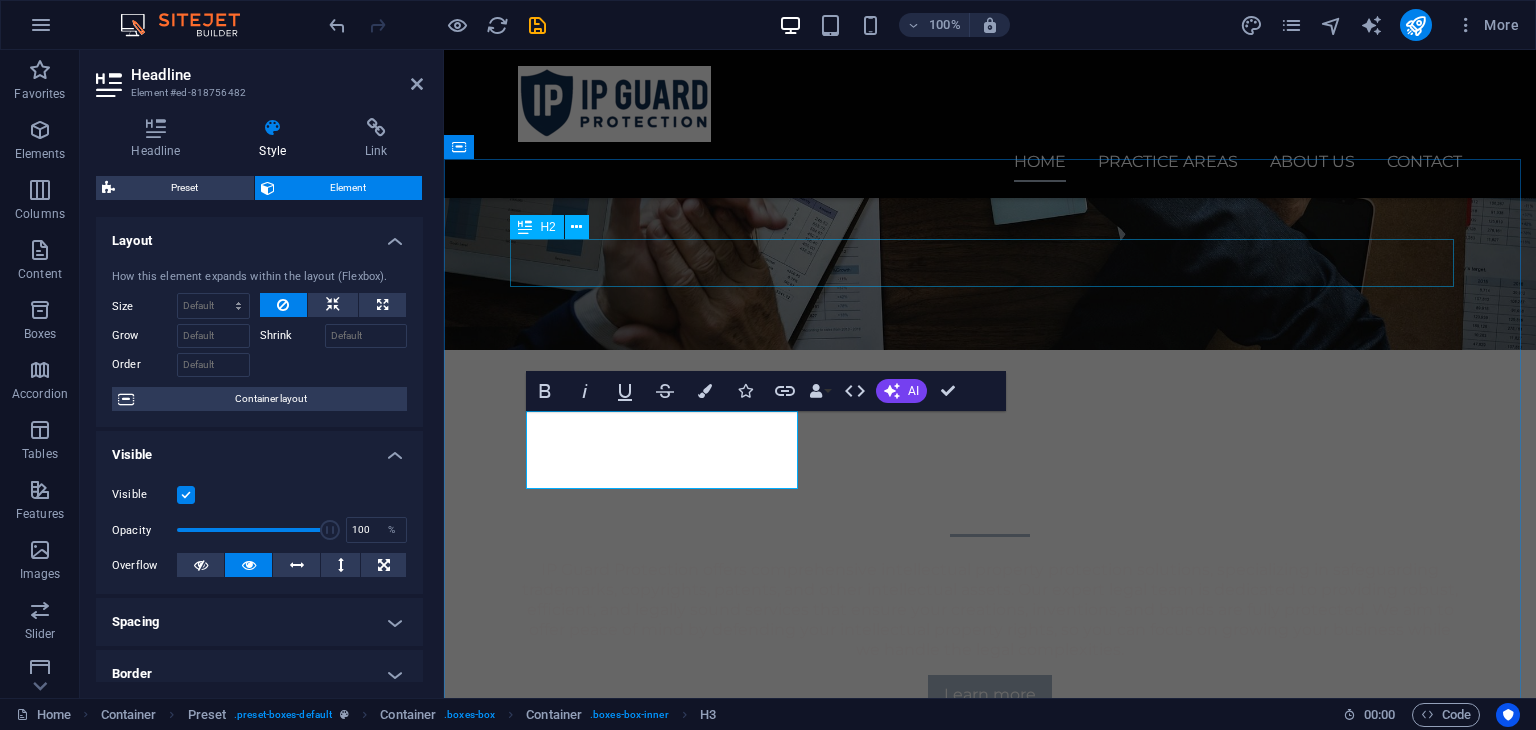 click on "Our services for you" at bounding box center (990, 899) 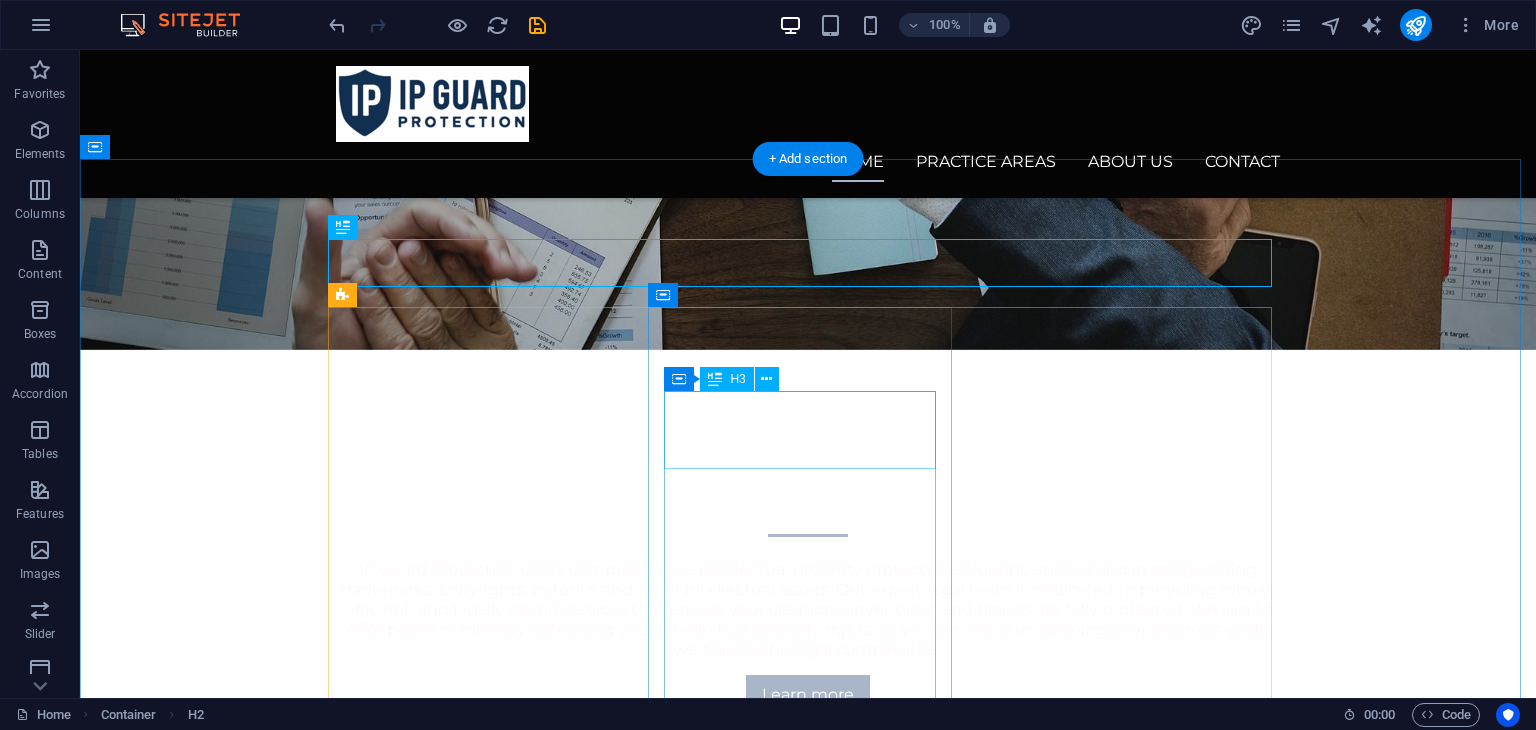 click on "Copyright and Patent Protection Services" at bounding box center [808, 1245] 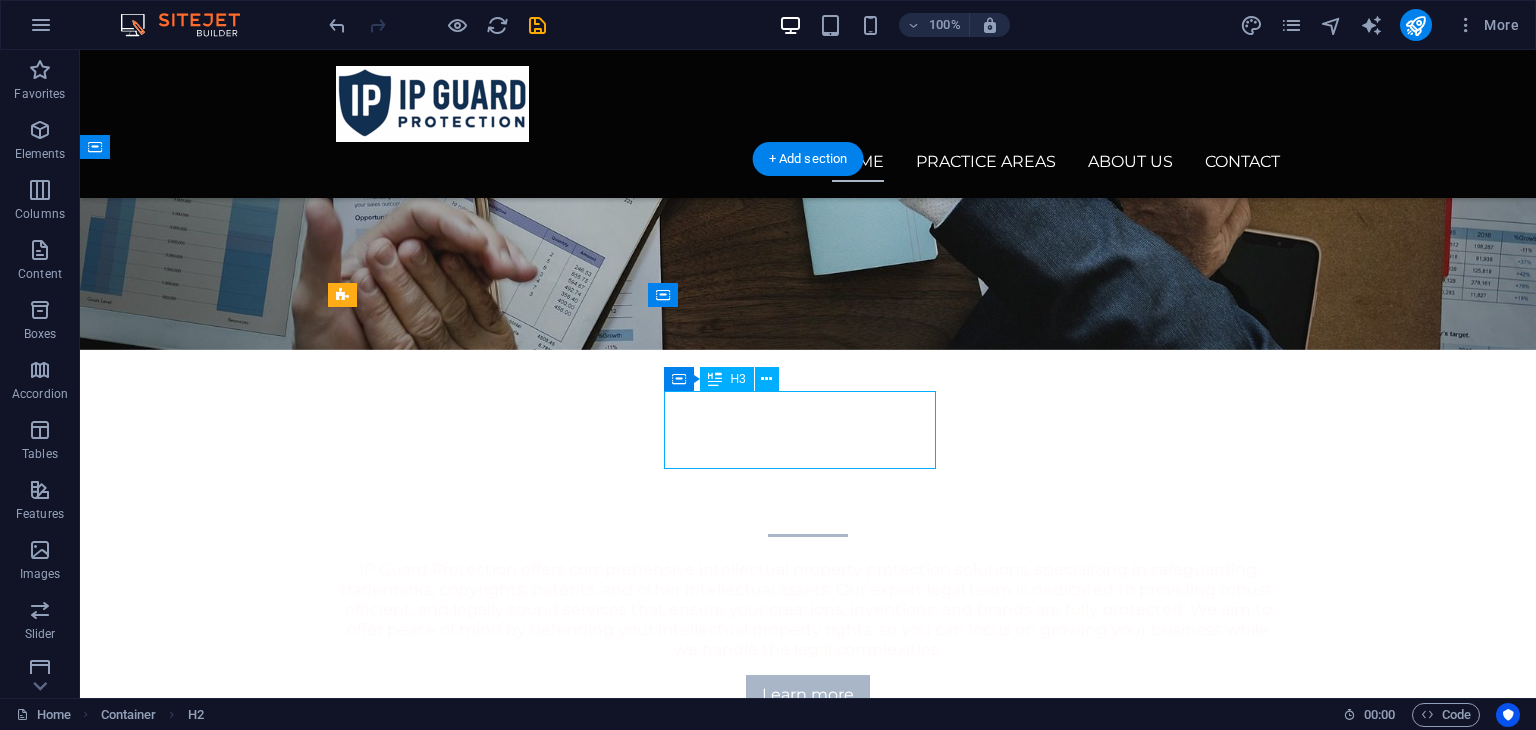 click on "Copyright and Patent Protection Services" at bounding box center [808, 1245] 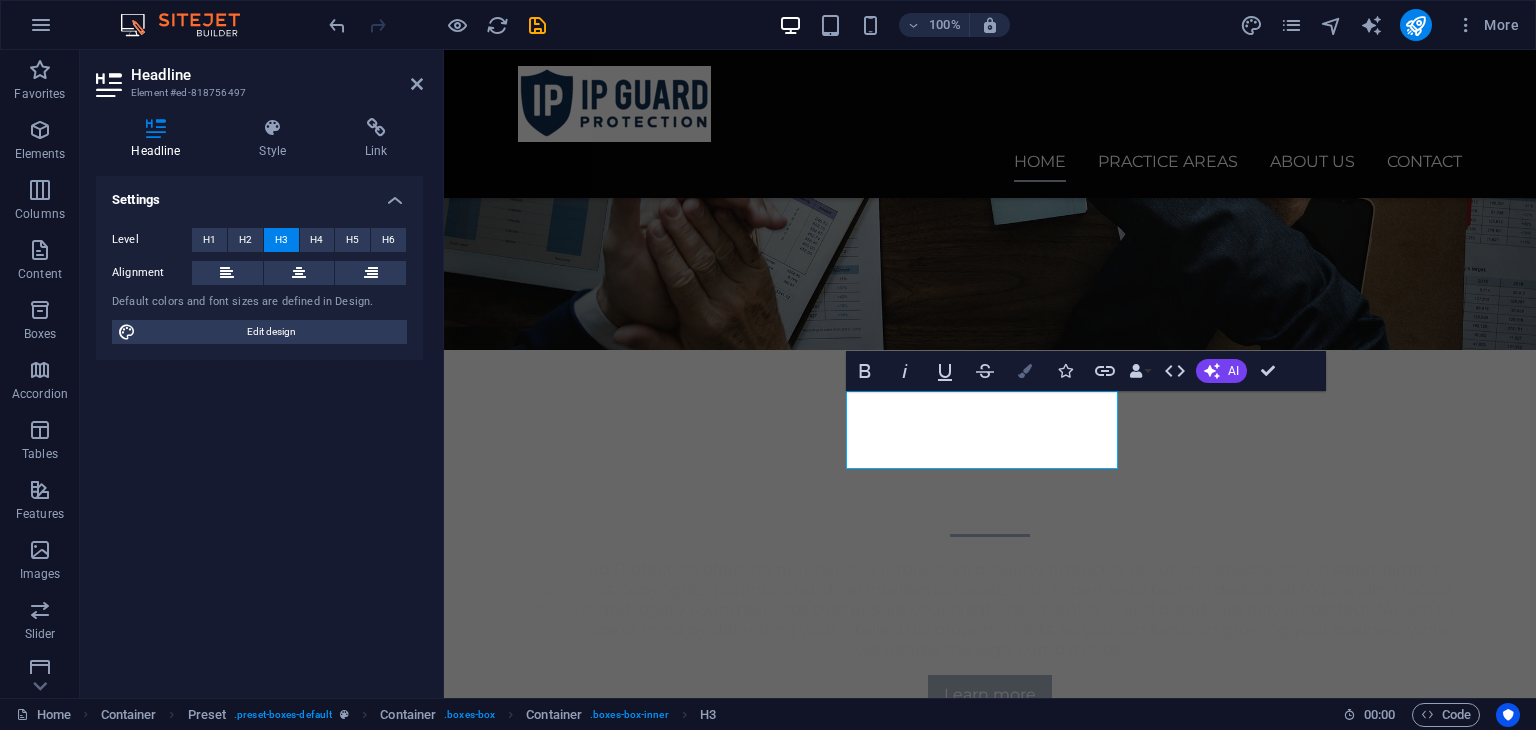 click on "Colors" at bounding box center (1025, 371) 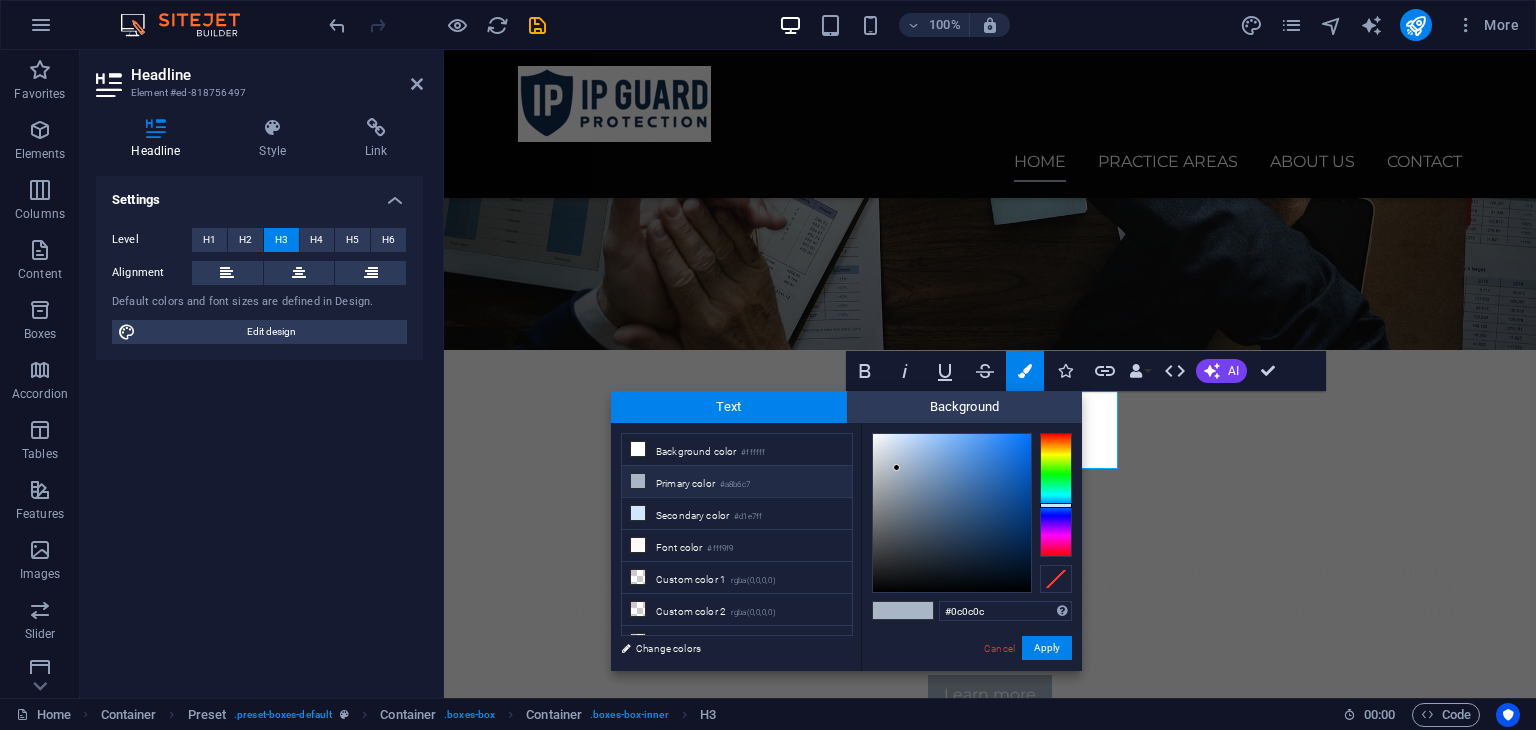 click at bounding box center (952, 513) 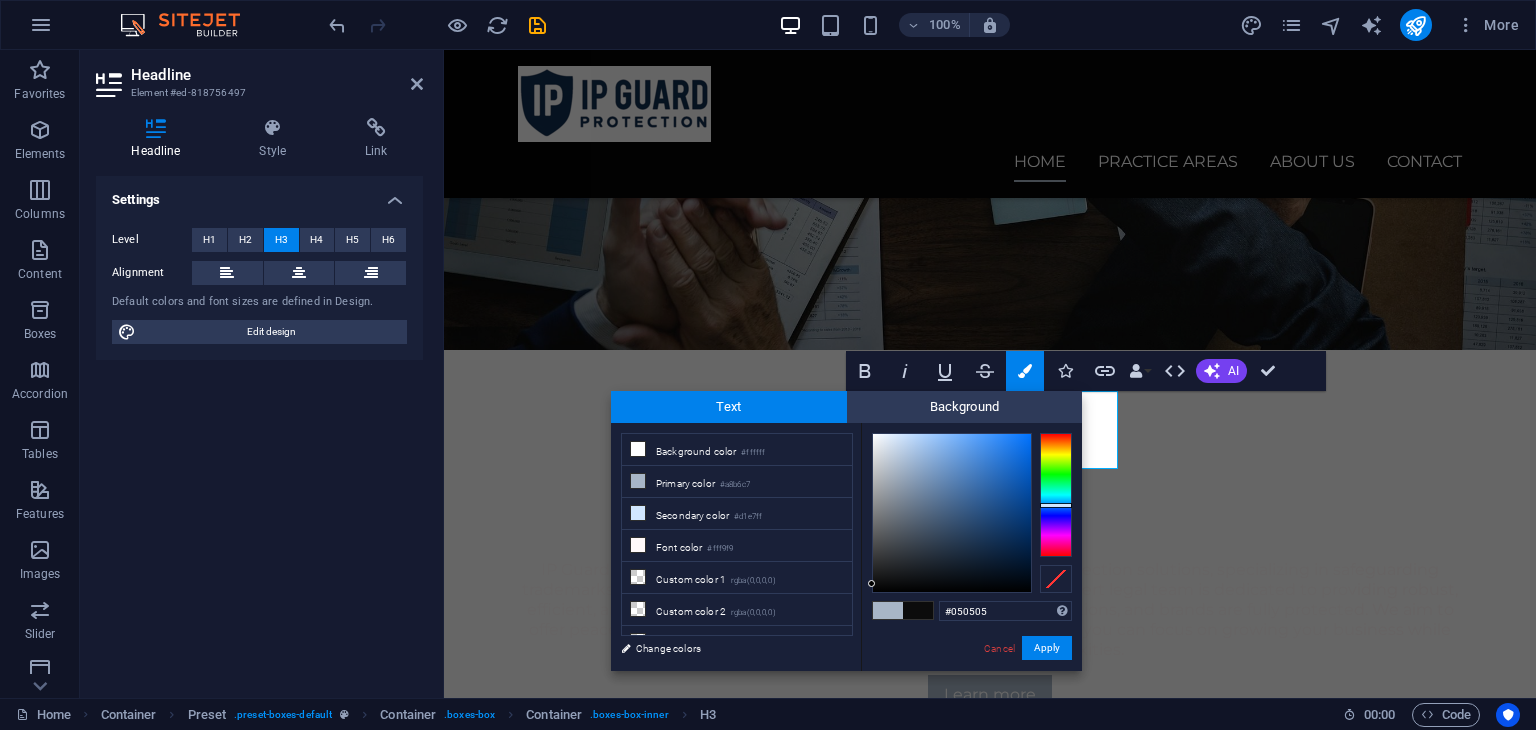 click at bounding box center [952, 513] 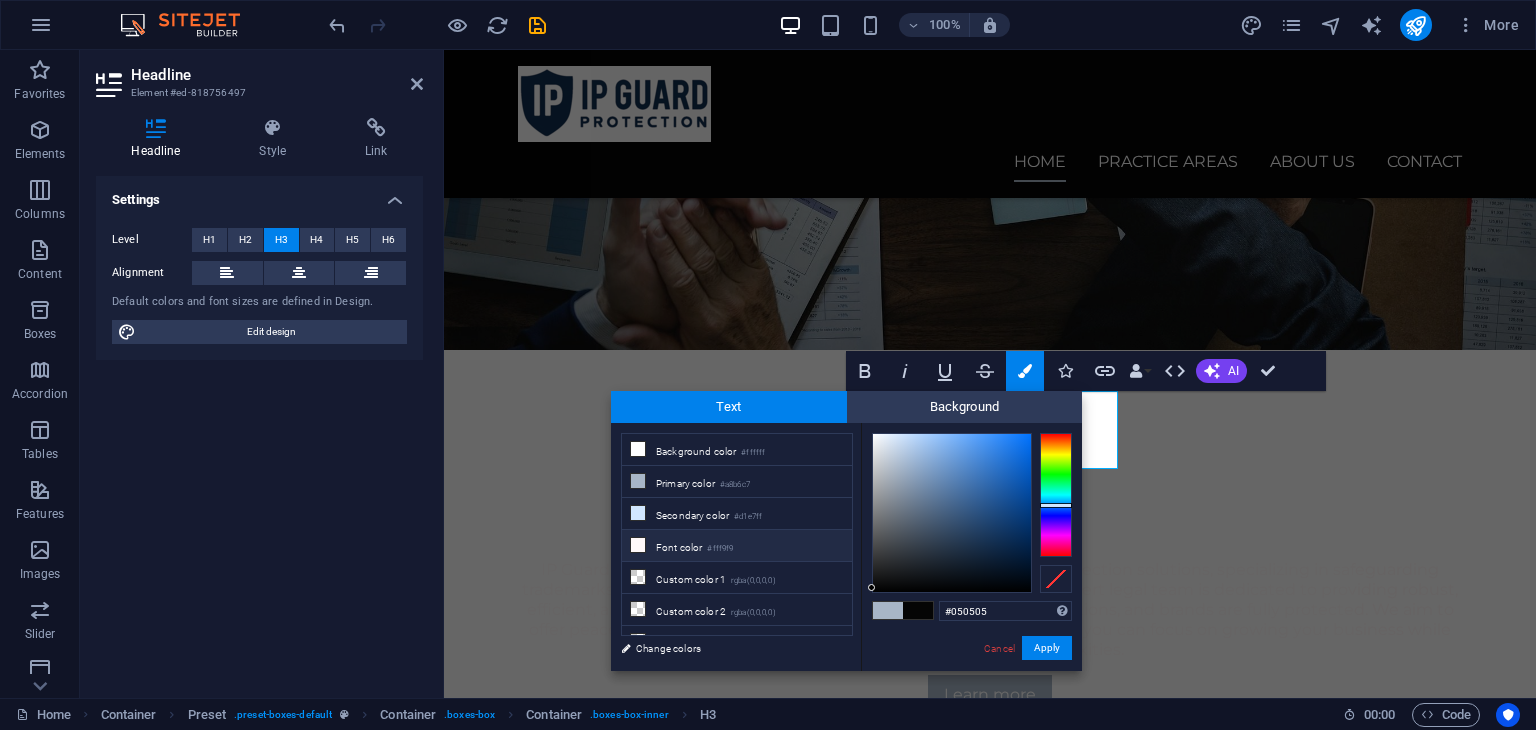 click on "Font color
#fff9f9" at bounding box center (737, 546) 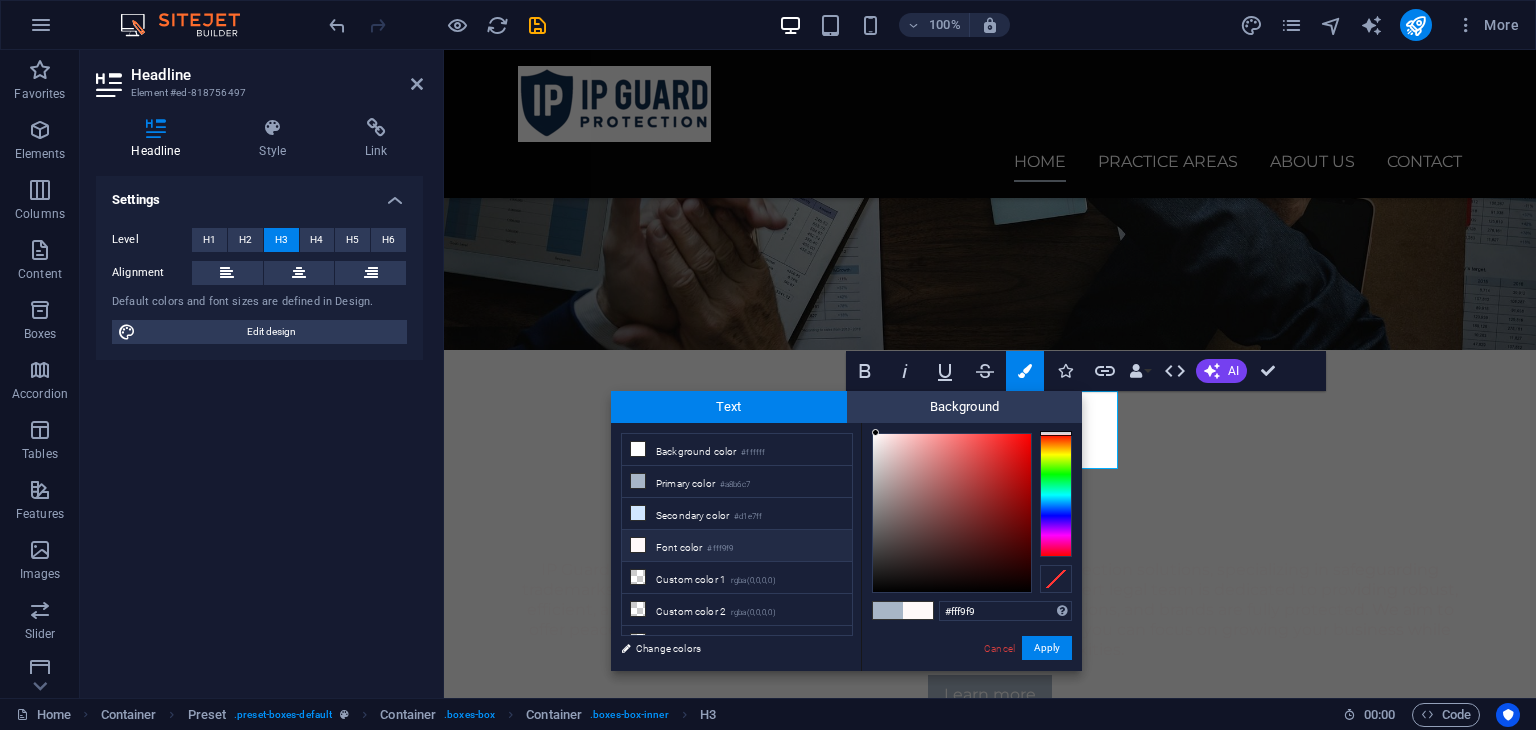 type on "#050505" 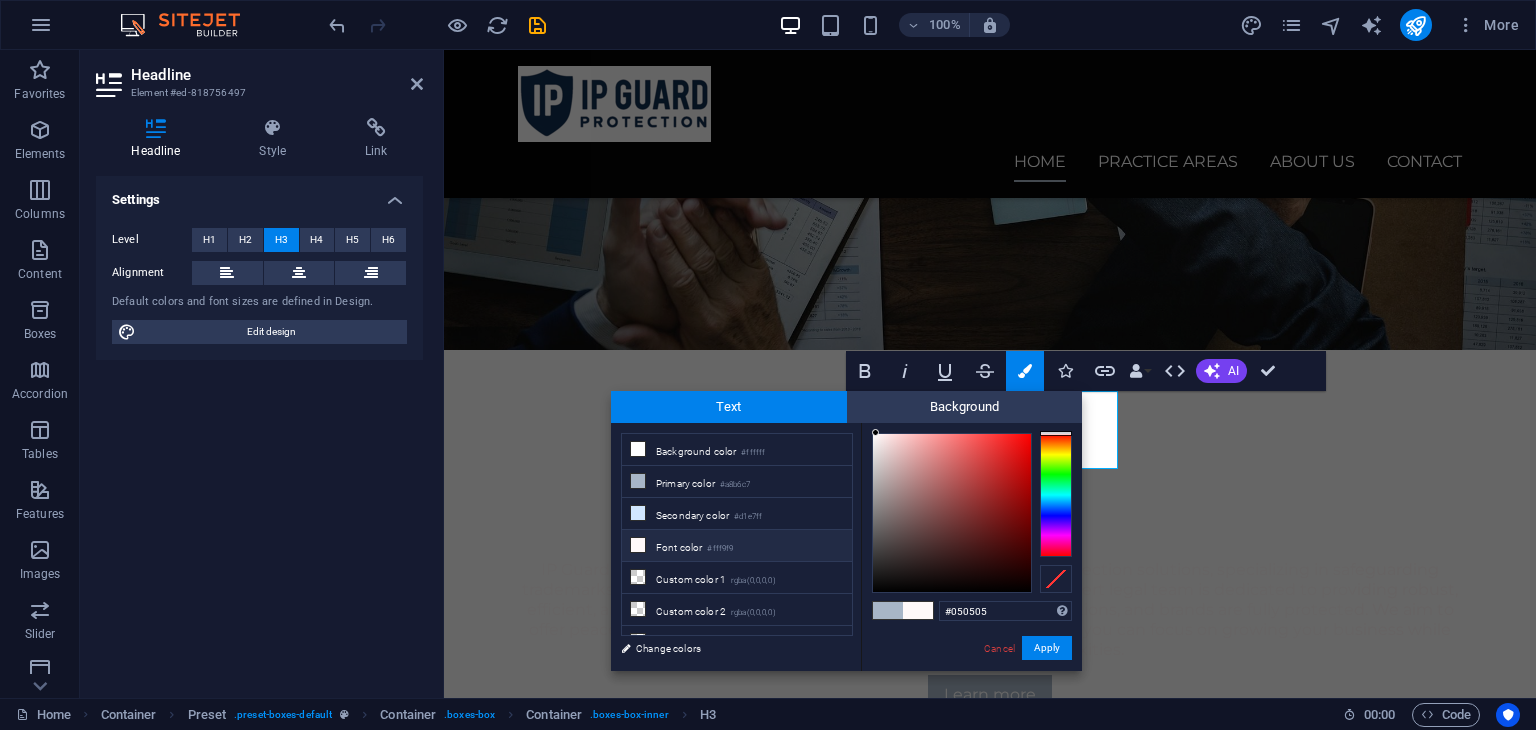 click at bounding box center (952, 513) 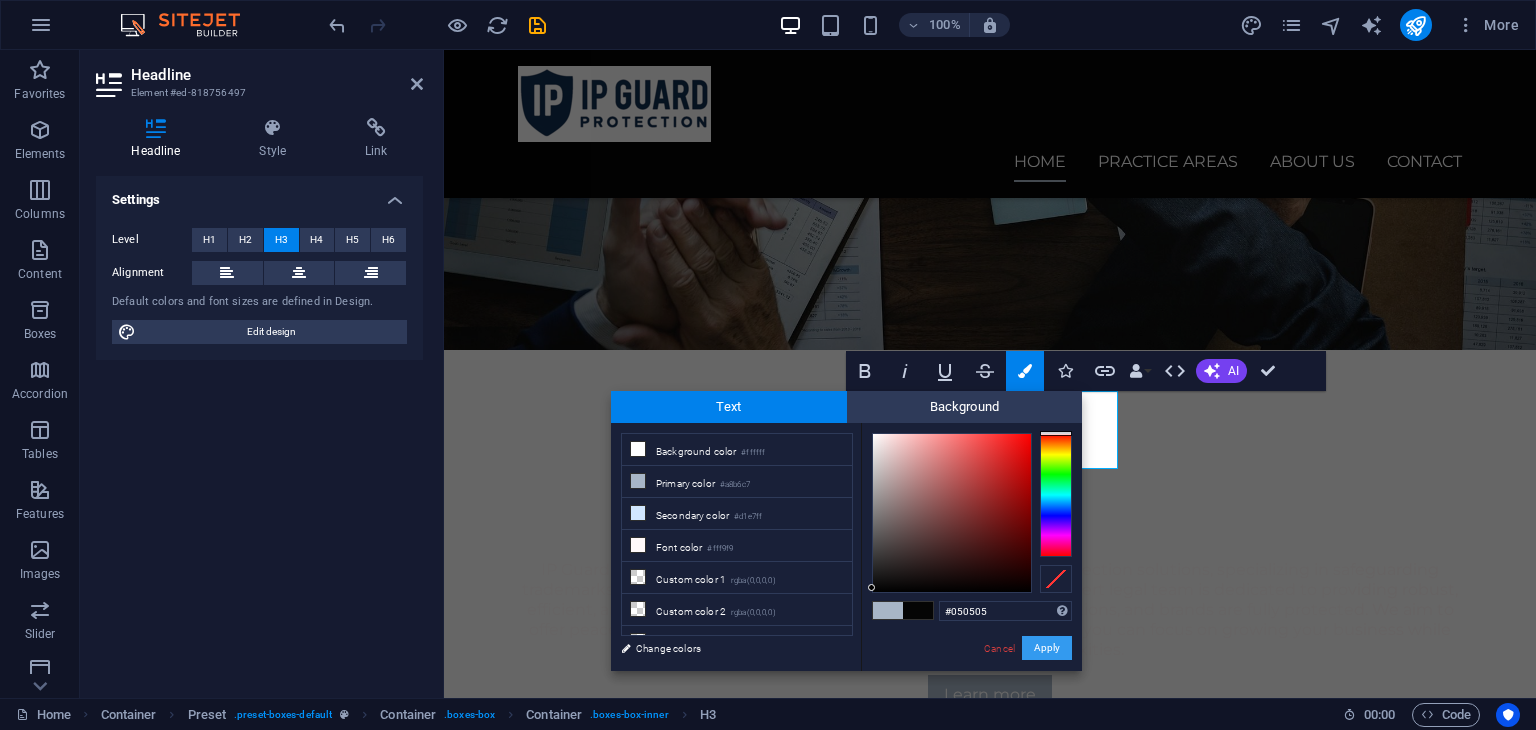 drag, startPoint x: 1048, startPoint y: 654, endPoint x: 767, endPoint y: 523, distance: 310.0355 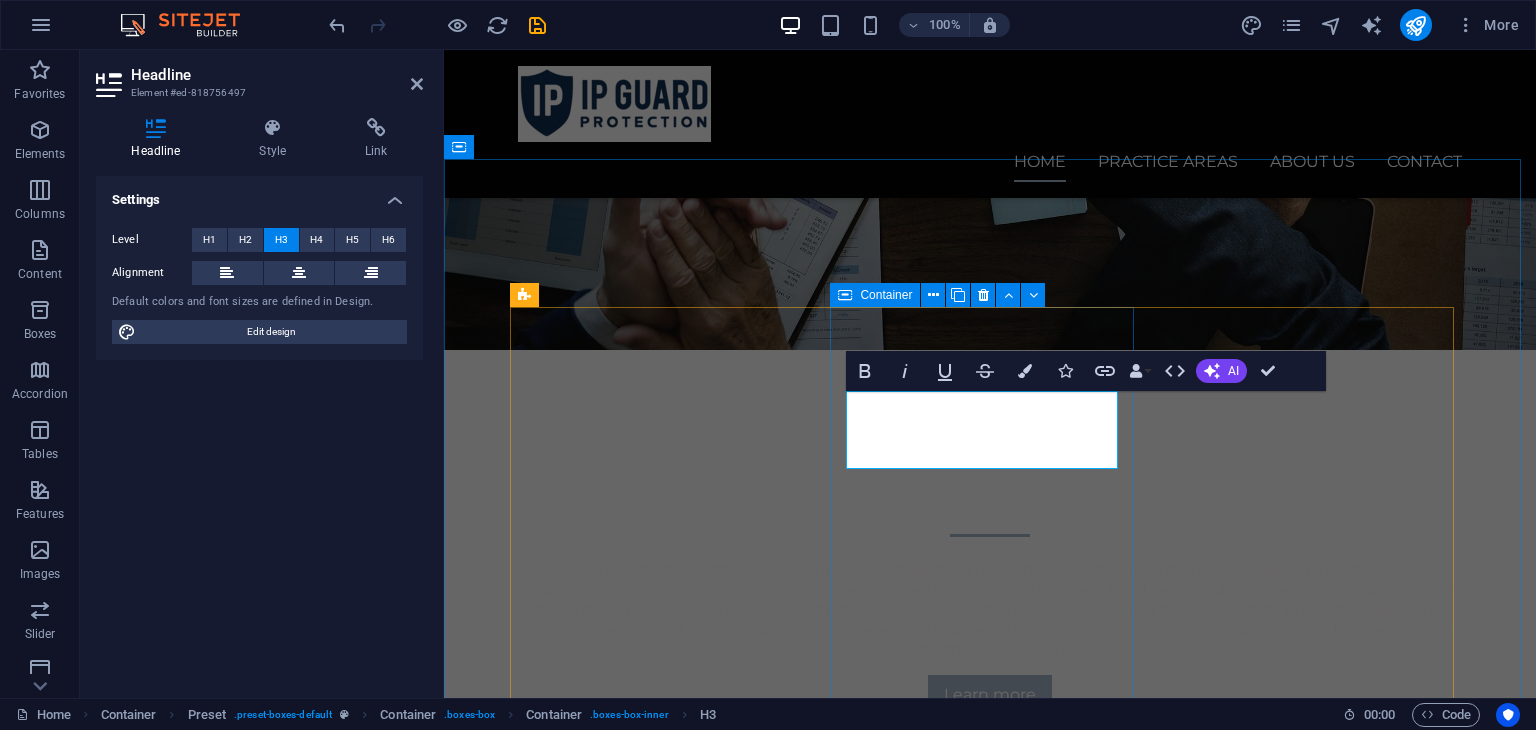 click on "Copyright and Patent Protection Services Our copyright and patent protection services are designed to safeguard your creative works and inventions. We assist in registering copyrights to protect your literary, artistic, and musical creations, as well as securing patents for your inventions and innovations. With expert legal guidance, we help enforce your rights, address infringement issues, and ensure that your intellectual property is legally protected from unauthorized use." at bounding box center (990, 1261) 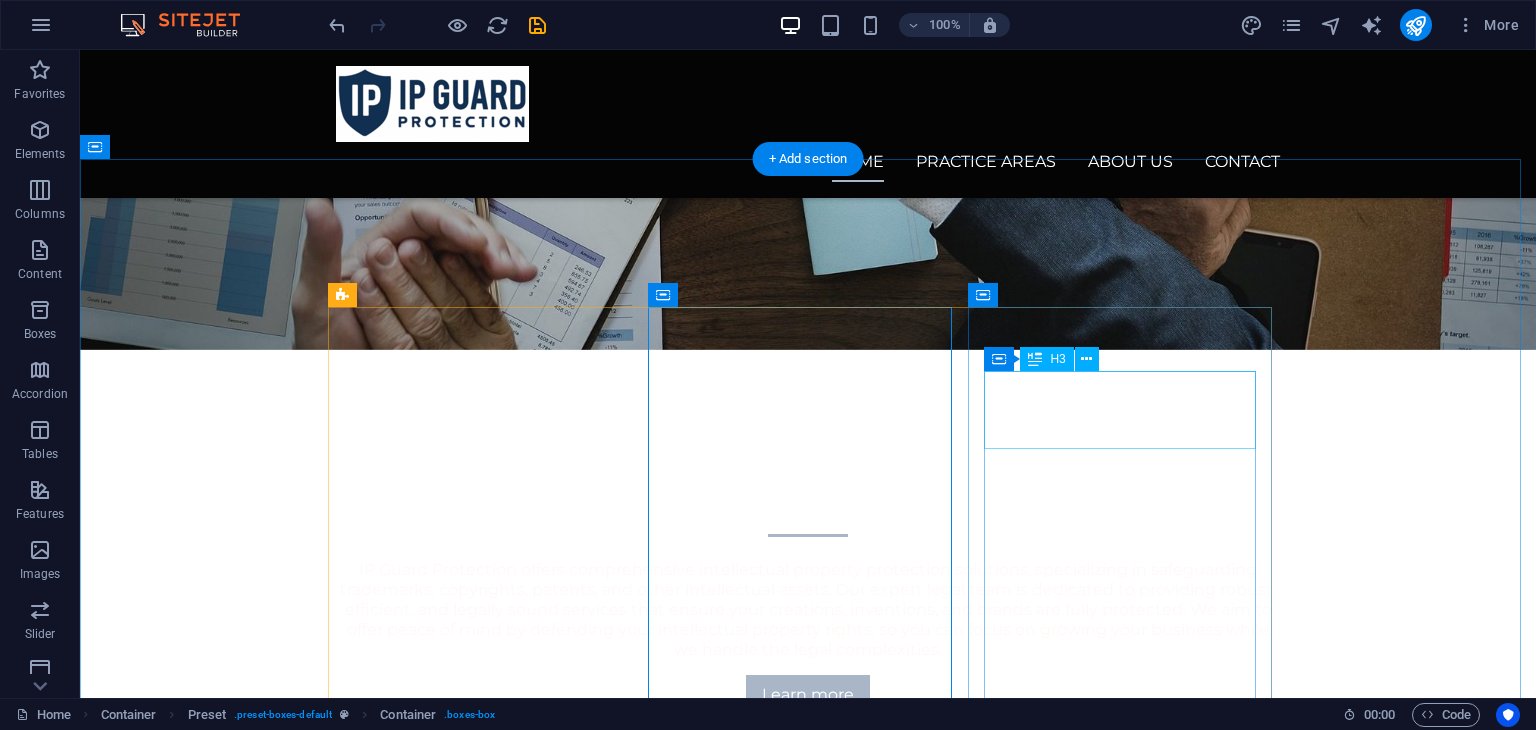 click on "Intellectual Property Legal Advisory Services" at bounding box center (808, 1460) 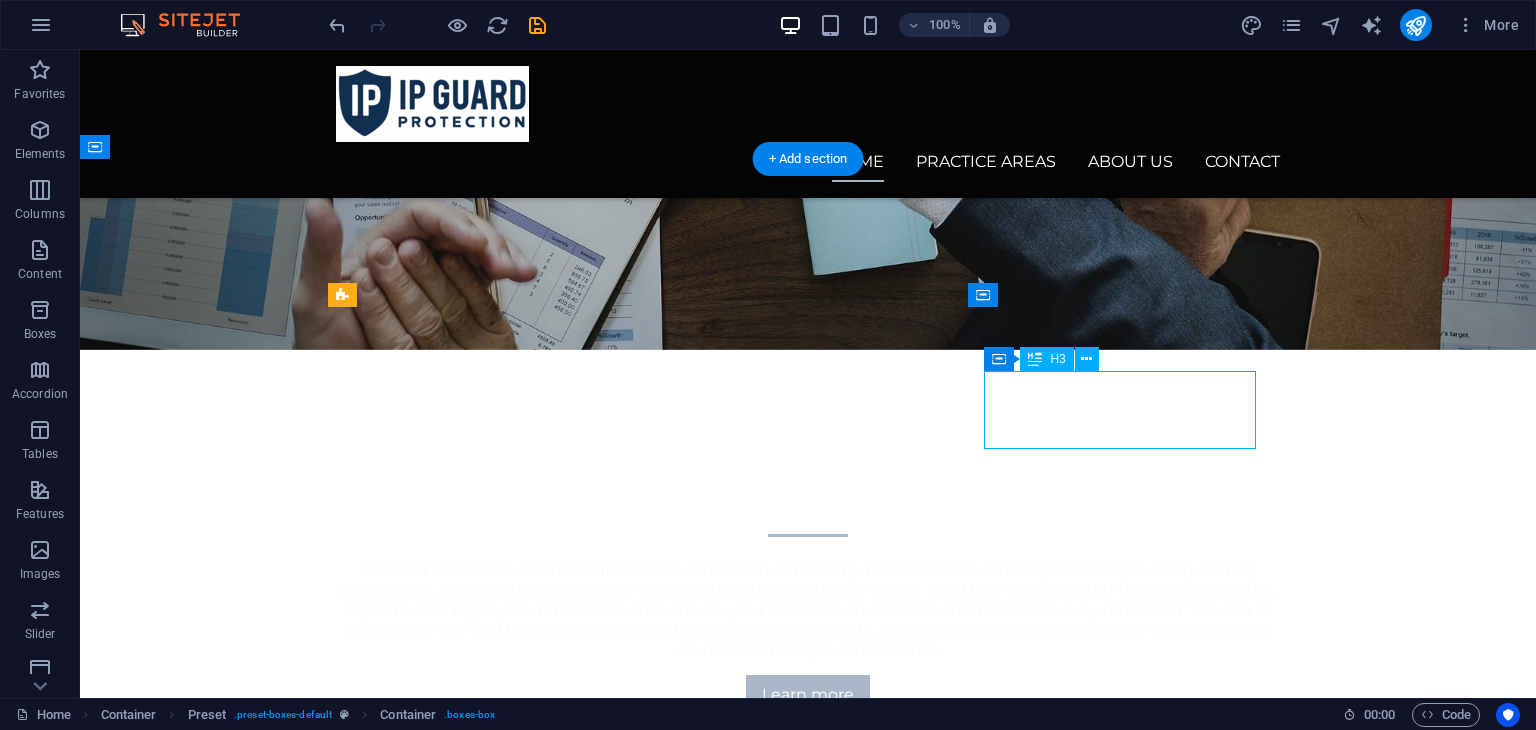 click on "Intellectual Property Legal Advisory Services" at bounding box center [808, 1460] 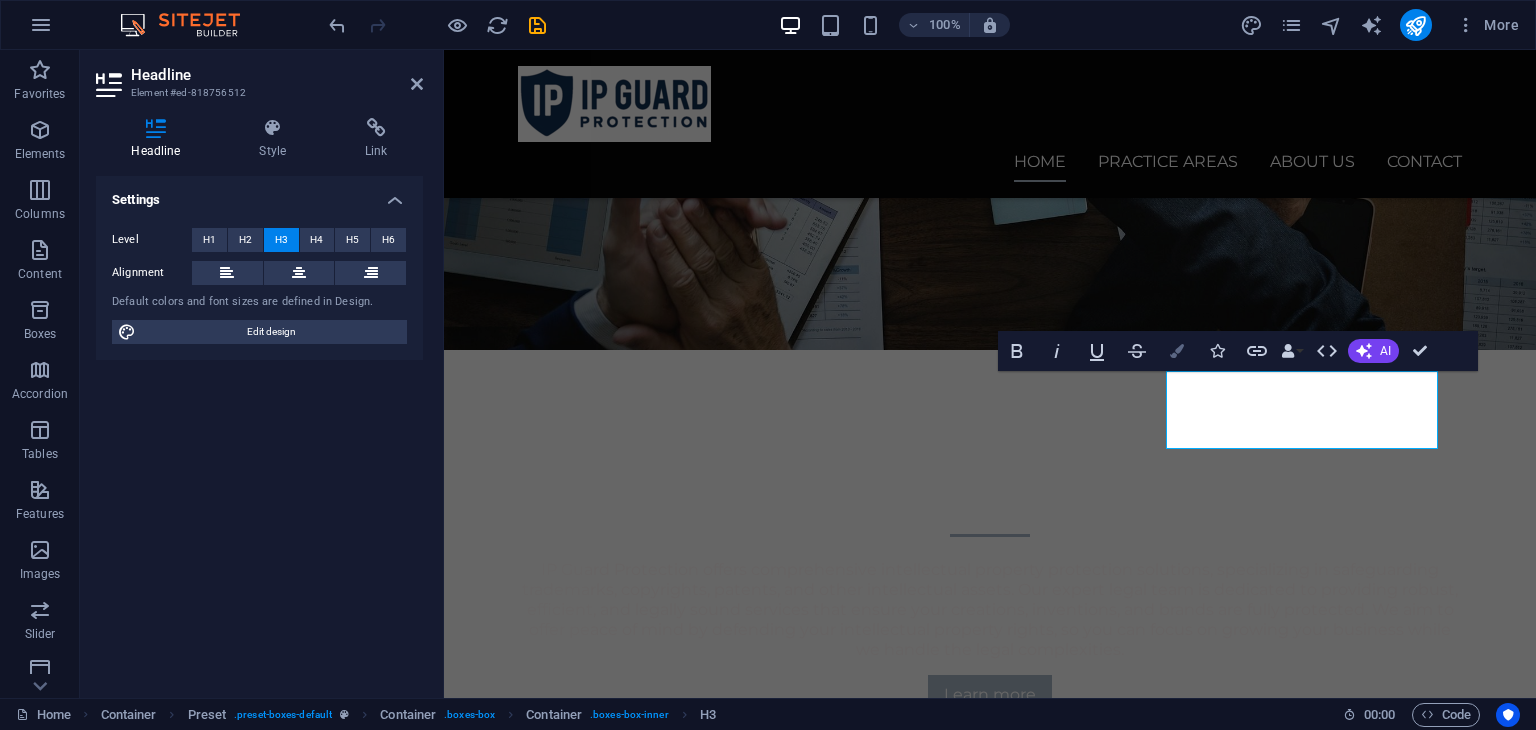 click on "Colors" at bounding box center [1177, 351] 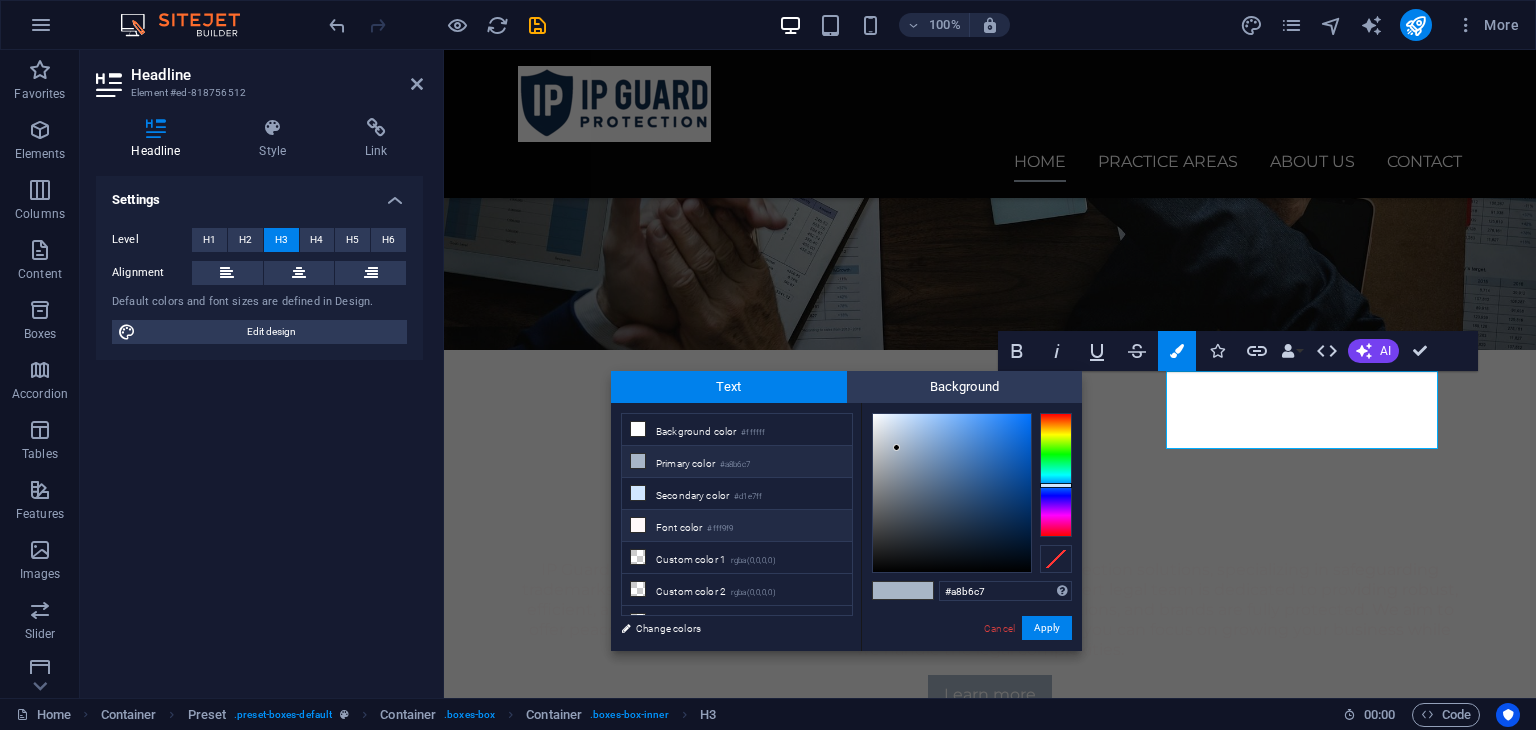click on "Font color
#fff9f9" at bounding box center [737, 526] 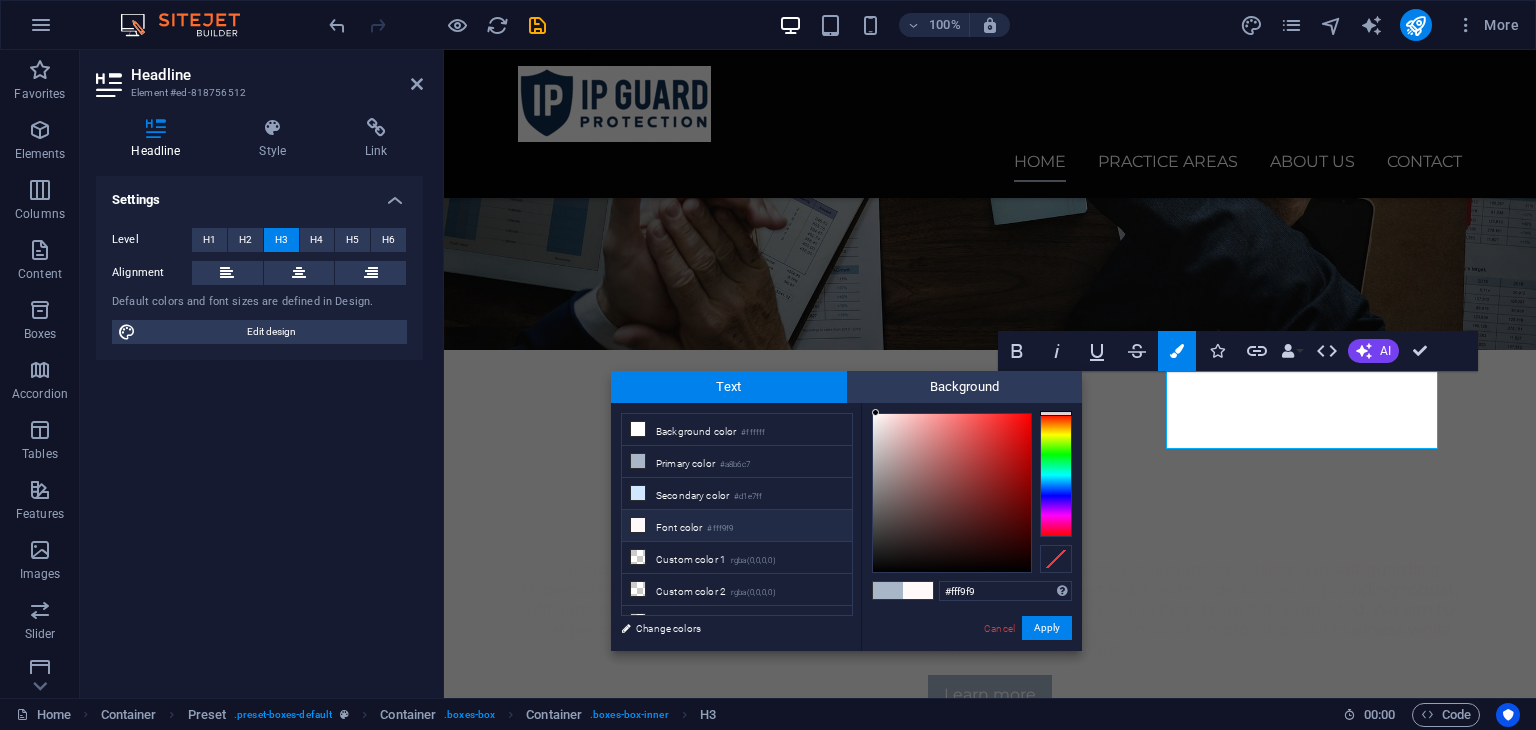 type on "#020202" 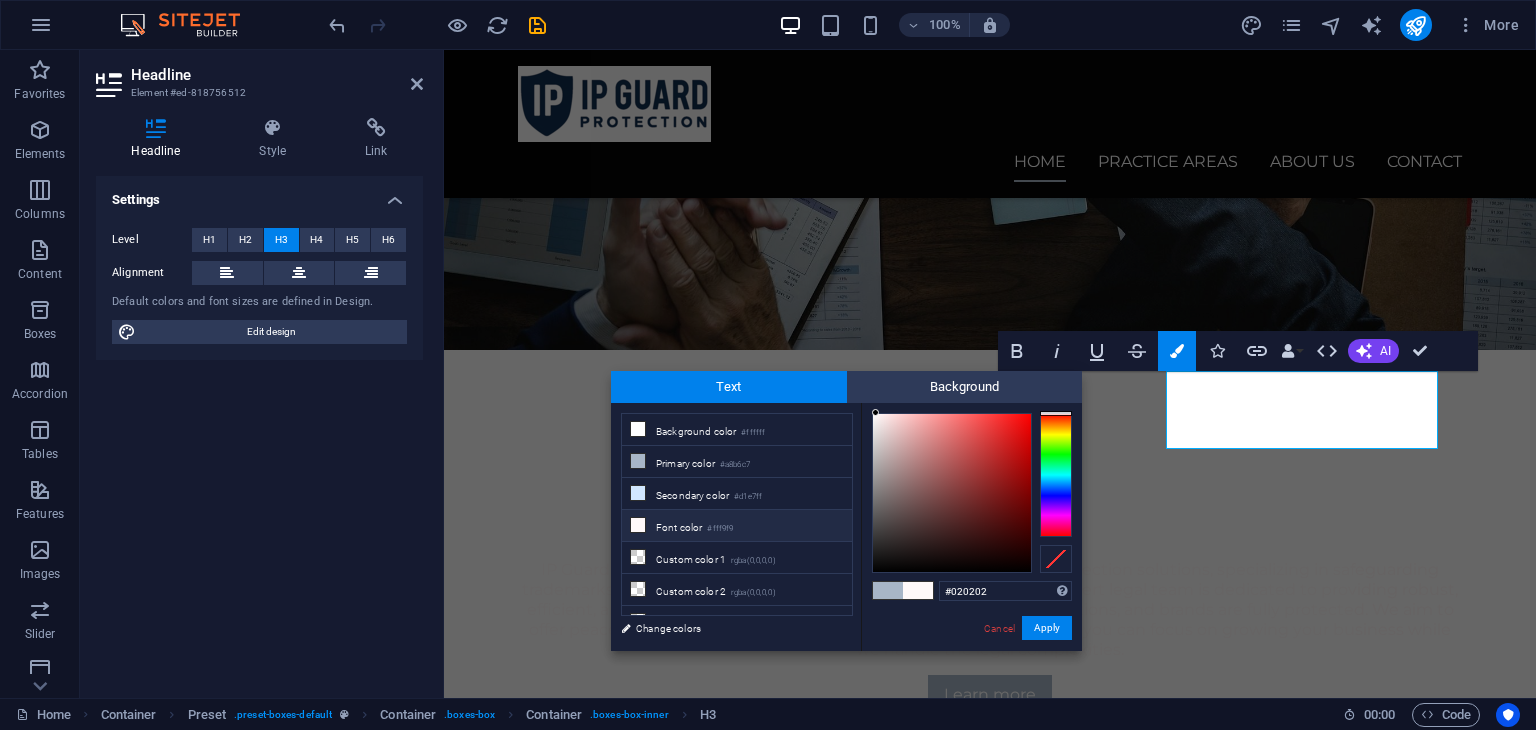 click at bounding box center [952, 493] 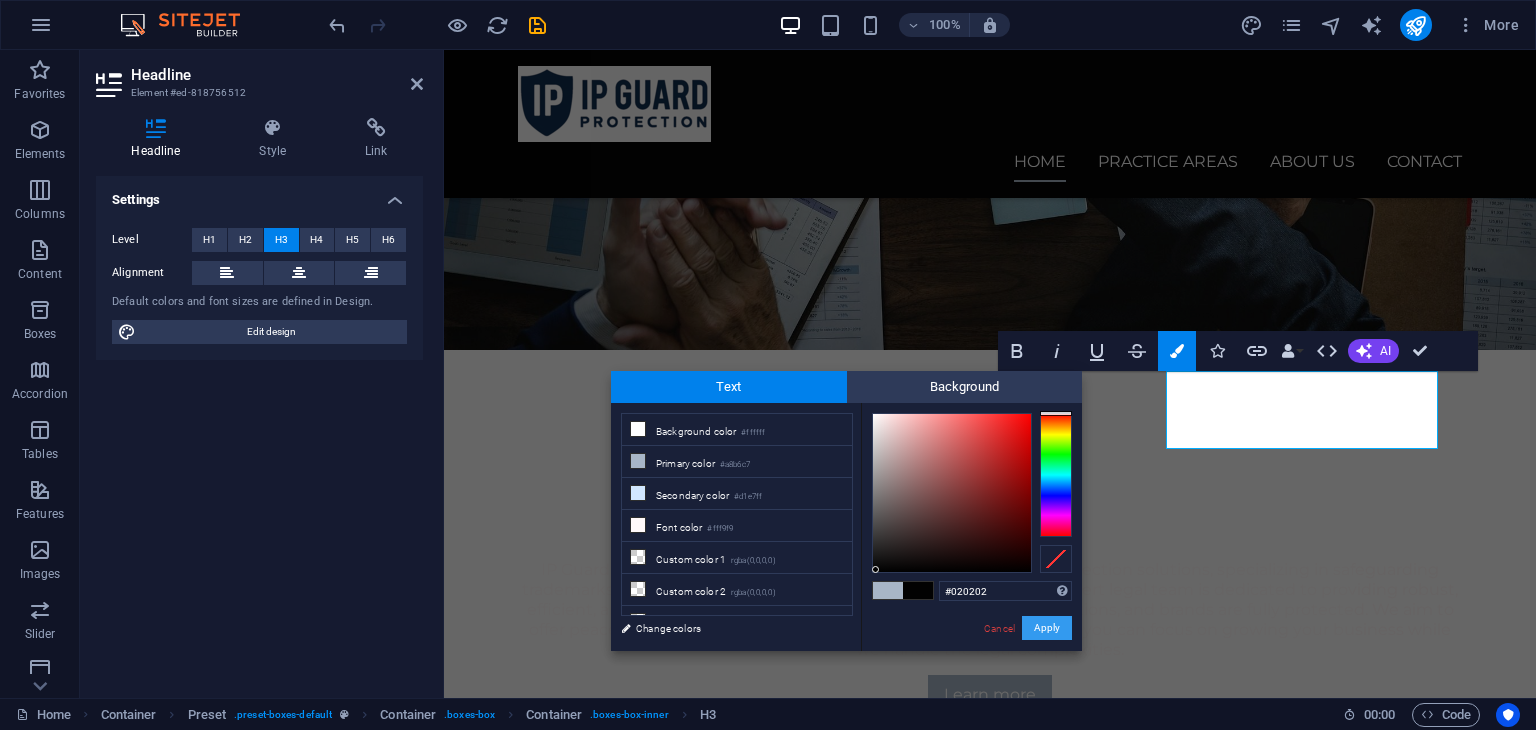click on "Apply" at bounding box center (1047, 628) 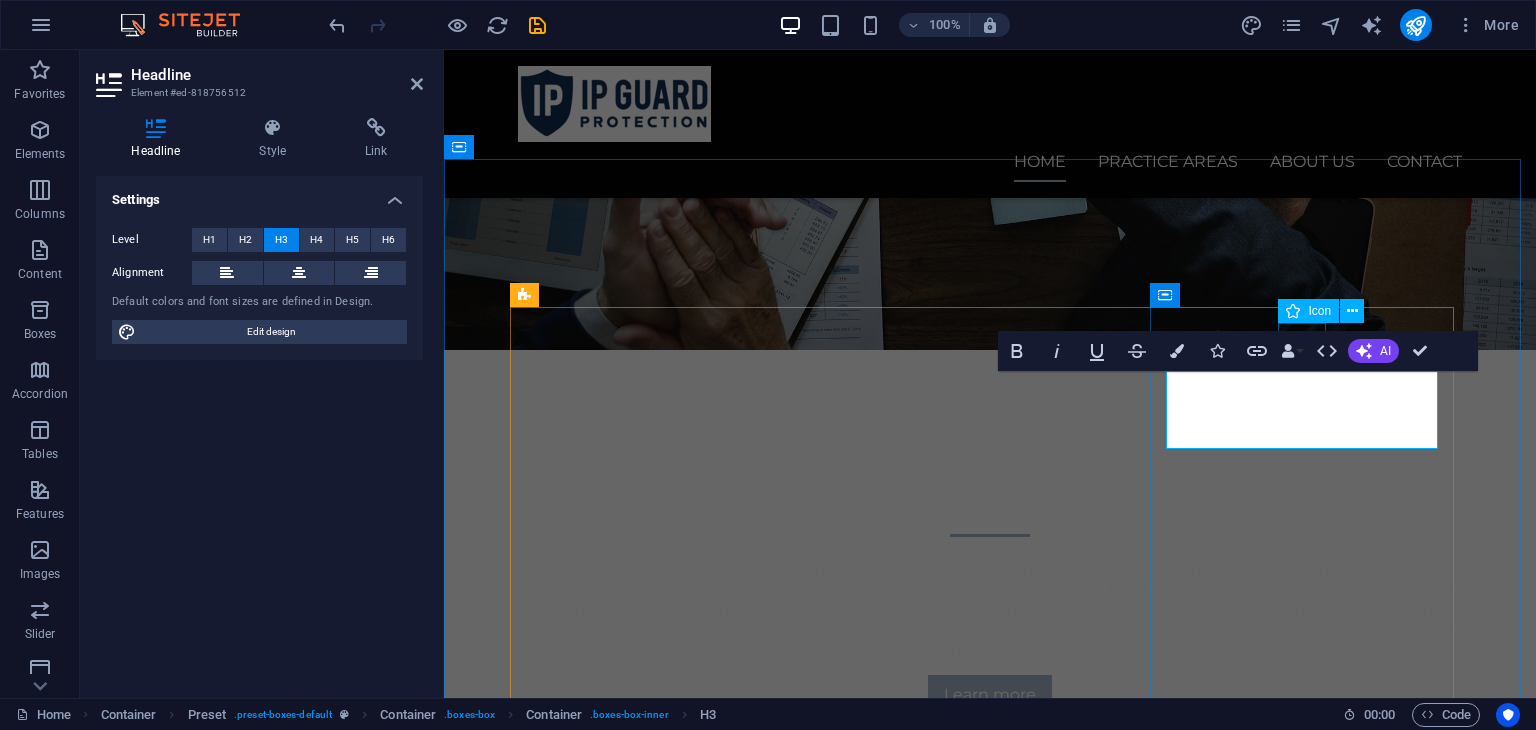 click at bounding box center (1293, 311) 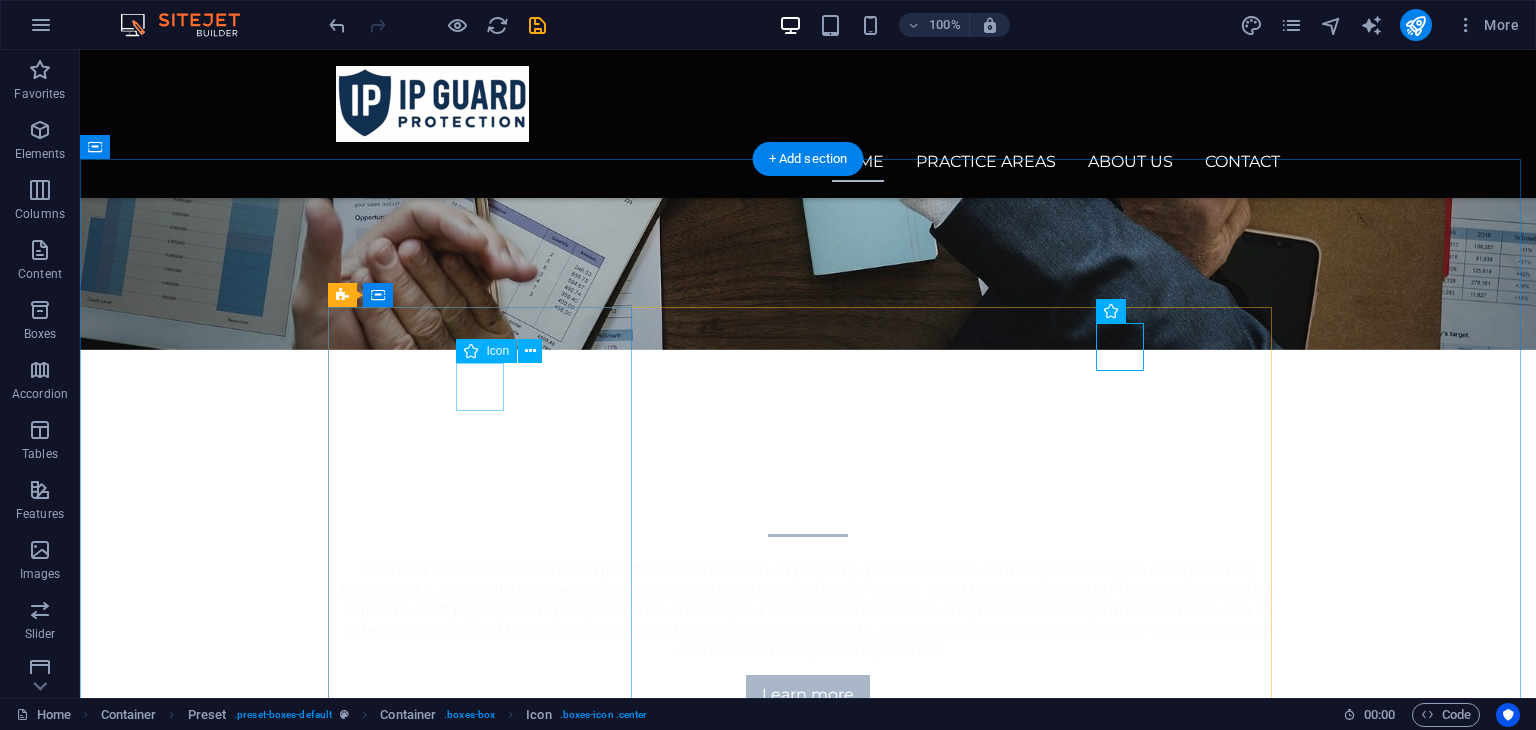 click at bounding box center [808, 983] 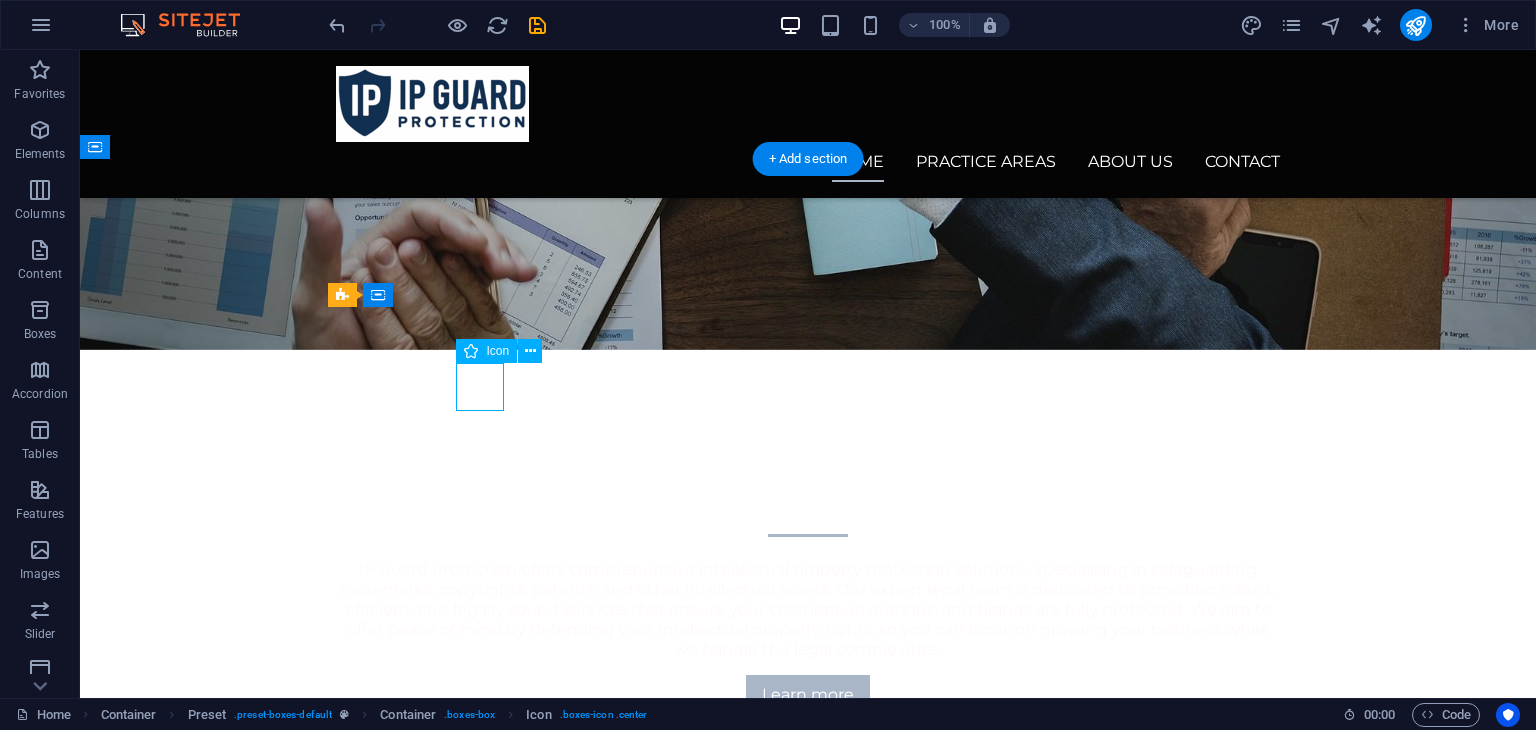 drag, startPoint x: 467, startPoint y: 380, endPoint x: 104, endPoint y: 380, distance: 363 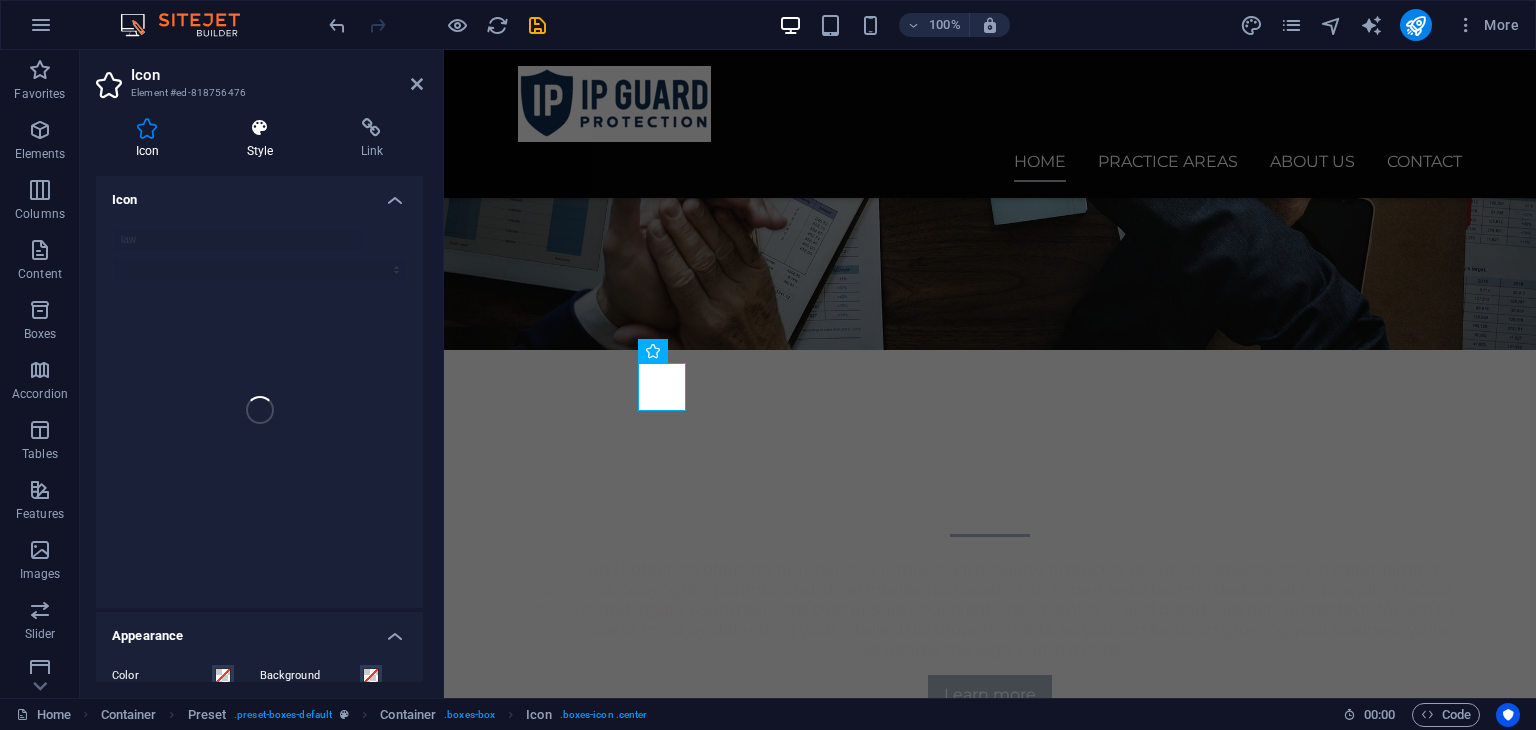click at bounding box center [260, 128] 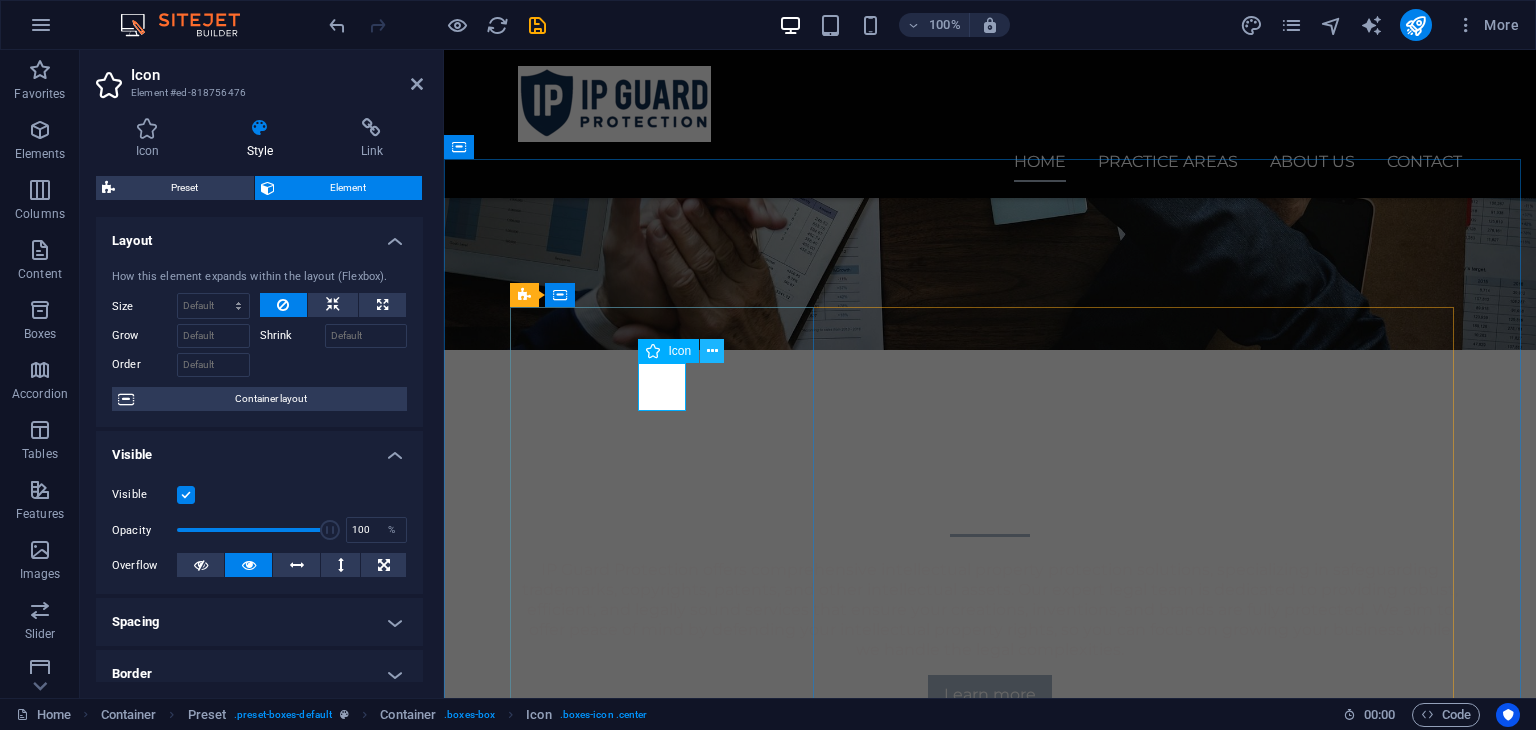 click at bounding box center [712, 351] 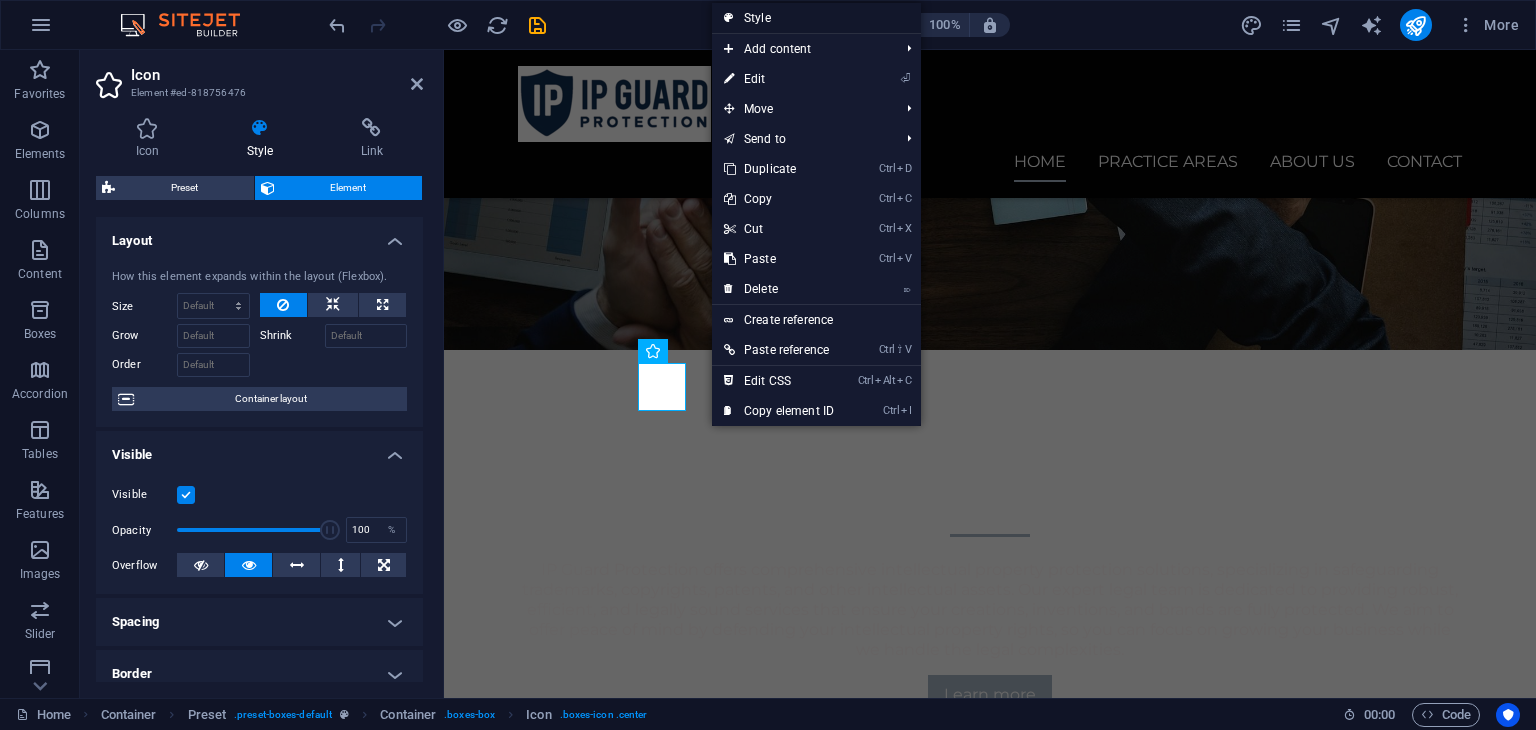 click on "Style" at bounding box center [816, 18] 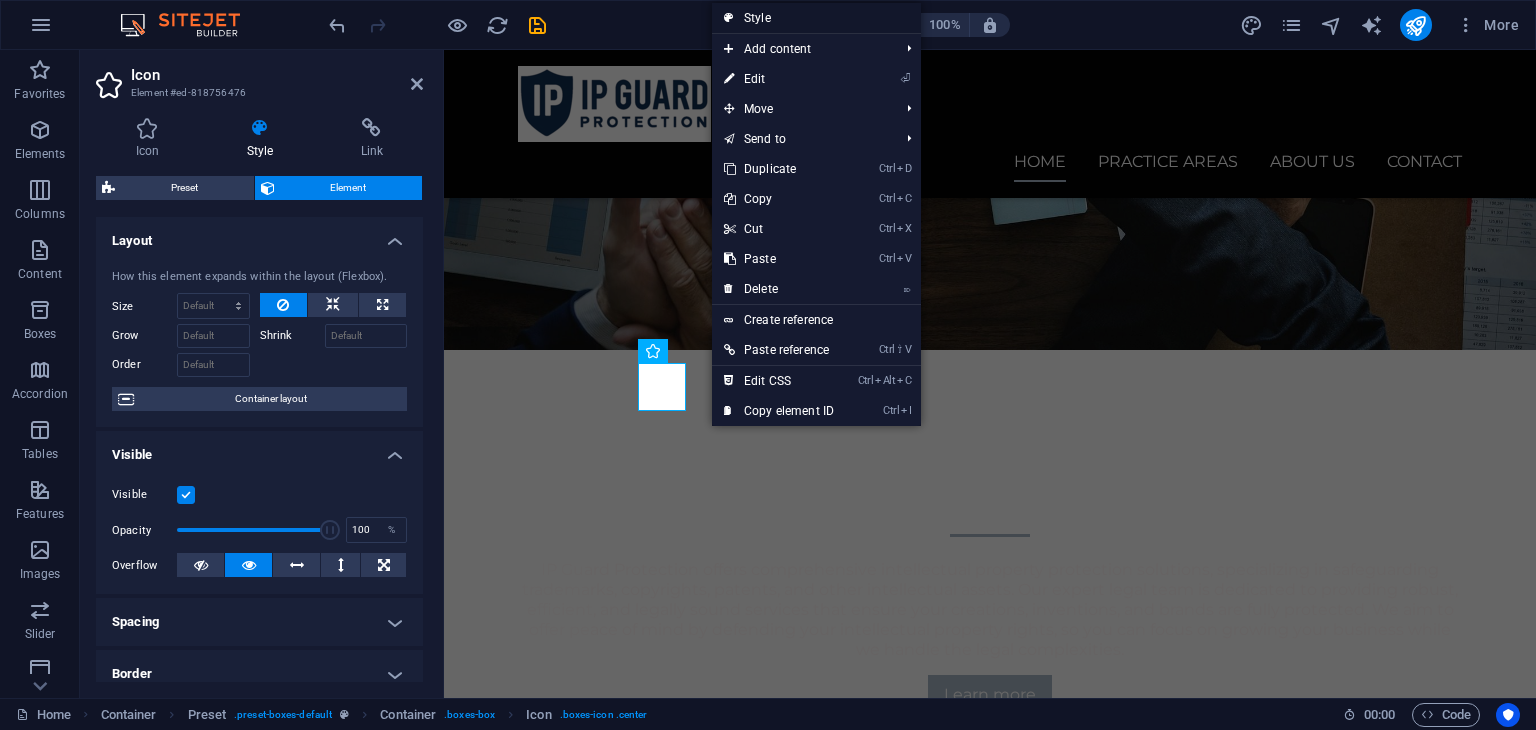 select on "px" 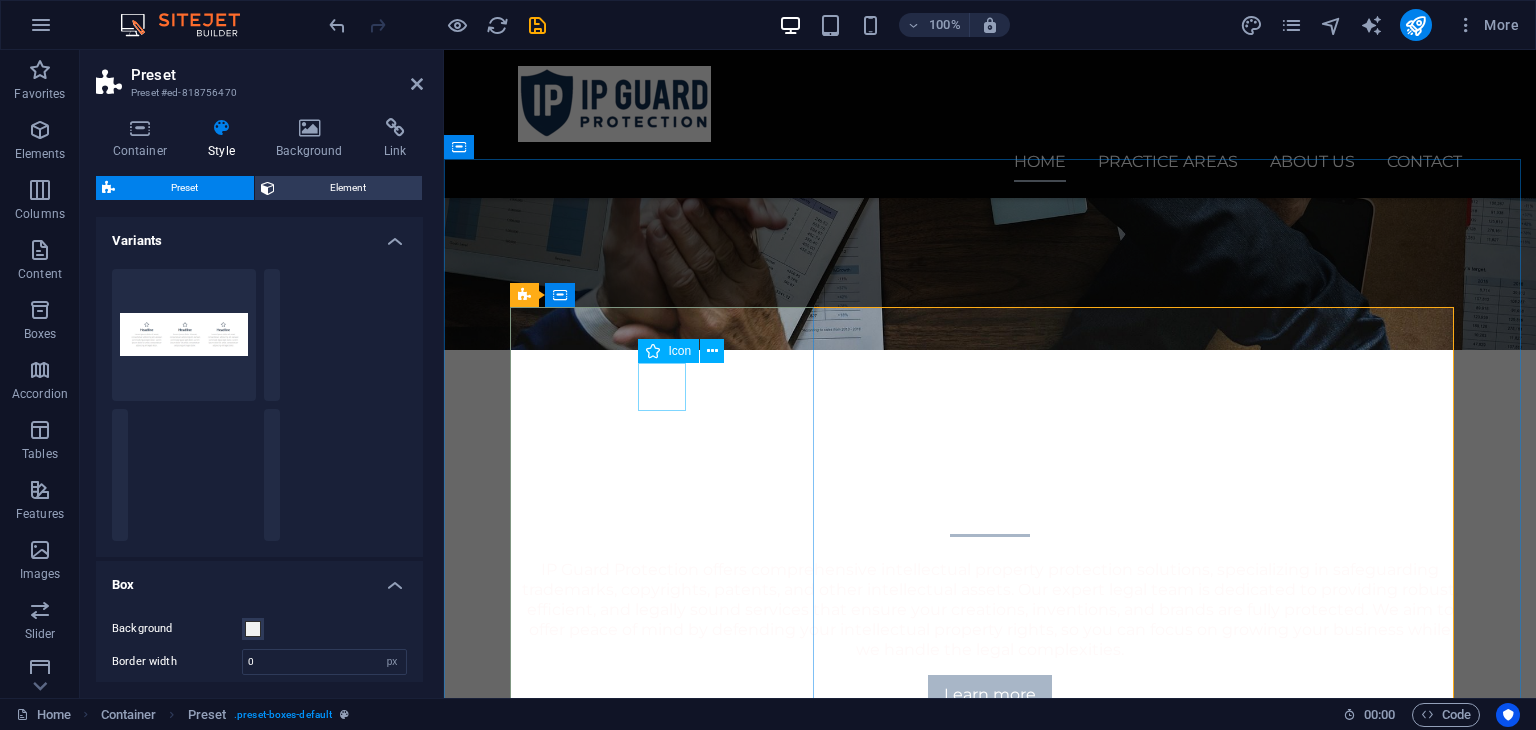 click at bounding box center (990, 983) 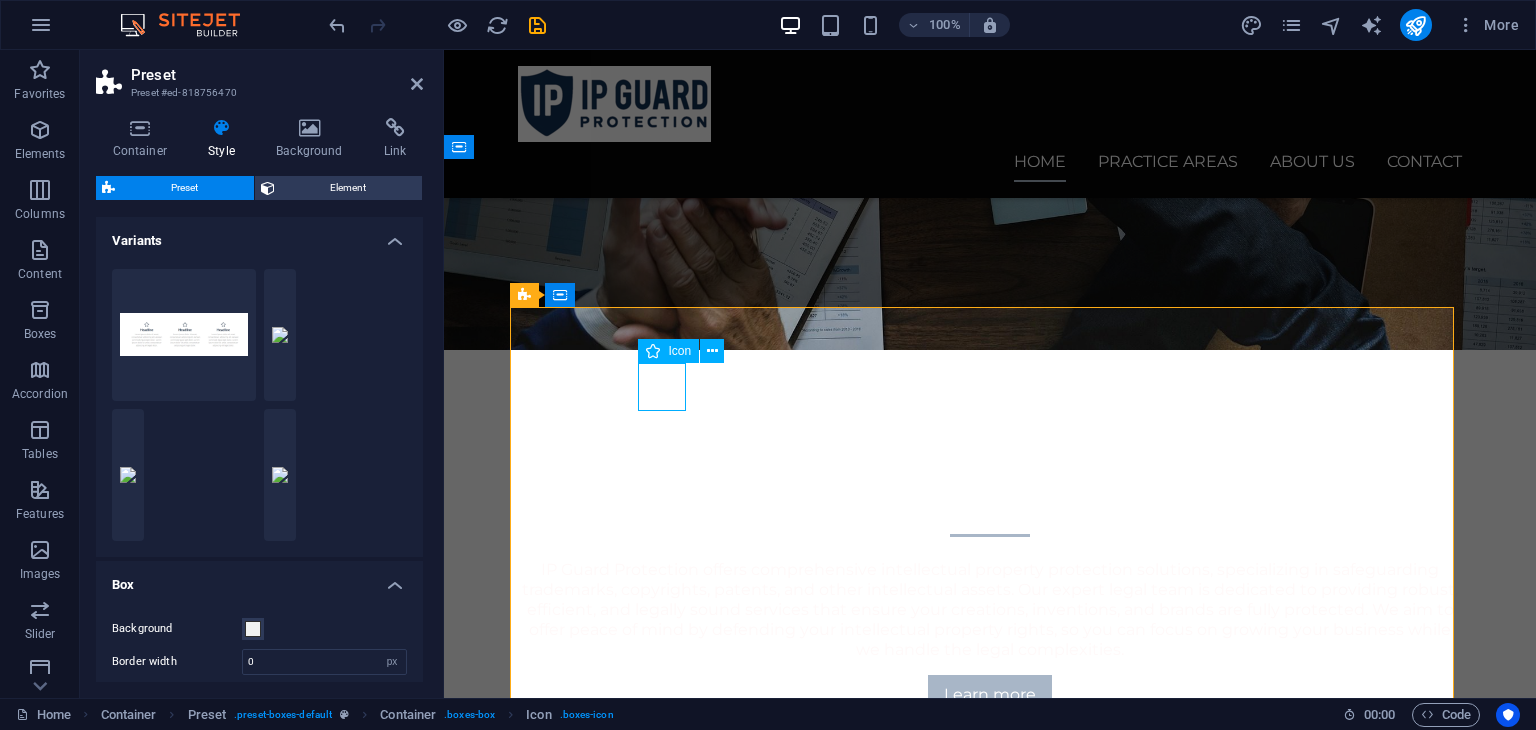 click at bounding box center (990, 983) 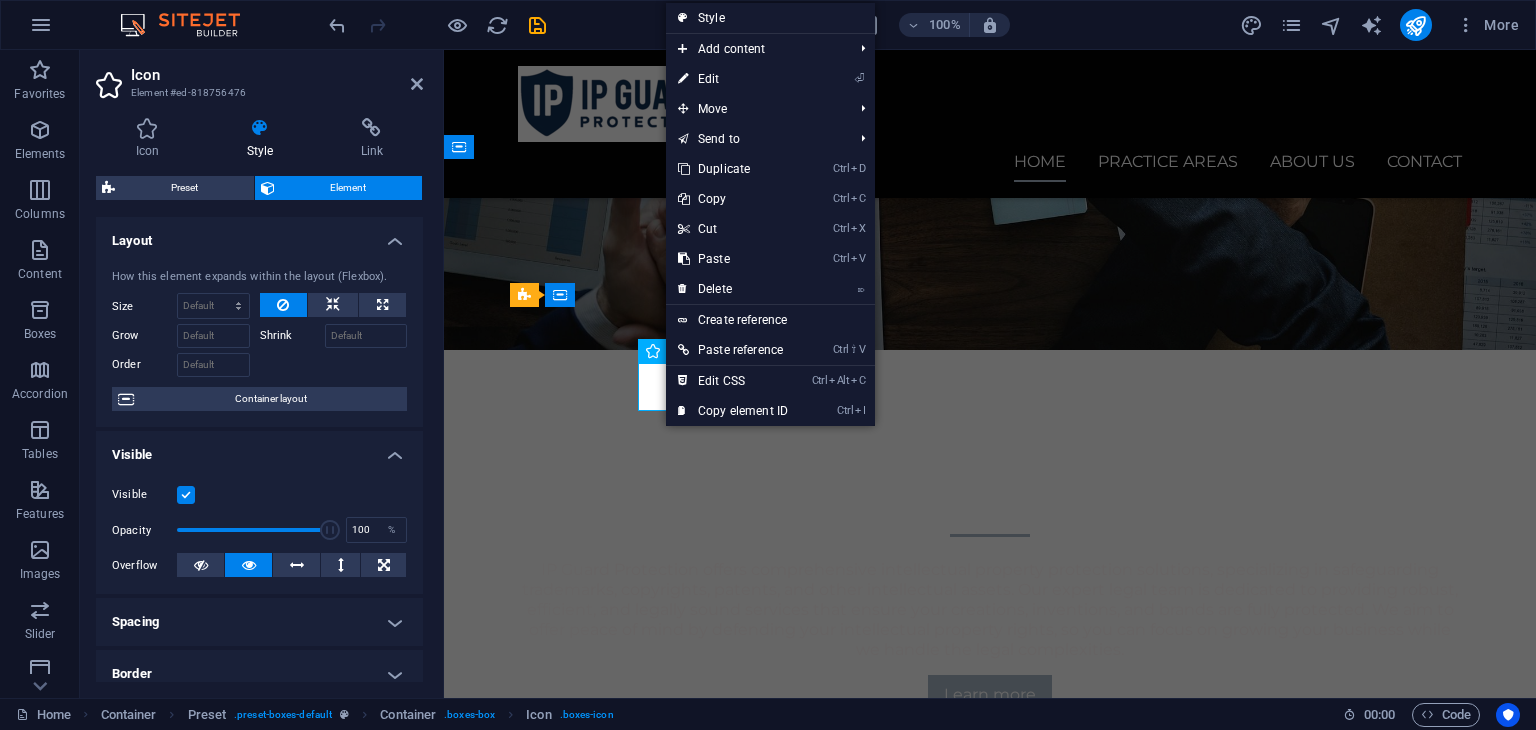 click at bounding box center [990, 983] 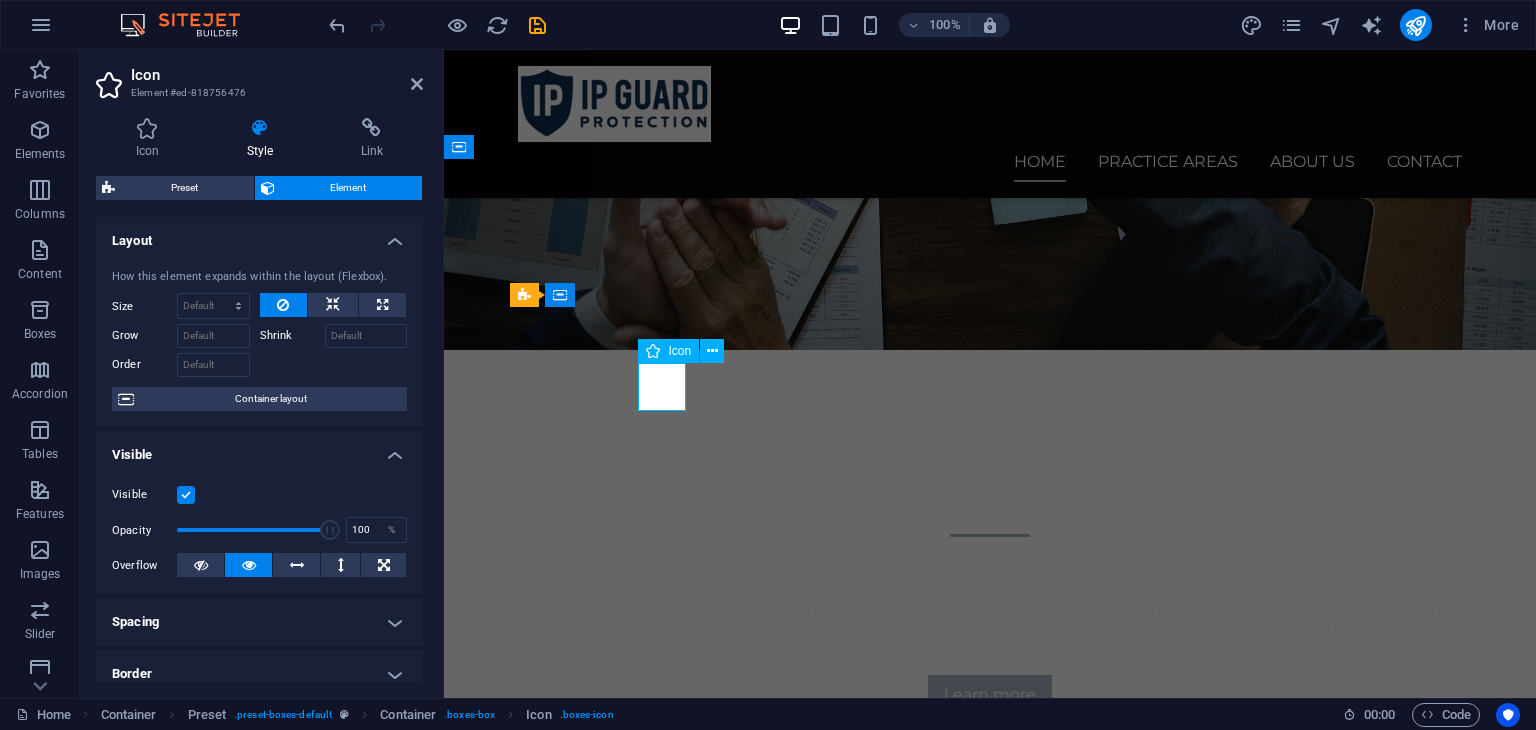 click at bounding box center [990, 983] 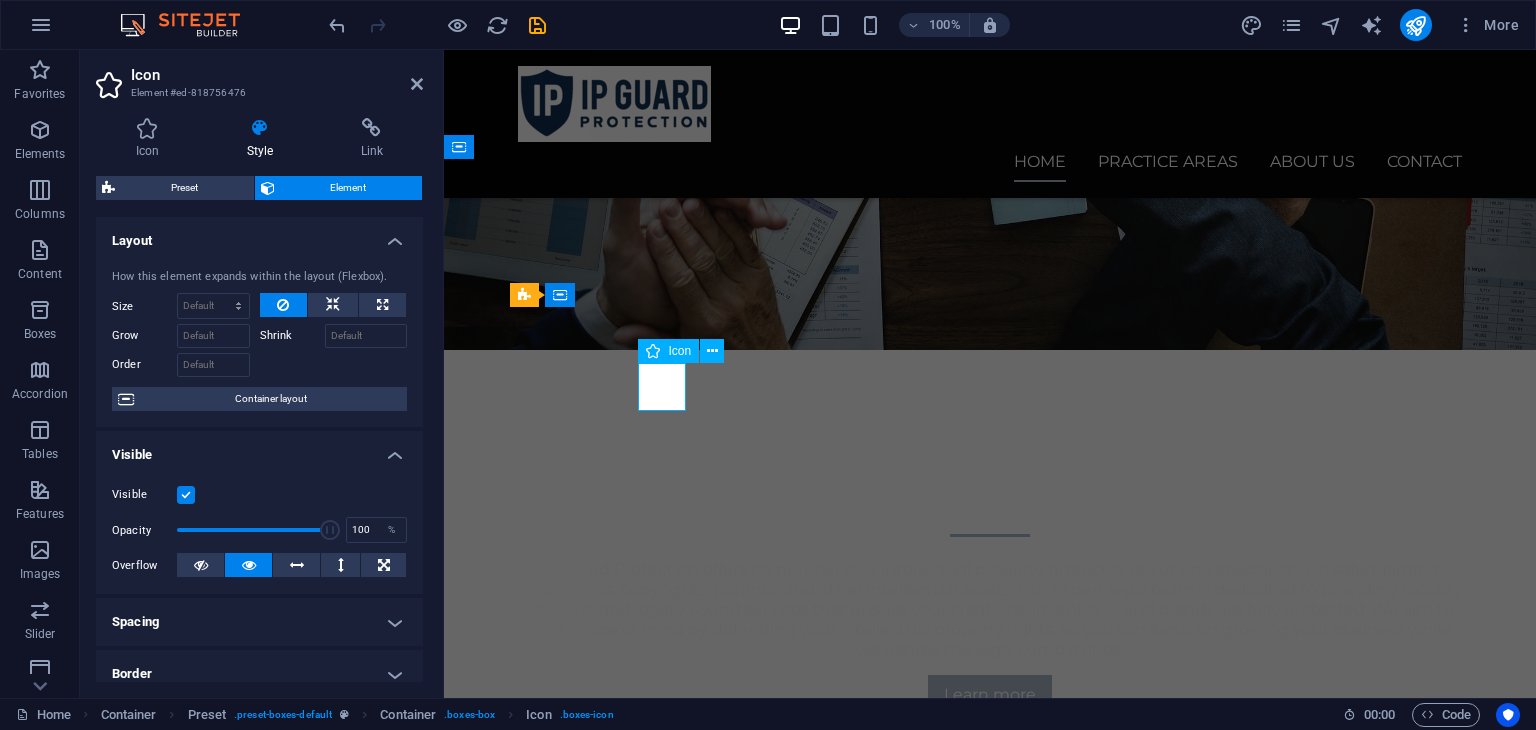 click at bounding box center (990, 983) 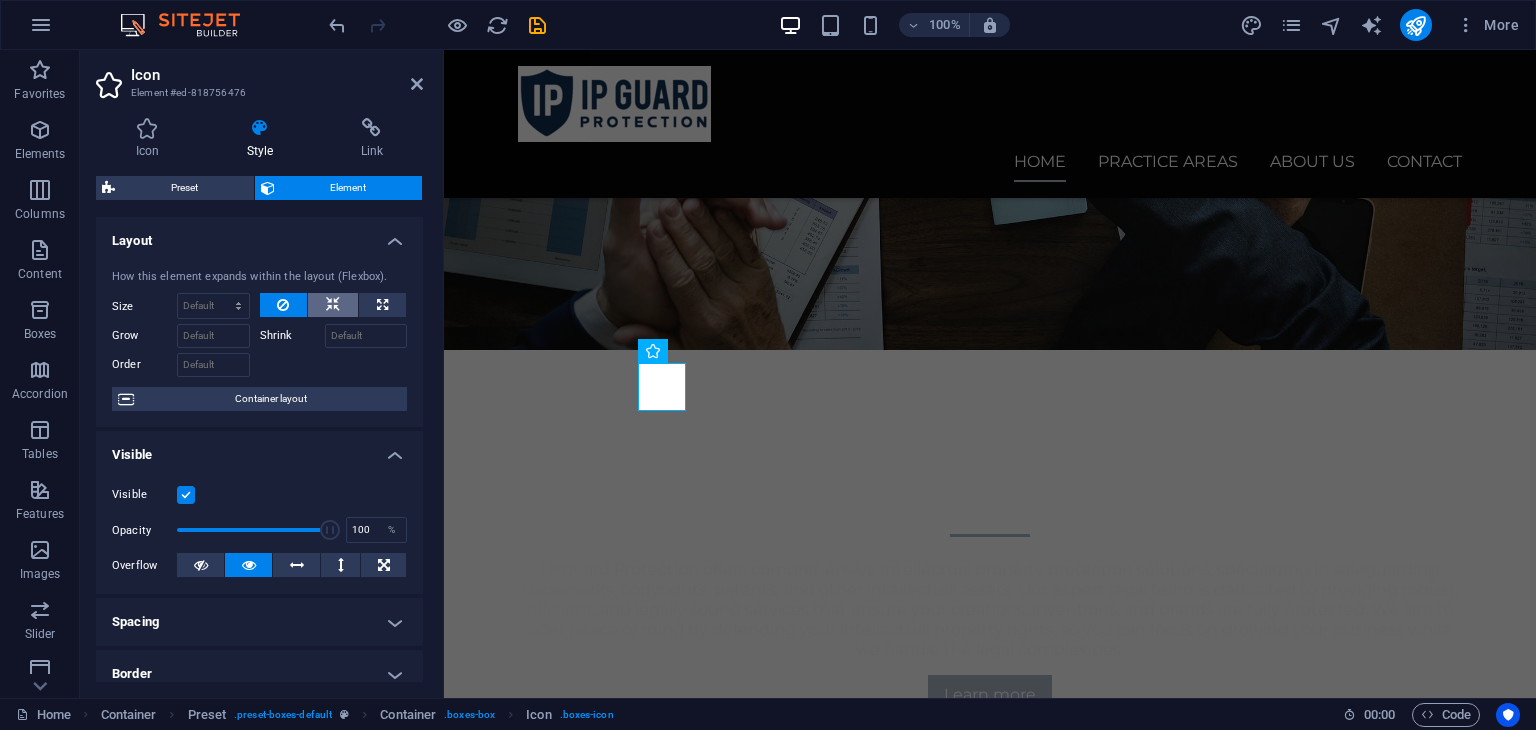 click at bounding box center (333, 305) 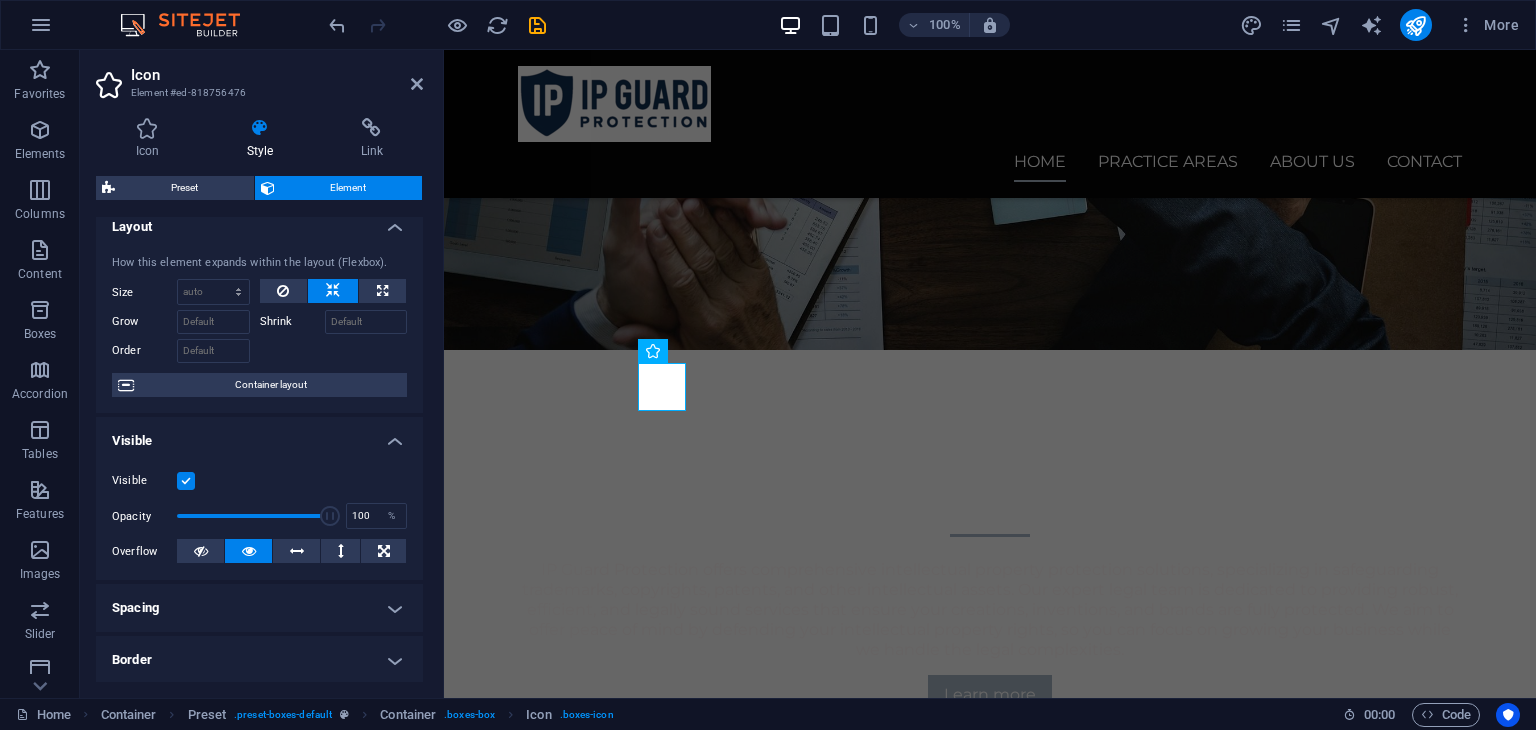 scroll, scrollTop: 0, scrollLeft: 0, axis: both 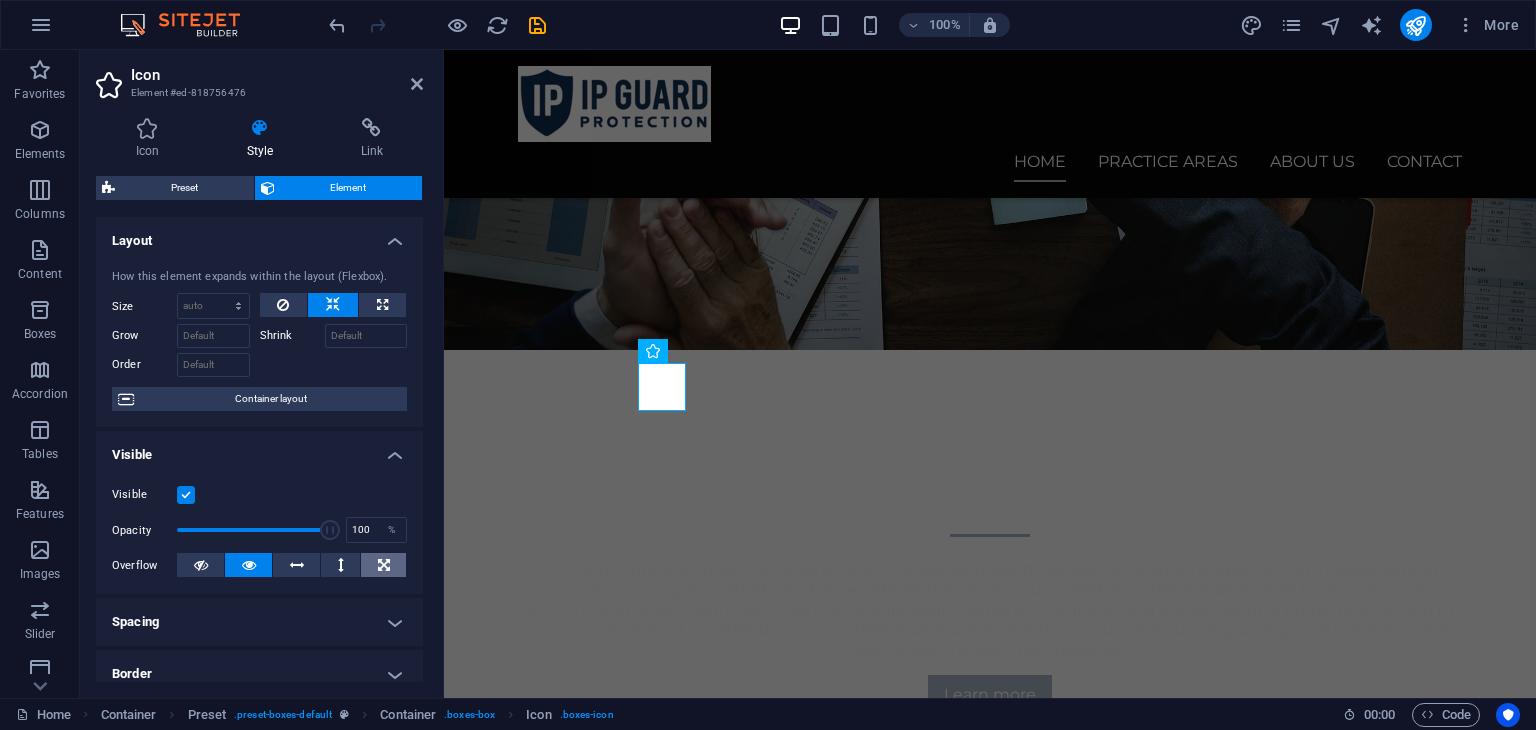click at bounding box center [383, 565] 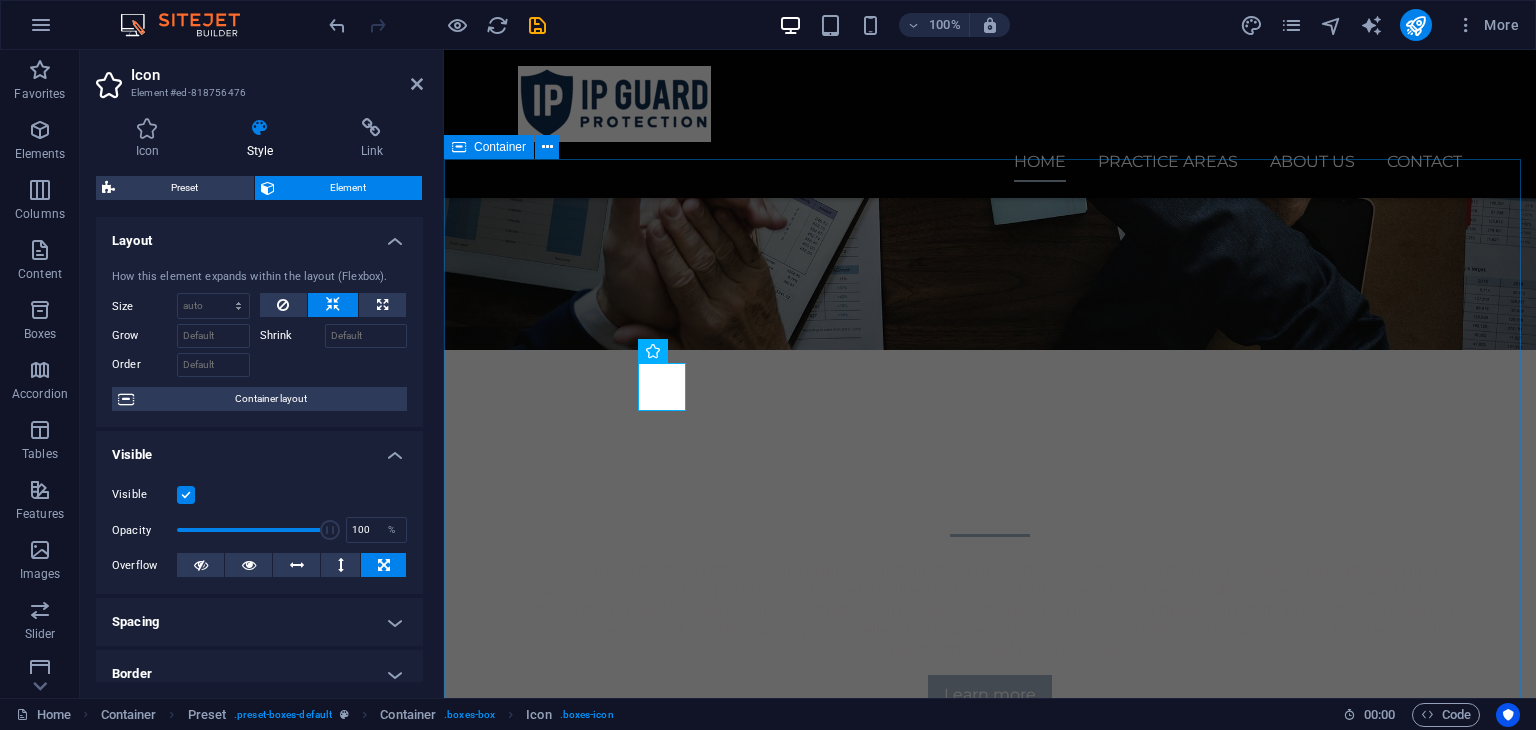 click on "Trademark Protection Services Our trademark protection services ensure that your brand identity is fully secured. We assist in registering your trademarks, defending against infringements, and enforcing your trademark rights globally. With expert legal support, we provide a comprehensive approach to safeguarding your trademarks, ensuring that your brand remains protected in all markets." at bounding box center [990, 1046] 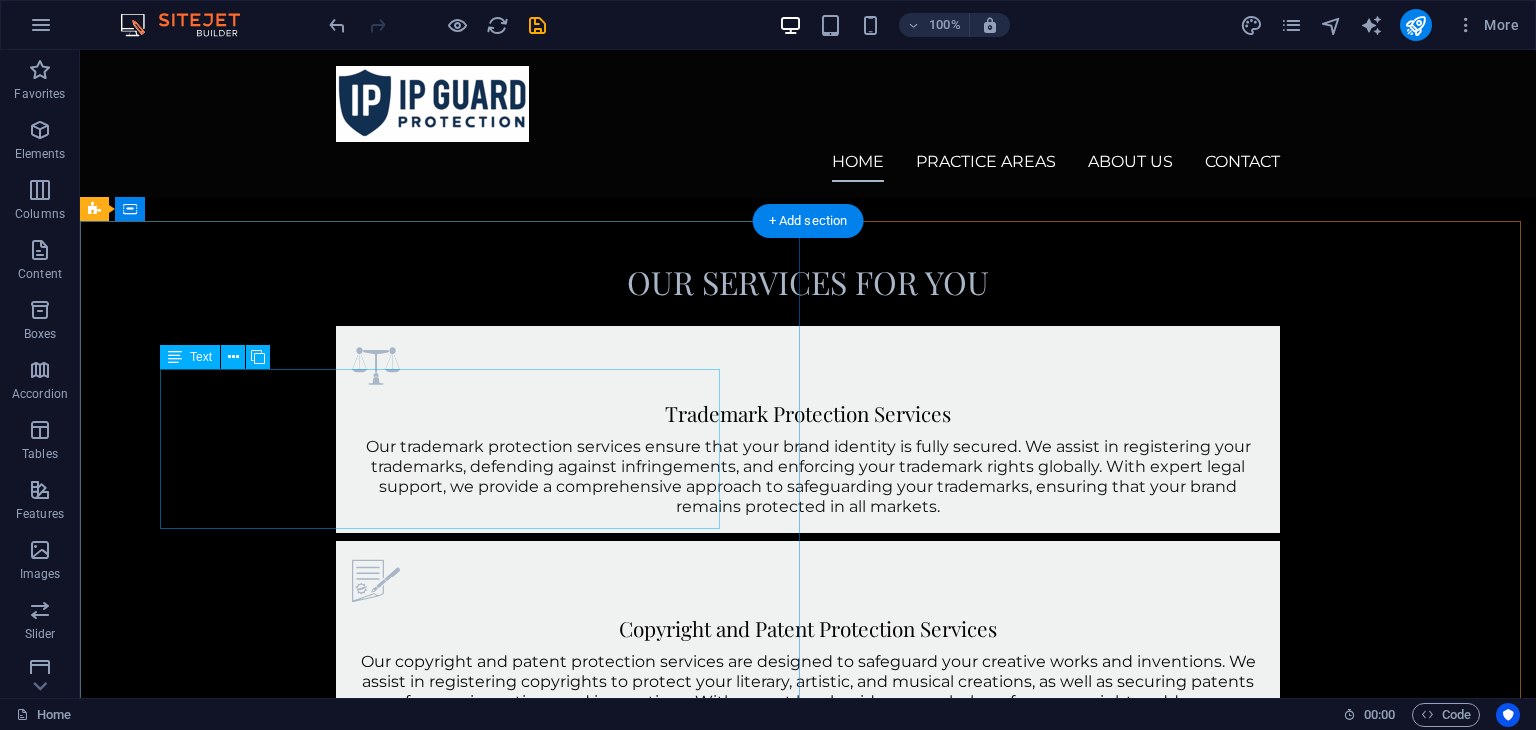 scroll, scrollTop: 1100, scrollLeft: 0, axis: vertical 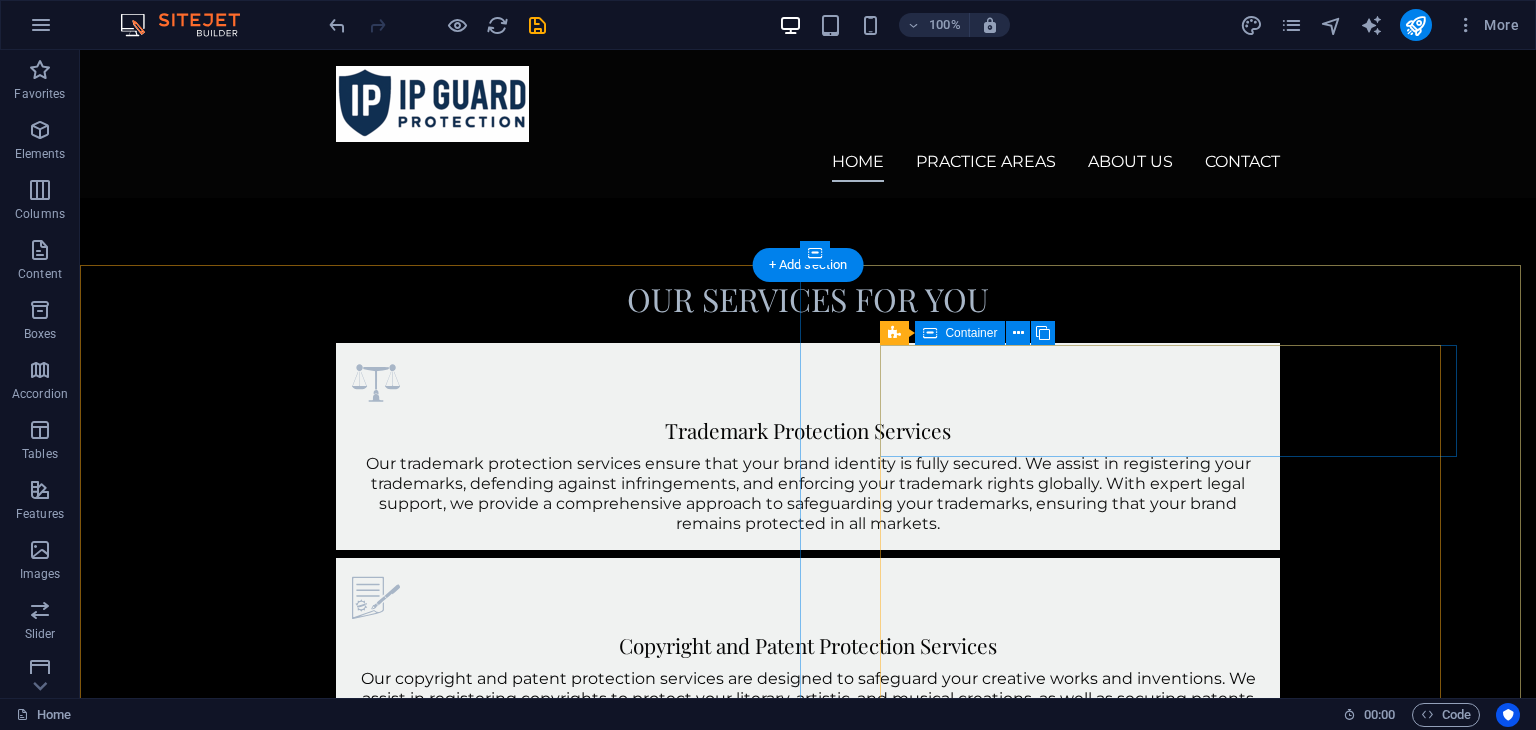 click on "SUCCESSFUL CASES  500" at bounding box center (808, 2216) 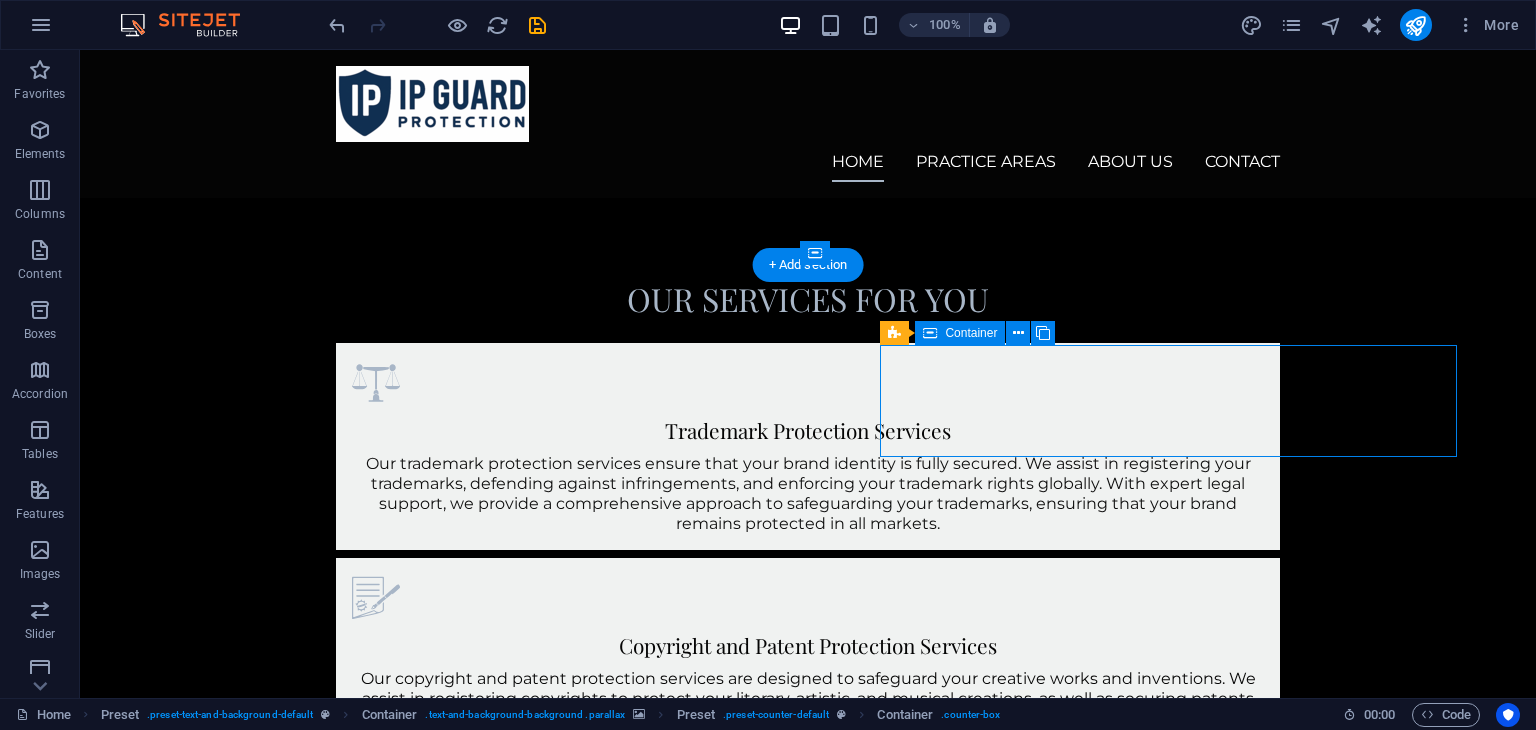 click on "SUCCESSFUL CASES  500" at bounding box center [808, 2216] 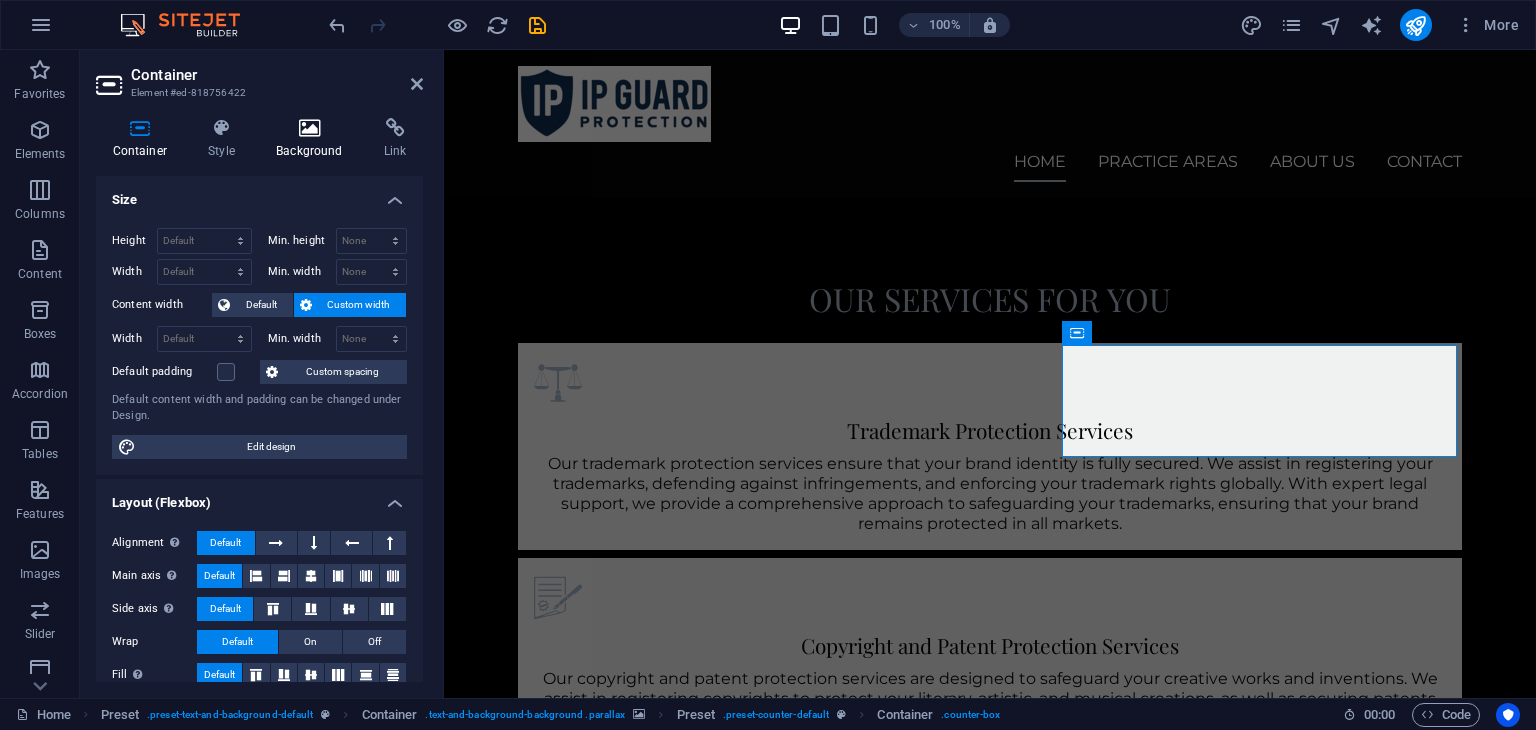 click on "Background" at bounding box center (314, 139) 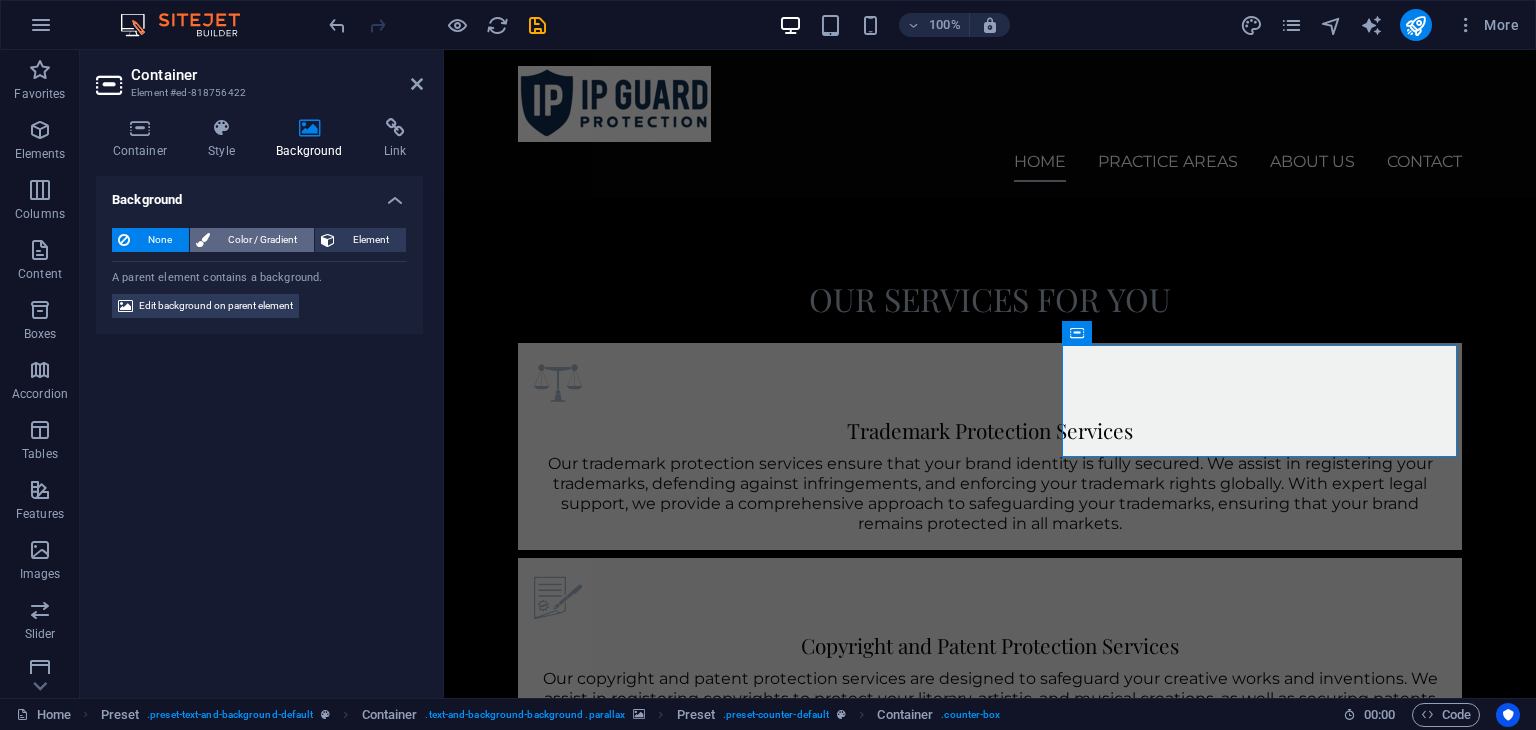 click at bounding box center (203, 240) 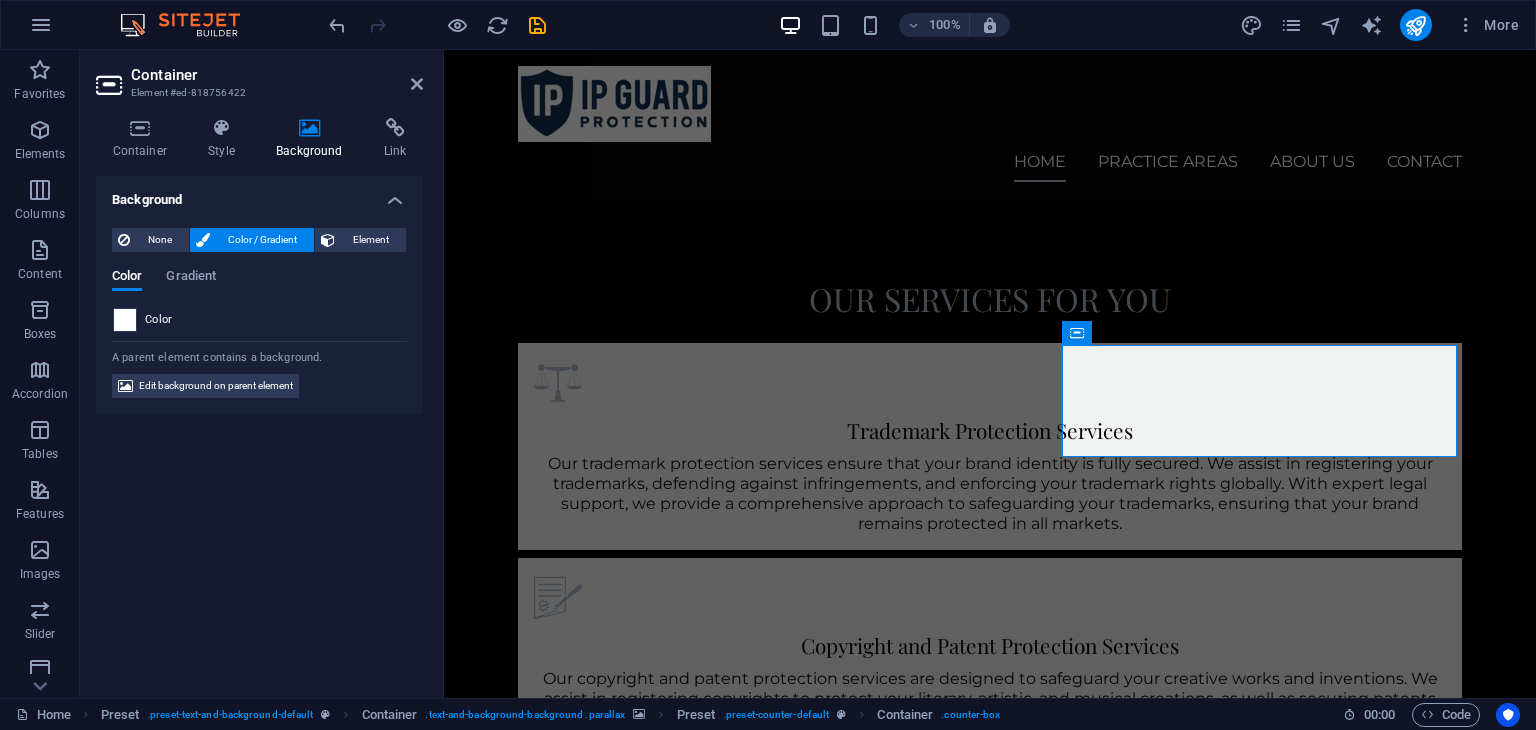click at bounding box center (125, 320) 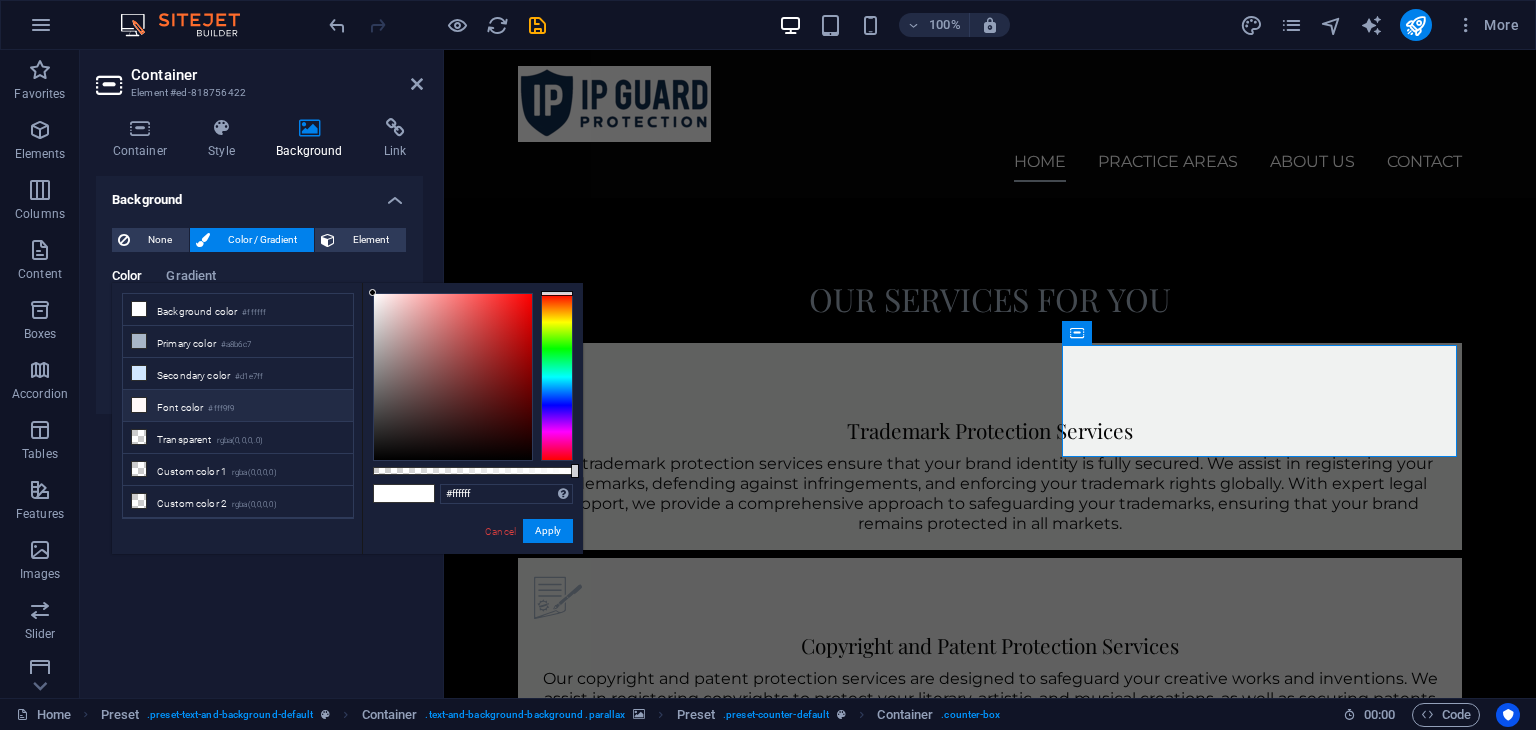 click on "Font color
#fff9f9" at bounding box center [238, 406] 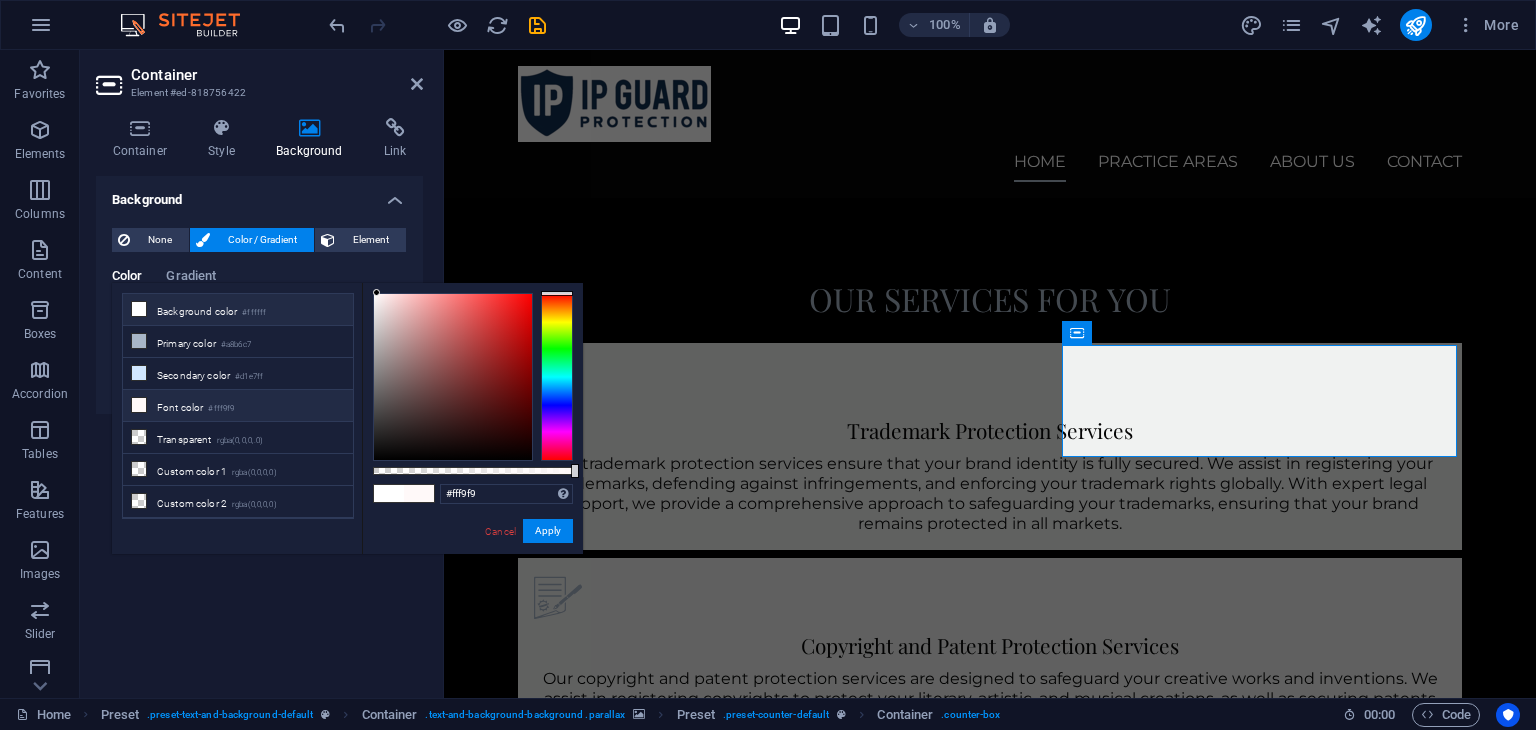click on "Background color
#ffffff" at bounding box center (238, 310) 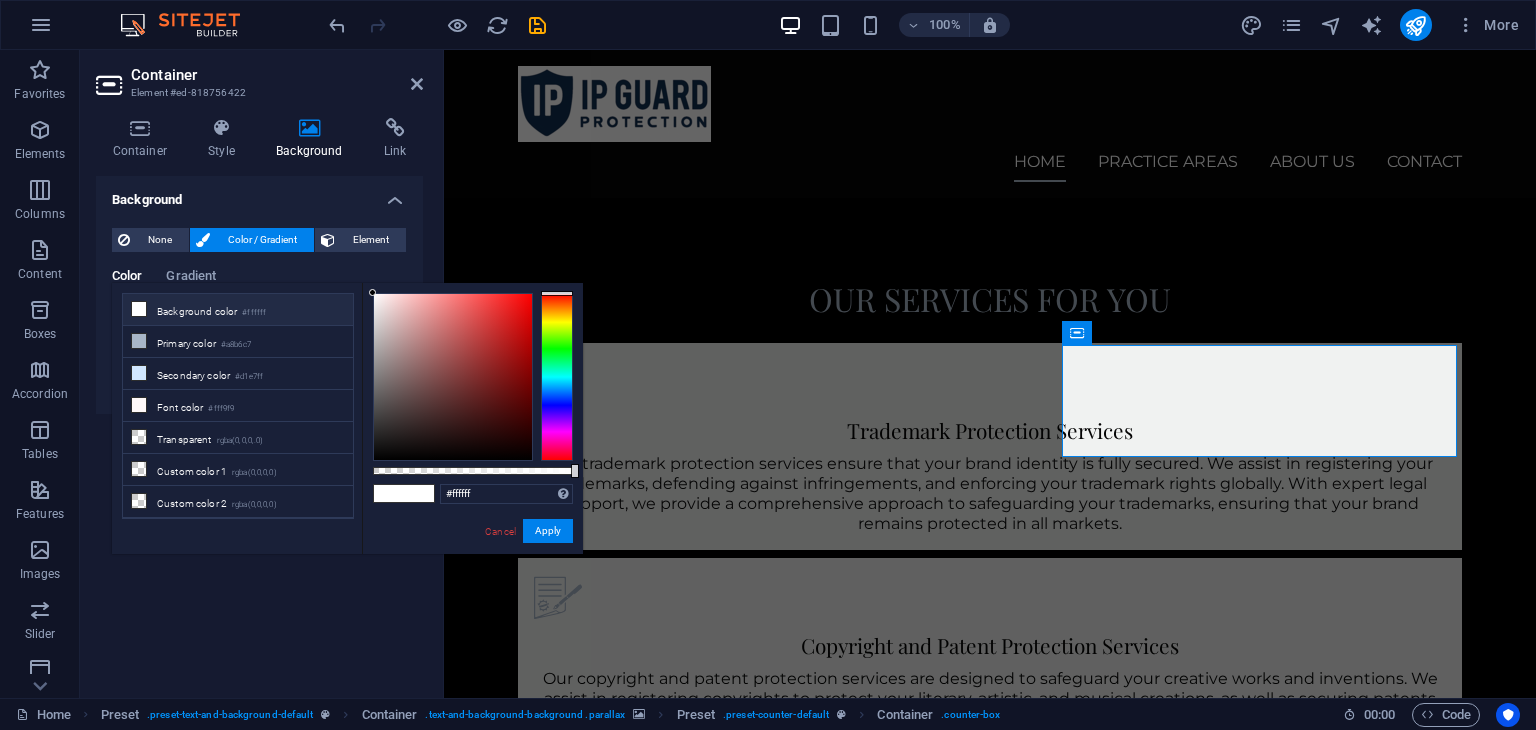 type on "#080808" 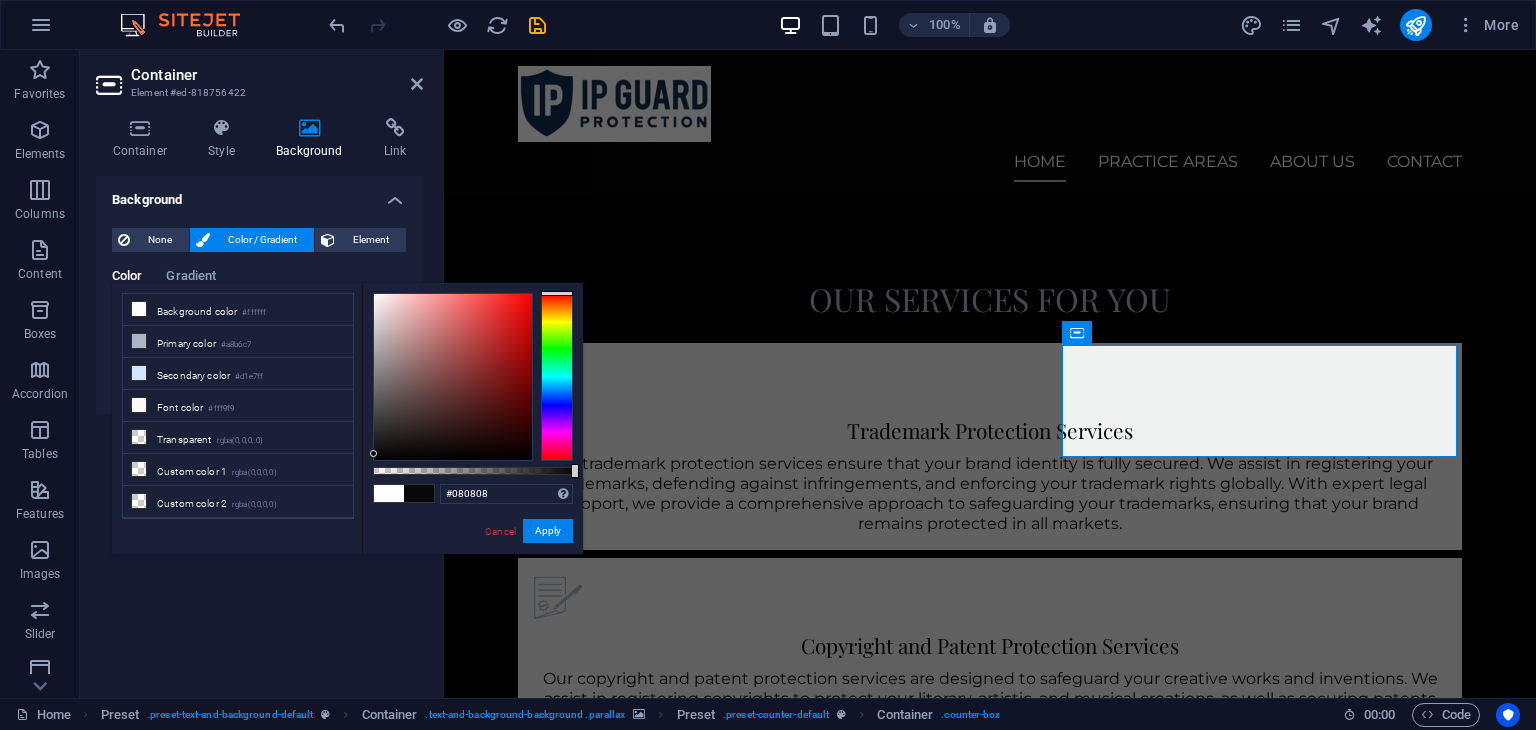 click at bounding box center (453, 377) 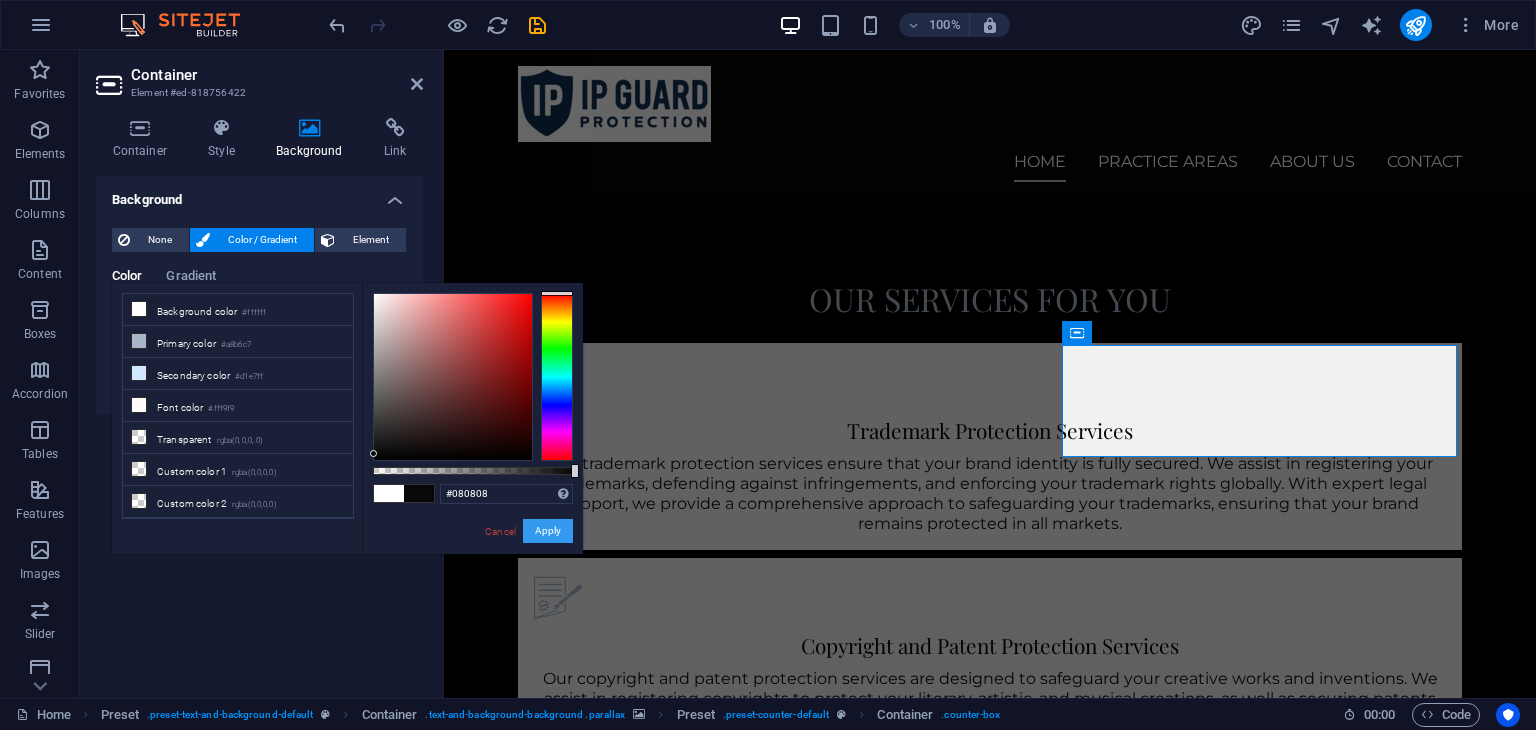 click on "Apply" at bounding box center [548, 531] 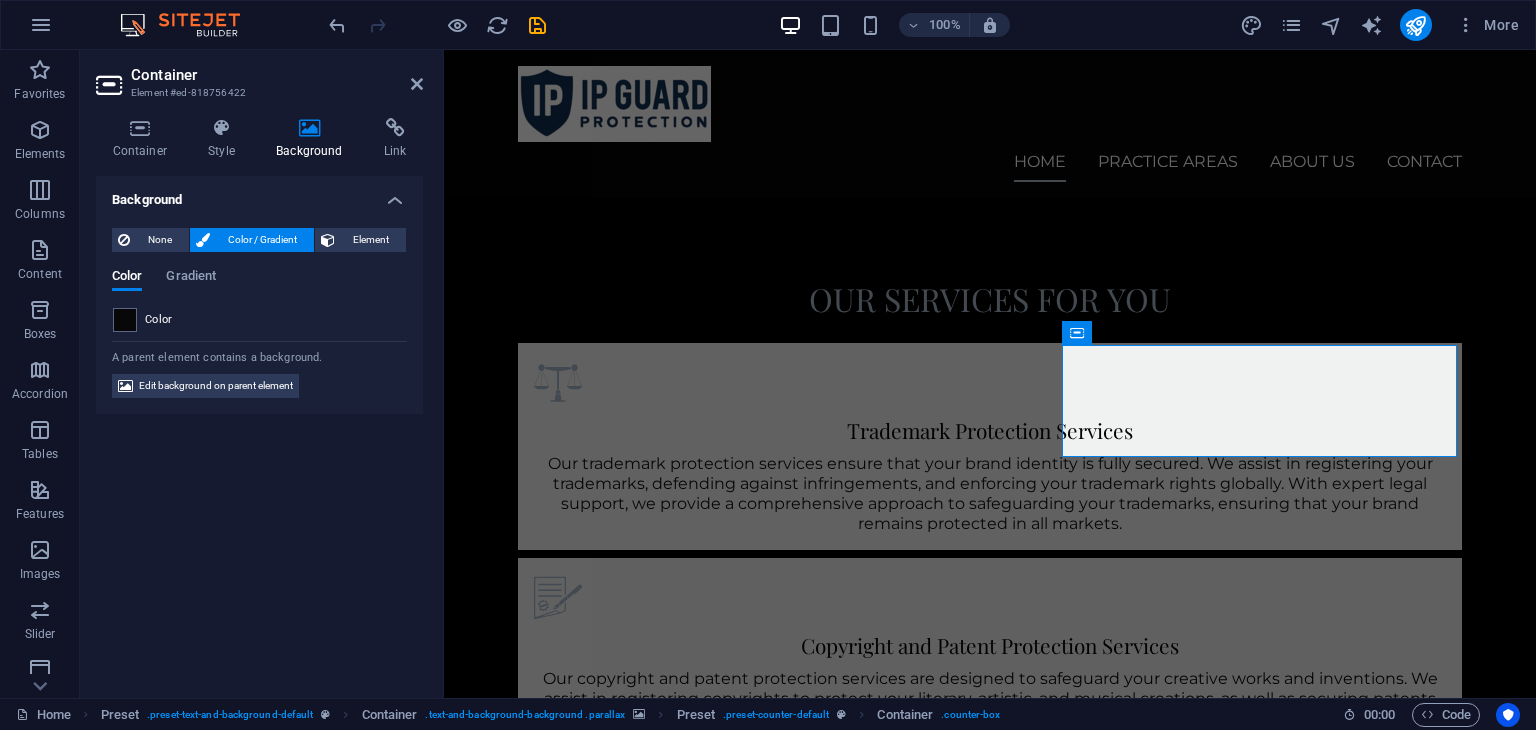 click at bounding box center [990, 1647] 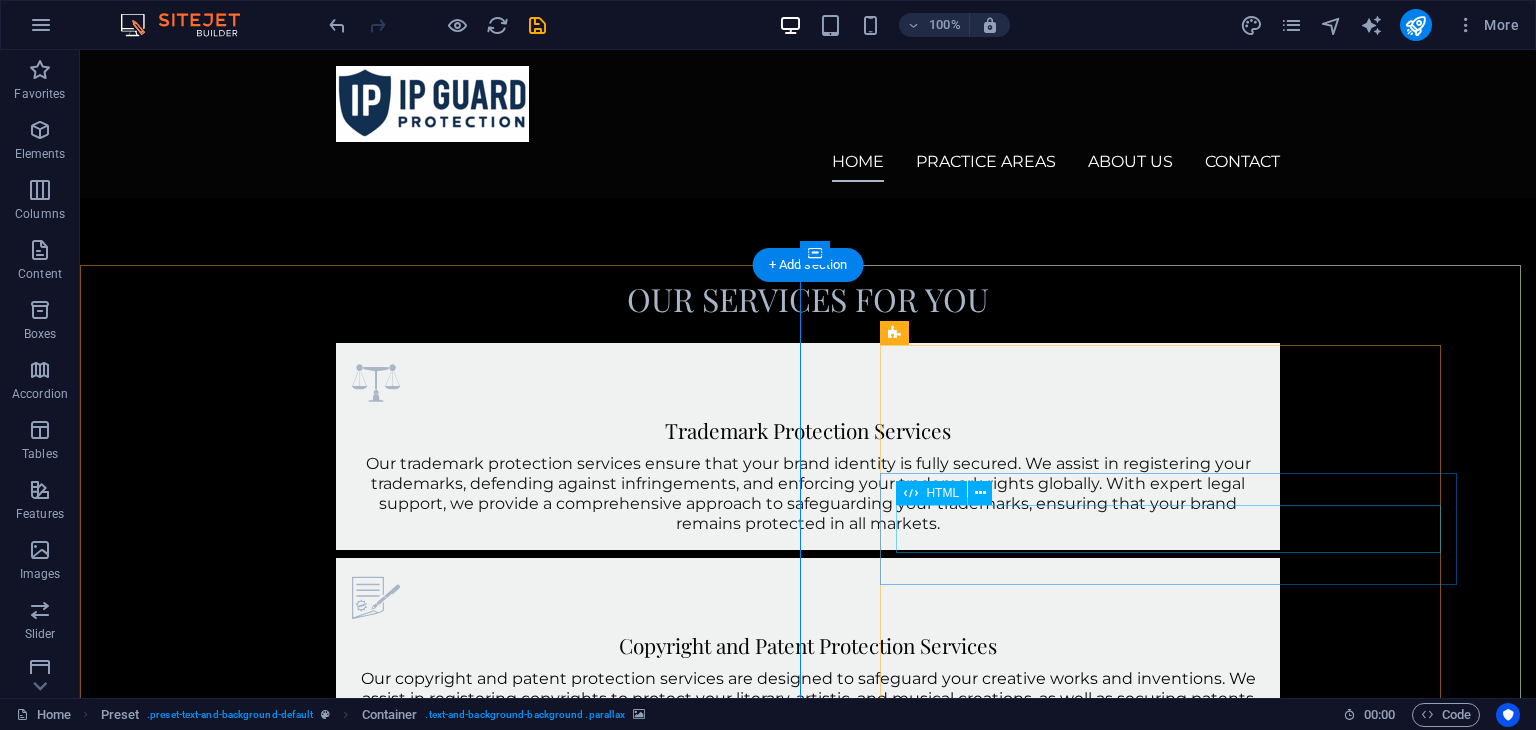 click on "558" at bounding box center (808, 2336) 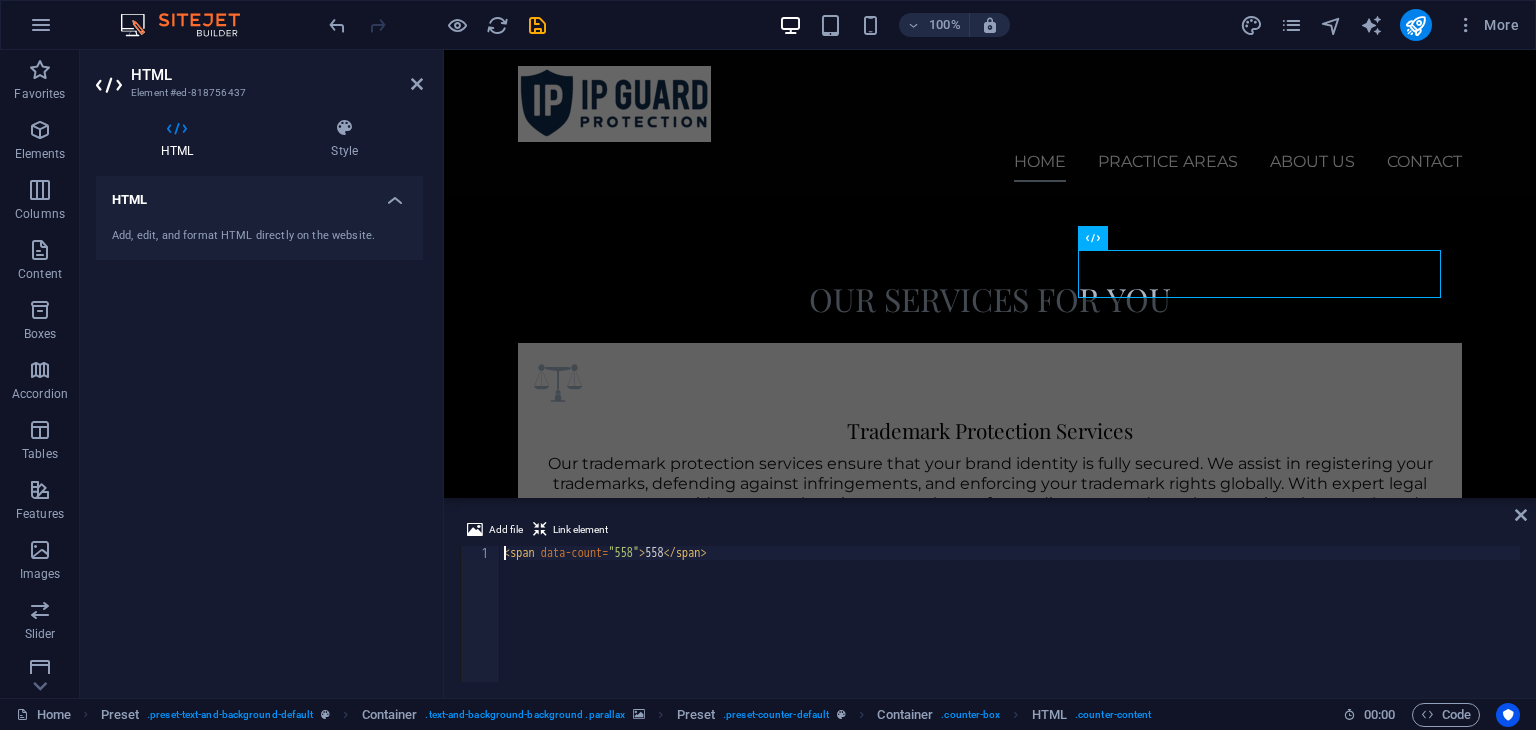 scroll, scrollTop: 1355, scrollLeft: 0, axis: vertical 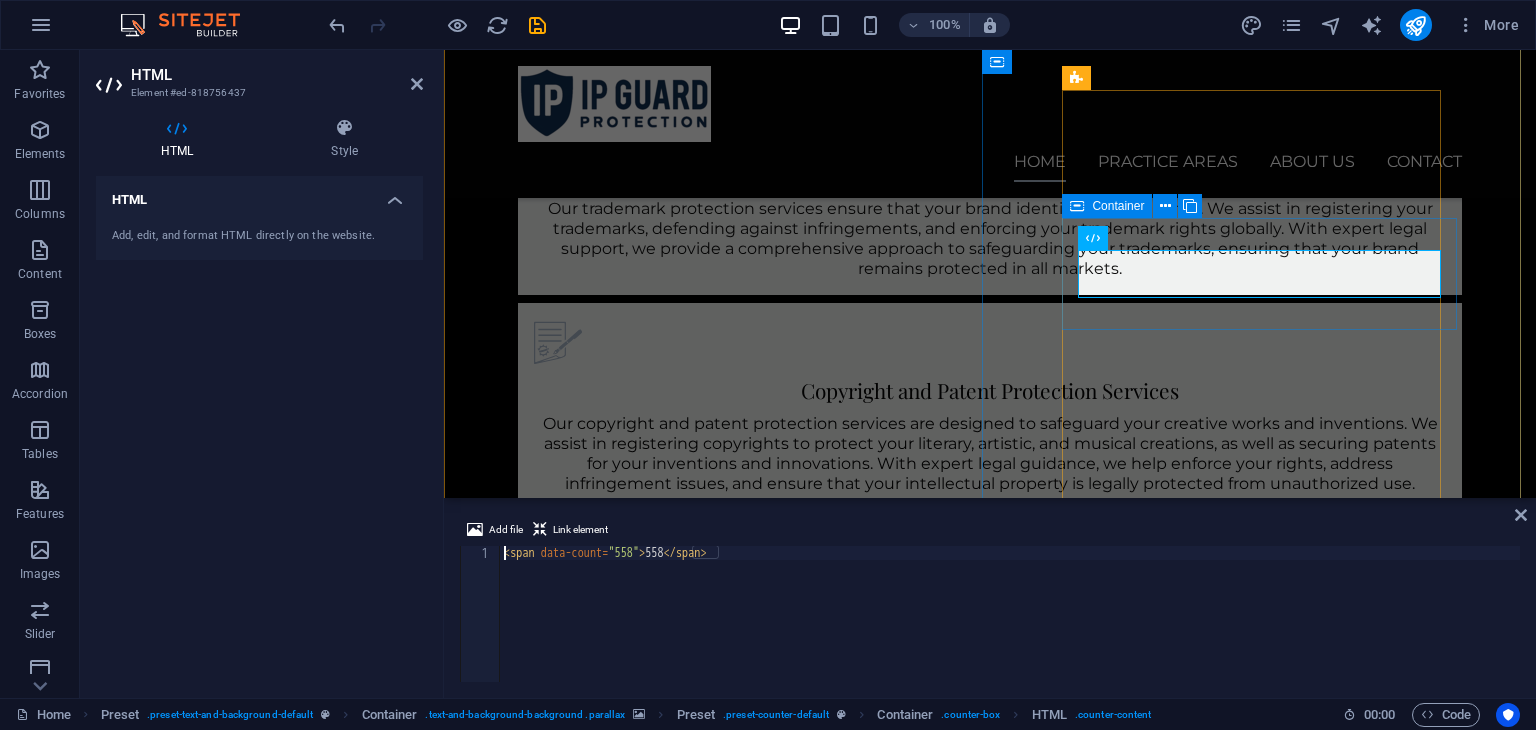 click on "SATISFIED CLIENTS 558" at bounding box center (990, 1981) 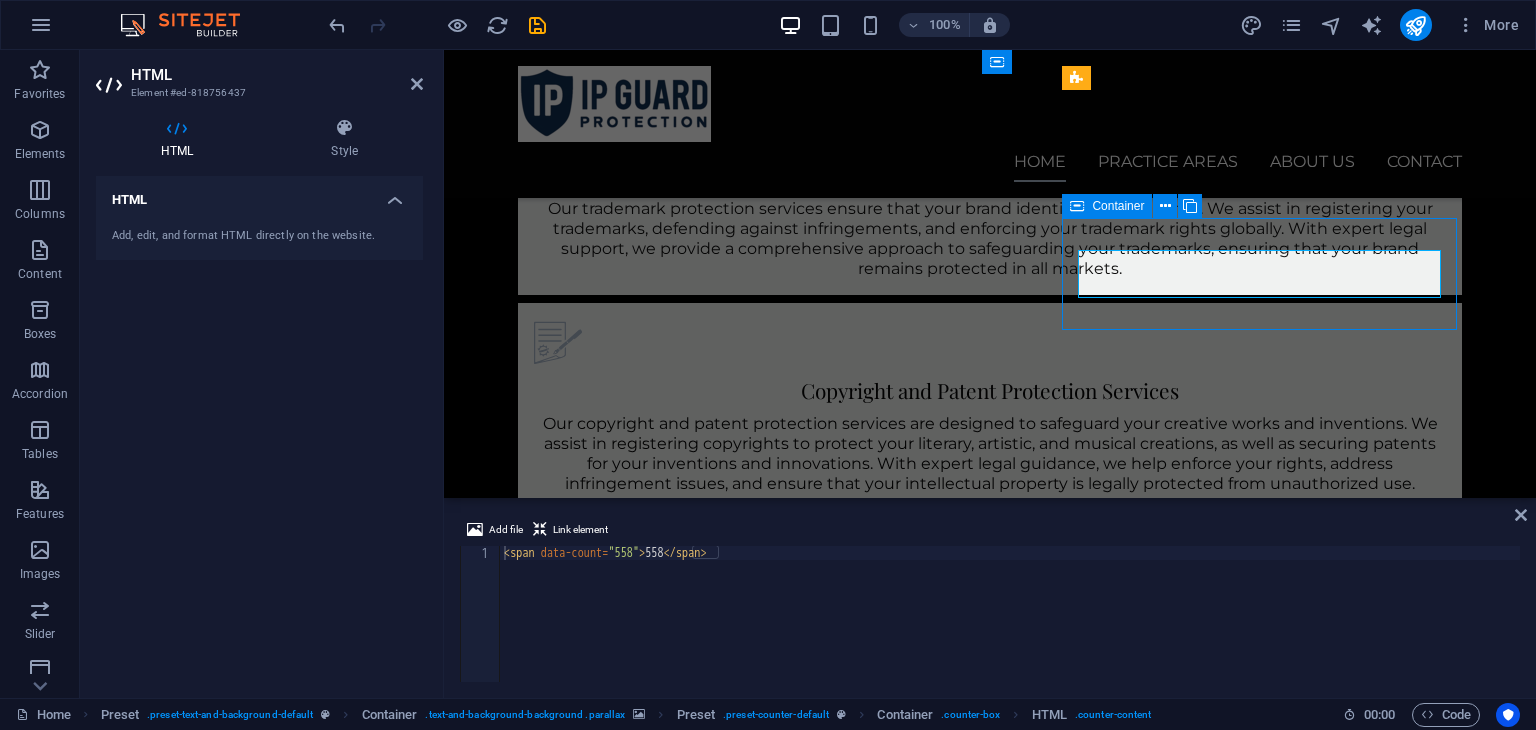 click on "SATISFIED CLIENTS 558" at bounding box center (990, 1981) 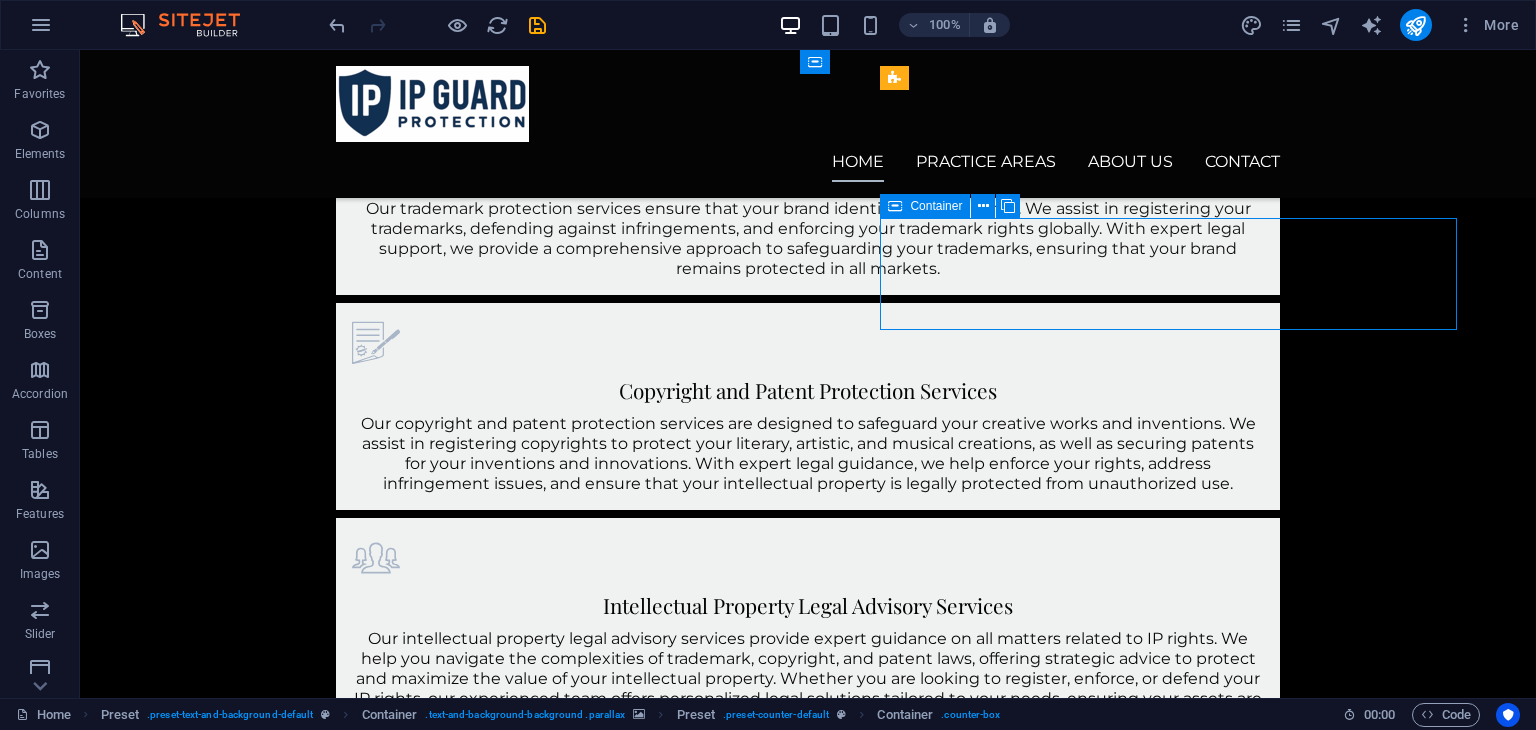 click on "SATISFIED CLIENTS 558" at bounding box center (808, 1981) 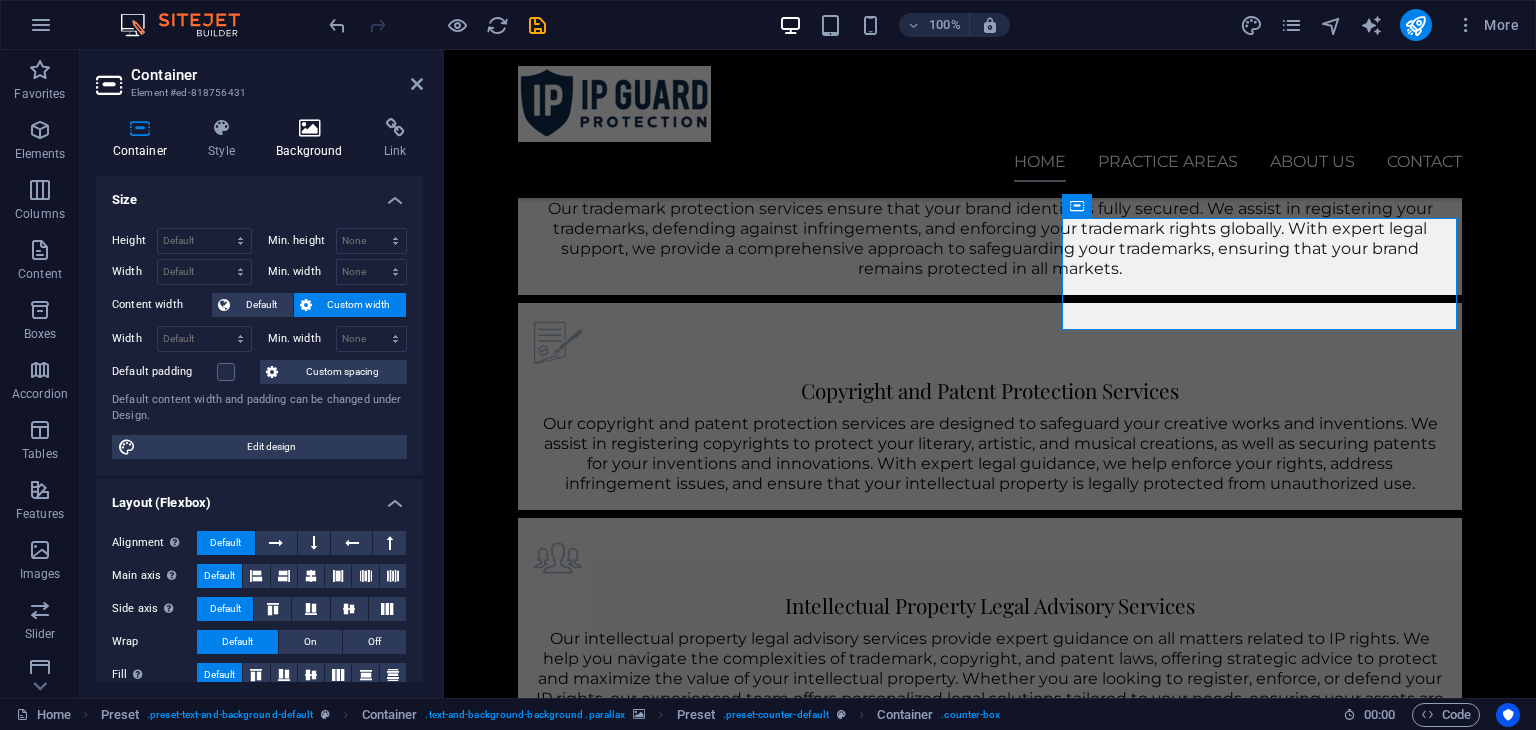 click at bounding box center [310, 128] 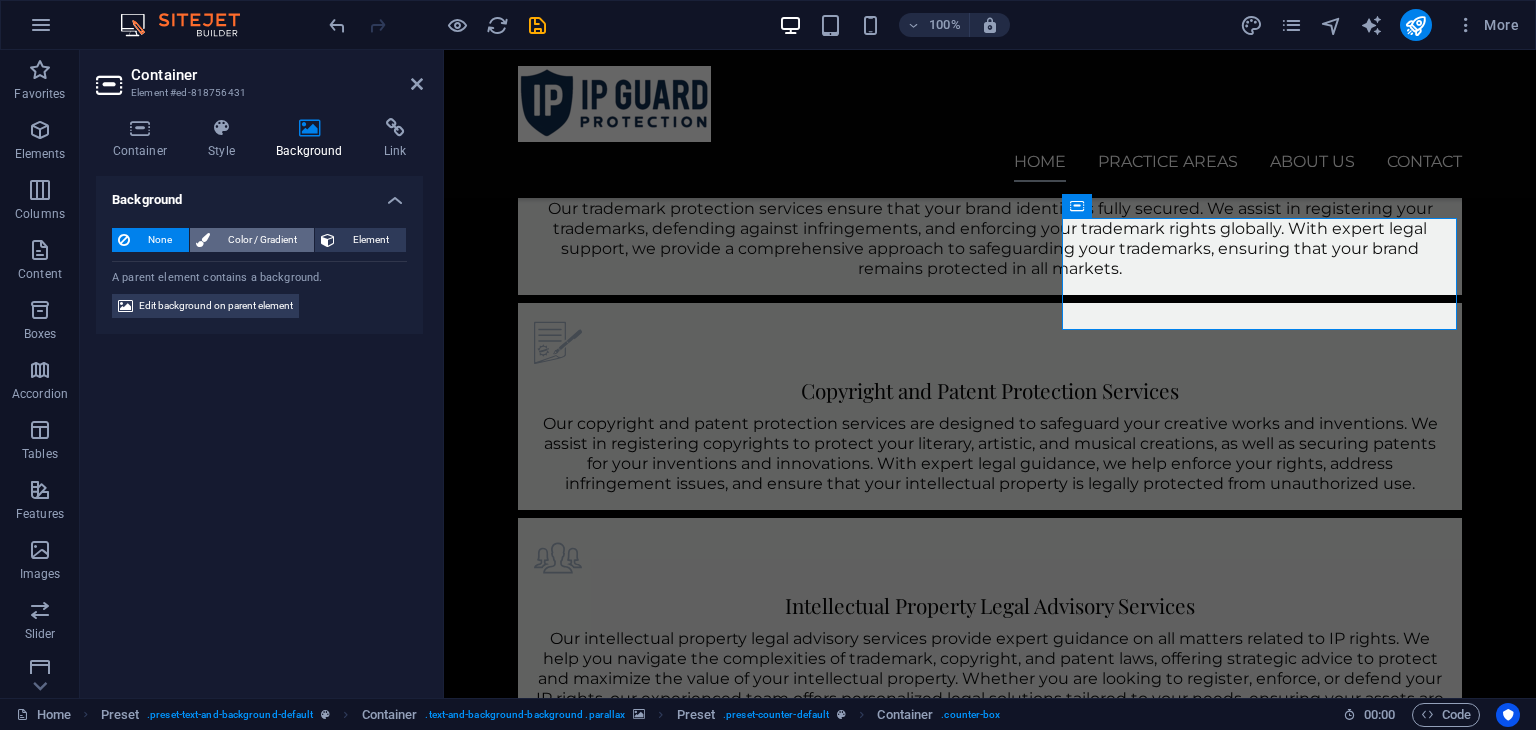 click on "Color / Gradient" at bounding box center (262, 240) 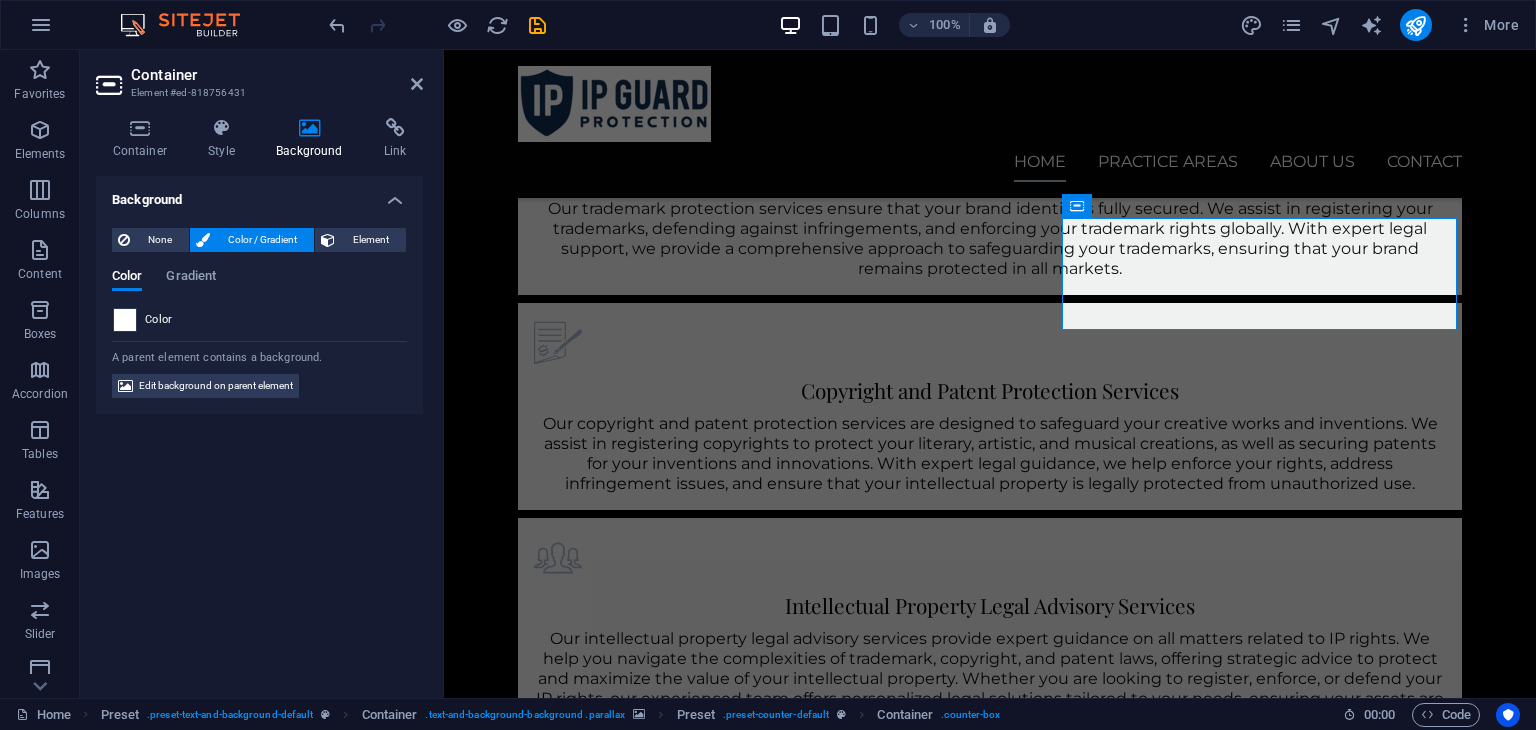 click at bounding box center (125, 320) 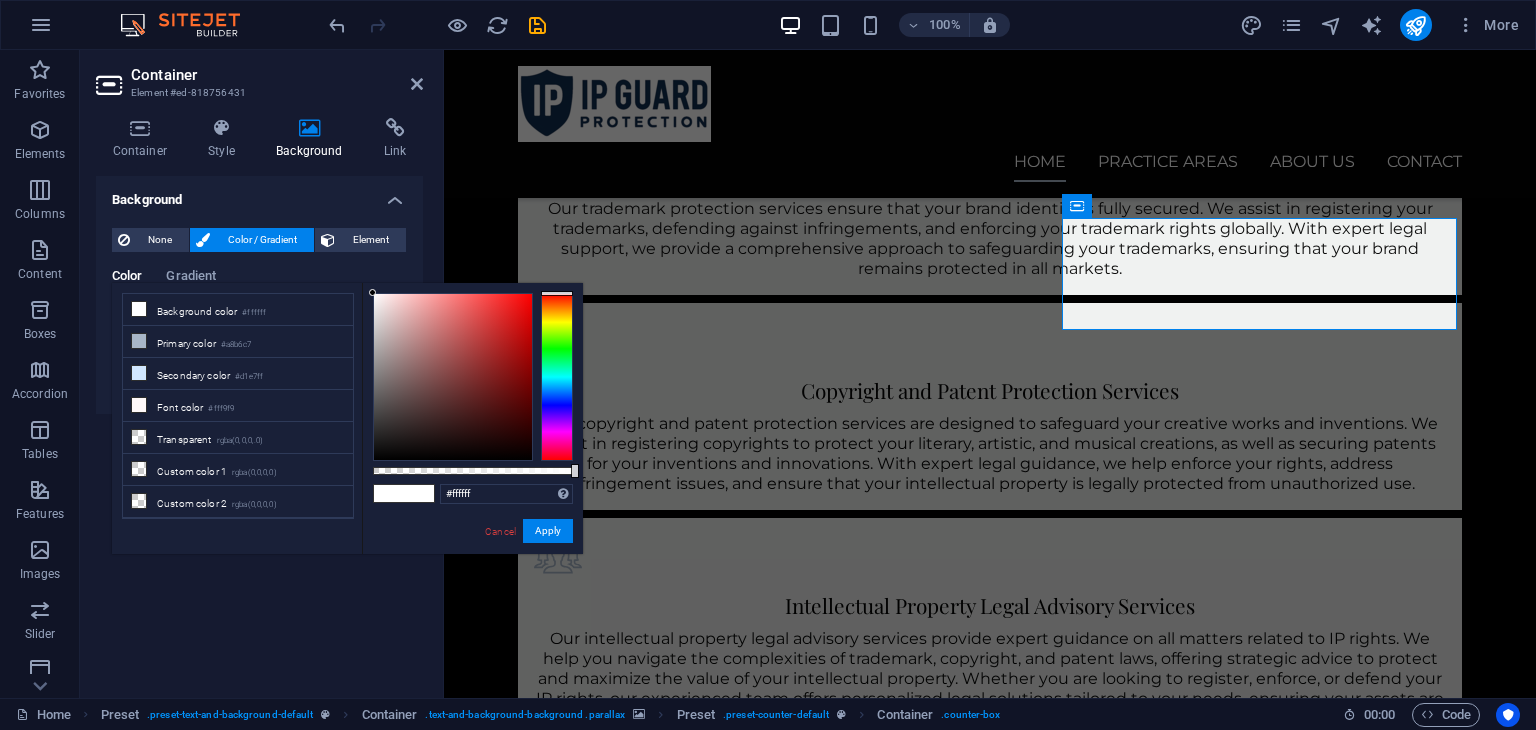 type on "#080808" 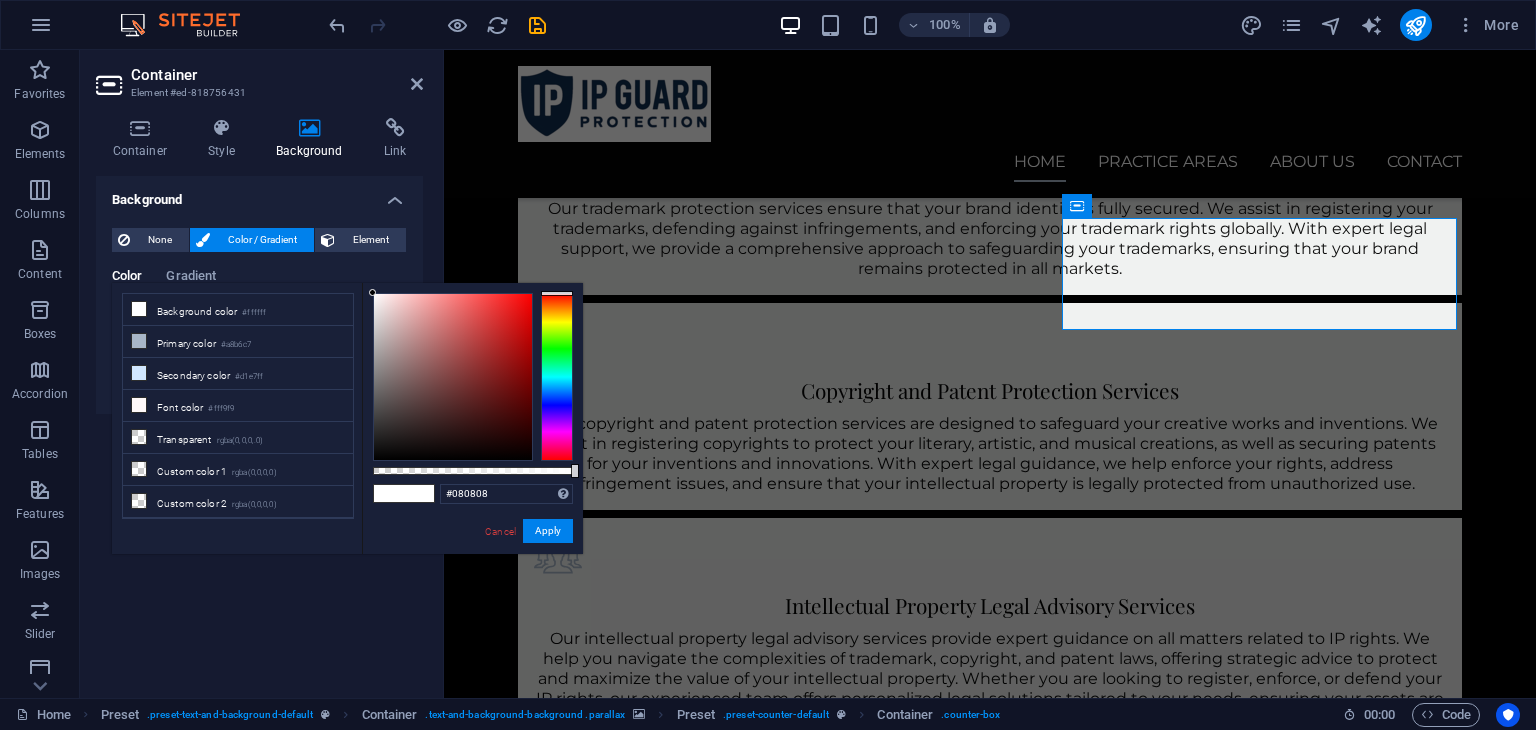 click at bounding box center (453, 377) 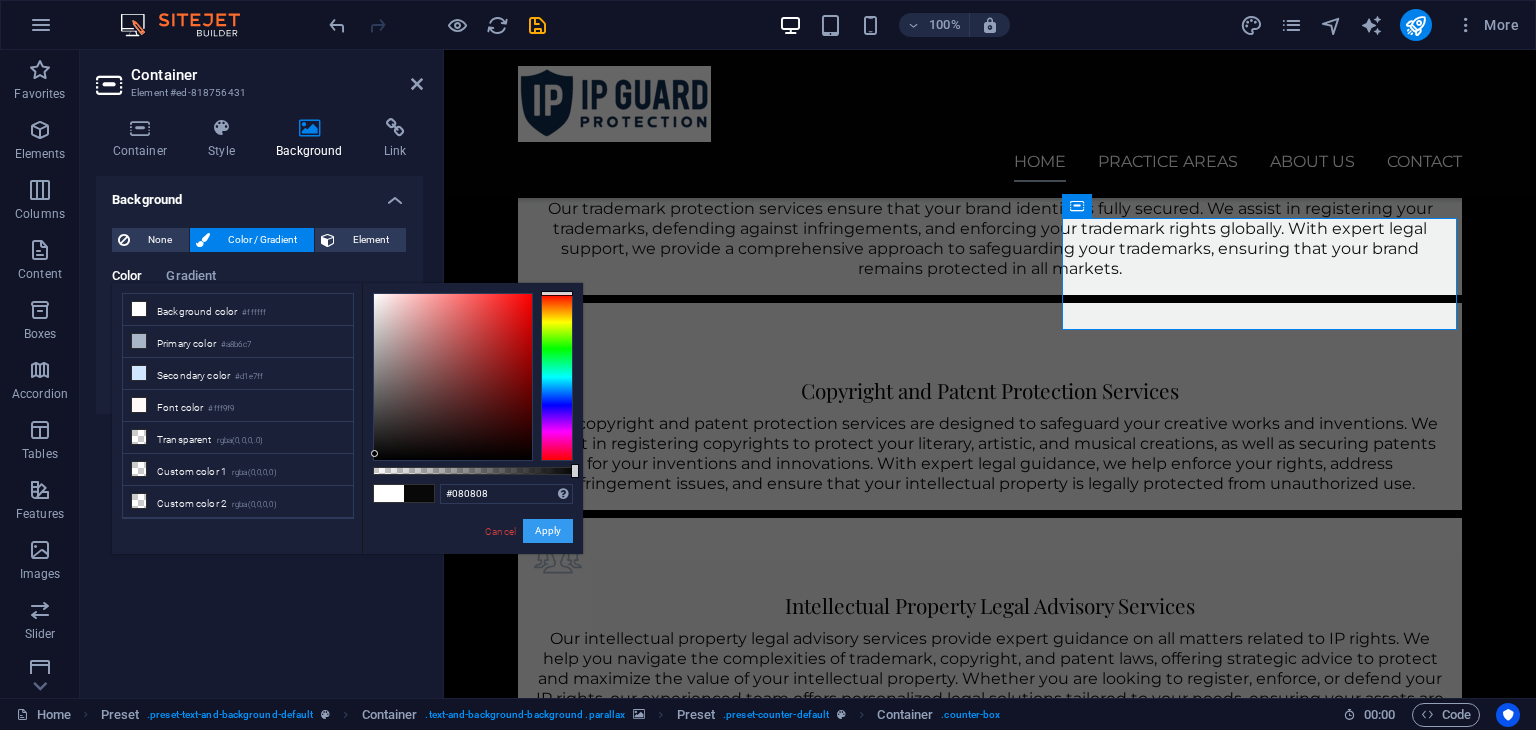 click on "Apply" at bounding box center [548, 531] 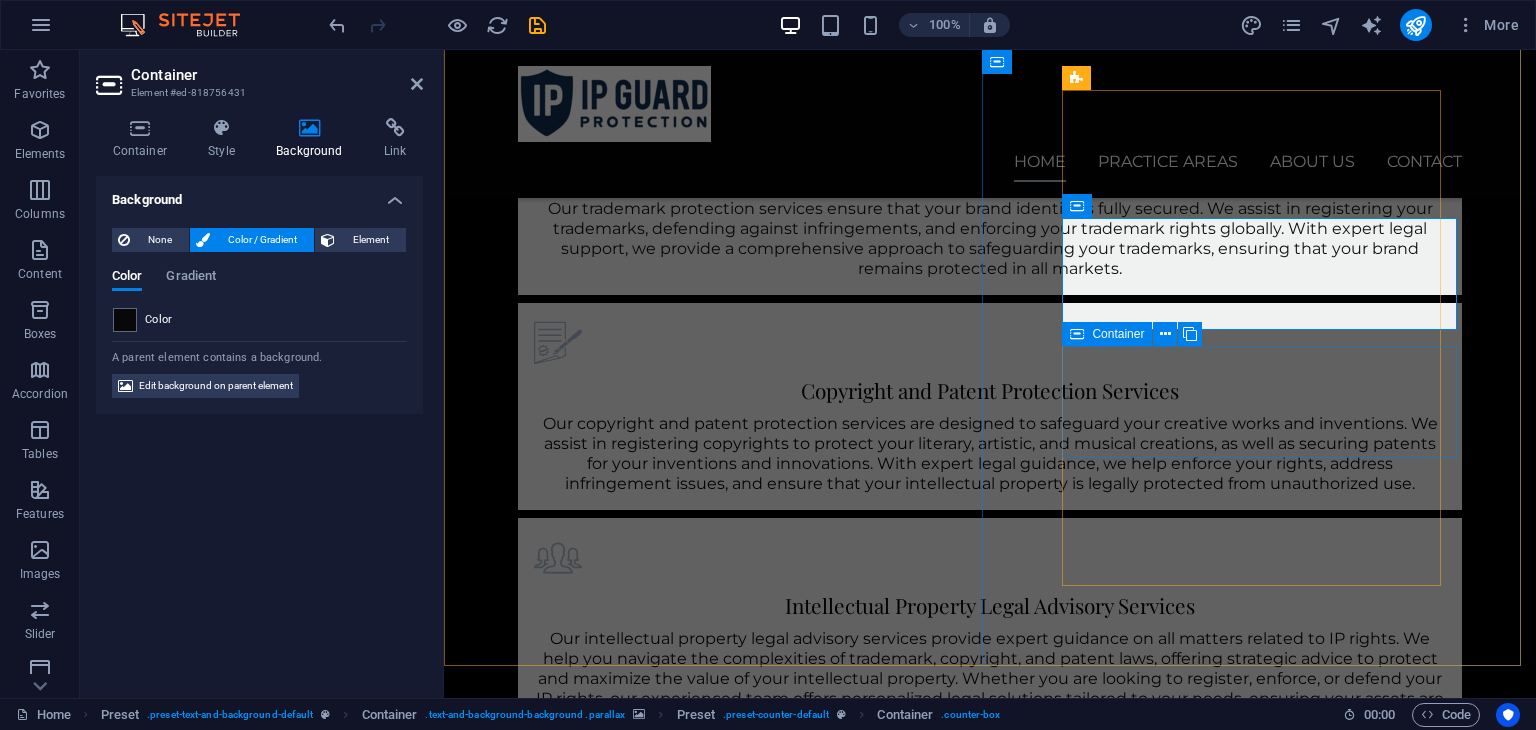 click on "YEARS OF EXPERIENCE  20  Y" at bounding box center [990, 2201] 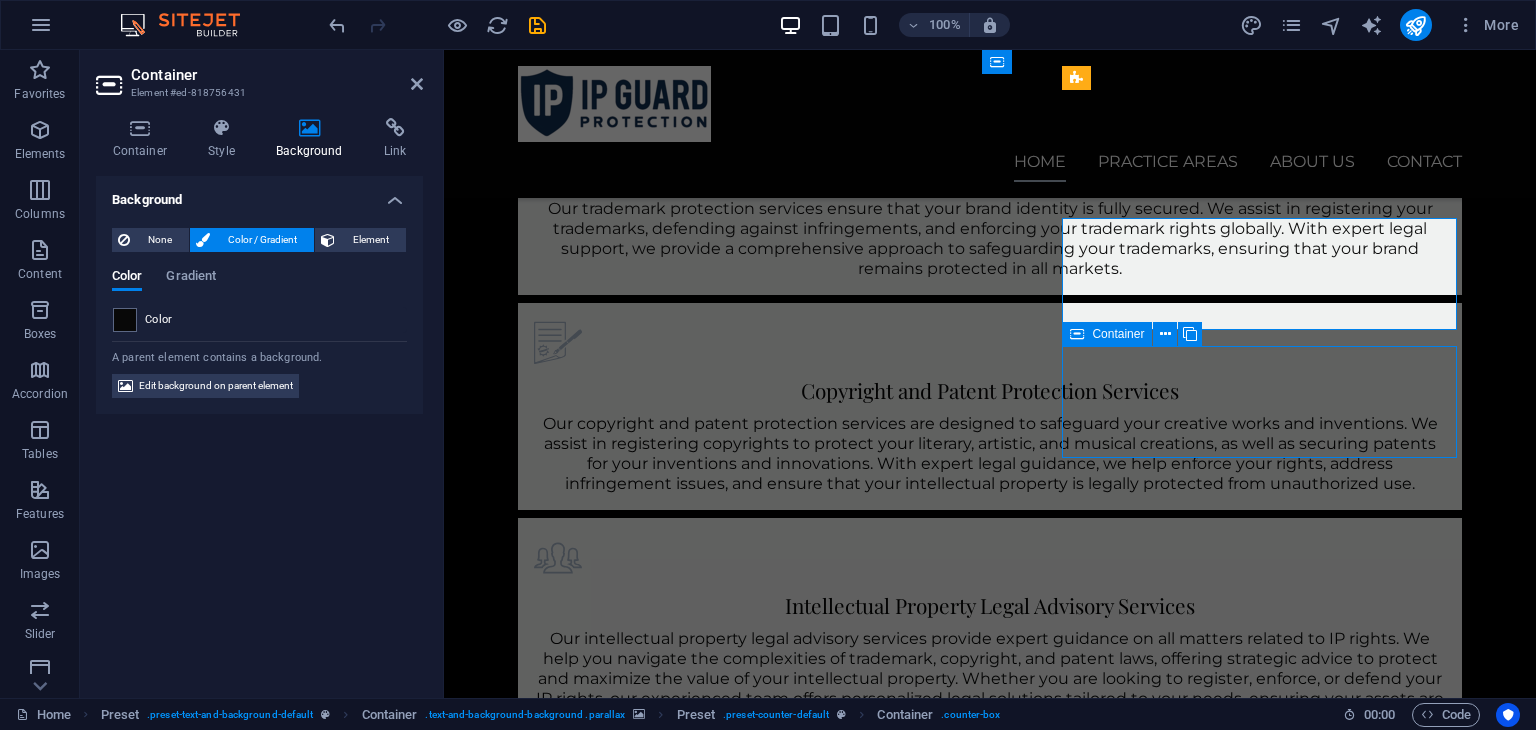 click on "YEARS OF EXPERIENCE  20  Y" at bounding box center [990, 2201] 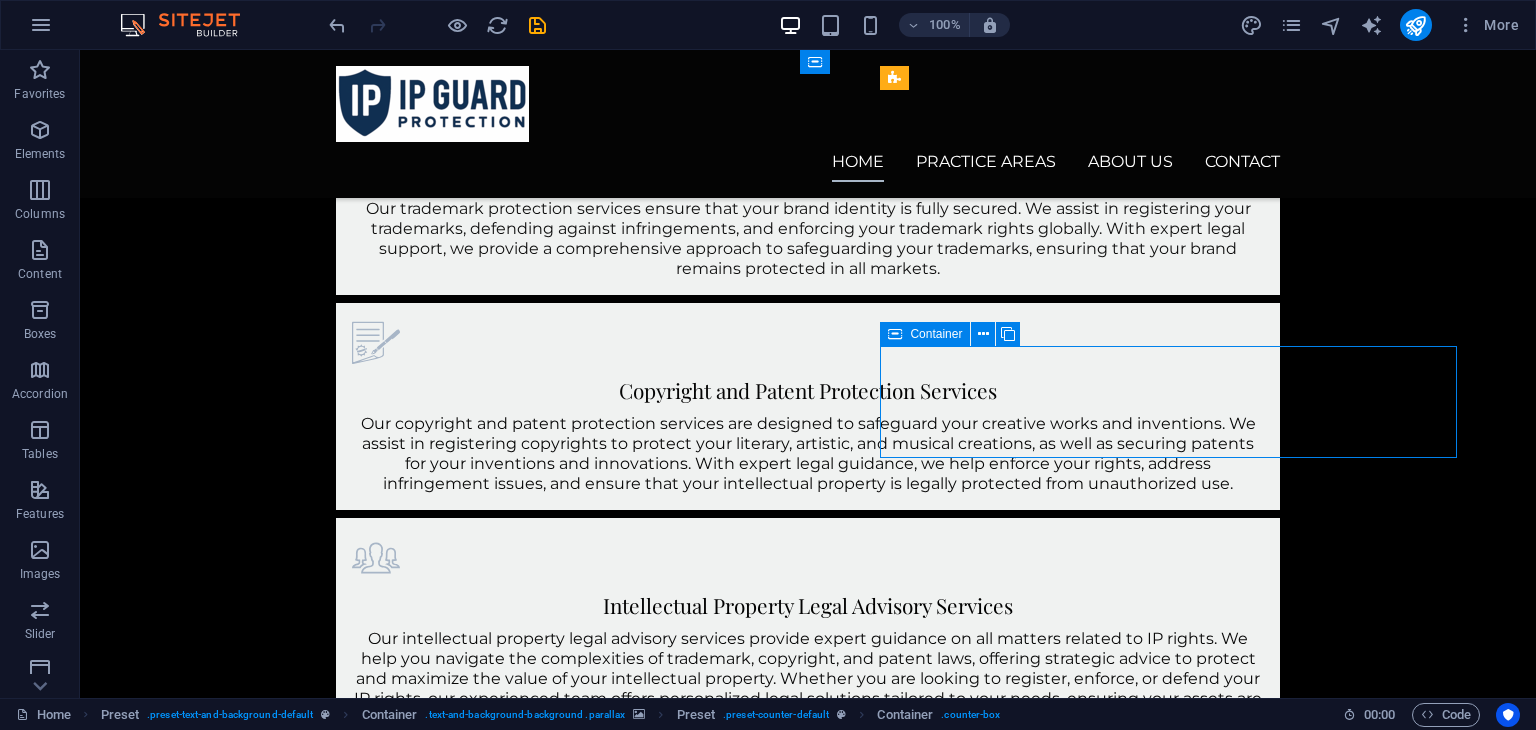 click on "YEARS OF EXPERIENCE  20  Y" at bounding box center (808, 2201) 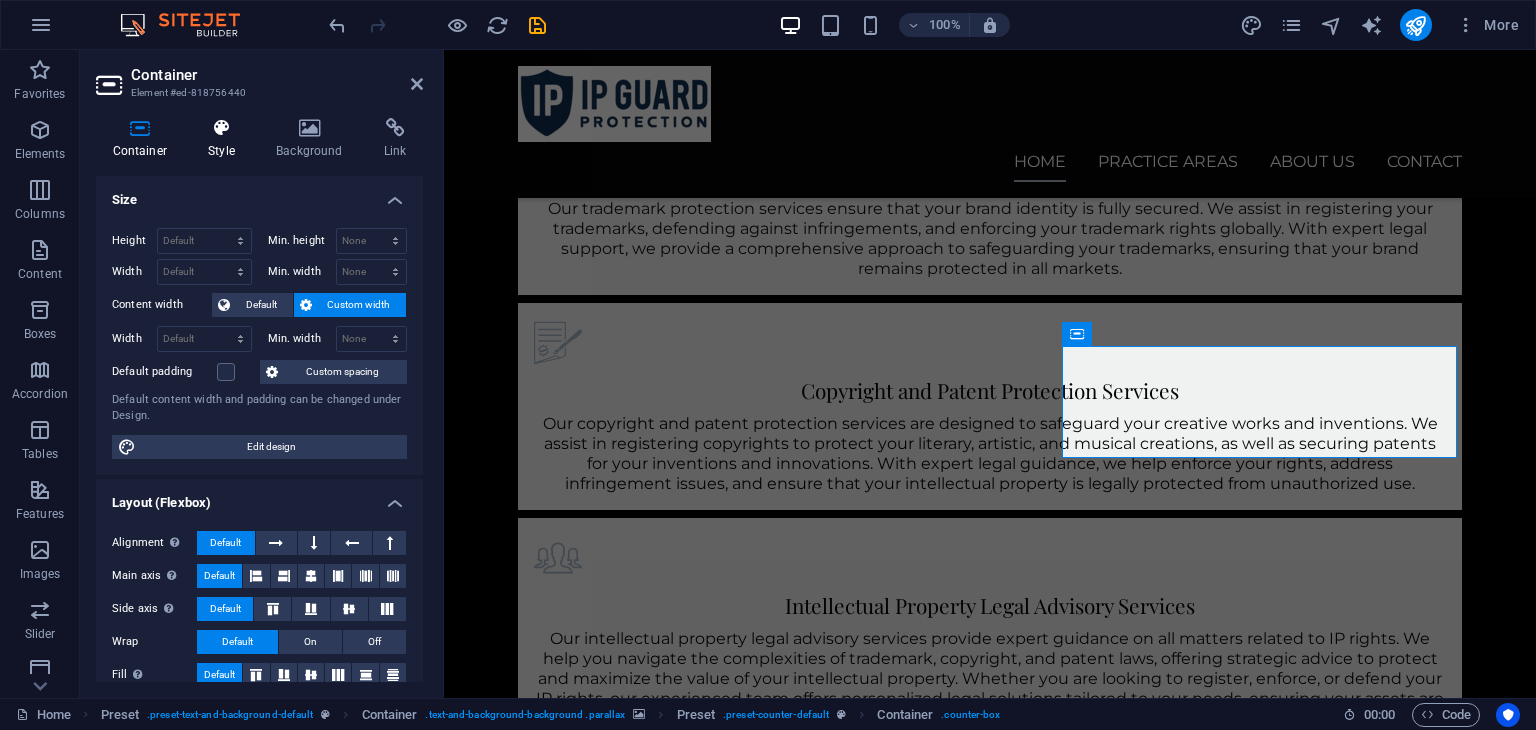 click on "Style" at bounding box center (226, 139) 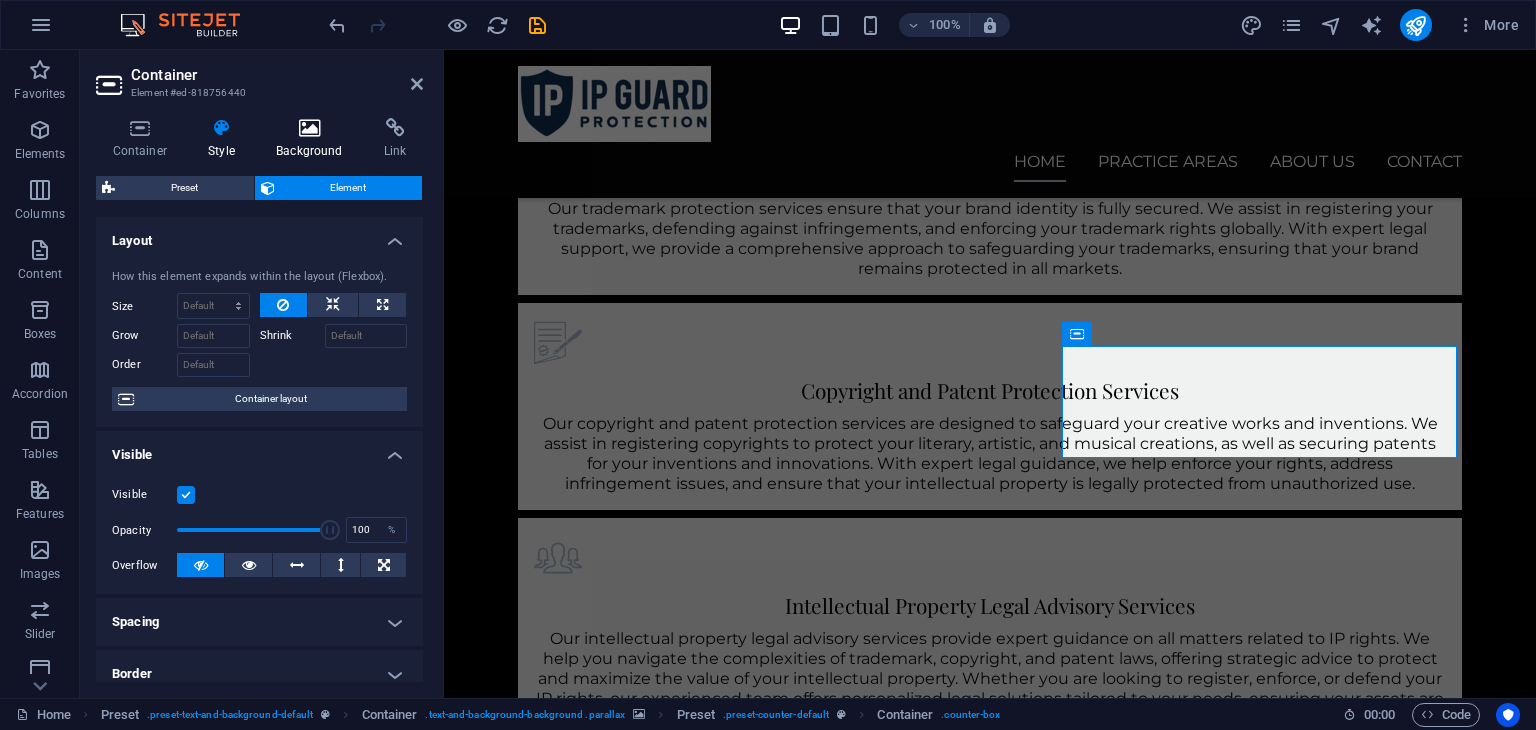 click at bounding box center (310, 128) 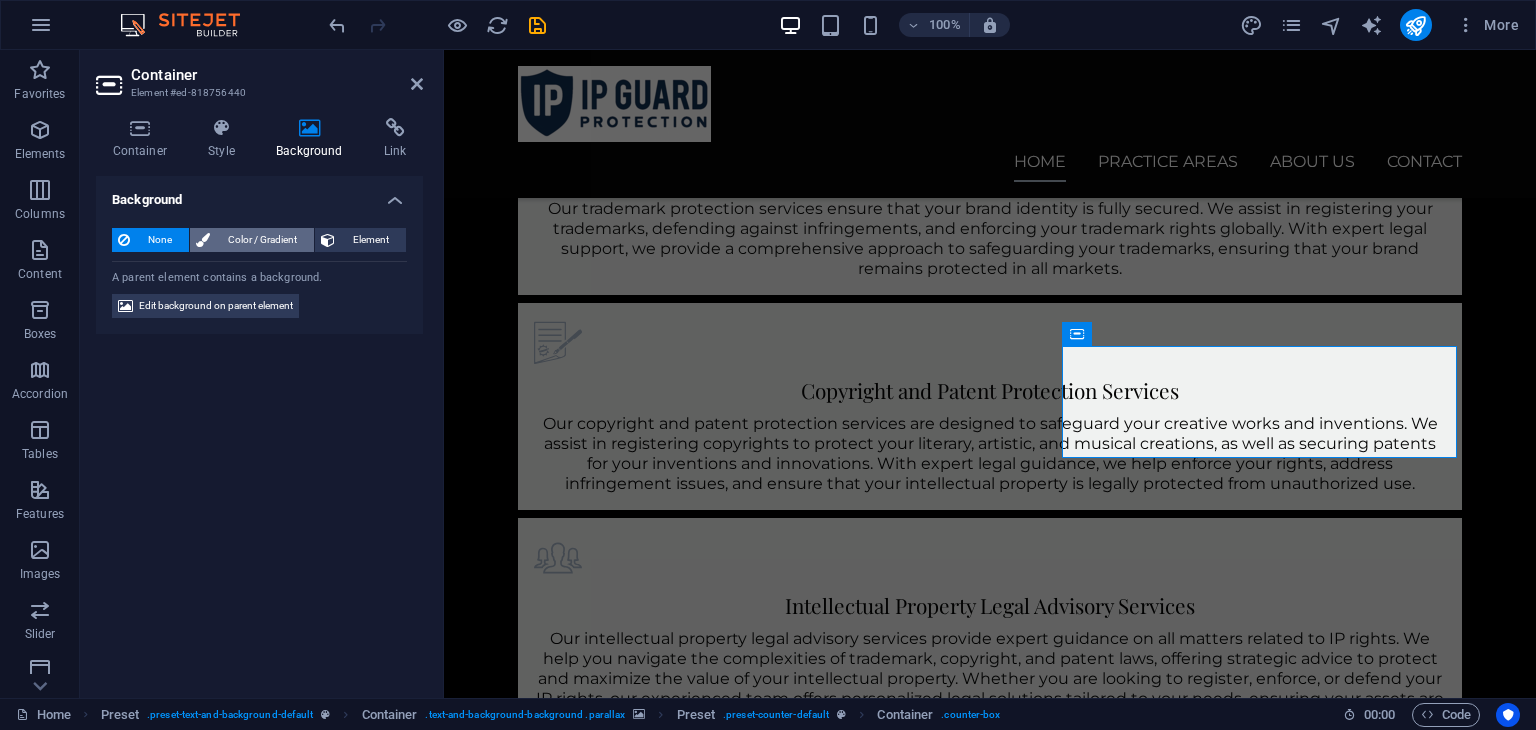 click on "Color / Gradient" at bounding box center (262, 240) 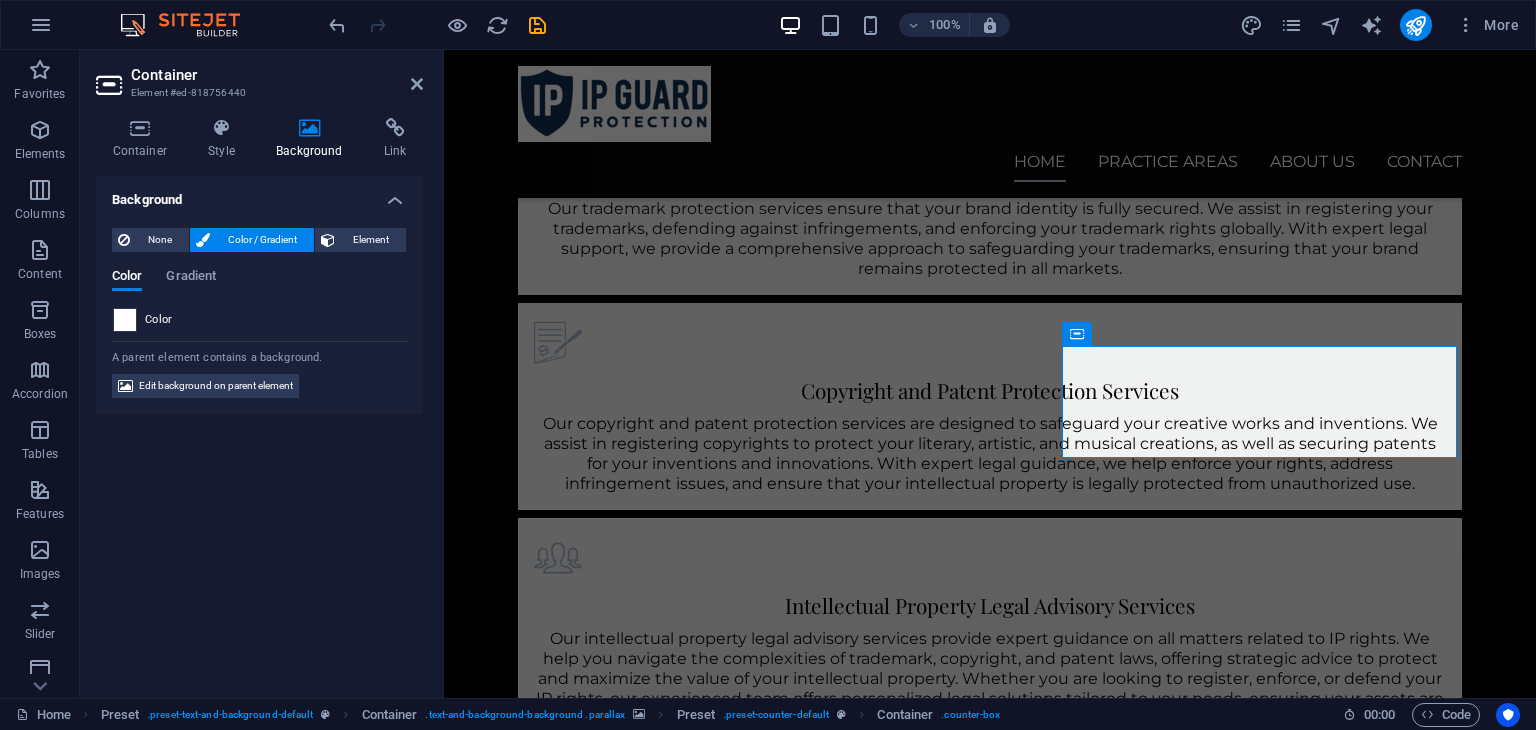 click at bounding box center [125, 320] 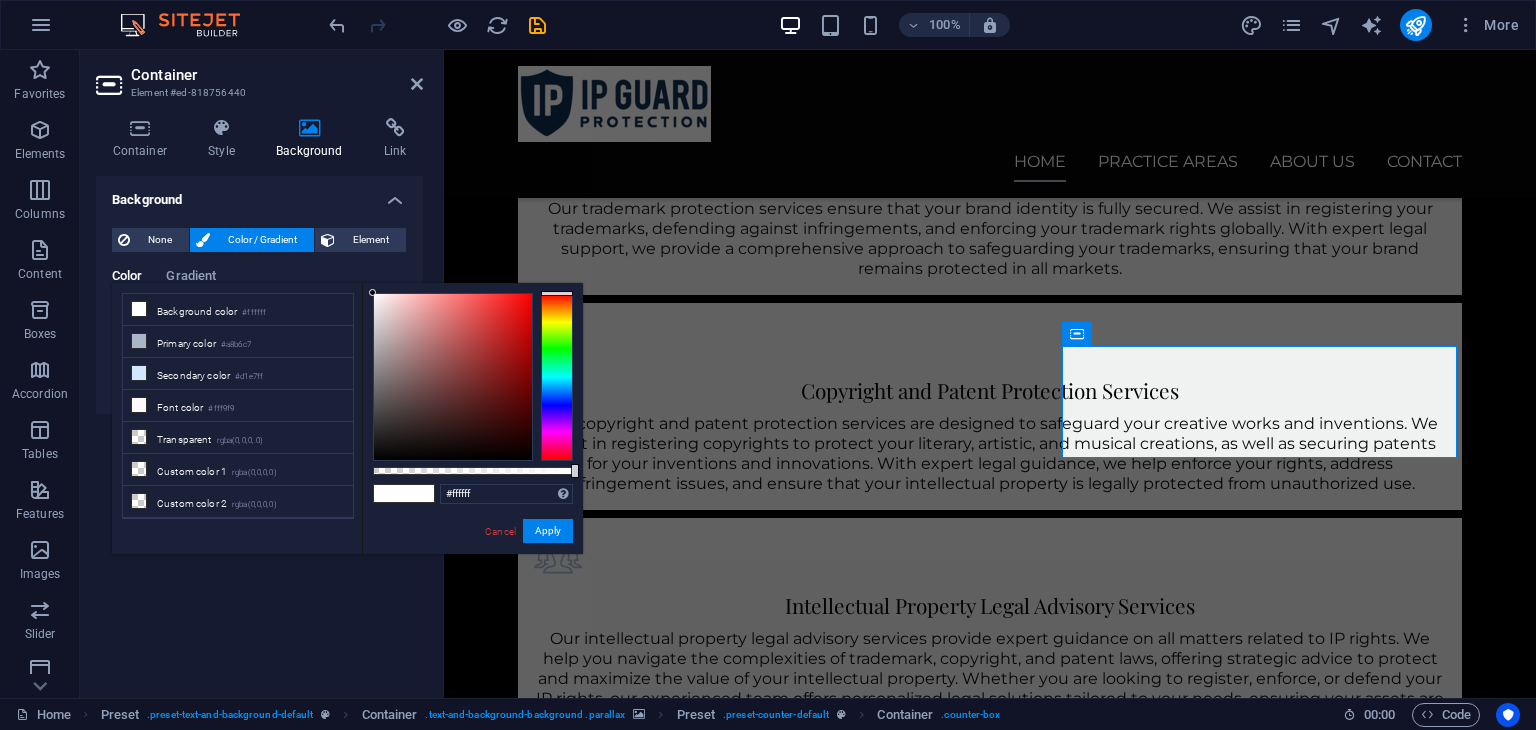 type on "#050505" 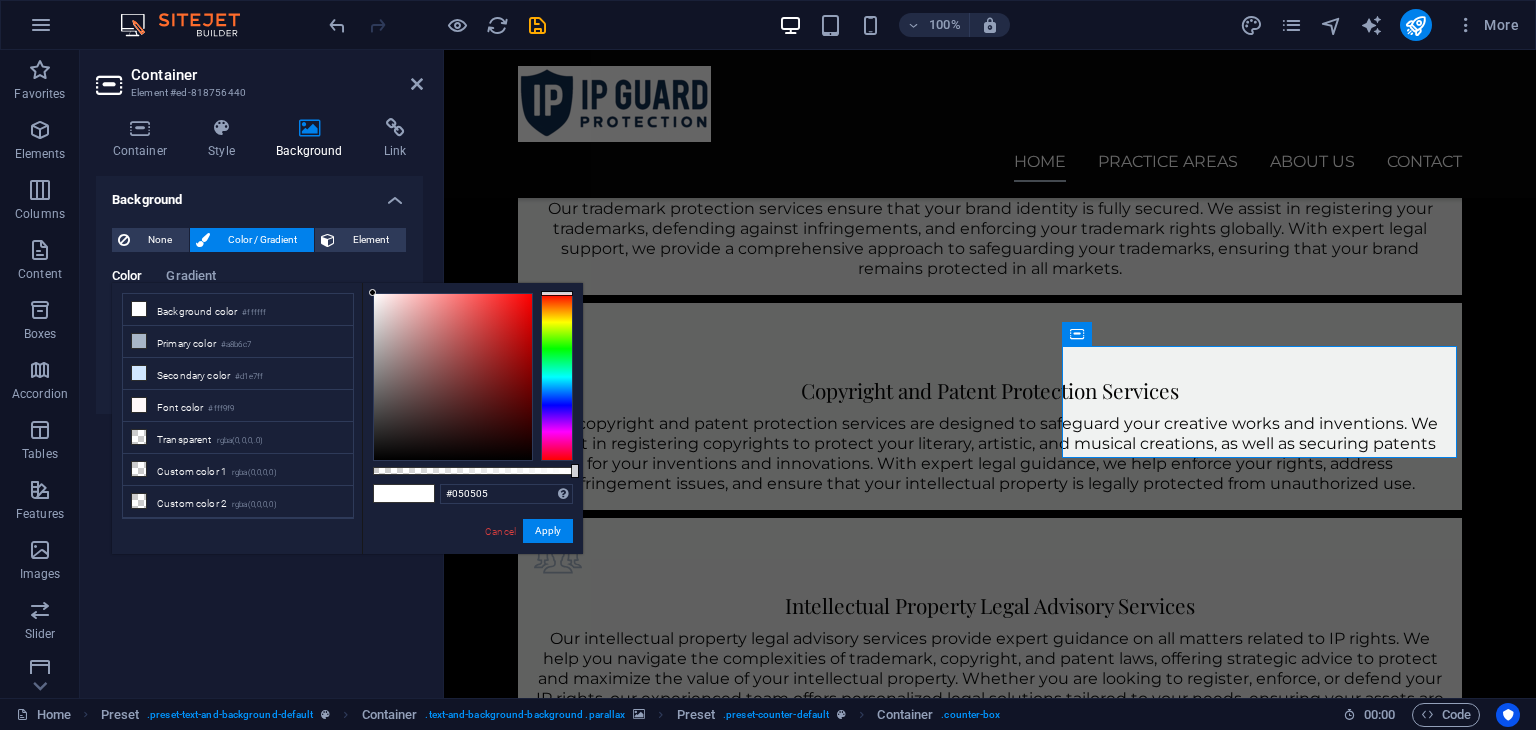 click at bounding box center [453, 377] 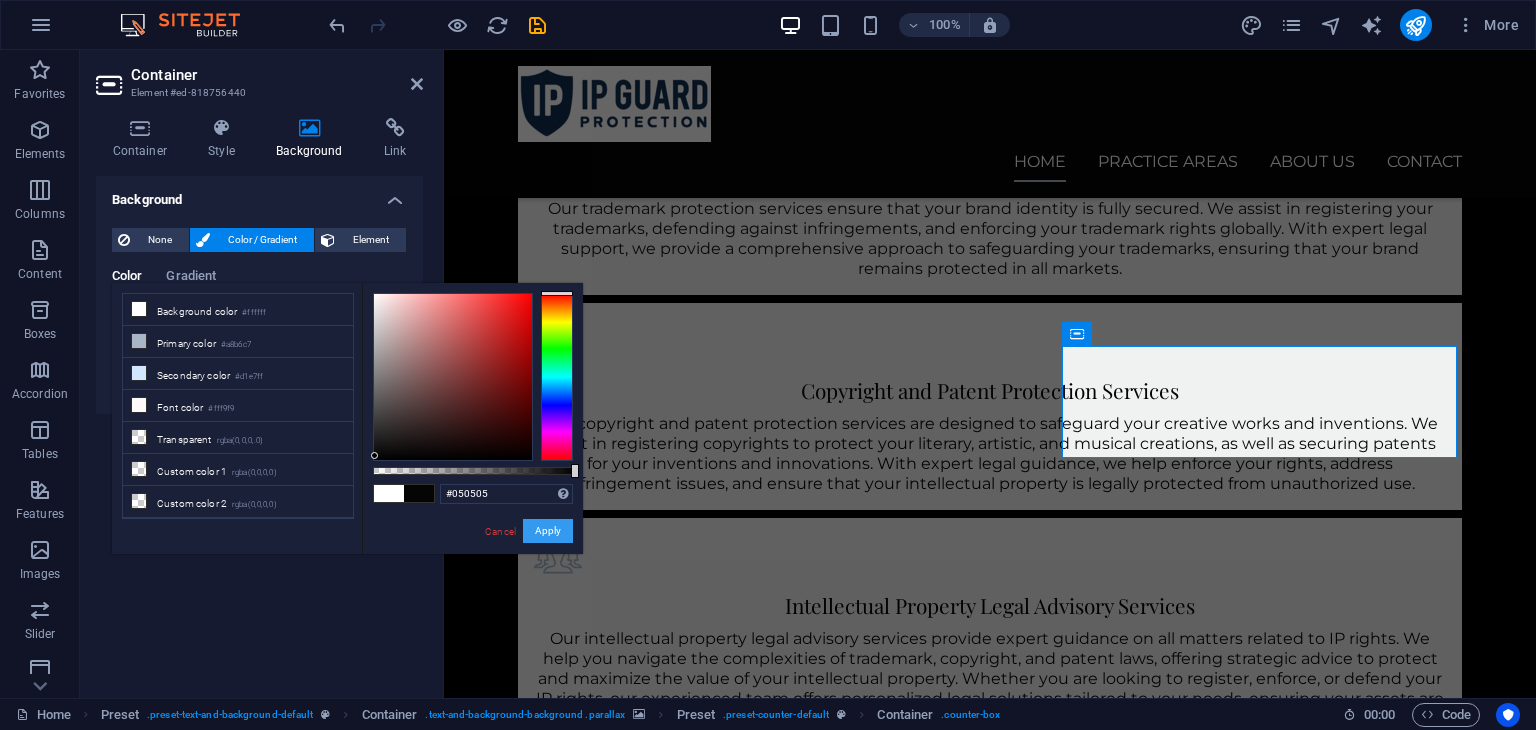 click on "Apply" at bounding box center (548, 531) 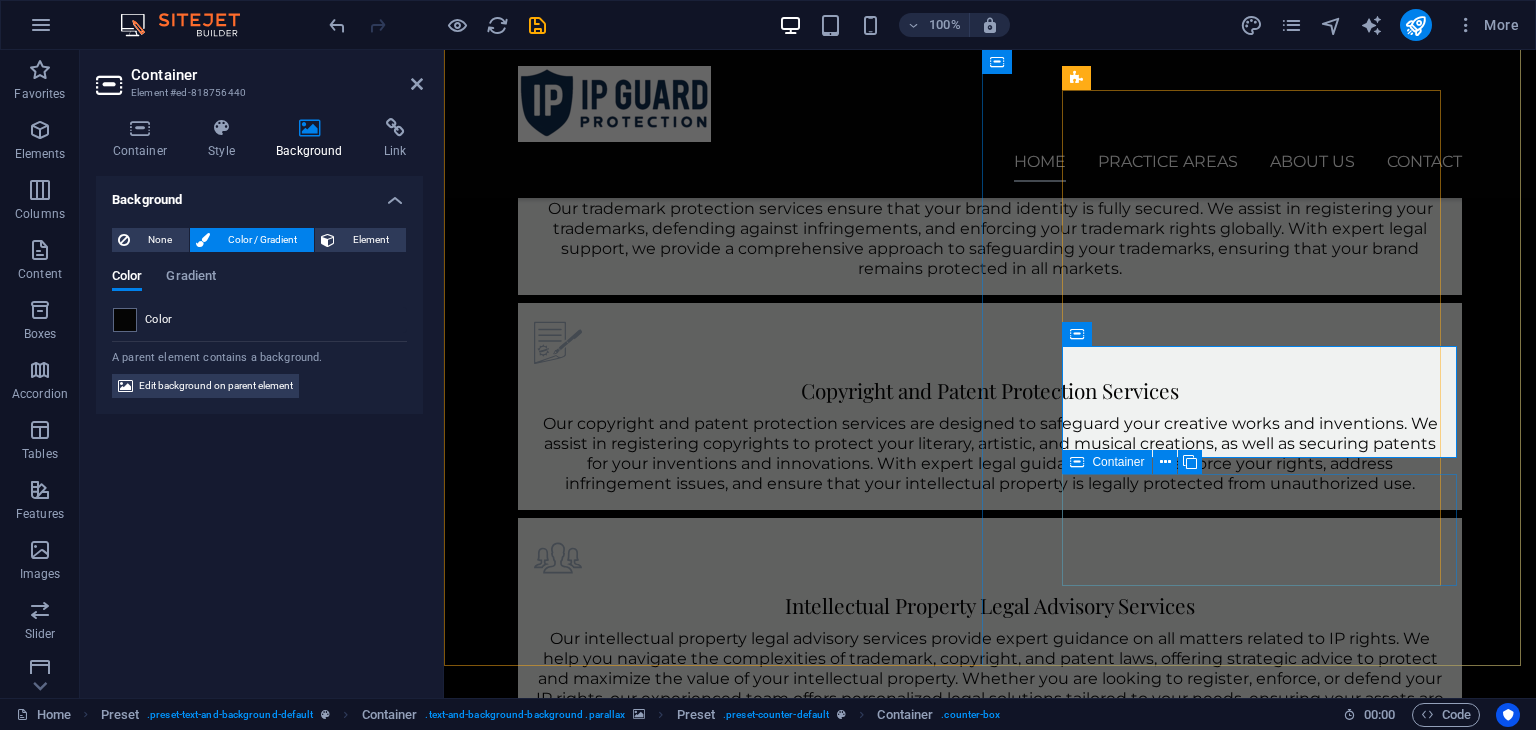 click on "QUALIFIED LAWYERS  18" at bounding box center [990, 2321] 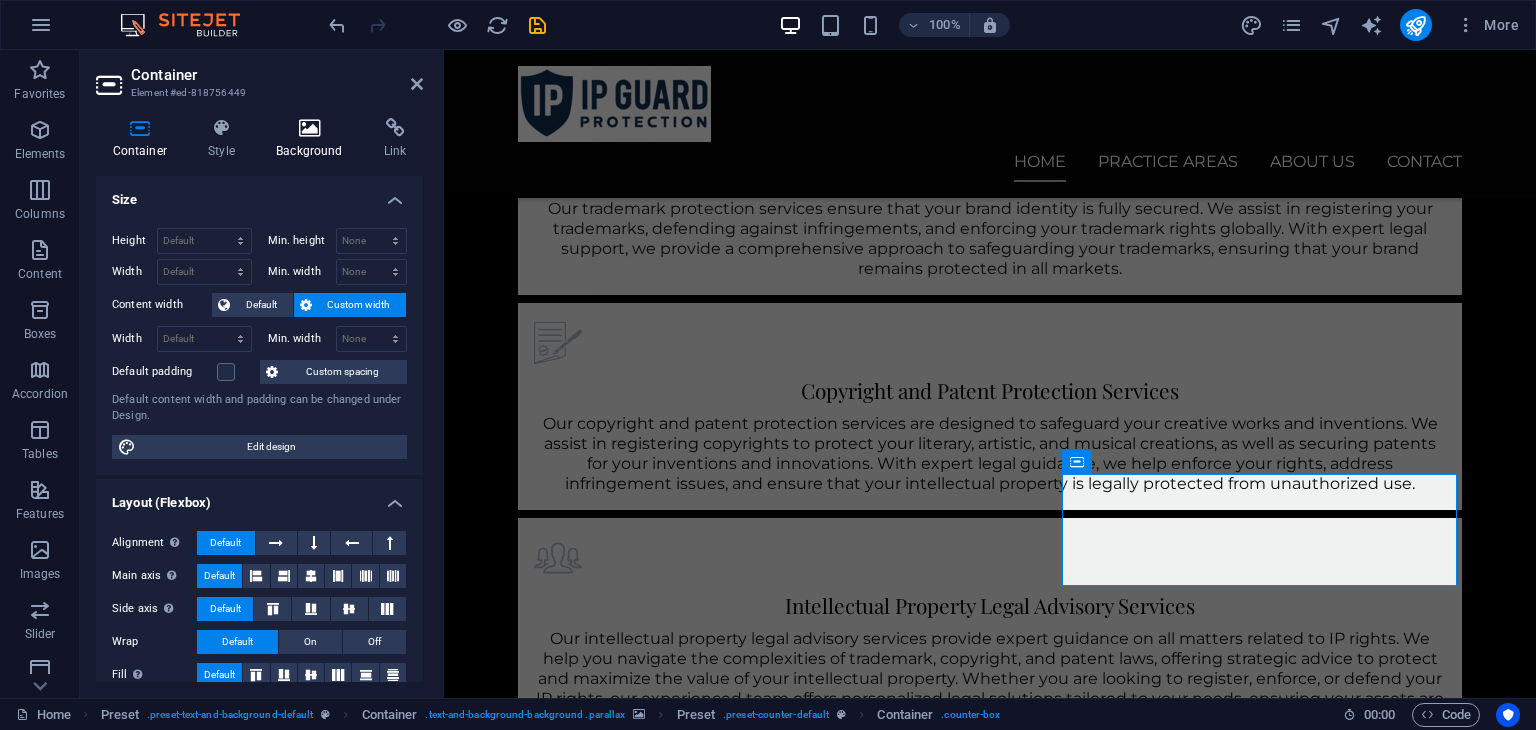 click on "Background" at bounding box center (314, 139) 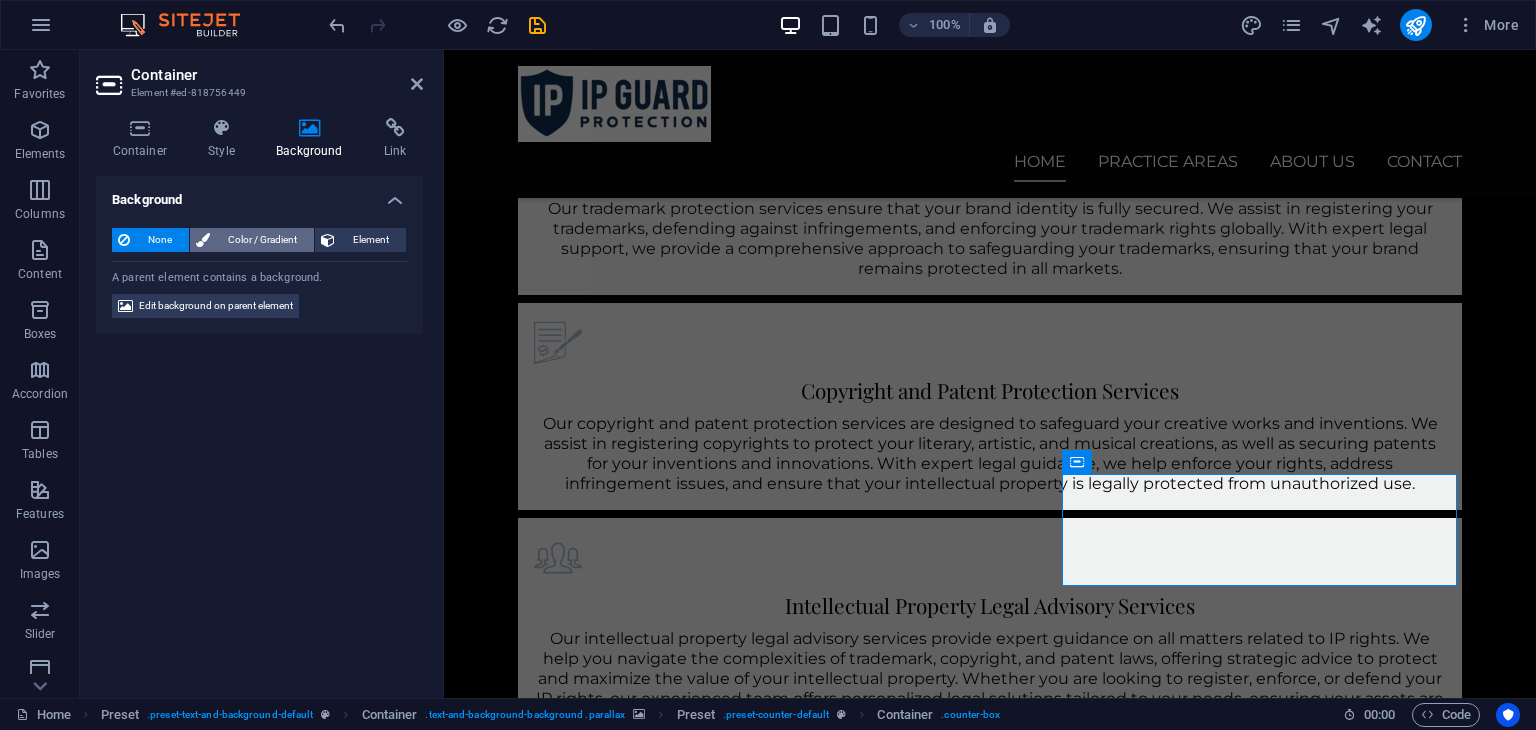 click on "Color / Gradient" at bounding box center [262, 240] 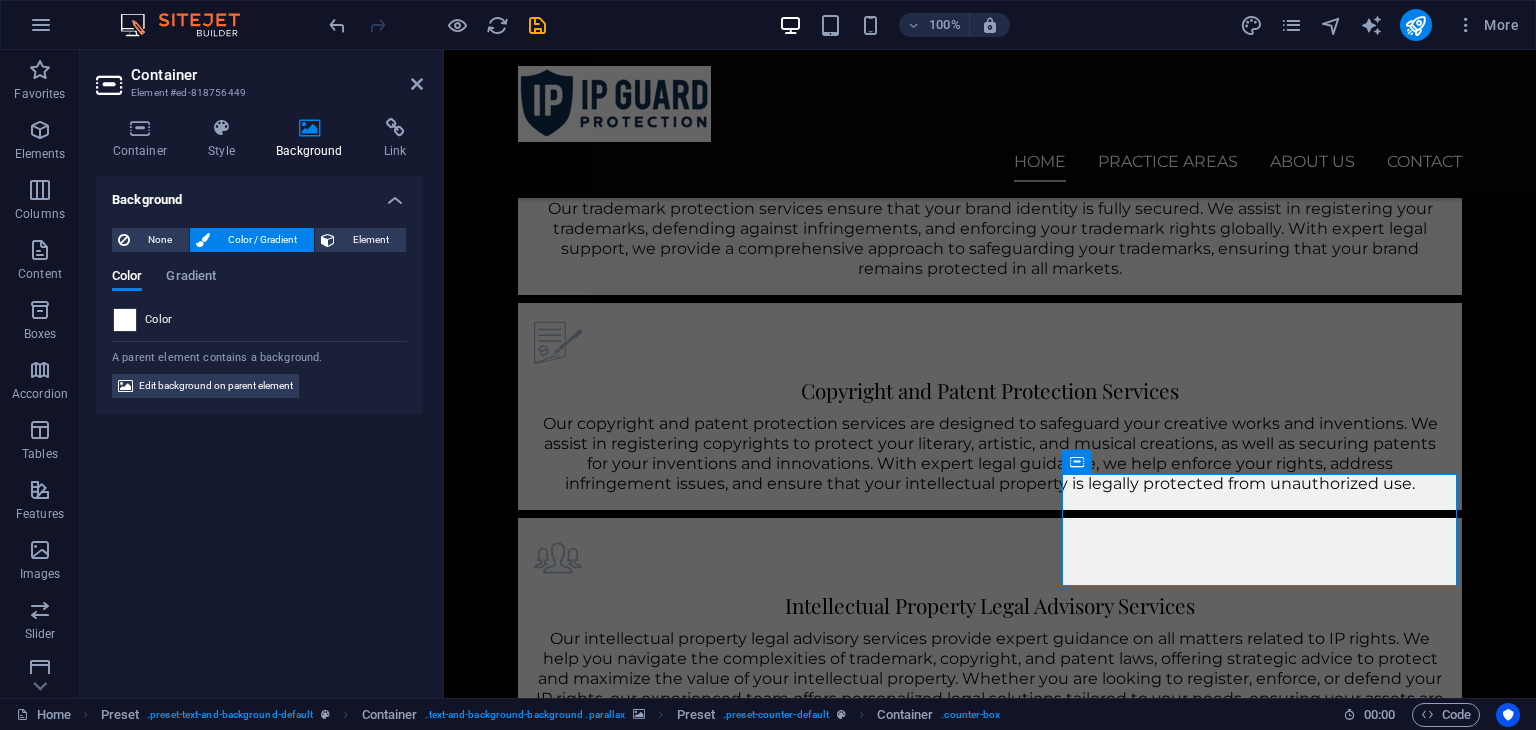 click at bounding box center (125, 320) 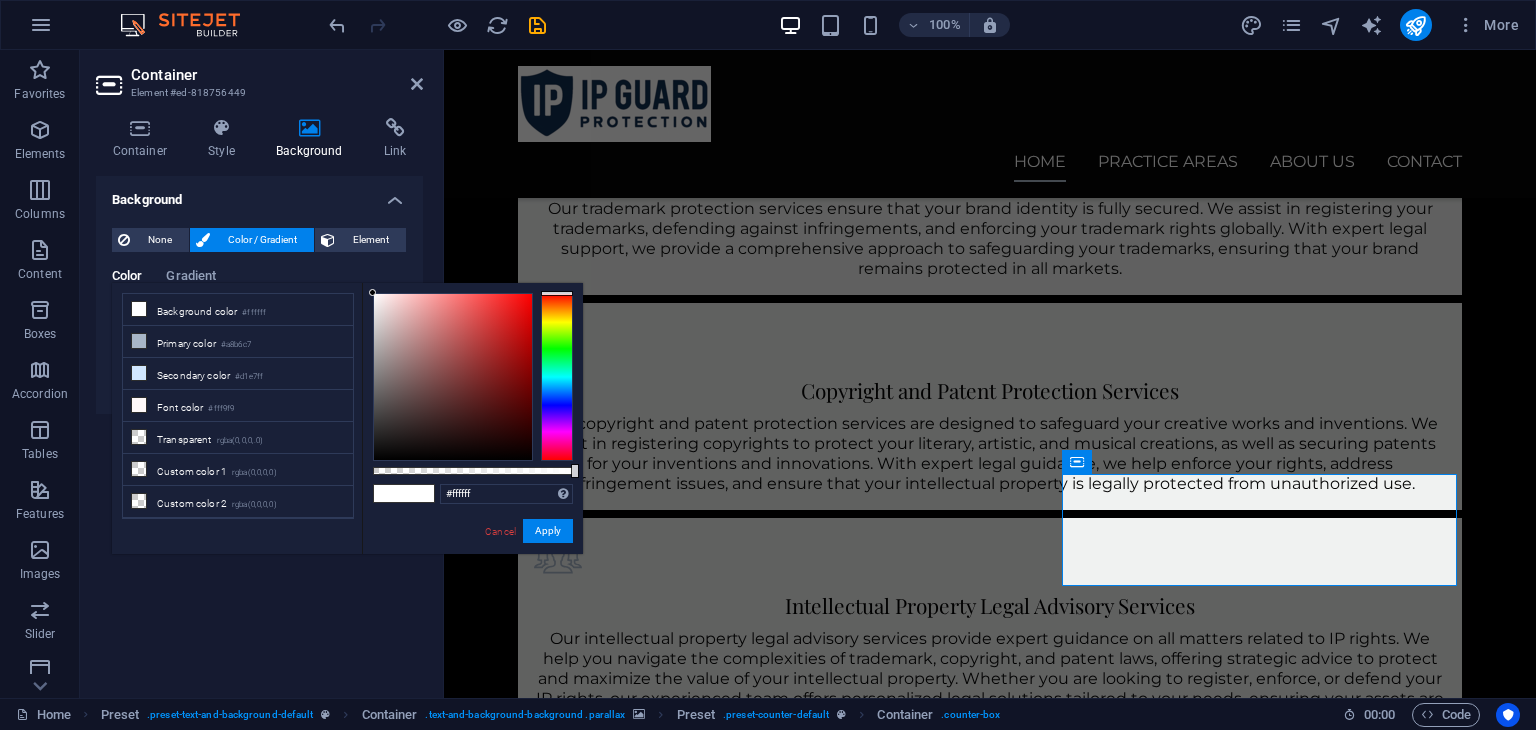 type on "#080707" 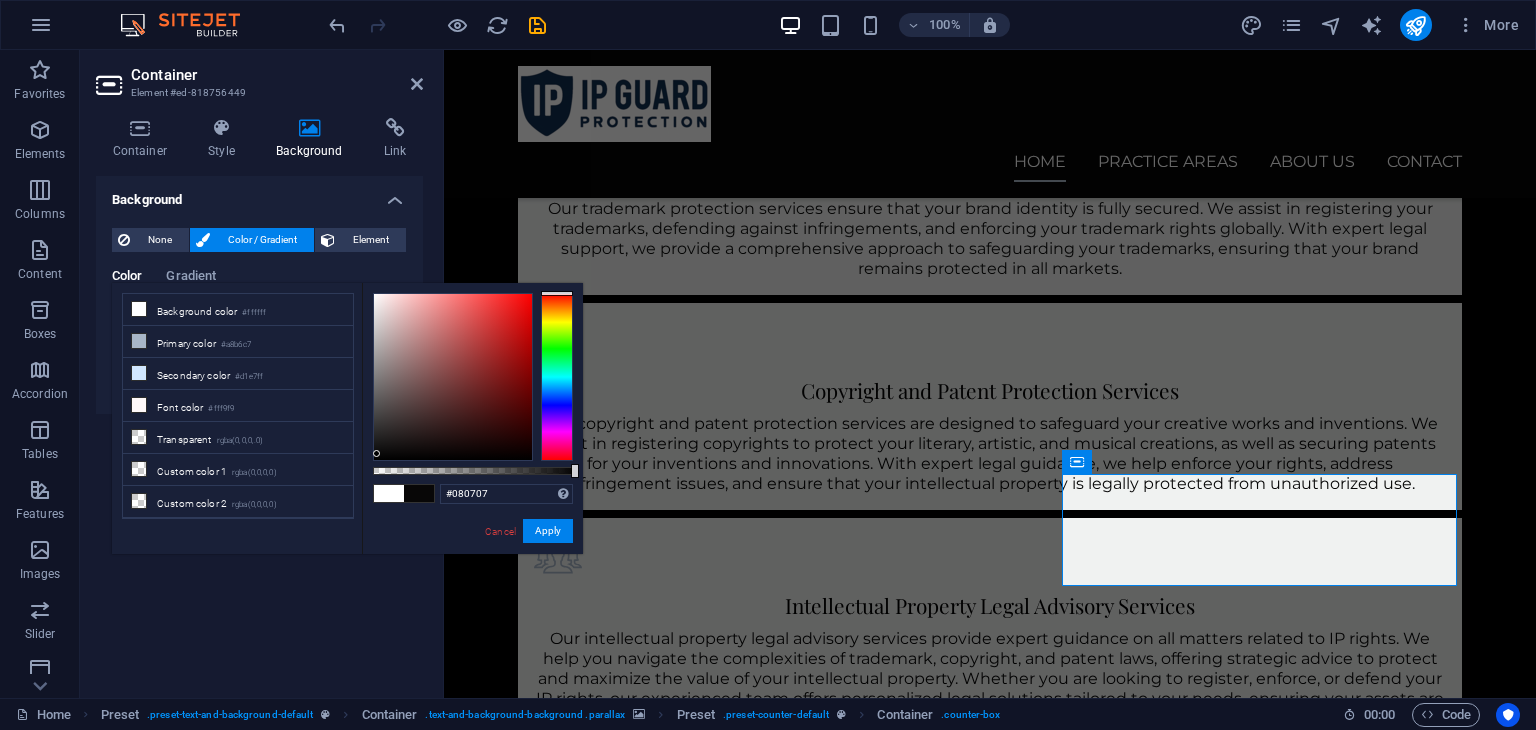 click at bounding box center (453, 377) 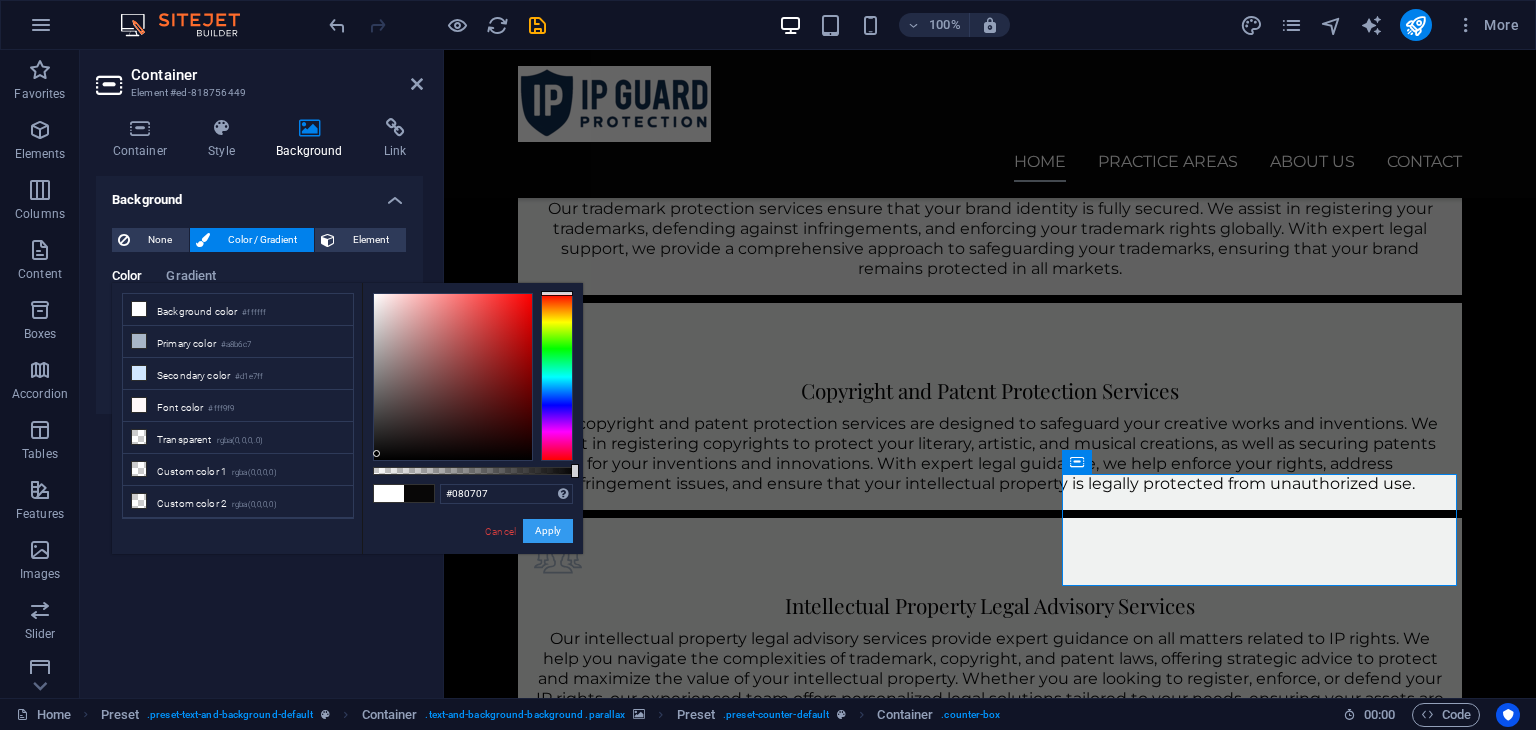 click on "Apply" at bounding box center (548, 531) 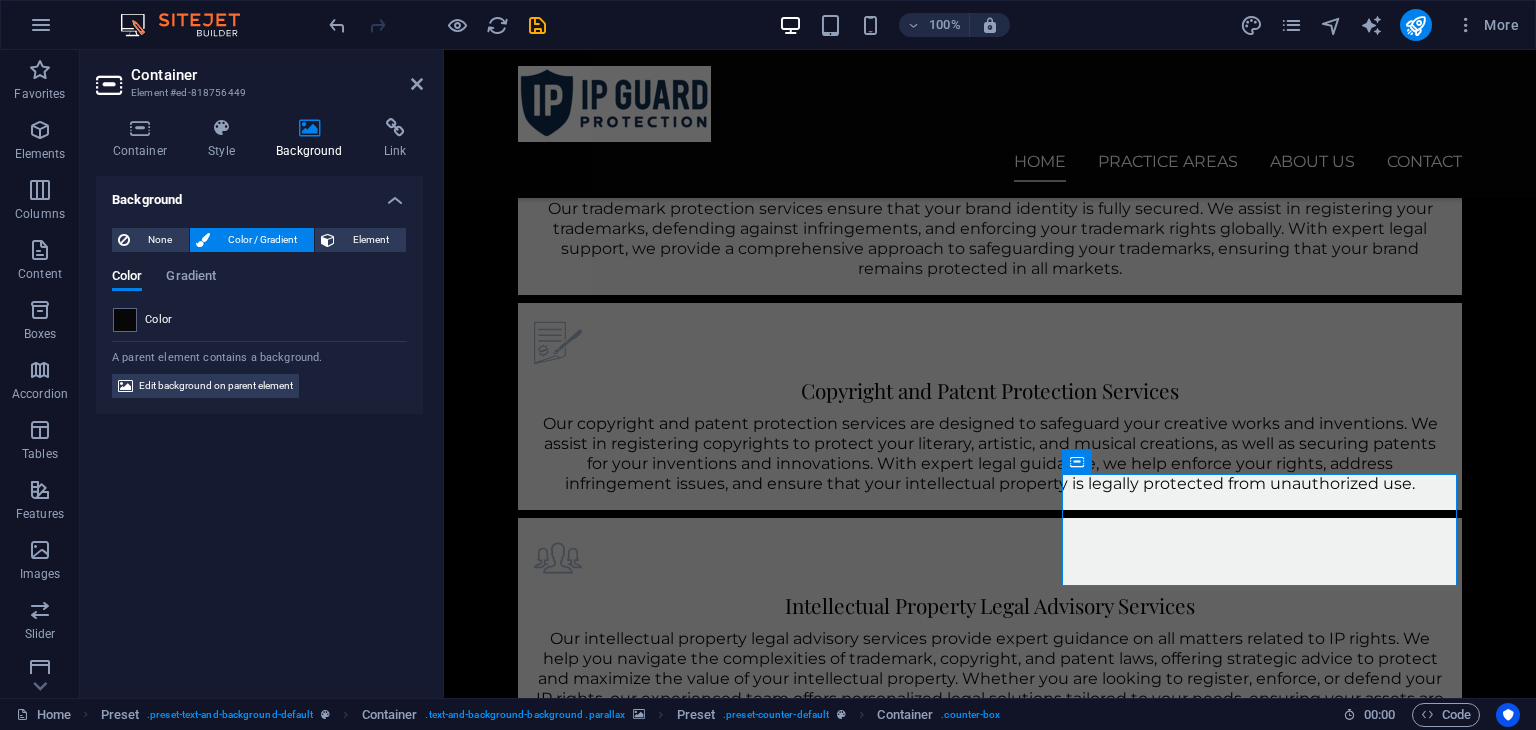 click at bounding box center (990, 1519) 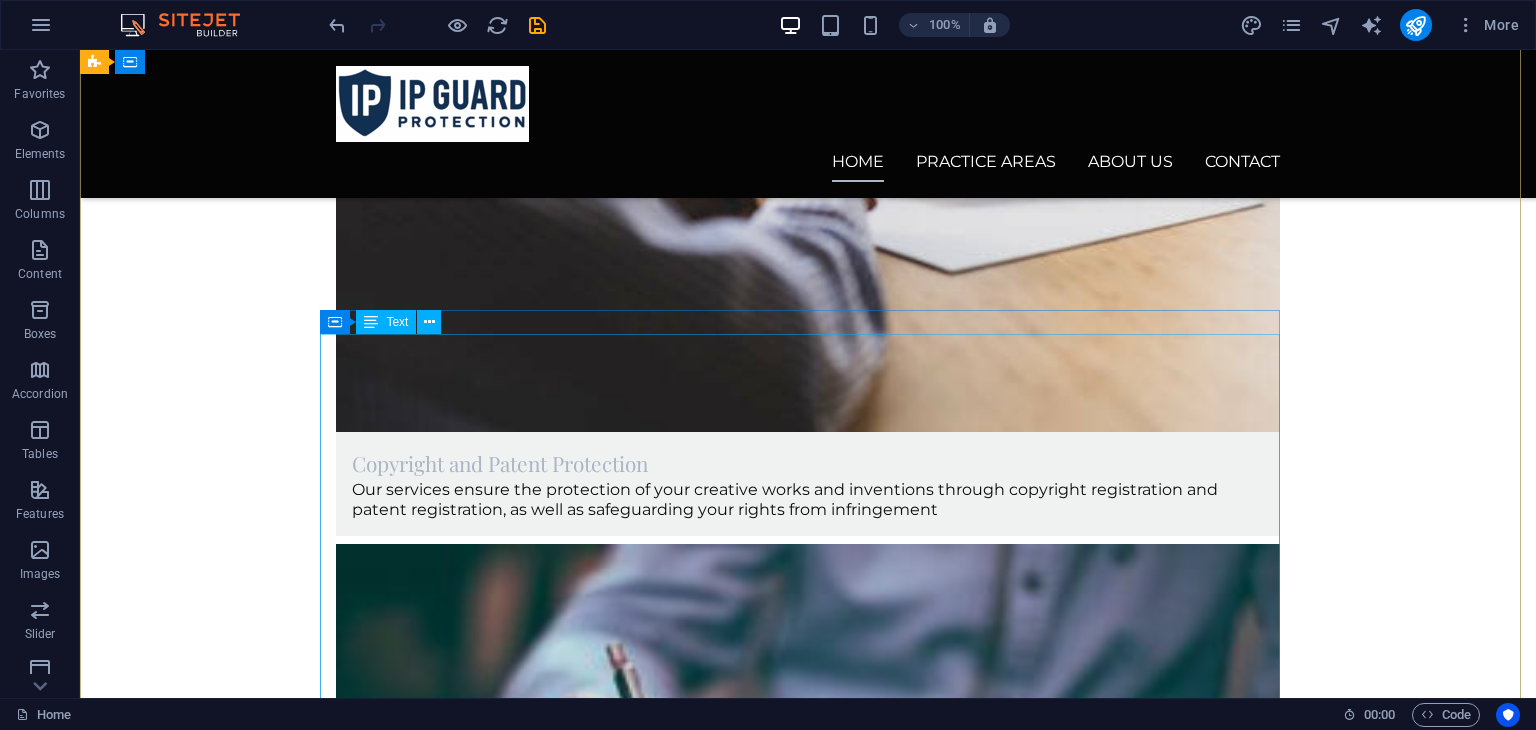scroll, scrollTop: 4455, scrollLeft: 0, axis: vertical 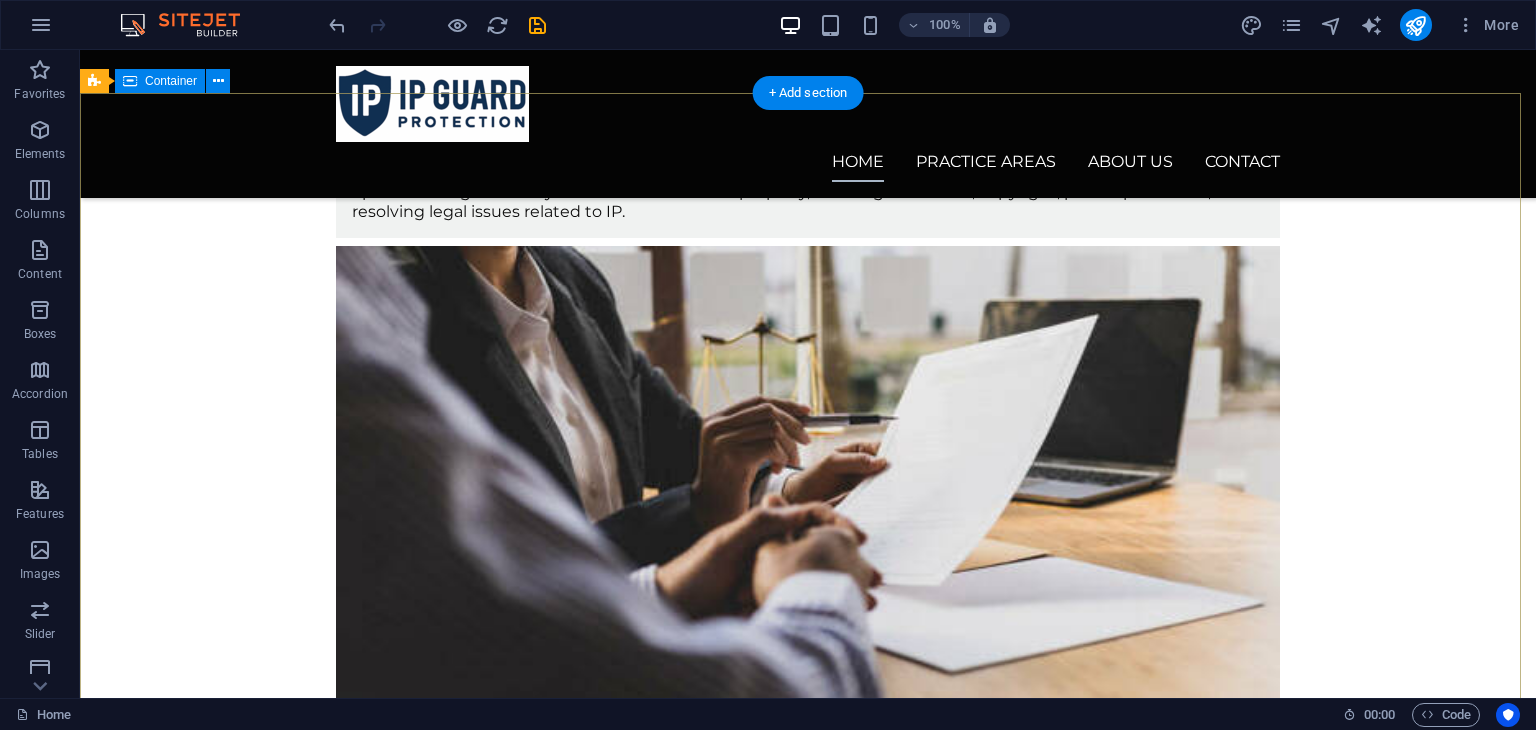 click on "Explore our site Home Practice Areas About us Contact Legal Notice Privacy Lorem ipsum dolor sit amet, consetetur sadipscing elitr, sed diam nonumy eirmod tempor invidunt ut labore et dolore magna aliquyam erat, sed diam voluptua. Service Offerings Trademark Protection Trademark Registration : Register your trademark to protect your brand. Trademark Protection : Protect your trademark from infringement. Trademark Enforcement : Enforce trademark rights and protect your trademark according to the law. Copyright Protection Copyright Registration : Register copyrights for your creative works. Protection Against Copyright Infringement : Protect your copyrights from infringement. Legal Consultation : Legal advice on copyright and intellectual property protection. Patent Protection Patent Registration : Register patents for your inventions and innovations. Patent Enforcement : Enforce patent rights and prevent unauthorized use. Patent Litigation : Resolve disputes related to patents. IP Portfolio Management   20530" at bounding box center (808, 2520) 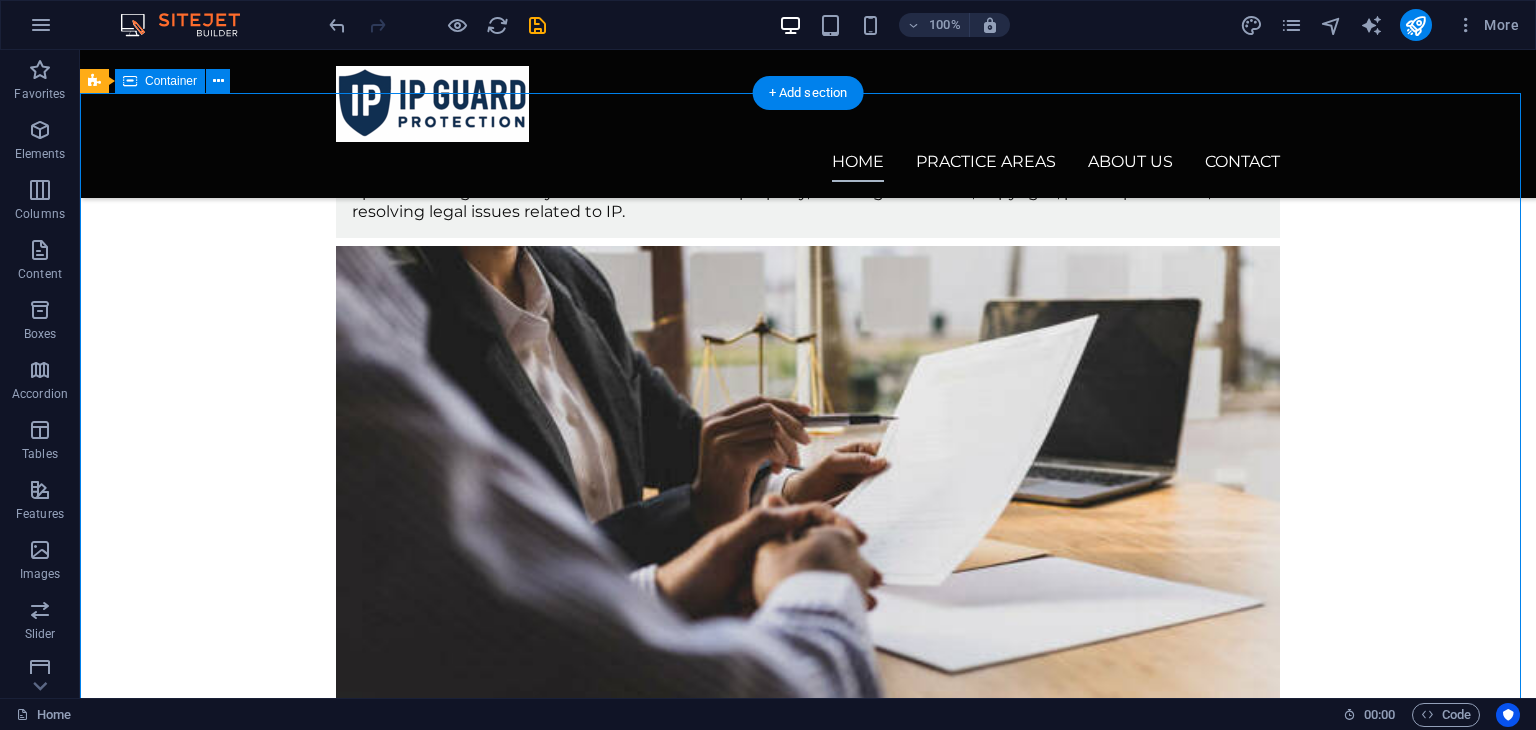 click on "Explore our site Home Practice Areas About us Contact Legal Notice Privacy Lorem ipsum dolor sit amet, consetetur sadipscing elitr, sed diam nonumy eirmod tempor invidunt ut labore et dolore magna aliquyam erat, sed diam voluptua. Service Offerings Trademark Protection Trademark Registration : Register your trademark to protect your brand. Trademark Protection : Protect your trademark from infringement. Trademark Enforcement : Enforce trademark rights and protect your trademark according to the law. Copyright Protection Copyright Registration : Register copyrights for your creative works. Protection Against Copyright Infringement : Protect your copyrights from infringement. Legal Consultation : Legal advice on copyright and intellectual property protection. Patent Protection Patent Registration : Register patents for your inventions and innovations. Patent Enforcement : Enforce patent rights and prevent unauthorized use. Patent Litigation : Resolve disputes related to patents. IP Portfolio Management   20530" at bounding box center [808, 2520] 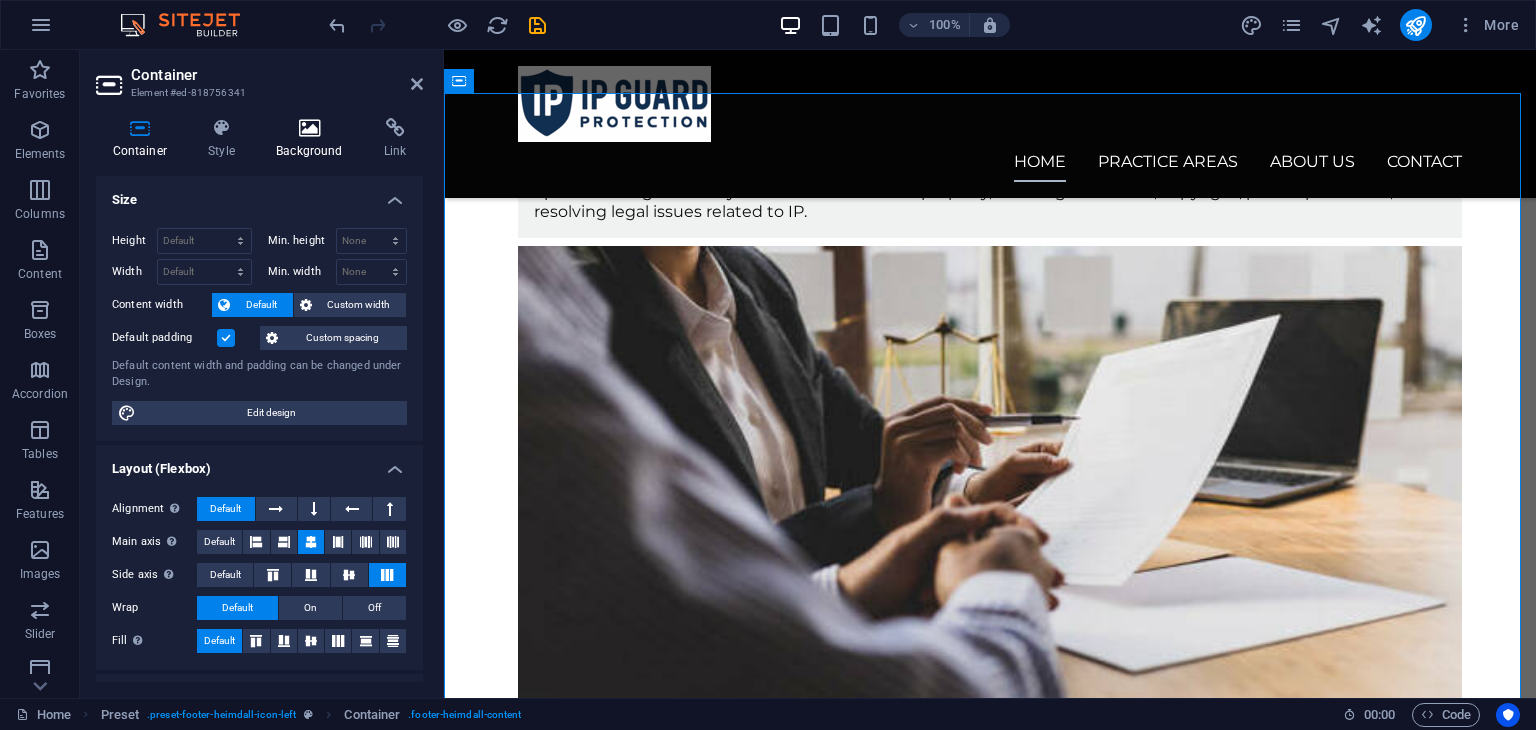 click at bounding box center (310, 128) 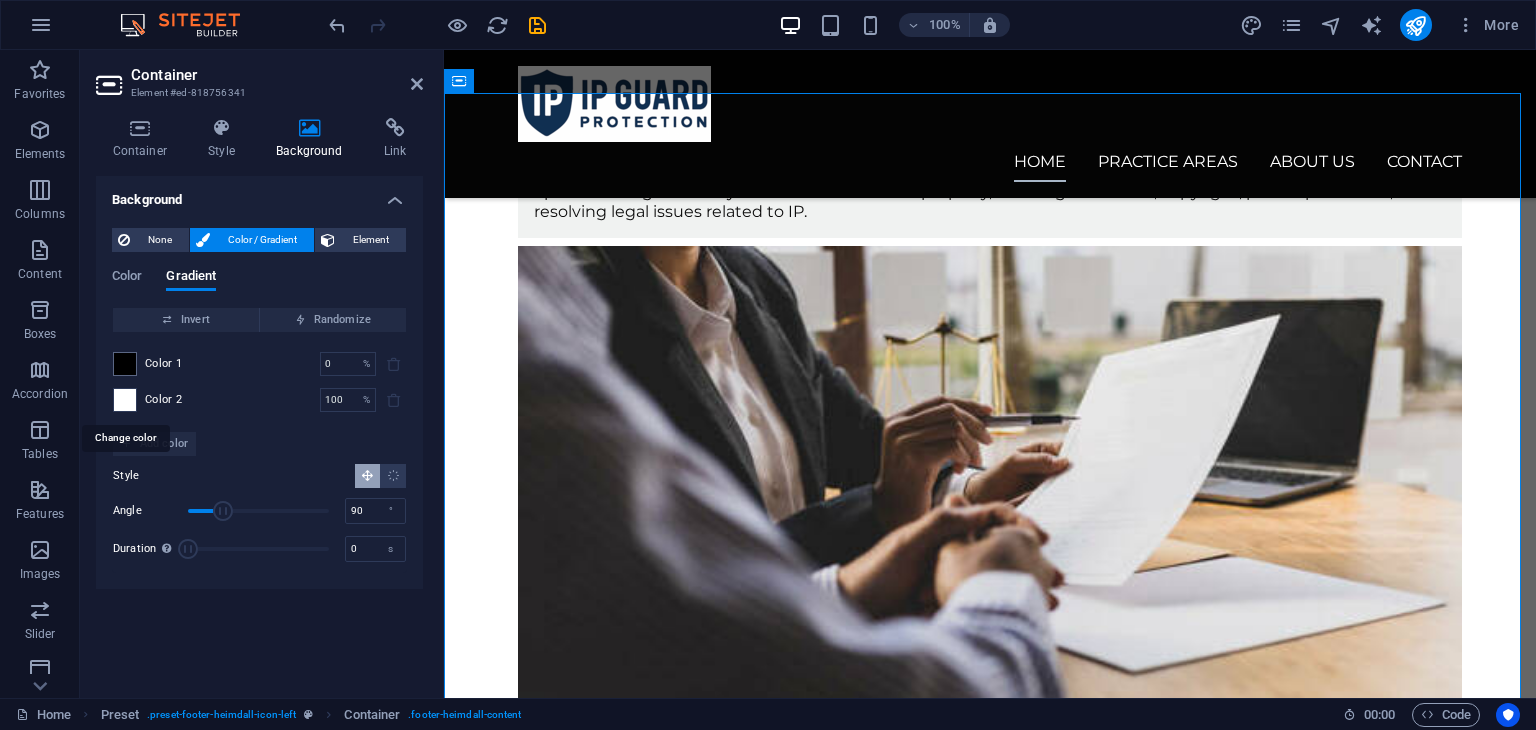 click at bounding box center (125, 400) 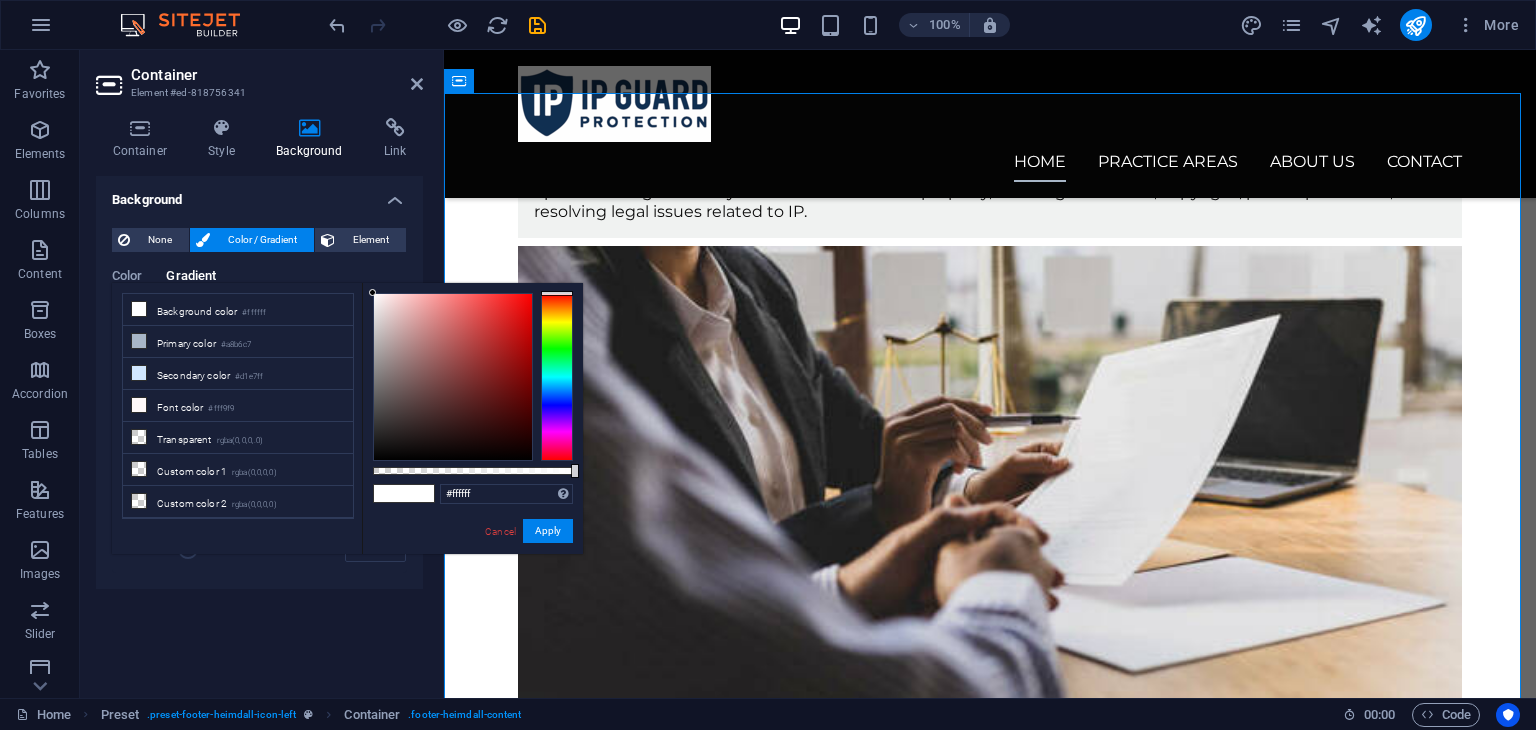 click on "Font color
#fff9f9" at bounding box center (238, 406) 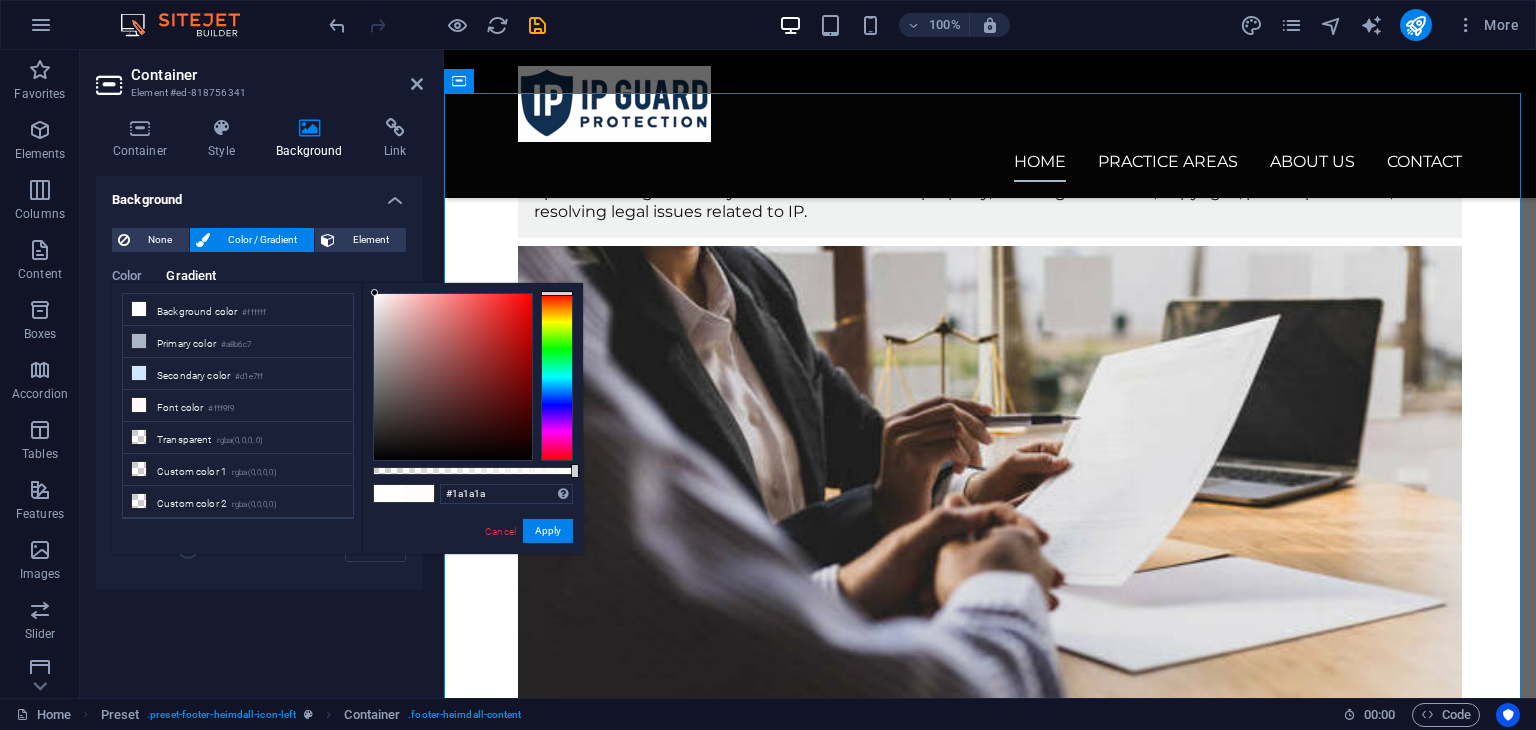 type on "#000000" 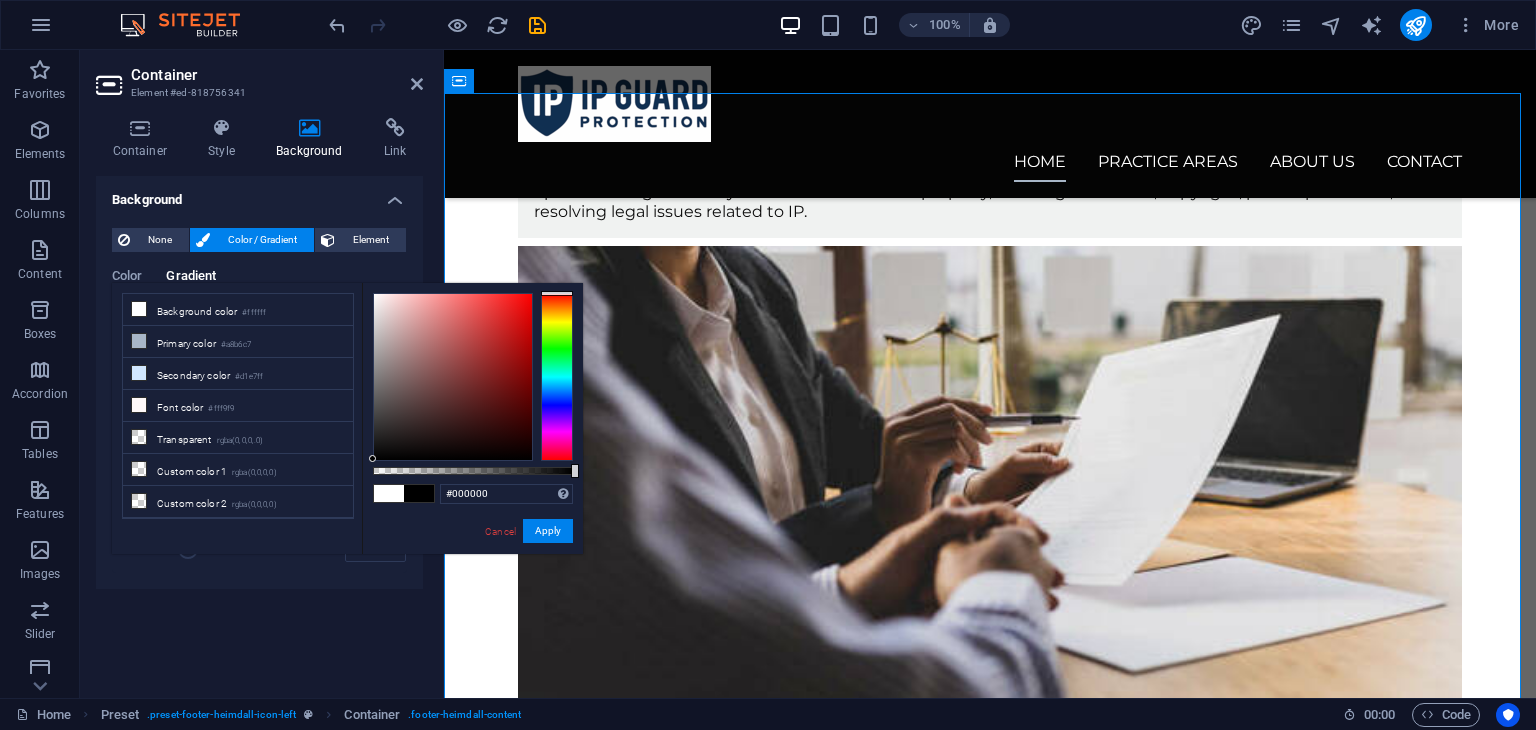 drag, startPoint x: 375, startPoint y: 293, endPoint x: 372, endPoint y: 495, distance: 202.02228 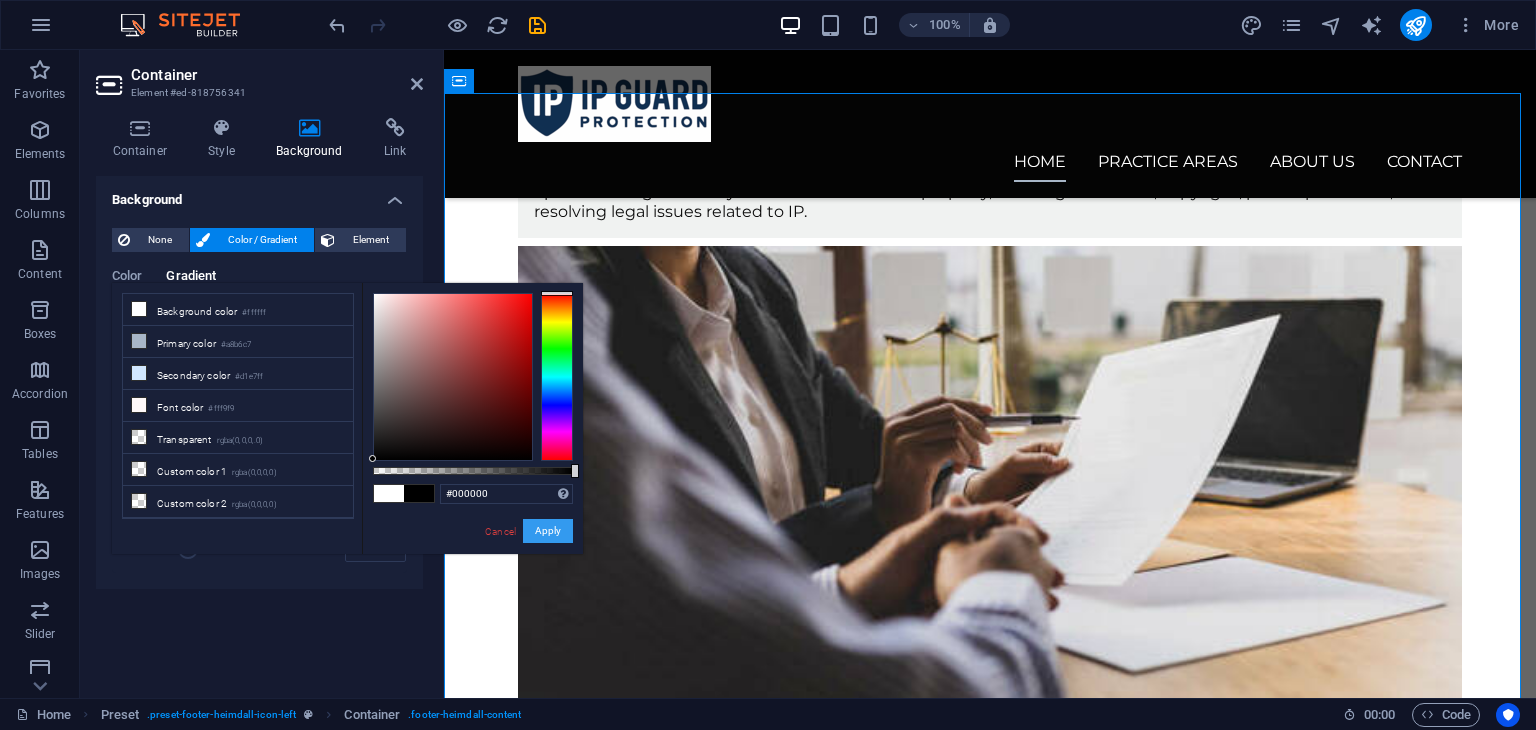 click on "Apply" at bounding box center (548, 531) 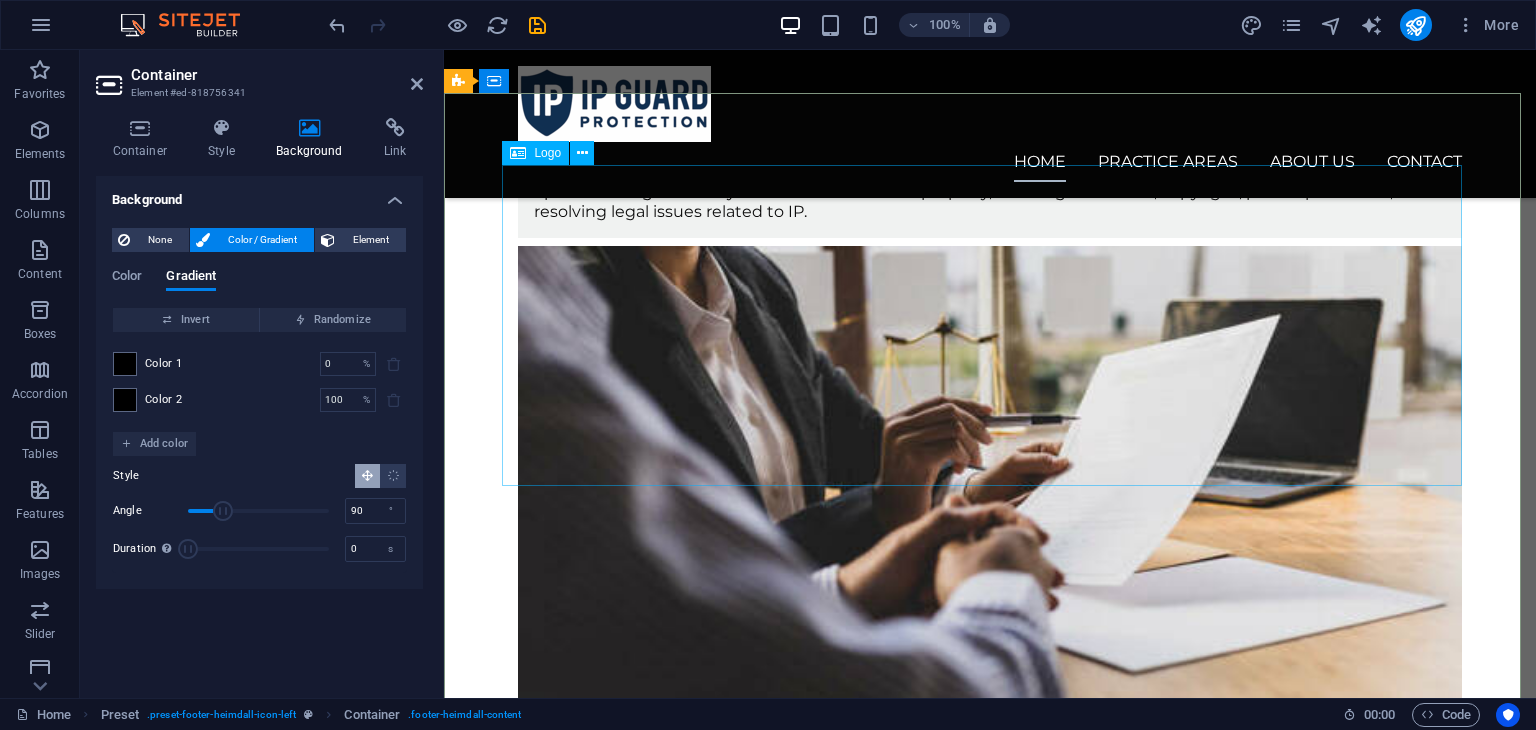 click at bounding box center [932, 1941] 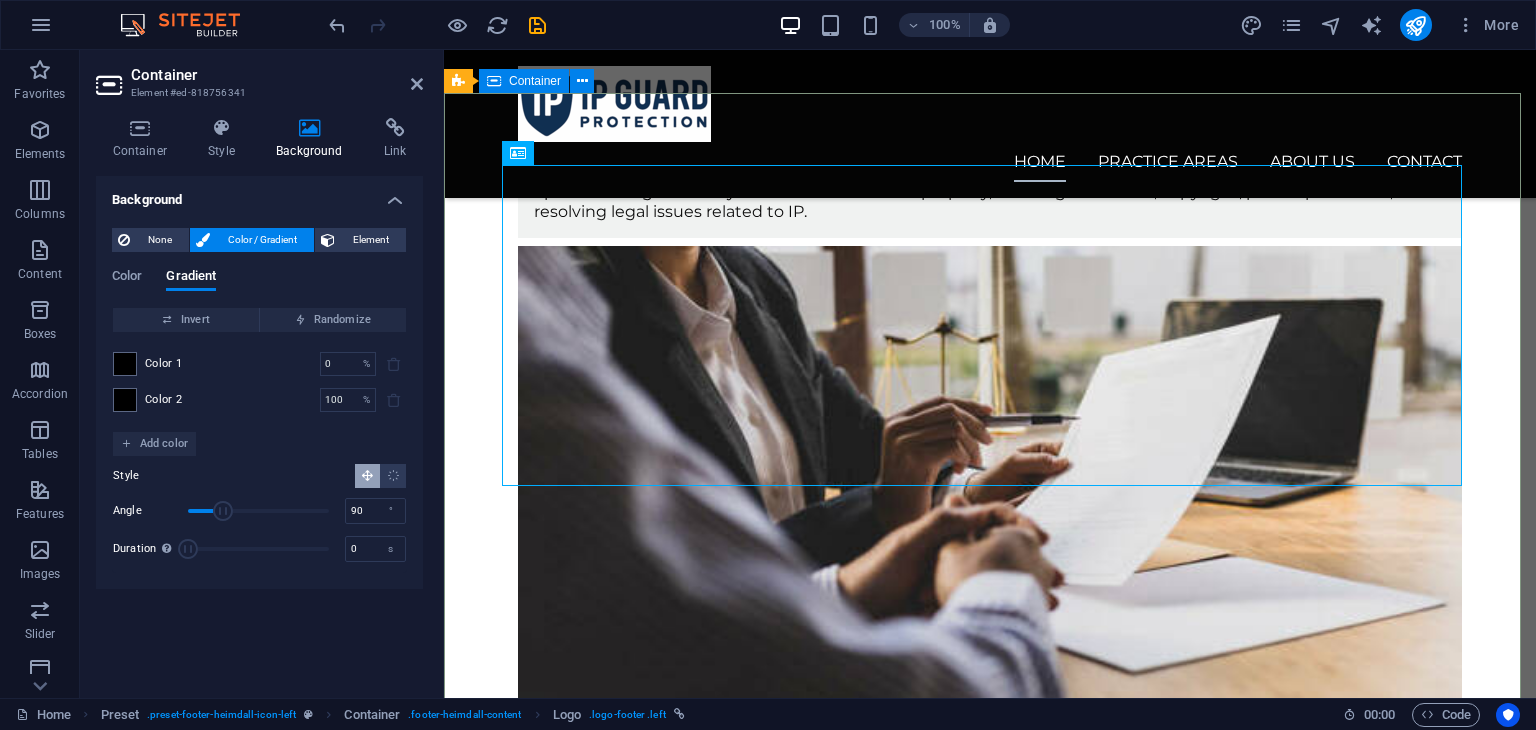 click on "Explore our site Home Practice Areas About us Contact Legal Notice Privacy Lorem ipsum dolor sit amet, consetetur sadipscing elitr, sed diam nonumy eirmod tempor invidunt ut labore et dolore magna aliquyam erat, sed diam voluptua. Service Offerings Trademark Protection Trademark Registration : Register your trademark to protect your brand. Trademark Protection : Protect your trademark from infringement. Trademark Enforcement : Enforce trademark rights and protect your trademark according to the law. Copyright Protection Copyright Registration : Register copyrights for your creative works. Protection Against Copyright Infringement : Protect your copyrights from infringement. Legal Consultation : Legal advice on copyright and intellectual property protection. Patent Protection Patent Registration : Register patents for your inventions and innovations. Patent Enforcement : Enforce patent rights and prevent unauthorized use. Patent Litigation : Resolve disputes related to patents. IP Portfolio Management   20530" at bounding box center [990, 2520] 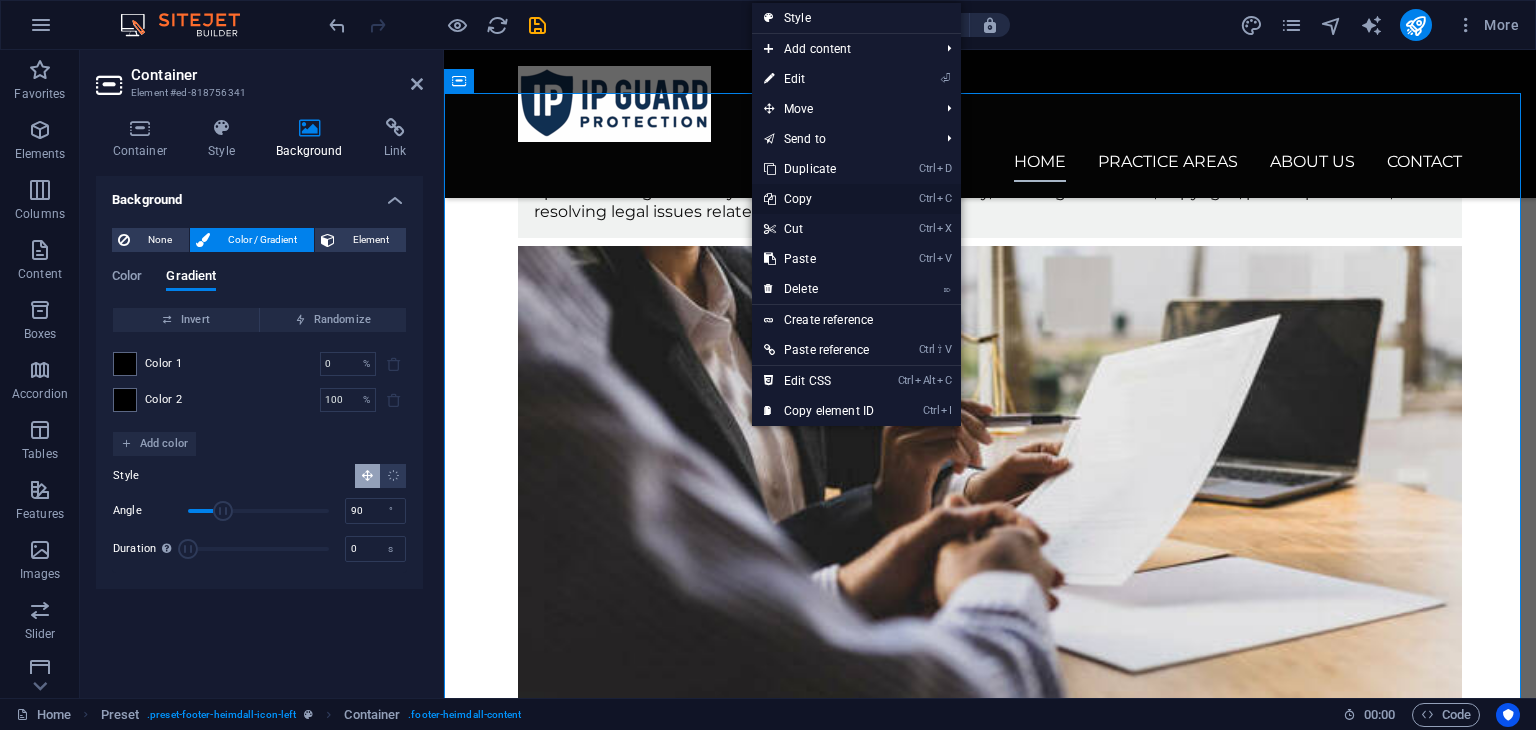 click on "Ctrl C  Copy" at bounding box center (819, 199) 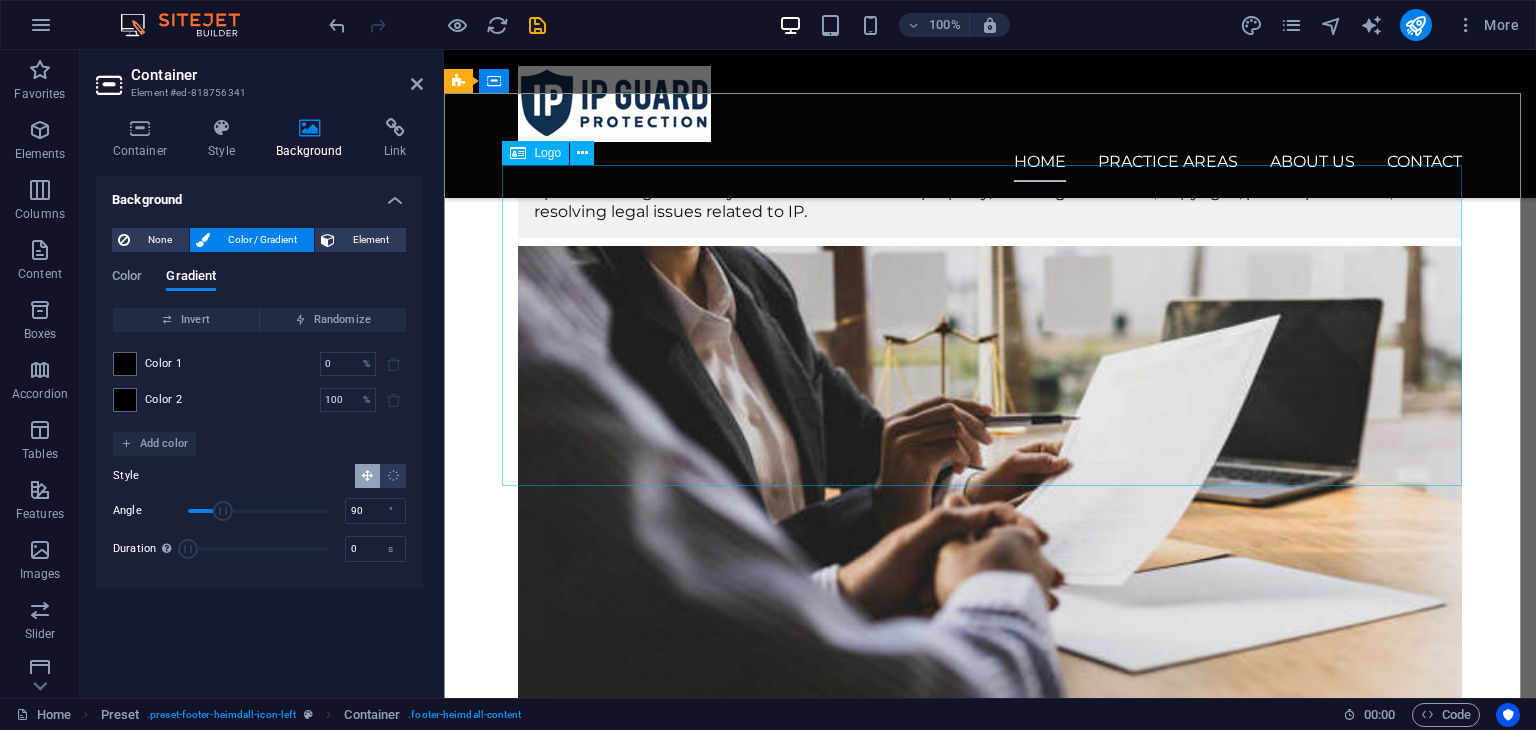 click at bounding box center [932, 1941] 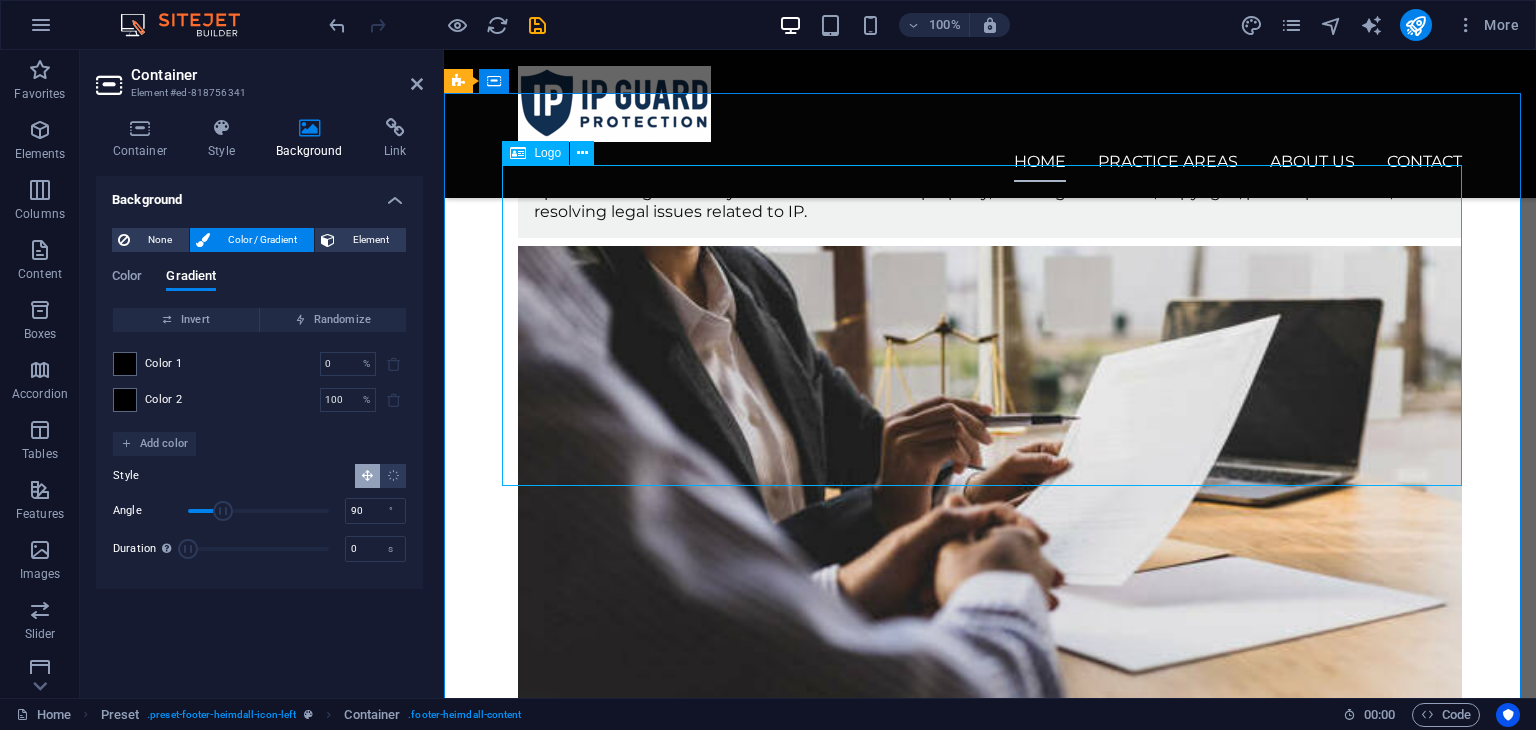 click at bounding box center [932, 1941] 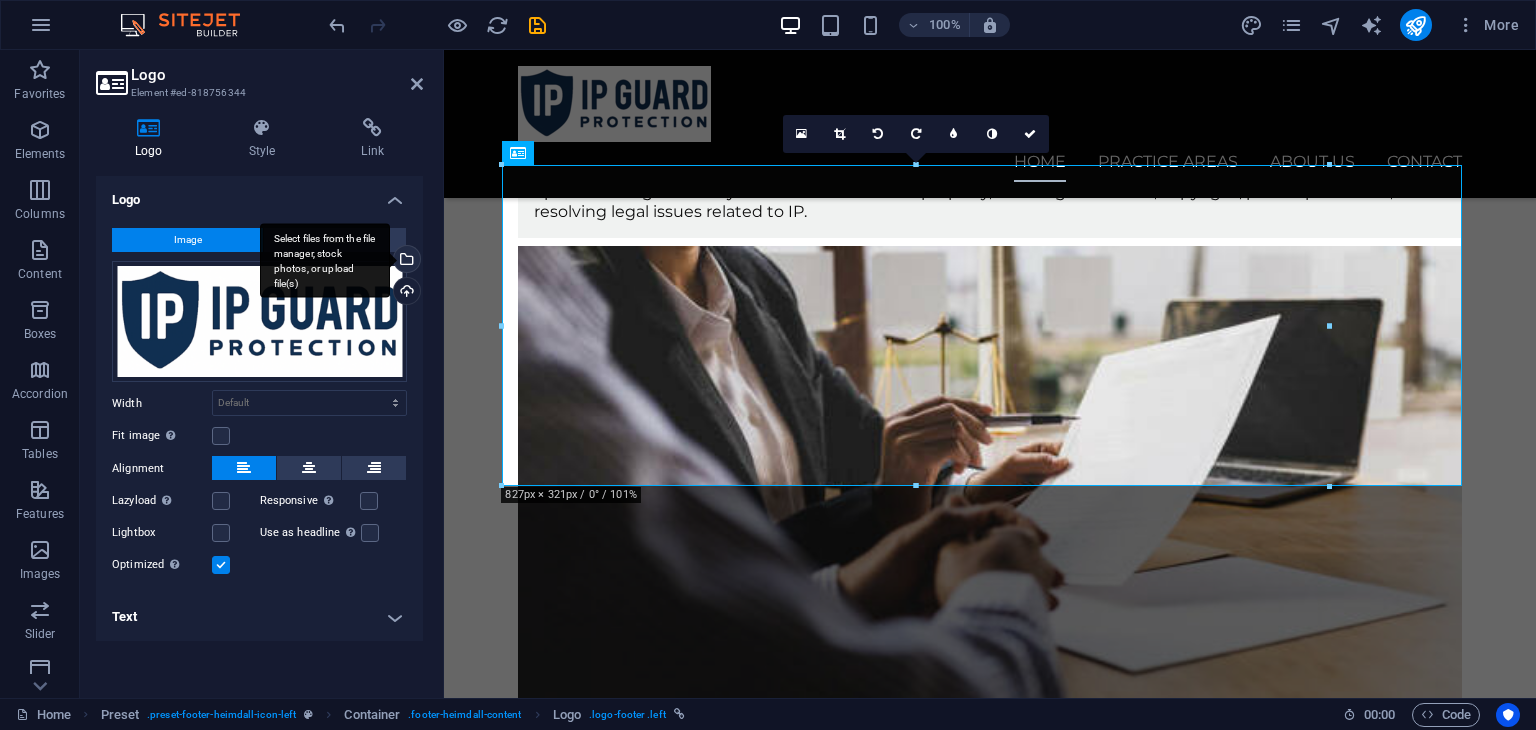 click on "Select files from the file manager, stock photos, or upload file(s)" at bounding box center [325, 260] 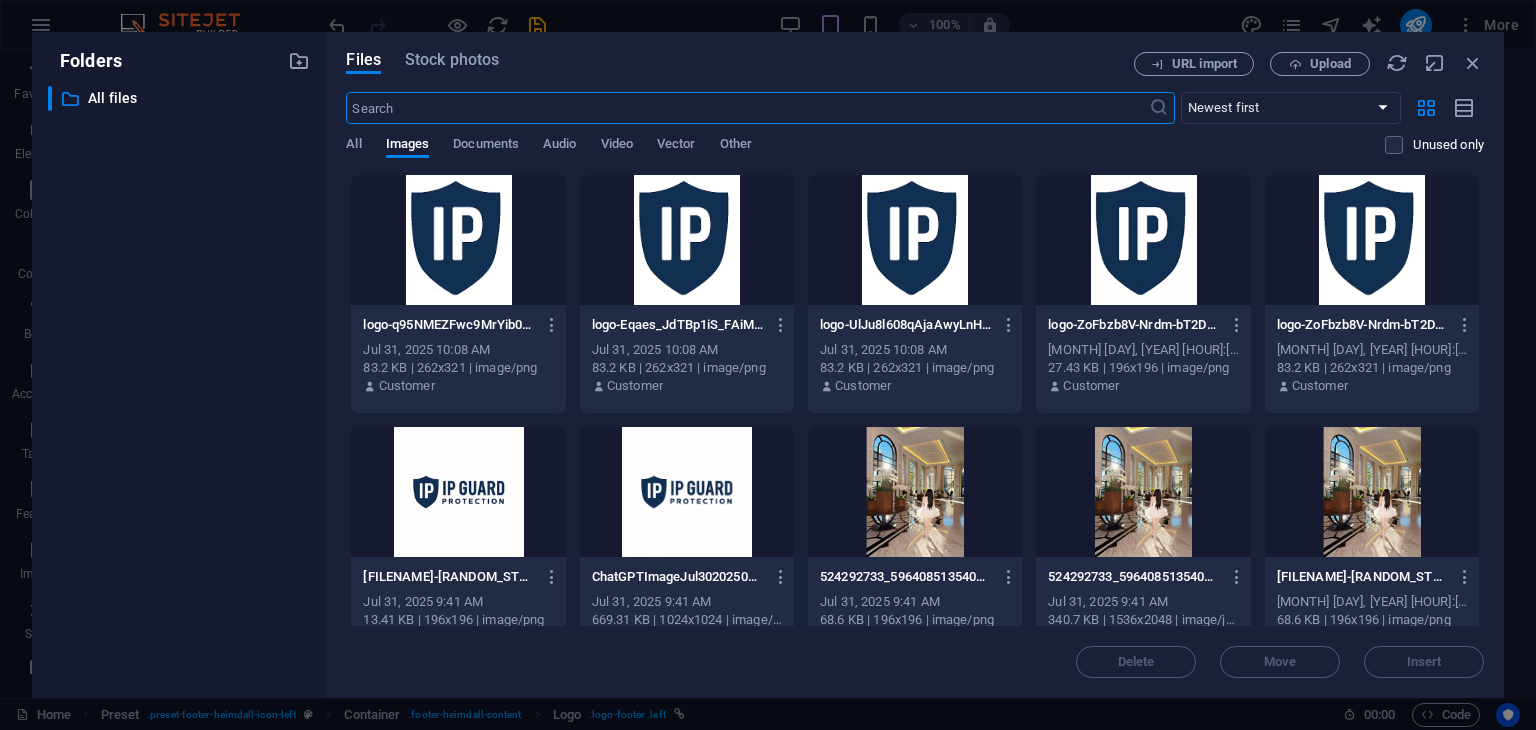 scroll, scrollTop: 4727, scrollLeft: 0, axis: vertical 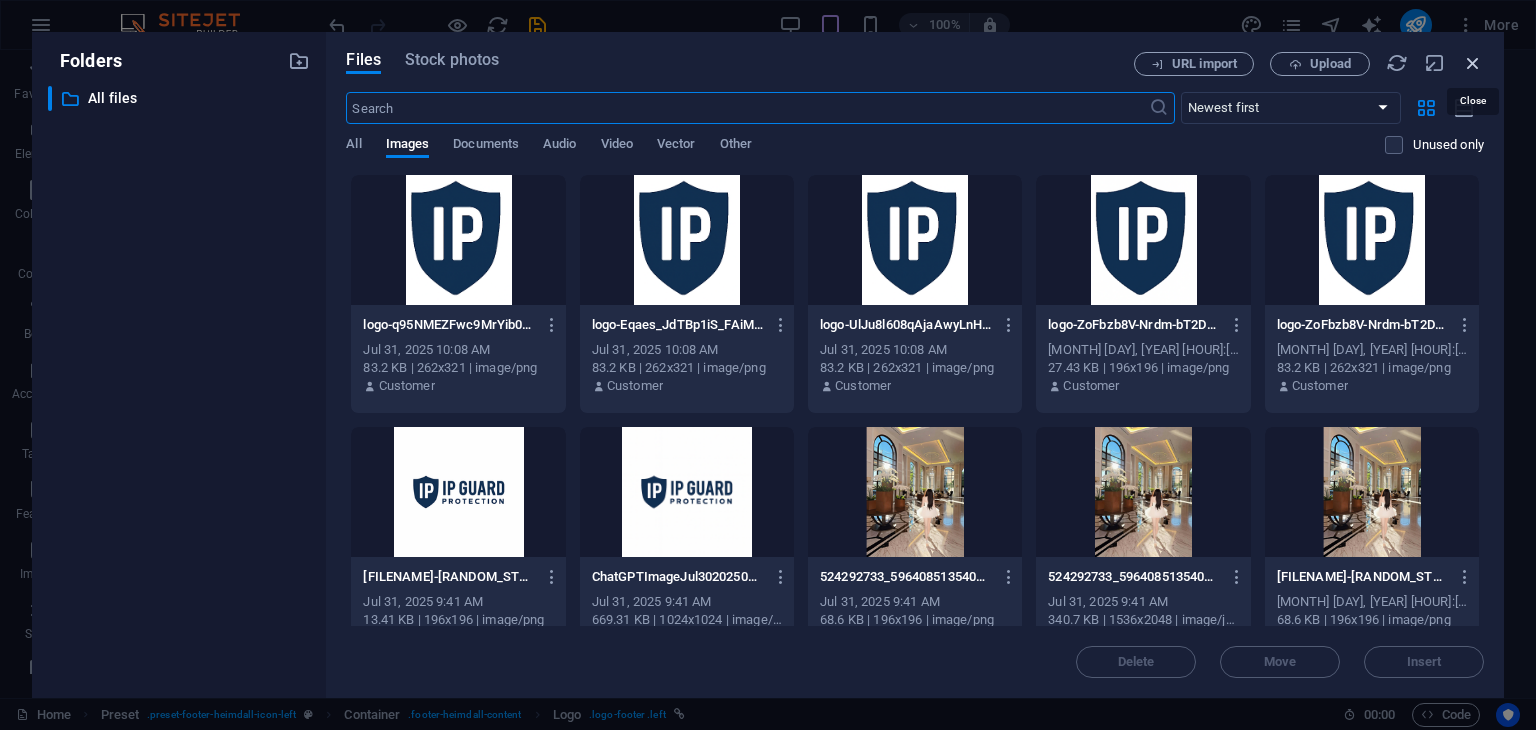 click at bounding box center (1473, 63) 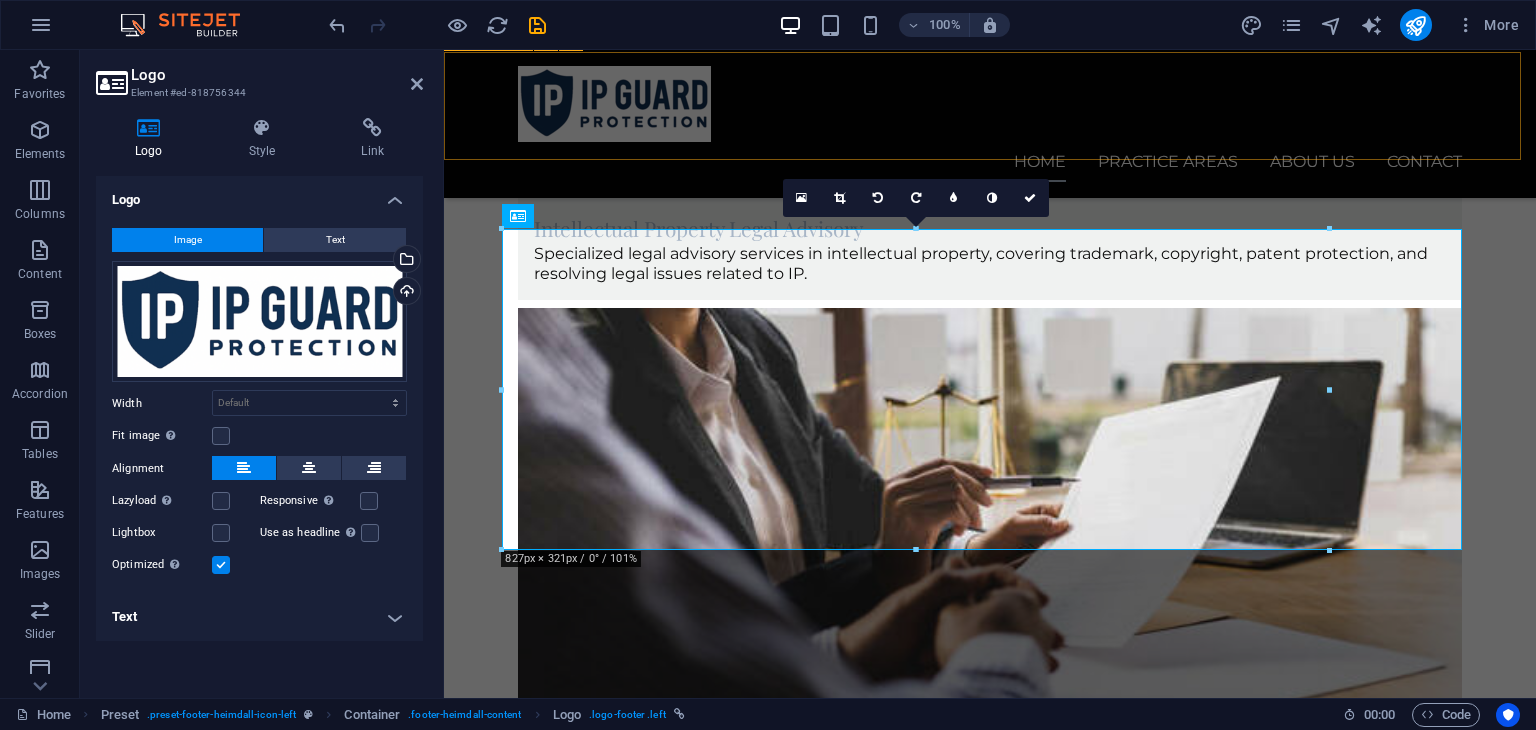 scroll, scrollTop: 4392, scrollLeft: 0, axis: vertical 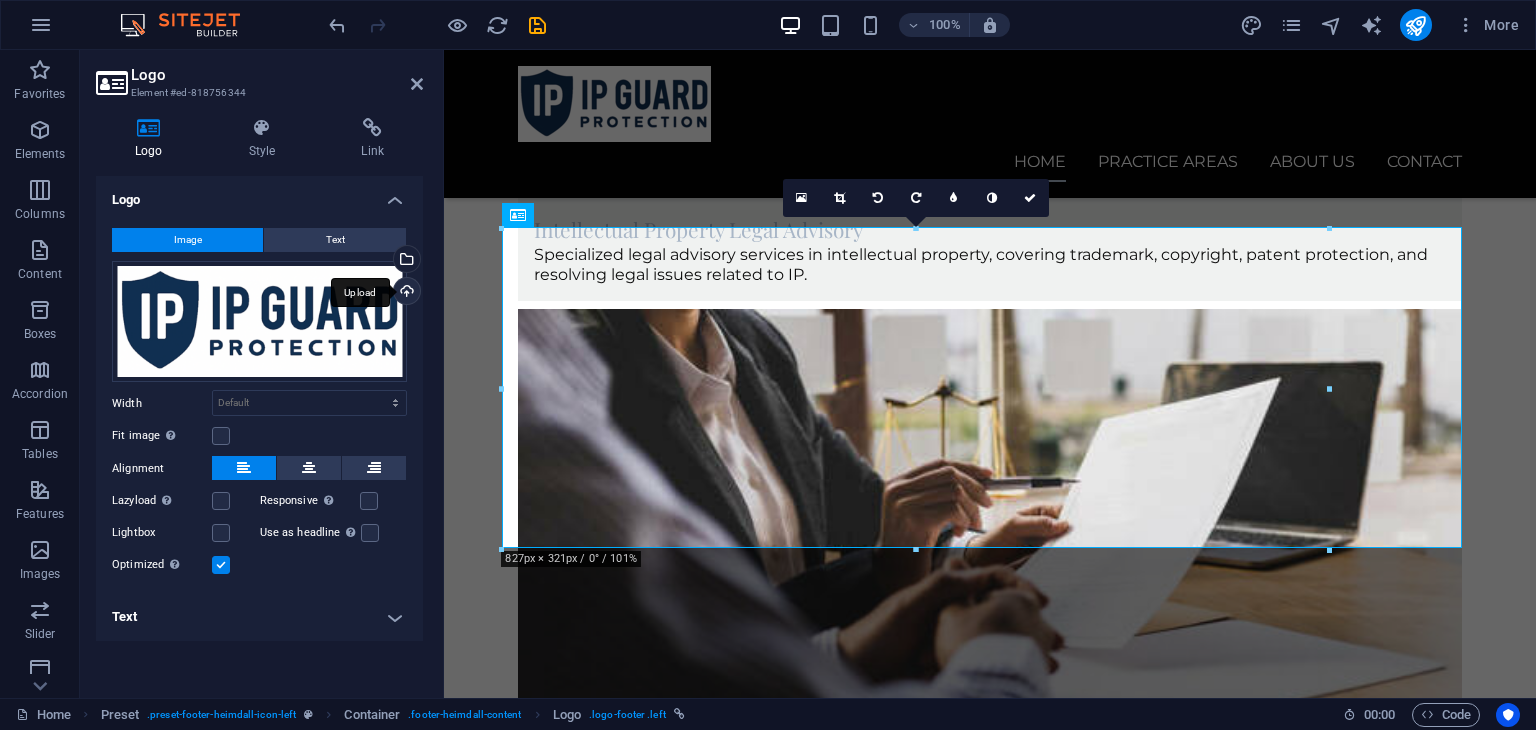 click on "Upload" at bounding box center (405, 293) 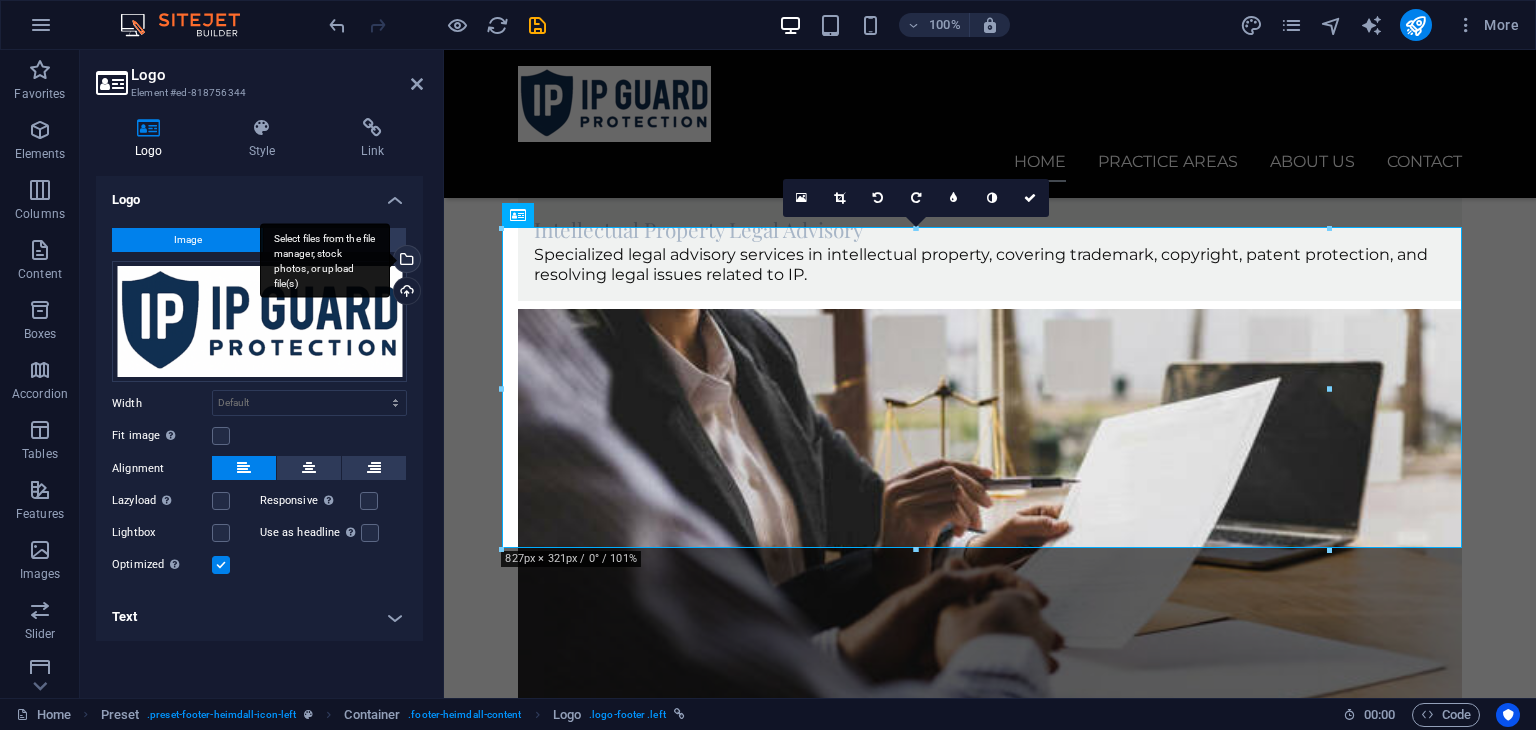 click on "Select files from the file manager, stock photos, or upload file(s)" at bounding box center (405, 261) 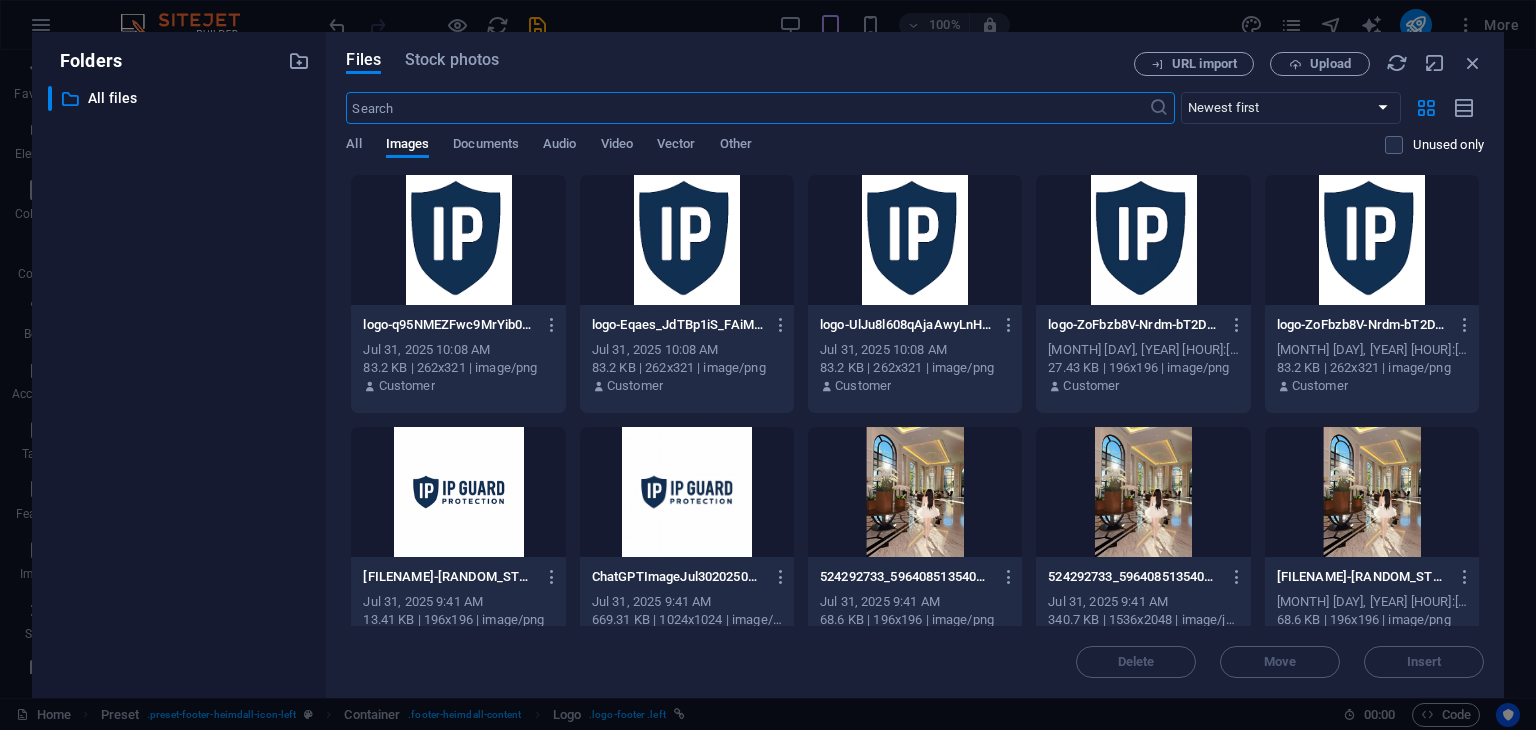 scroll, scrollTop: 4727, scrollLeft: 0, axis: vertical 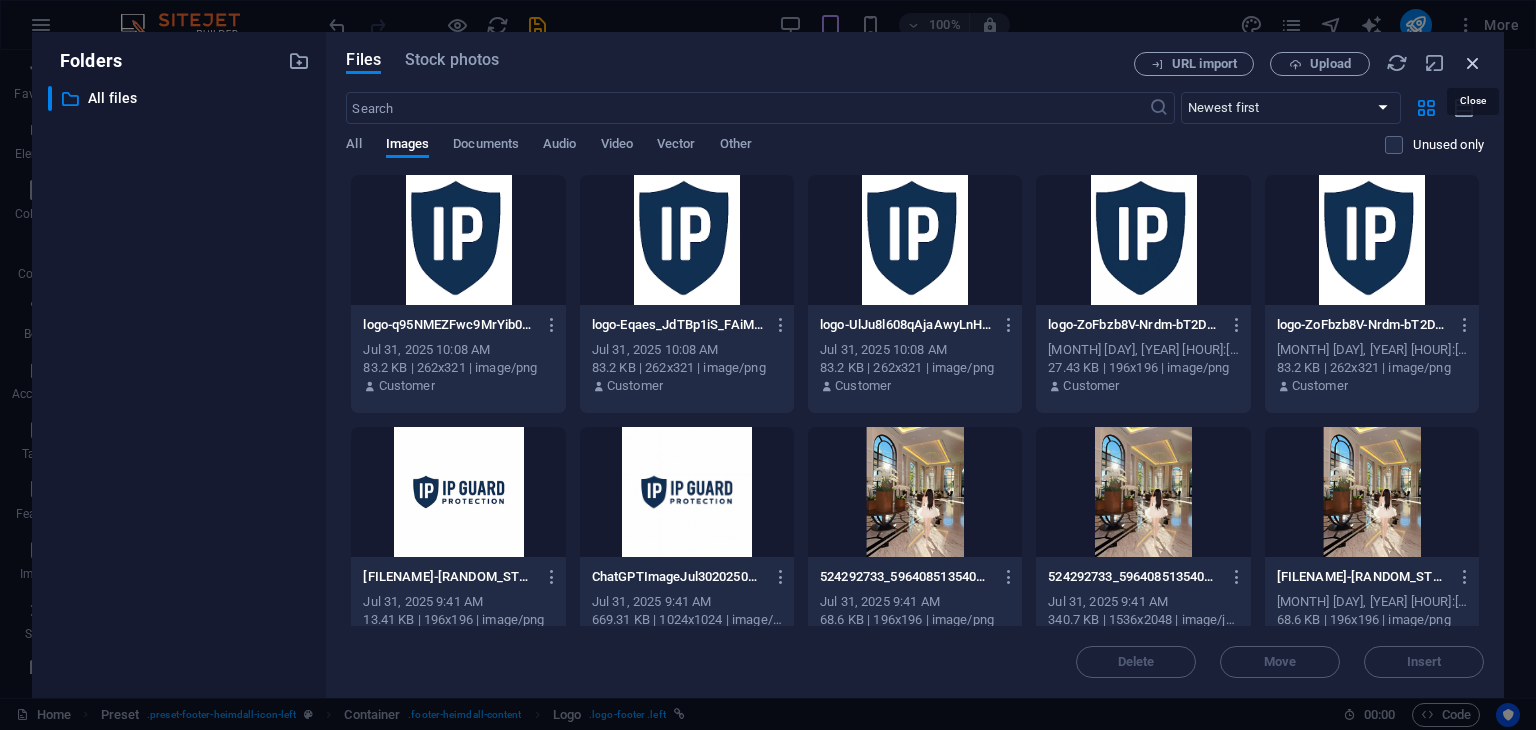 click at bounding box center [1473, 63] 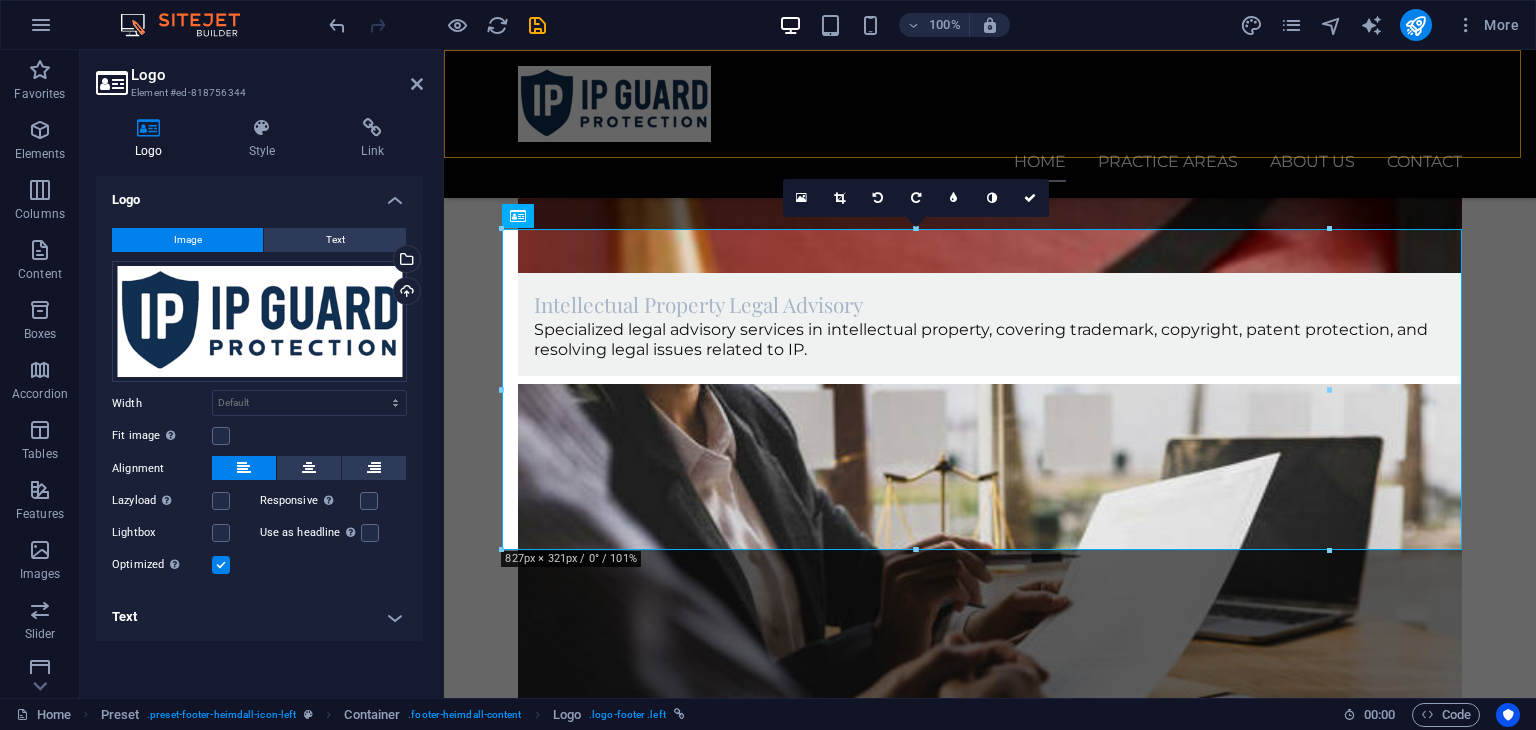 scroll, scrollTop: 4392, scrollLeft: 0, axis: vertical 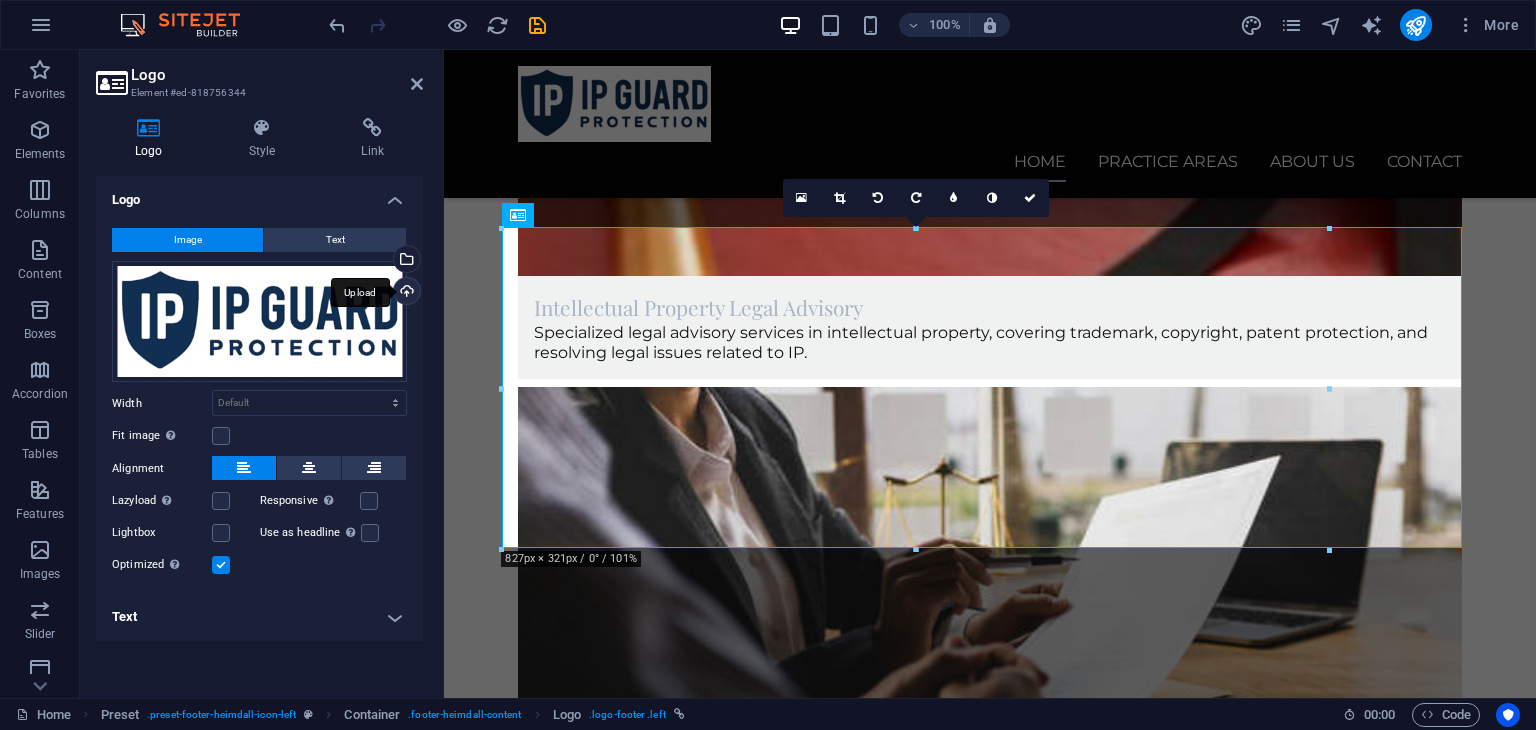 click on "Upload" at bounding box center [405, 293] 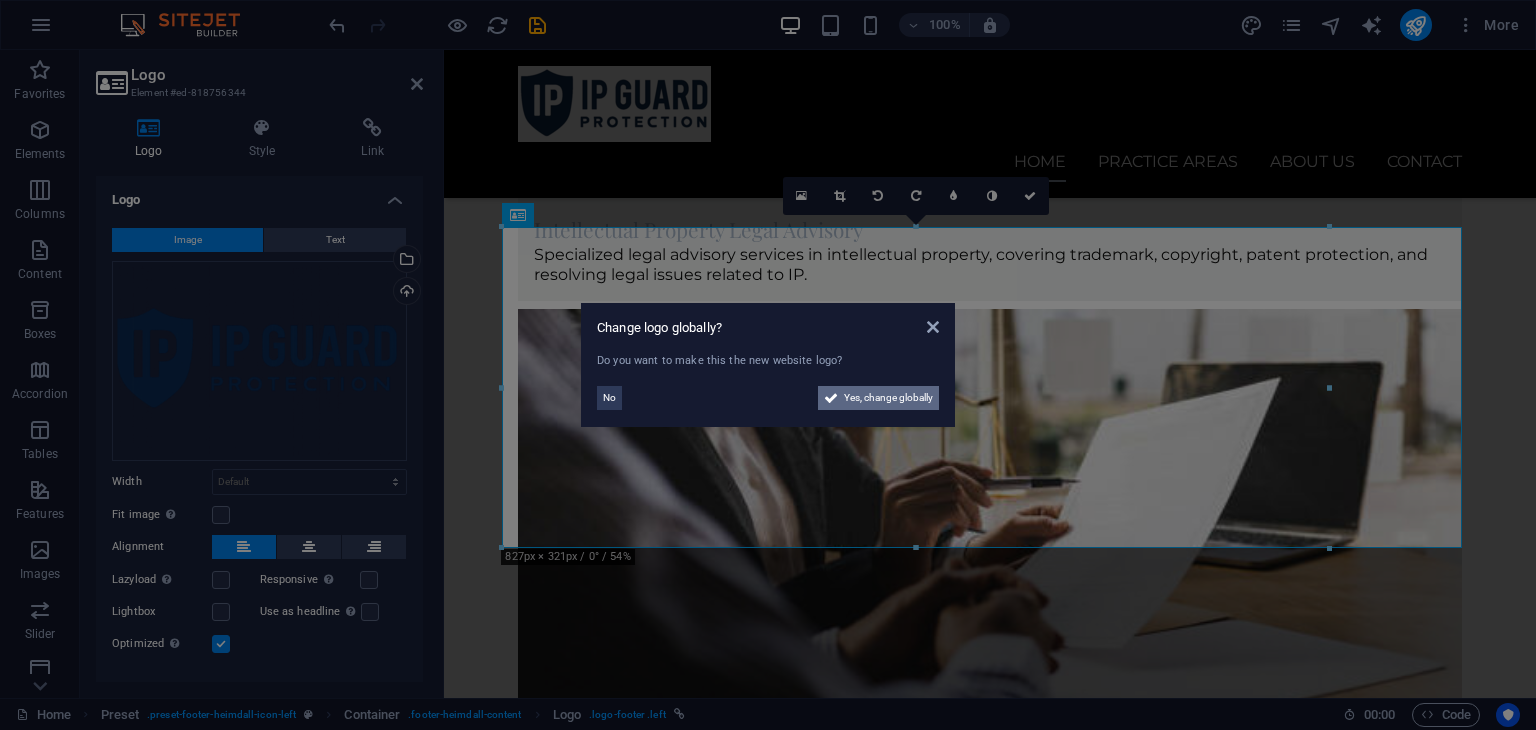 click at bounding box center (831, 398) 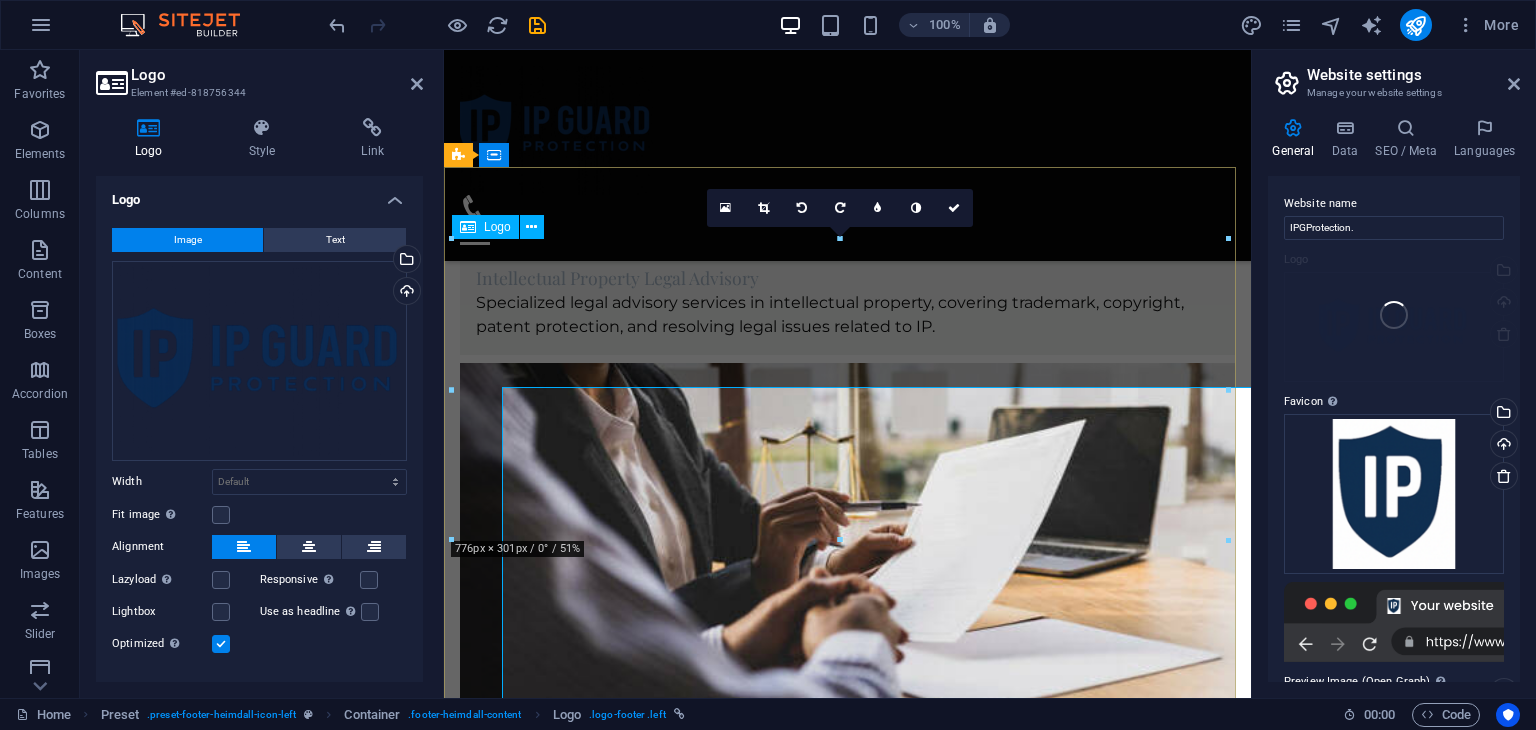 scroll, scrollTop: 4232, scrollLeft: 0, axis: vertical 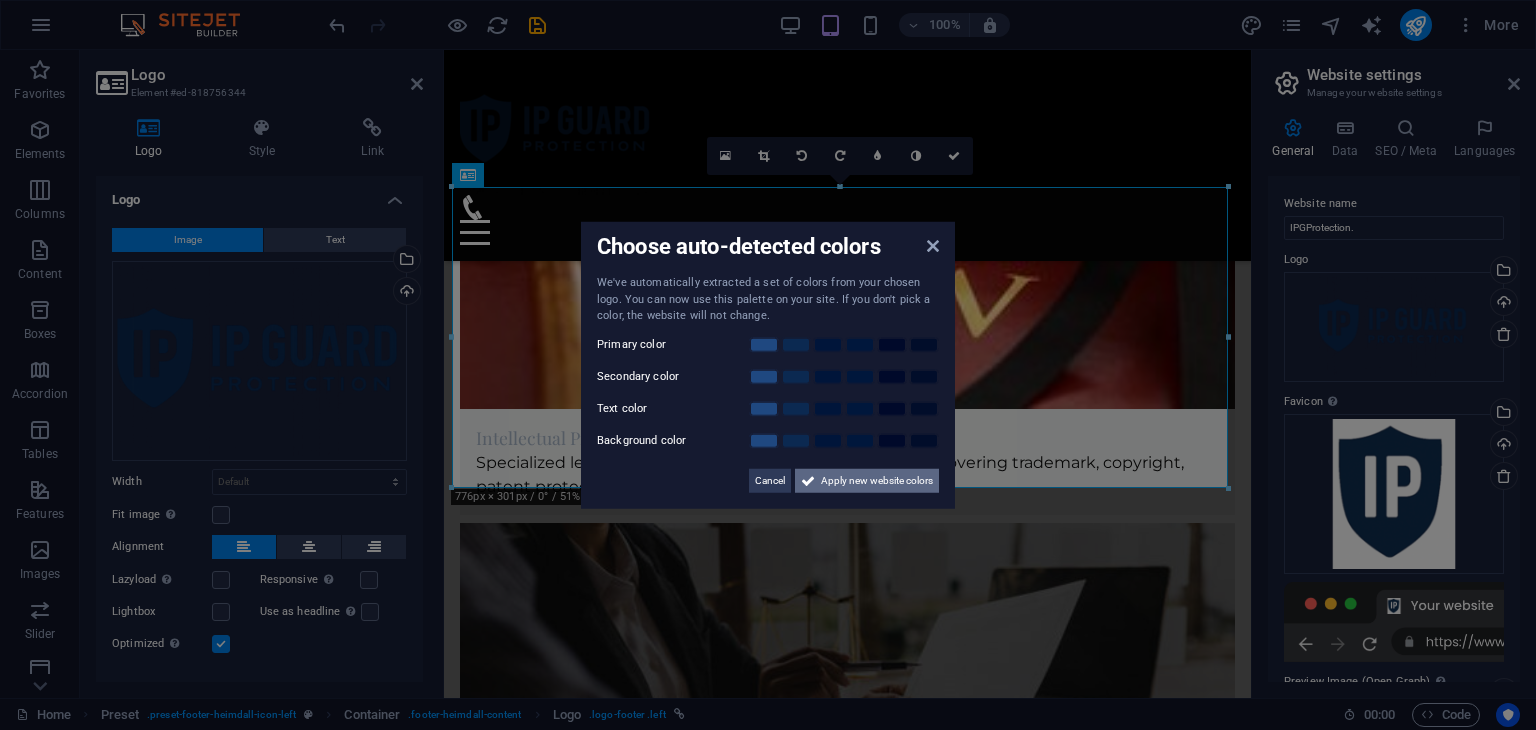 click on "Apply new website colors" at bounding box center [877, 480] 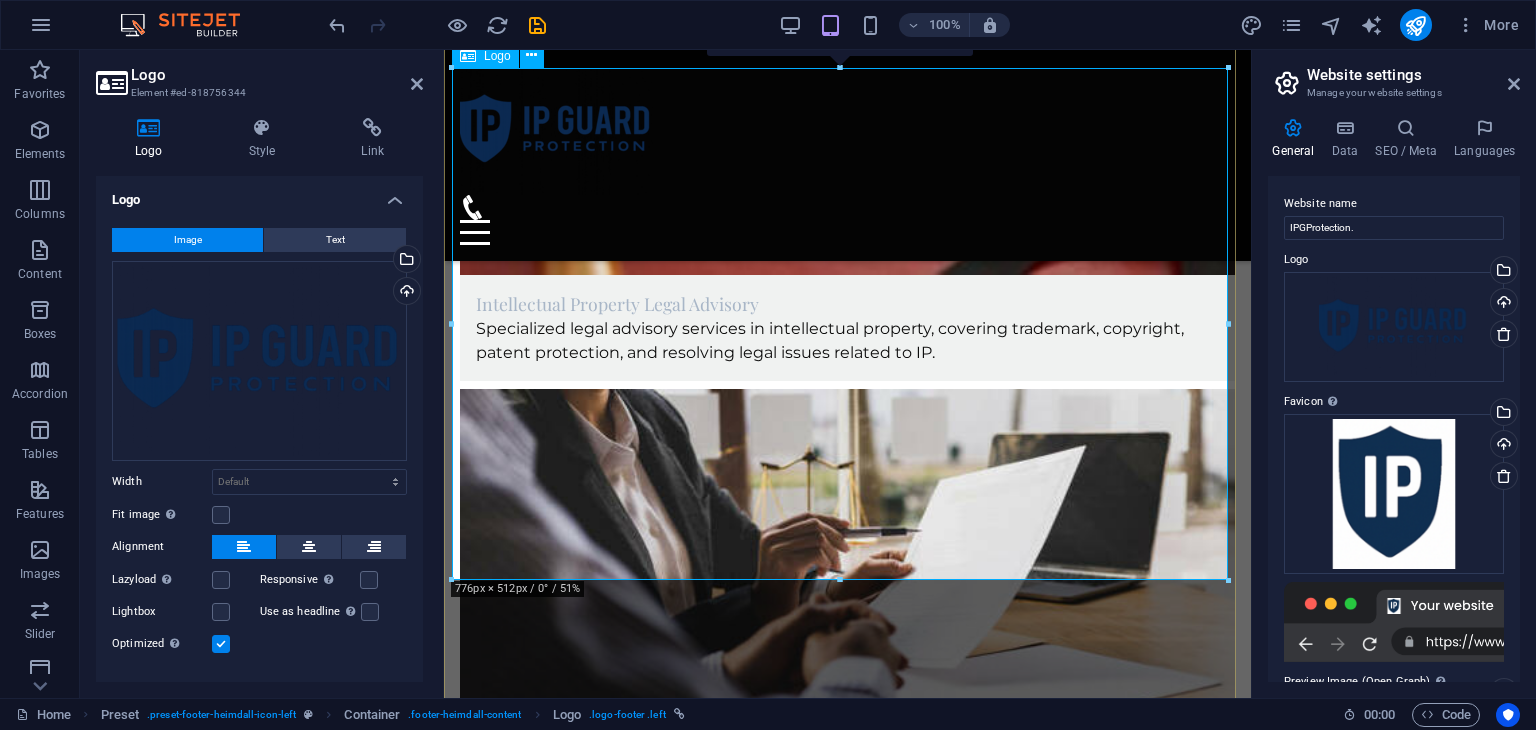 scroll, scrollTop: 4485, scrollLeft: 0, axis: vertical 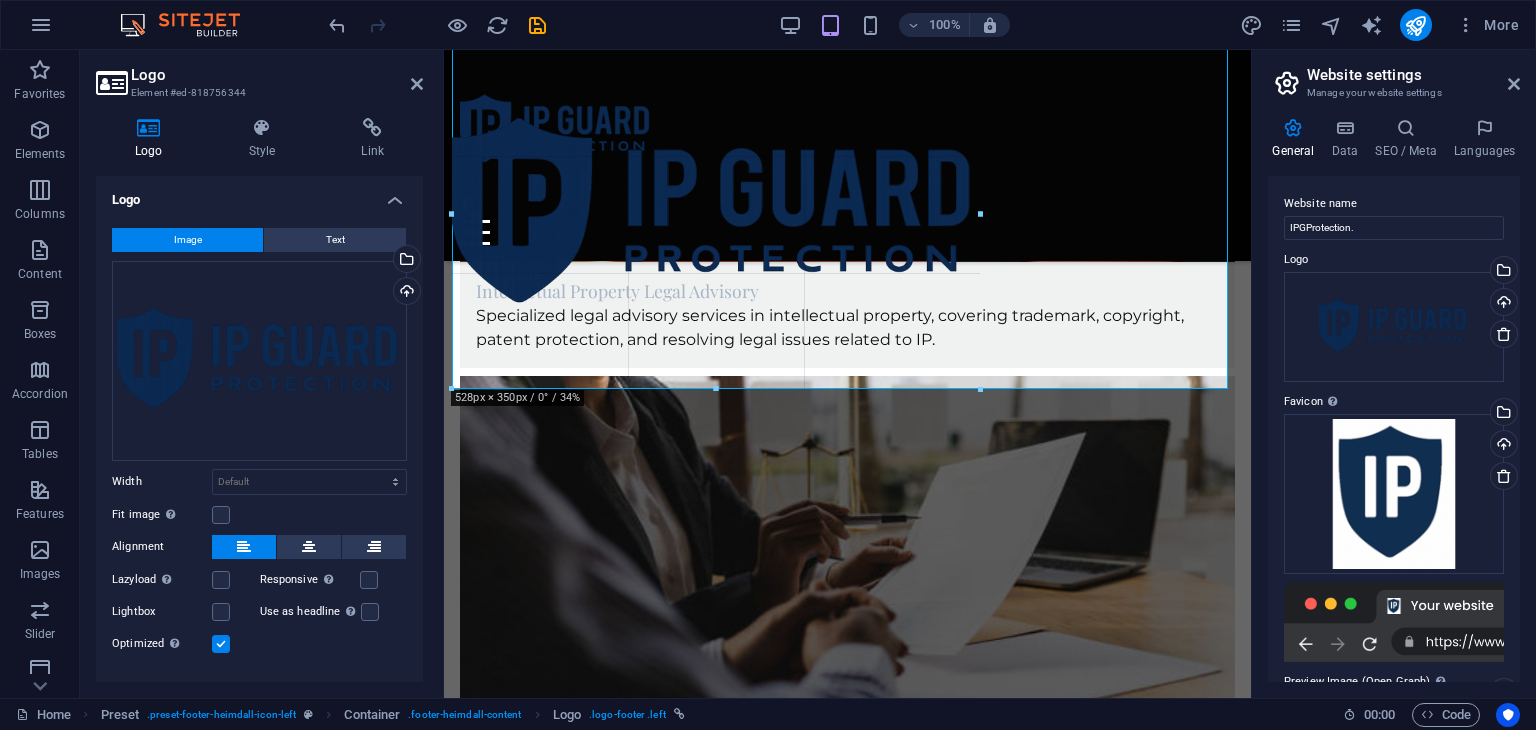 drag, startPoint x: 1230, startPoint y: 549, endPoint x: 895, endPoint y: 380, distance: 375.2146 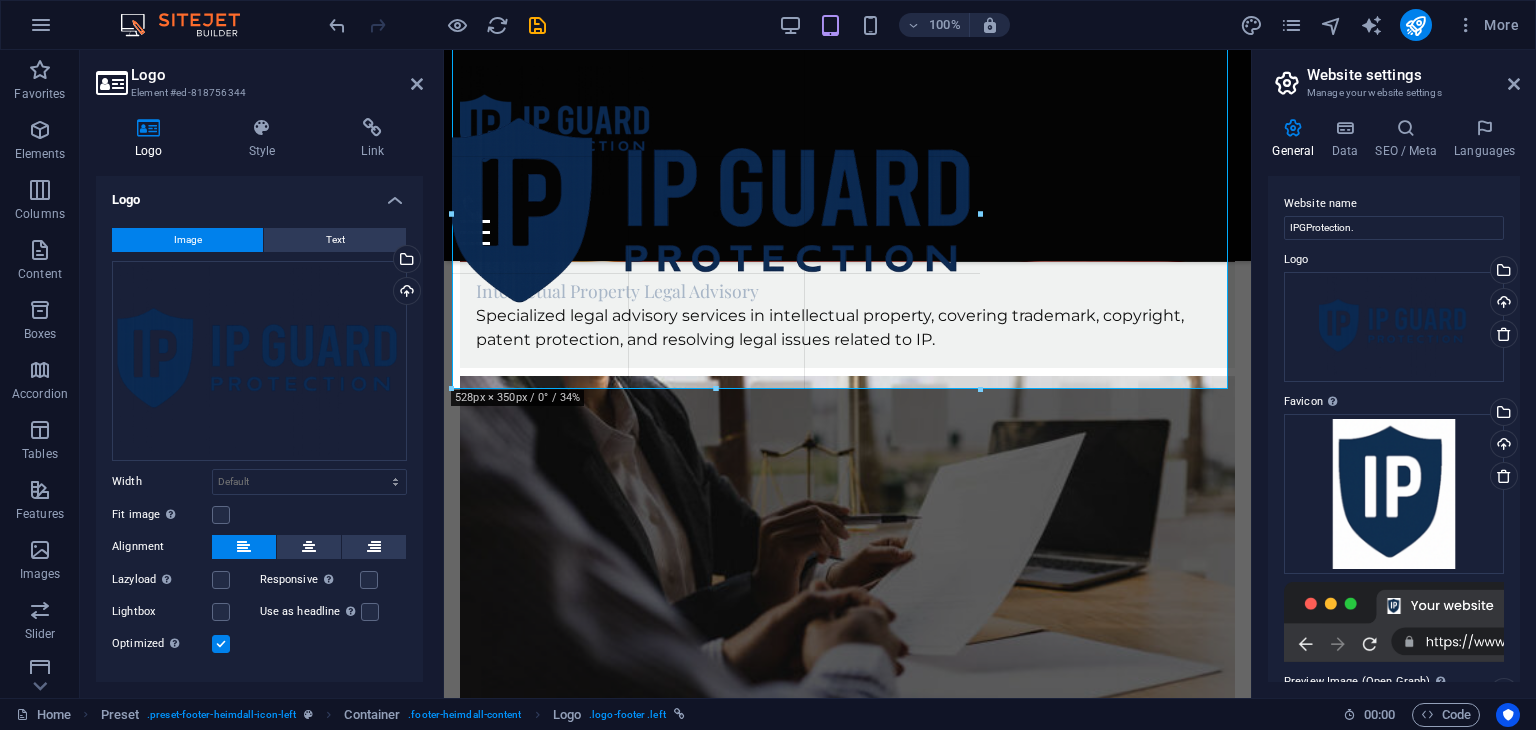 type on "531" 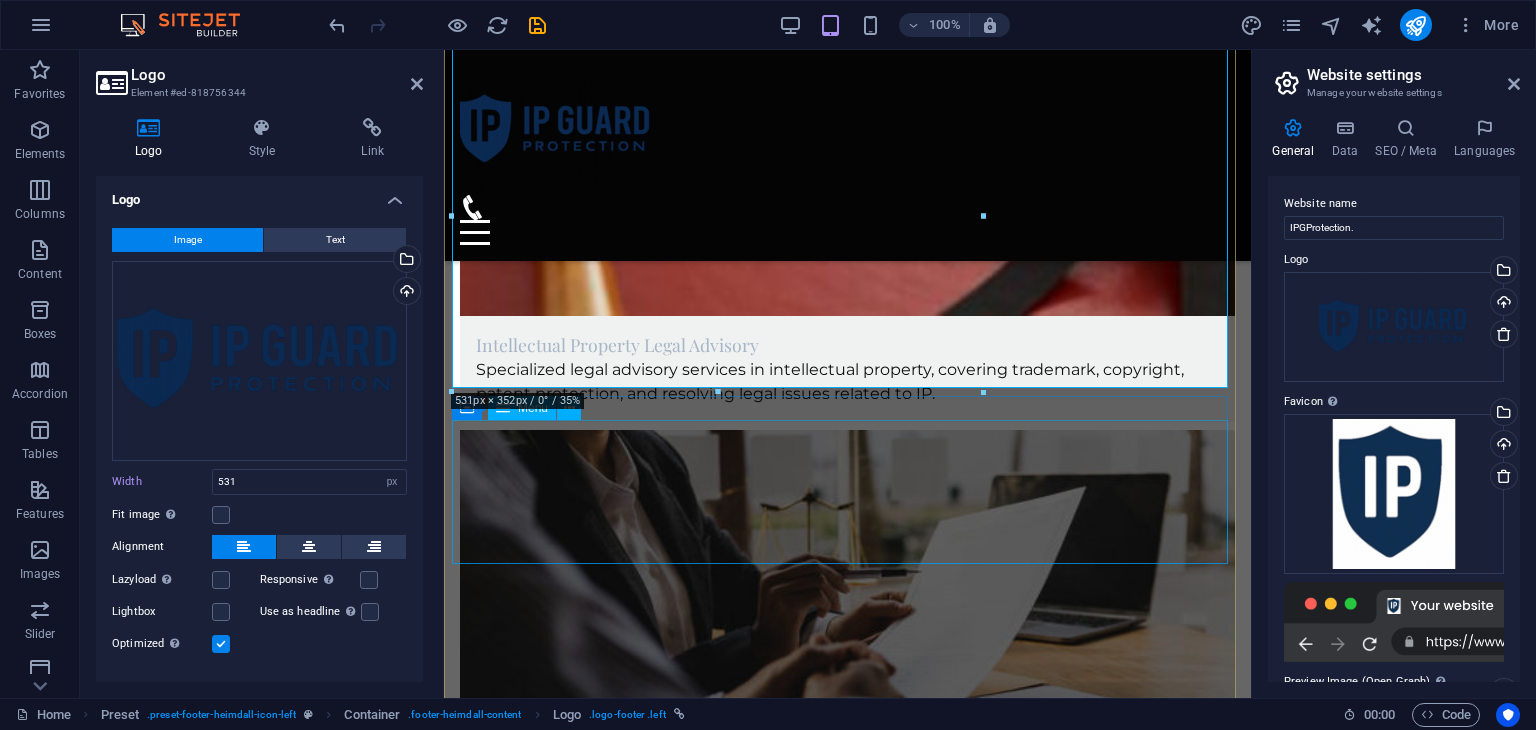 scroll, scrollTop: 4285, scrollLeft: 0, axis: vertical 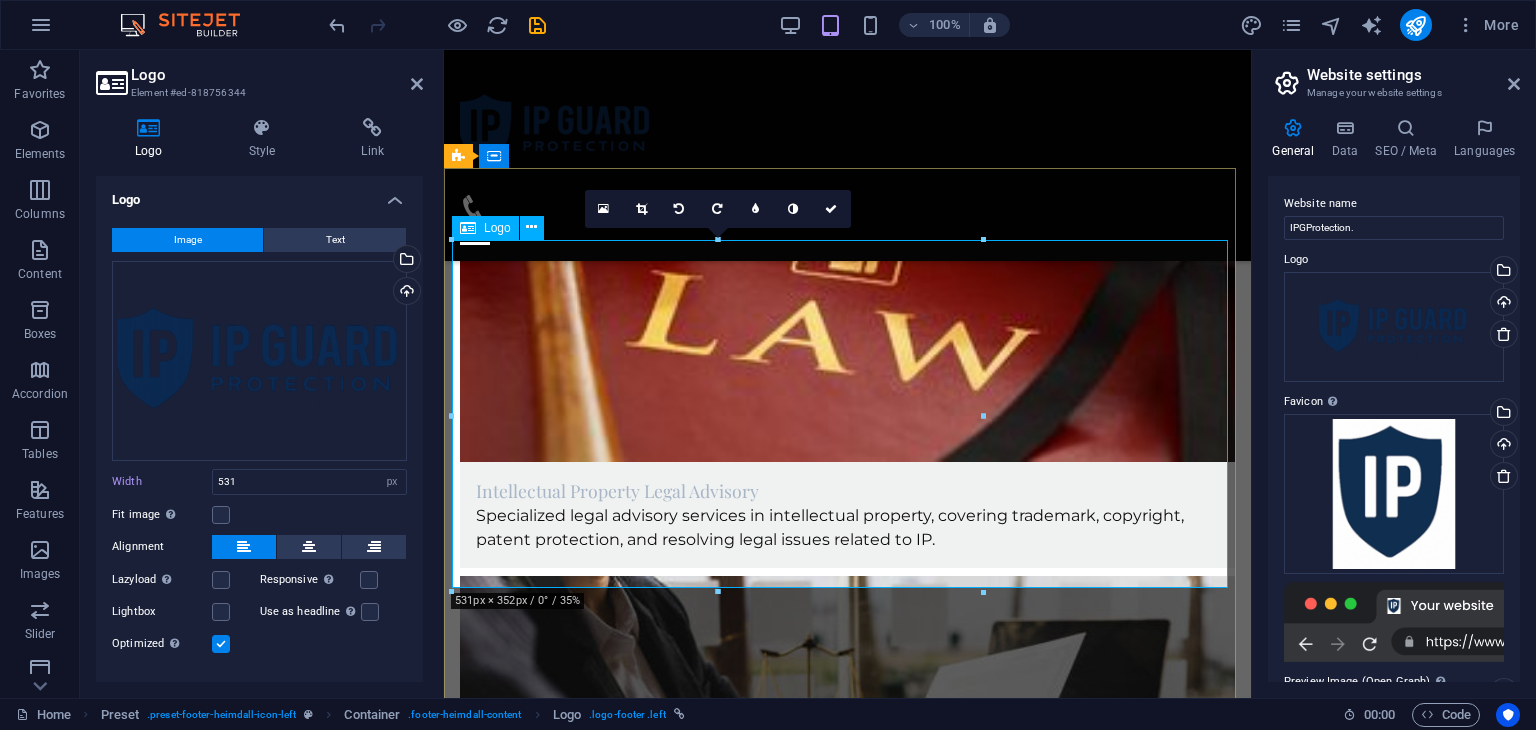 click at bounding box center [847, 2089] 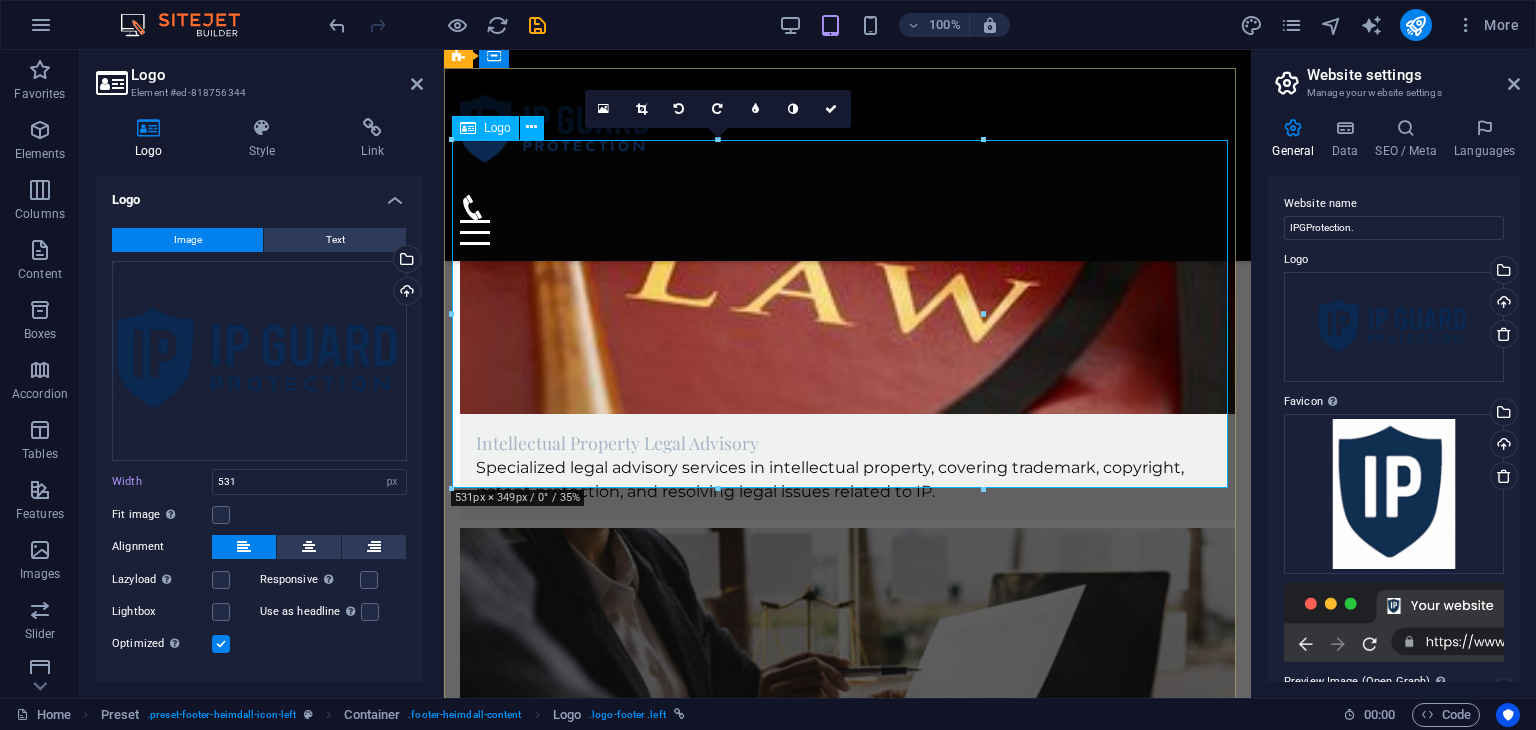 scroll, scrollTop: 4285, scrollLeft: 0, axis: vertical 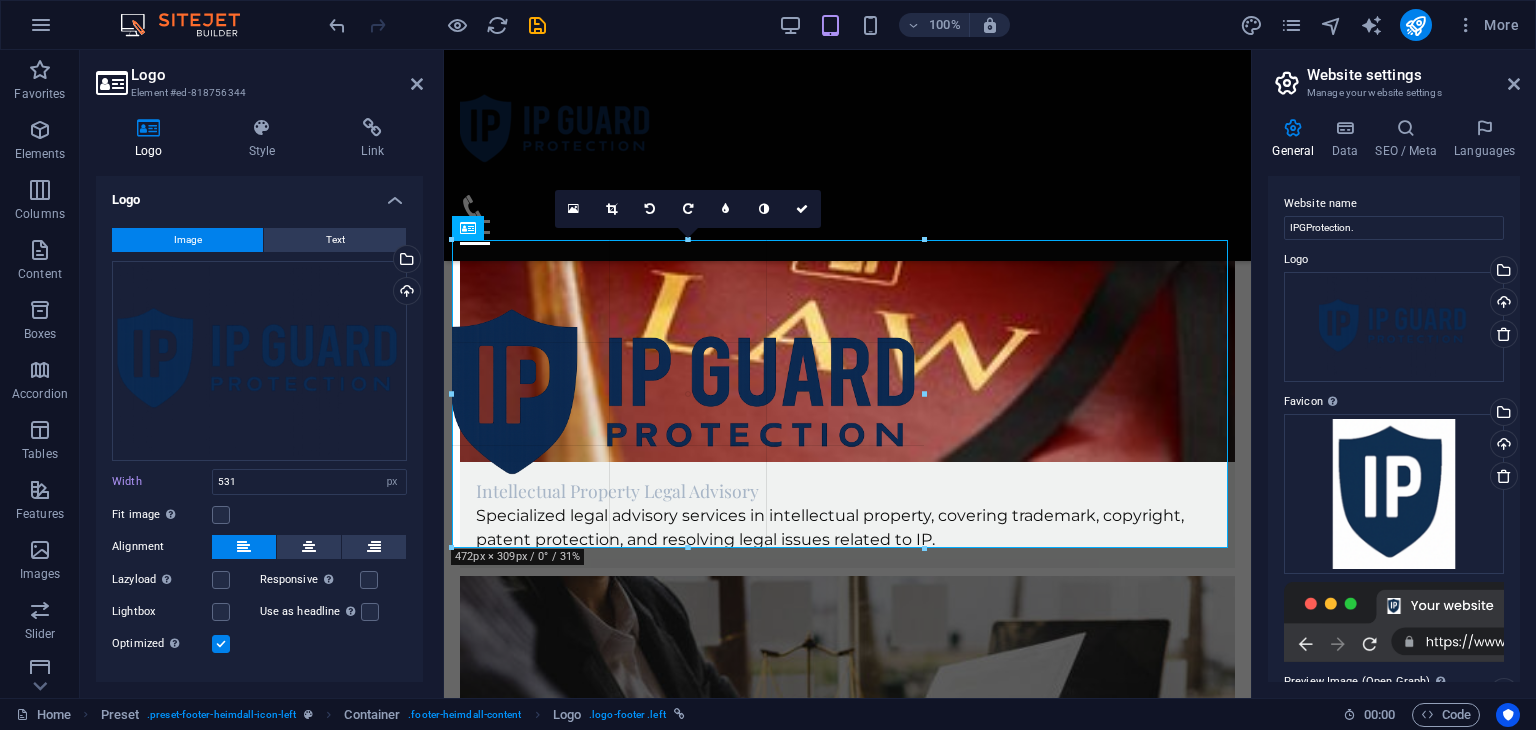 drag, startPoint x: 984, startPoint y: 584, endPoint x: 904, endPoint y: 538, distance: 92.28217 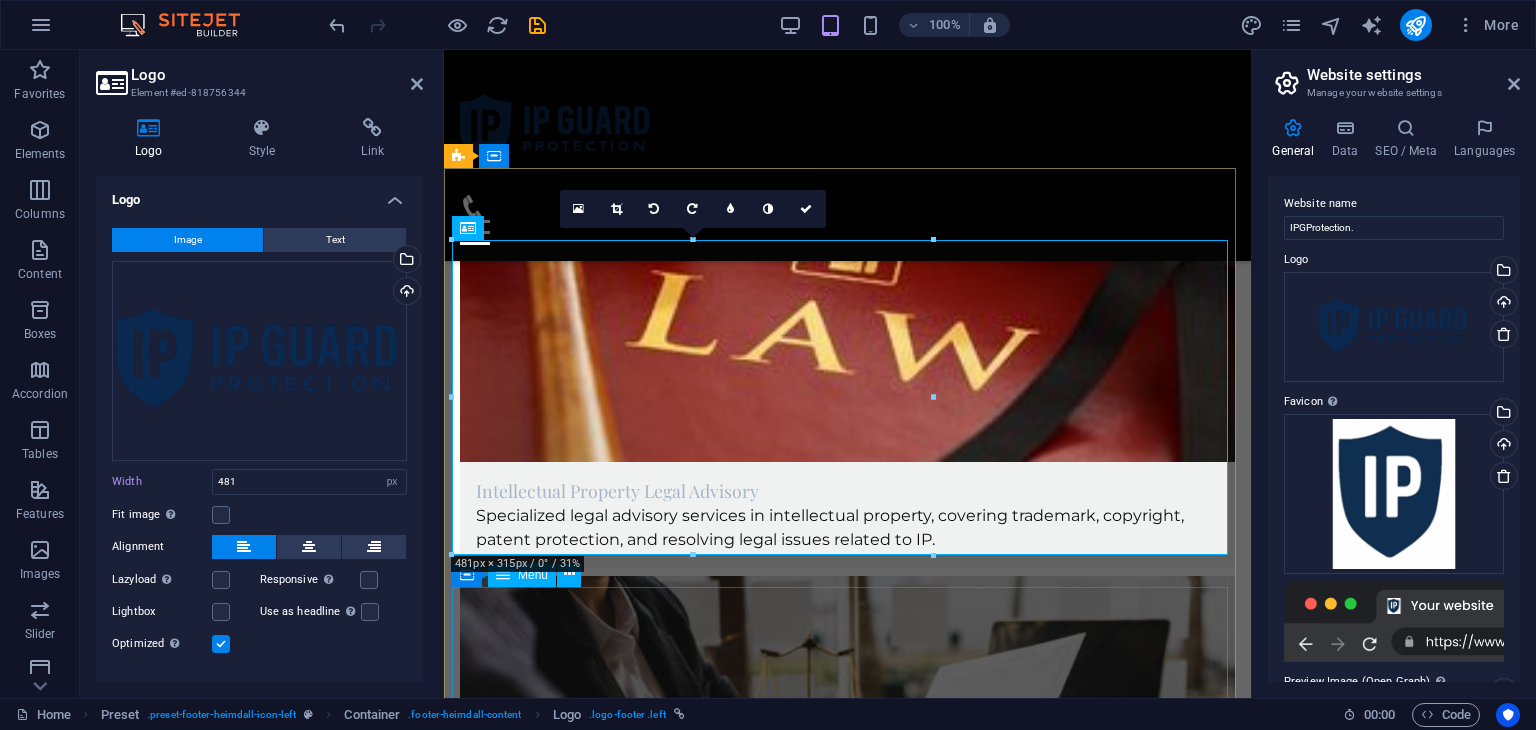 click on "Home Practice Areas About us Contact Legal Notice Privacy" at bounding box center (847, 2251) 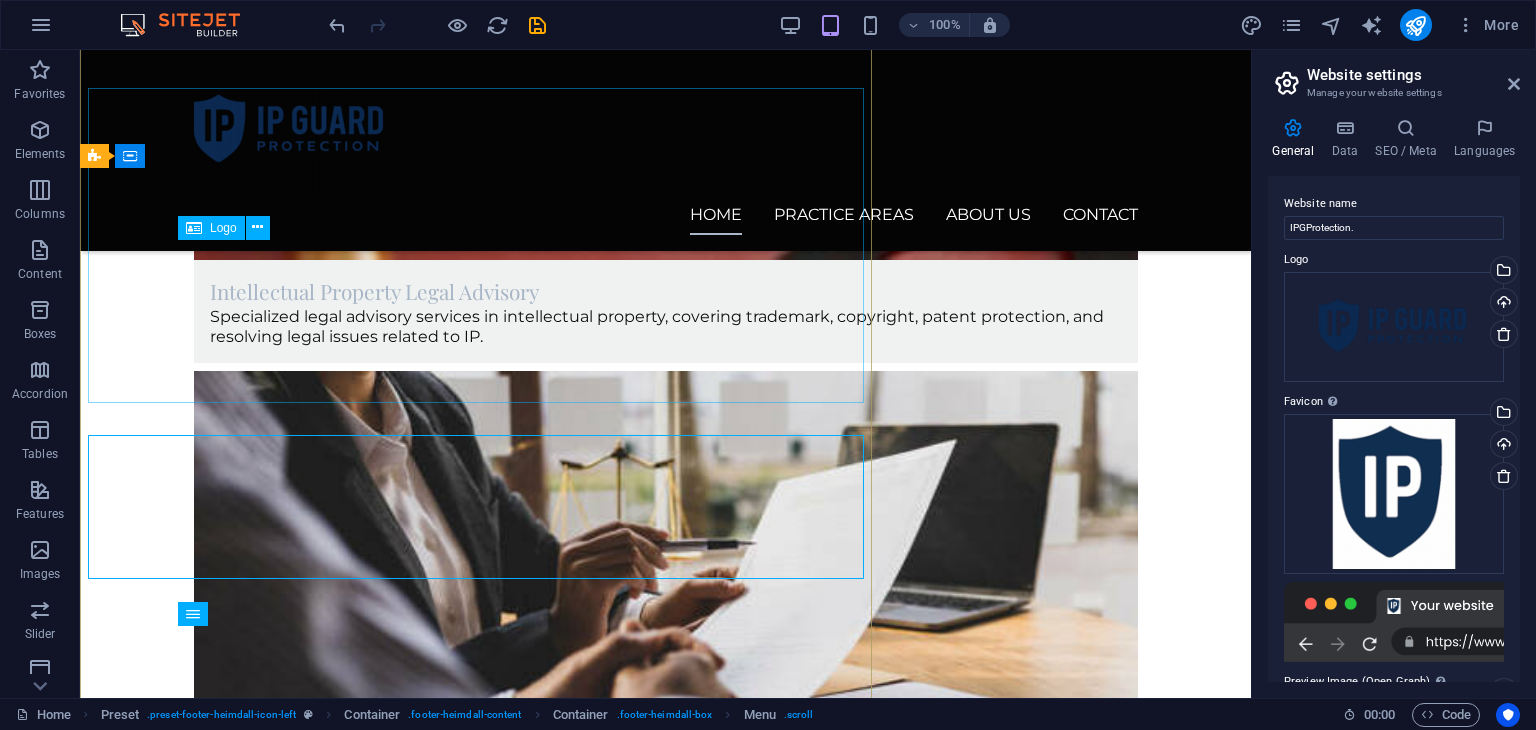 scroll, scrollTop: 4433, scrollLeft: 0, axis: vertical 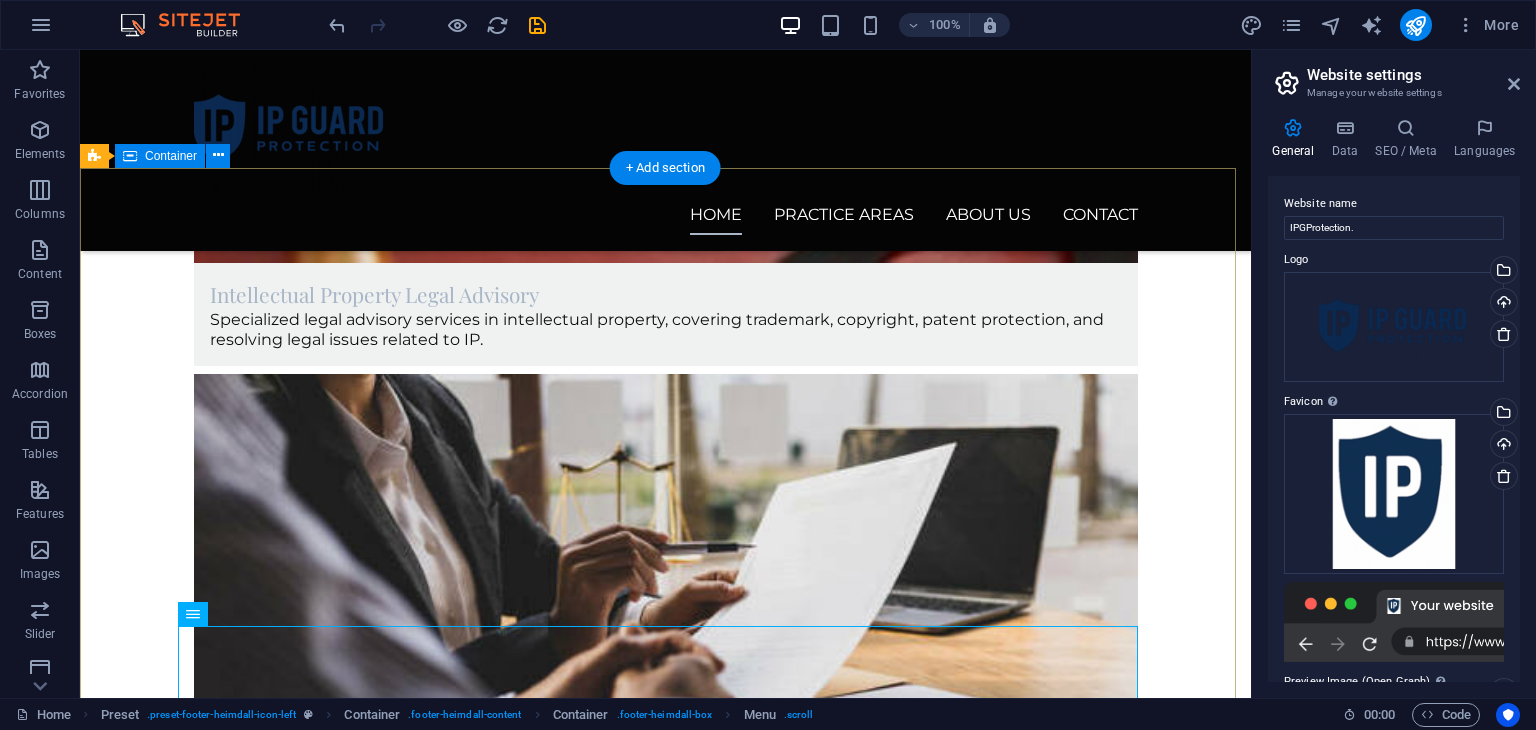 click on "Explore our site Home Practice Areas About us Contact Legal Notice Privacy Lorem ipsum dolor sit amet, consetetur sadipscing elitr, sed diam nonumy eirmod tempor invidunt ut labore et dolore magna aliquyam erat, sed diam voluptua. Service Offerings Trademark Protection Trademark Registration : Register your trademark to protect your brand. Trademark Protection : Protect your trademark from infringement. Trademark Enforcement : Enforce trademark rights and protect your trademark according to the law. Copyright Protection Copyright Registration : Register copyrights for your creative works. Protection Against Copyright Infringement : Protect your copyrights from infringement. Legal Consultation : Legal advice on copyright and intellectual property protection. Patent Protection Patent Registration : Register patents for your inventions and innovations. Patent Enforcement : Enforce patent rights and prevent unauthorized use. Patent Litigation : Resolve disputes related to patents. IP Portfolio Management   20530" at bounding box center [665, 2671] 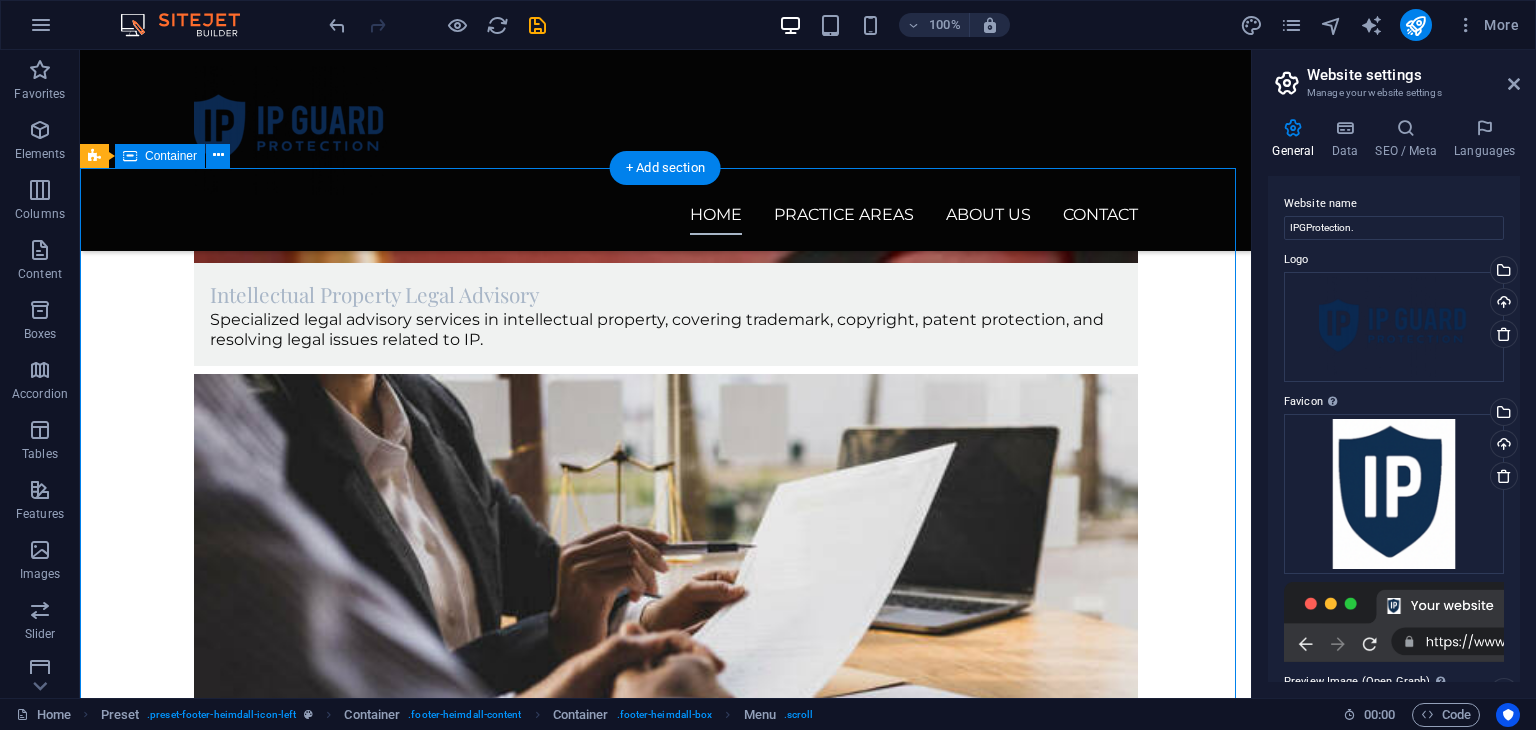 click on "Explore our site Home Practice Areas About us Contact Legal Notice Privacy Lorem ipsum dolor sit amet, consetetur sadipscing elitr, sed diam nonumy eirmod tempor invidunt ut labore et dolore magna aliquyam erat, sed diam voluptua. Service Offerings Trademark Protection Trademark Registration : Register your trademark to protect your brand. Trademark Protection : Protect your trademark from infringement. Trademark Enforcement : Enforce trademark rights and protect your trademark according to the law. Copyright Protection Copyright Registration : Register copyrights for your creative works. Protection Against Copyright Infringement : Protect your copyrights from infringement. Legal Consultation : Legal advice on copyright and intellectual property protection. Patent Protection Patent Registration : Register patents for your inventions and innovations. Patent Enforcement : Enforce patent rights and prevent unauthorized use. Patent Litigation : Resolve disputes related to patents. IP Portfolio Management   20530" at bounding box center [665, 2671] 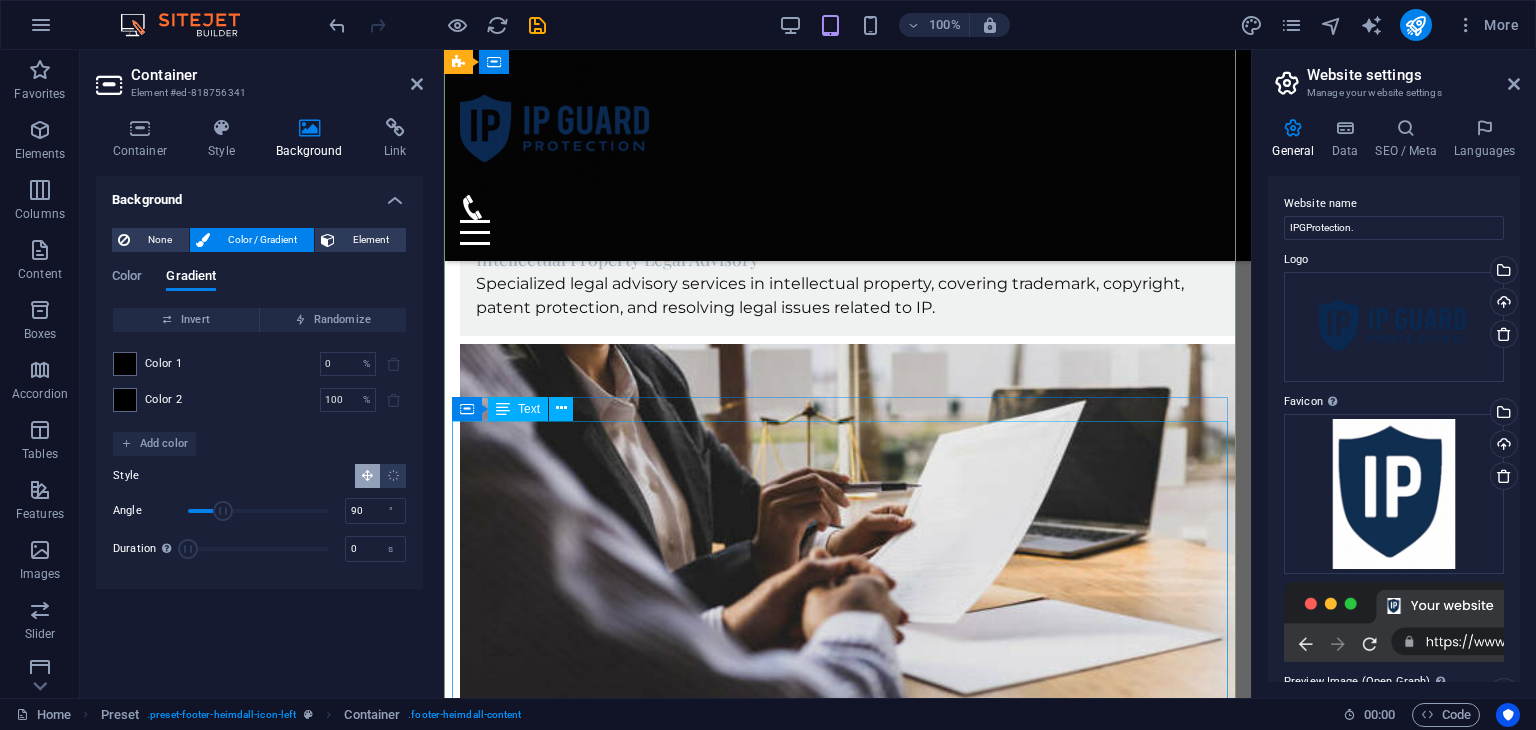 scroll, scrollTop: 4200, scrollLeft: 0, axis: vertical 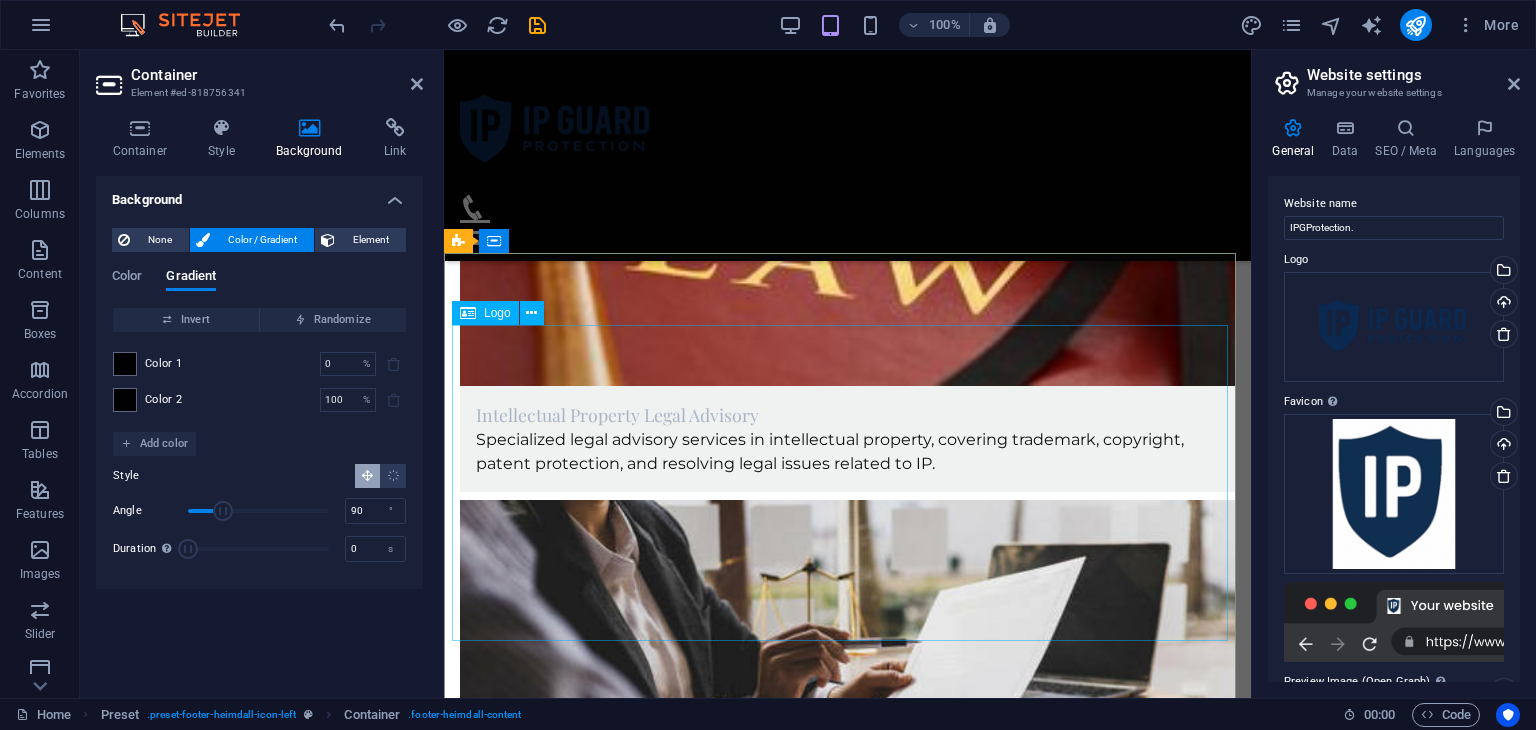 click at bounding box center [847, 2013] 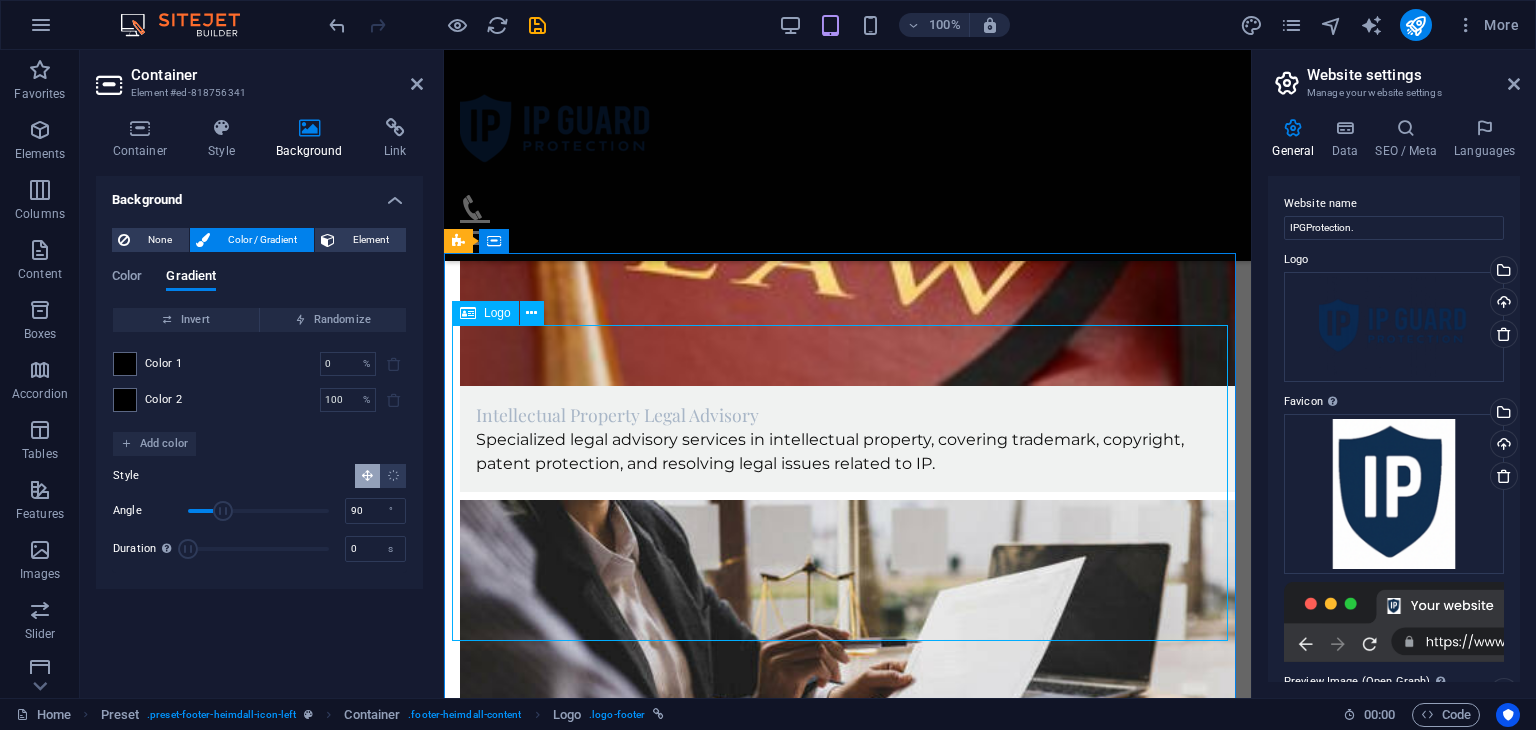 click at bounding box center [847, 2013] 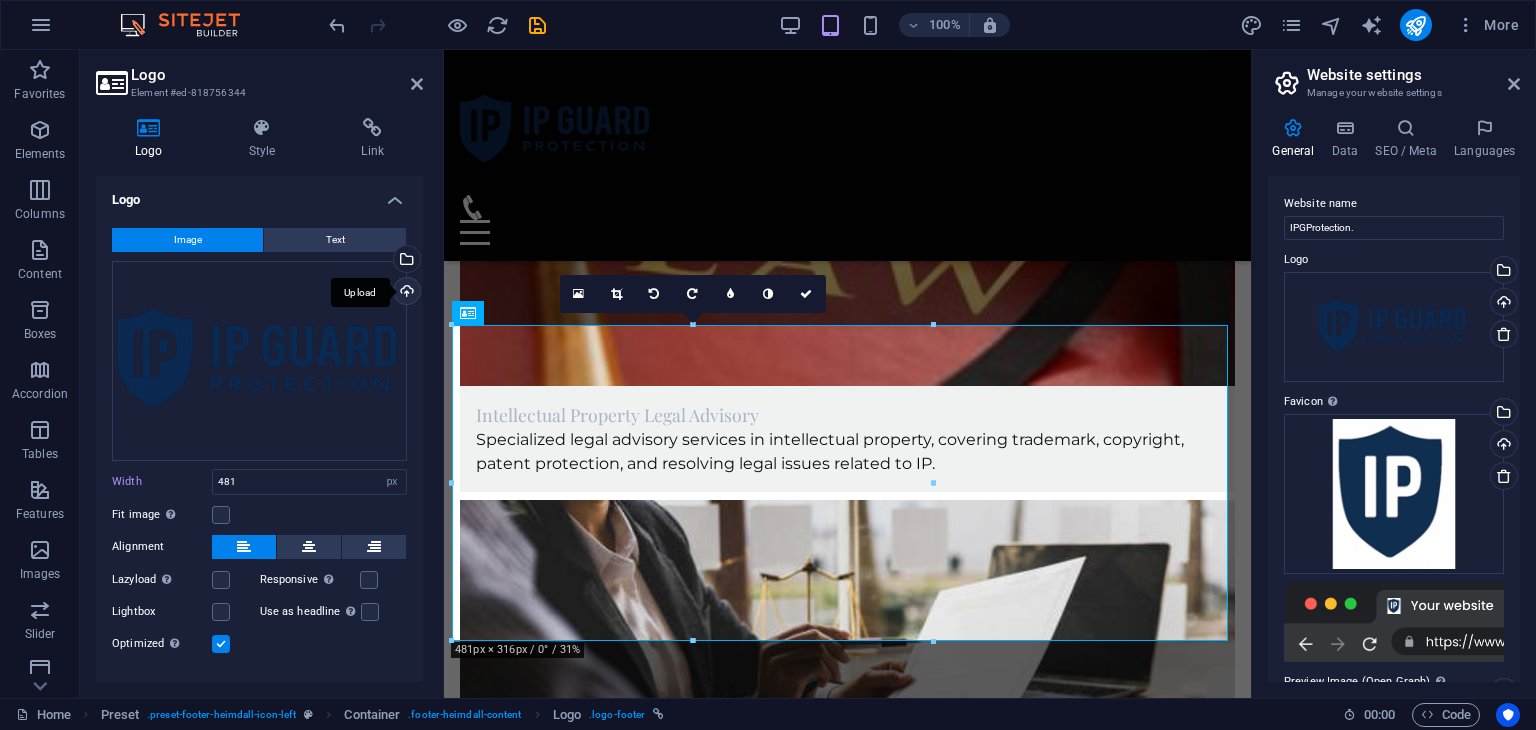 click on "Upload" at bounding box center [405, 293] 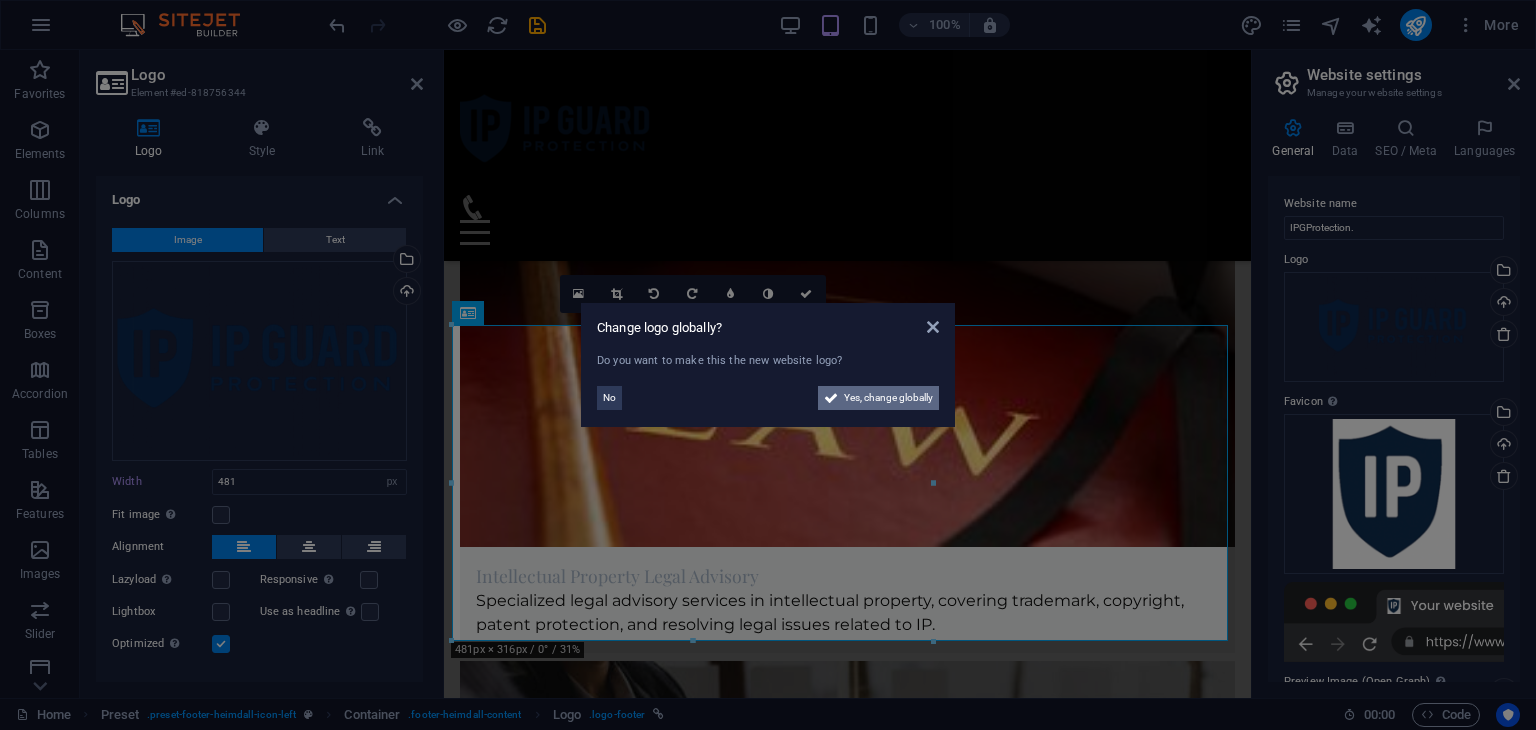 click on "Yes, change globally" at bounding box center (888, 398) 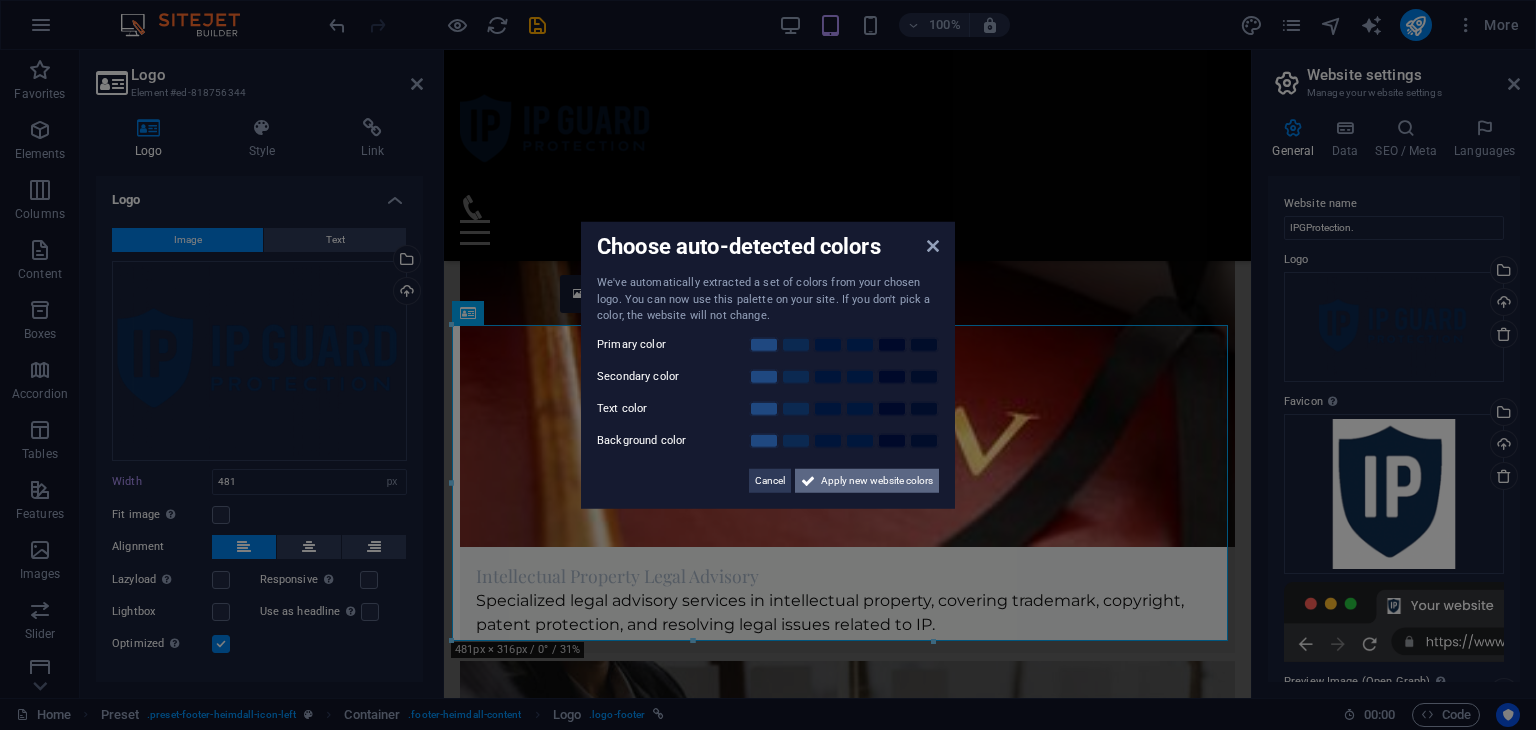 click on "Apply new website colors" at bounding box center [877, 480] 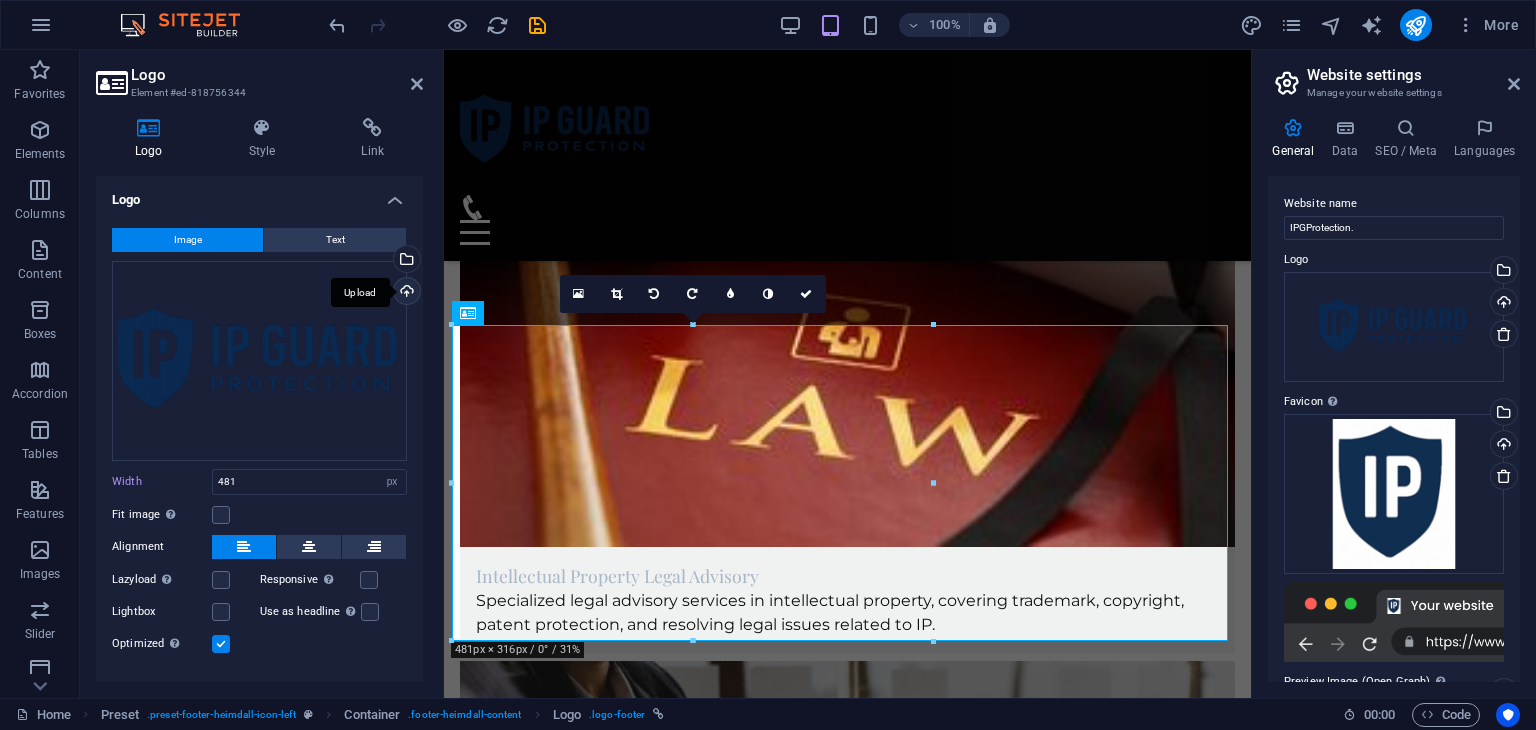 click on "Upload" at bounding box center [405, 293] 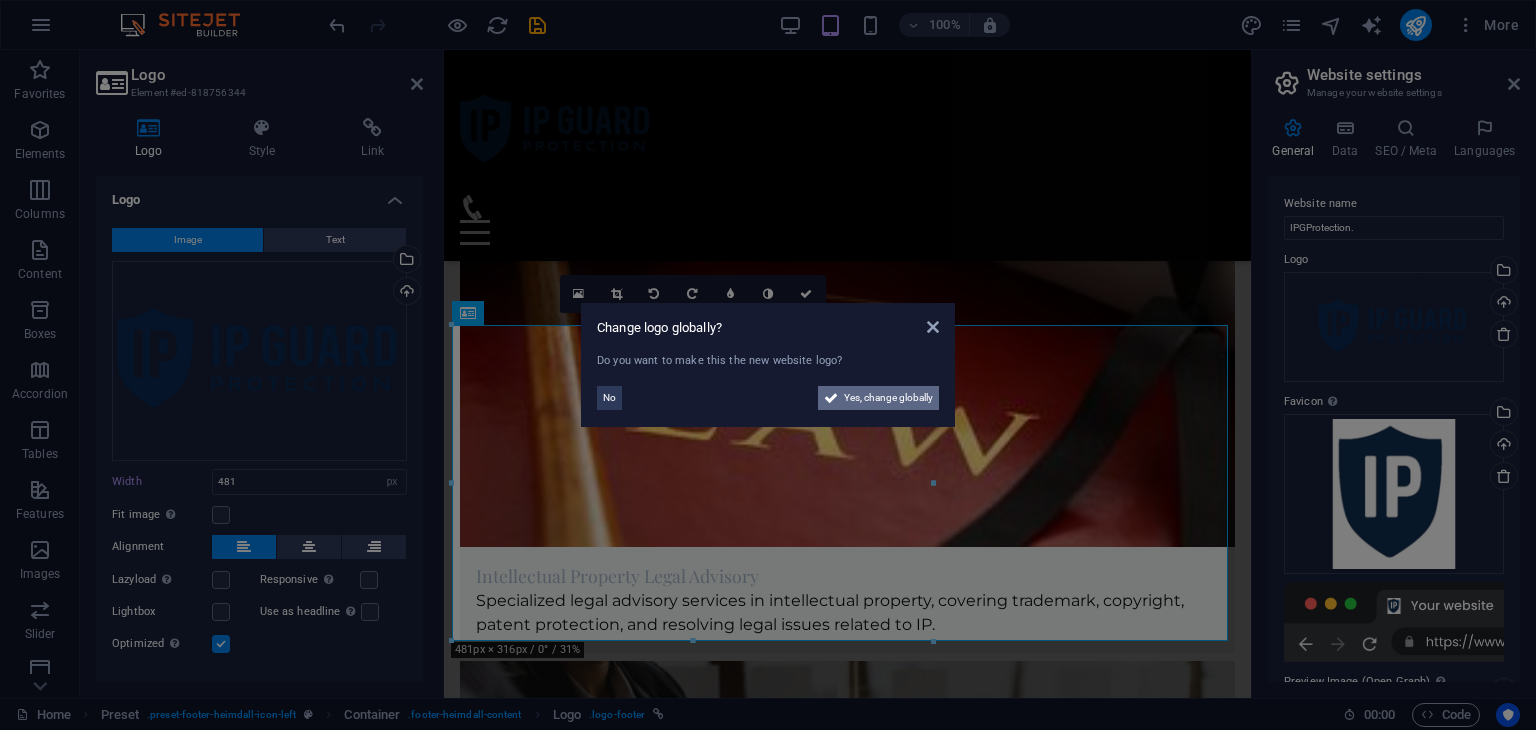 drag, startPoint x: 849, startPoint y: 373, endPoint x: 852, endPoint y: 409, distance: 36.124783 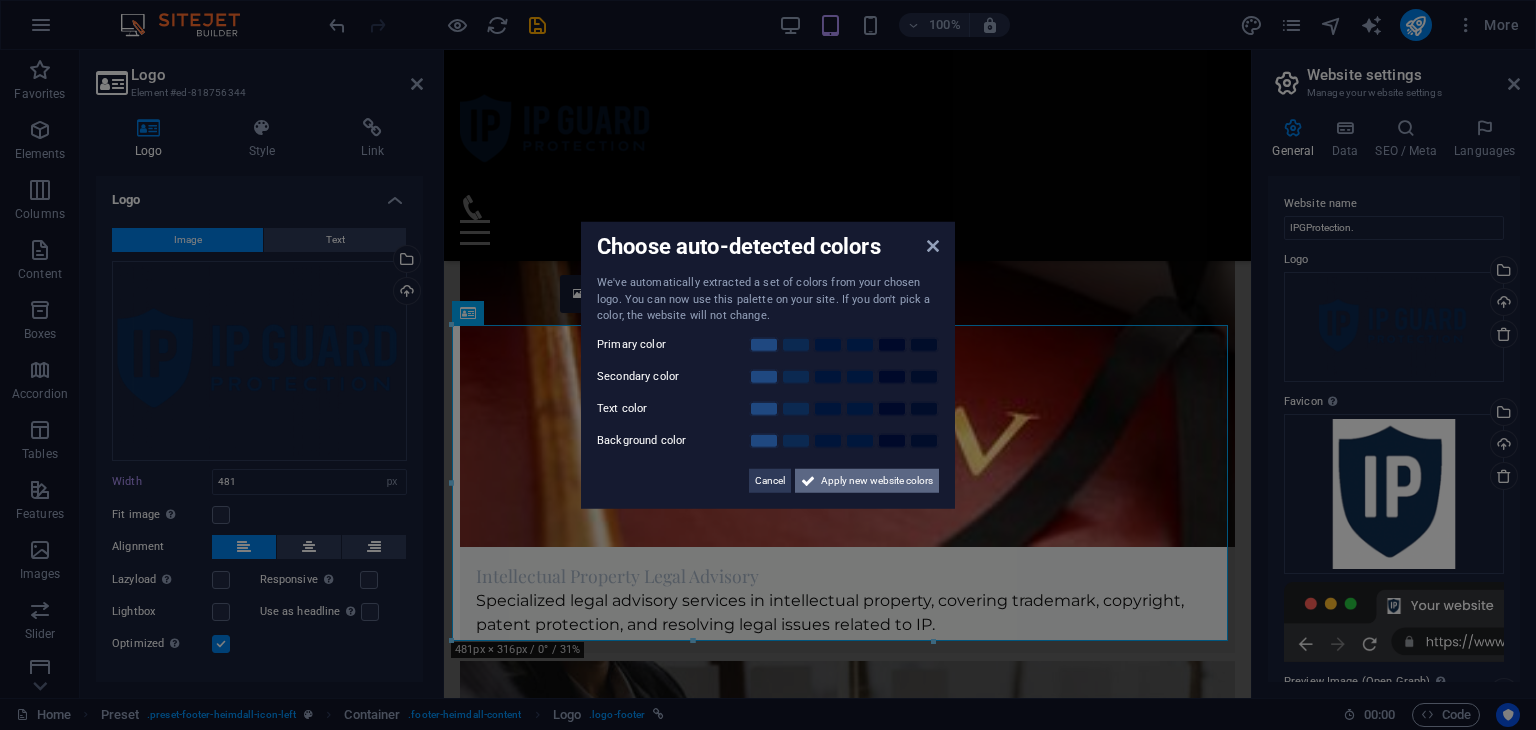 drag, startPoint x: 898, startPoint y: 477, endPoint x: 774, endPoint y: 427, distance: 133.70116 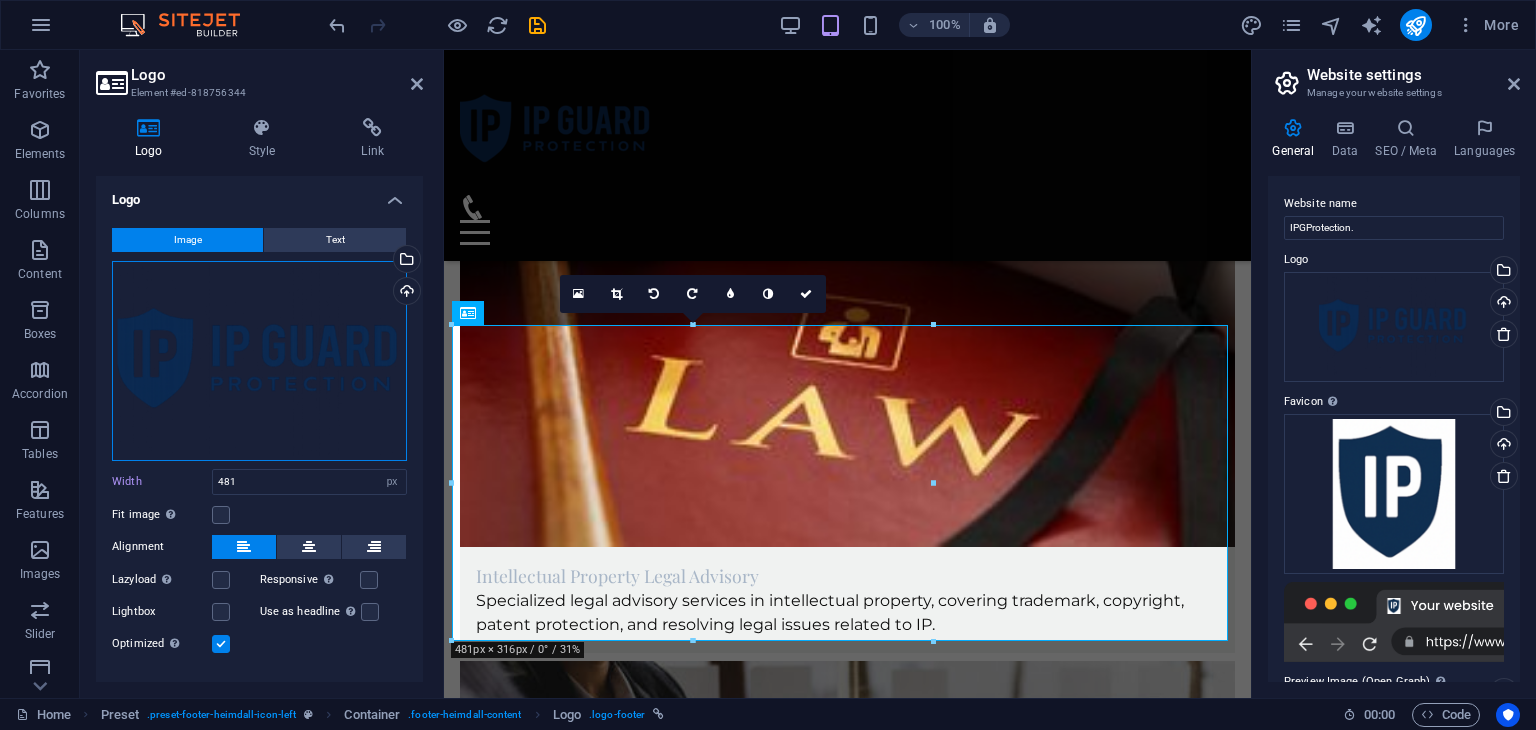 click on "Drag files here, click to choose files or select files from Files or our free stock photos & videos" at bounding box center (259, 361) 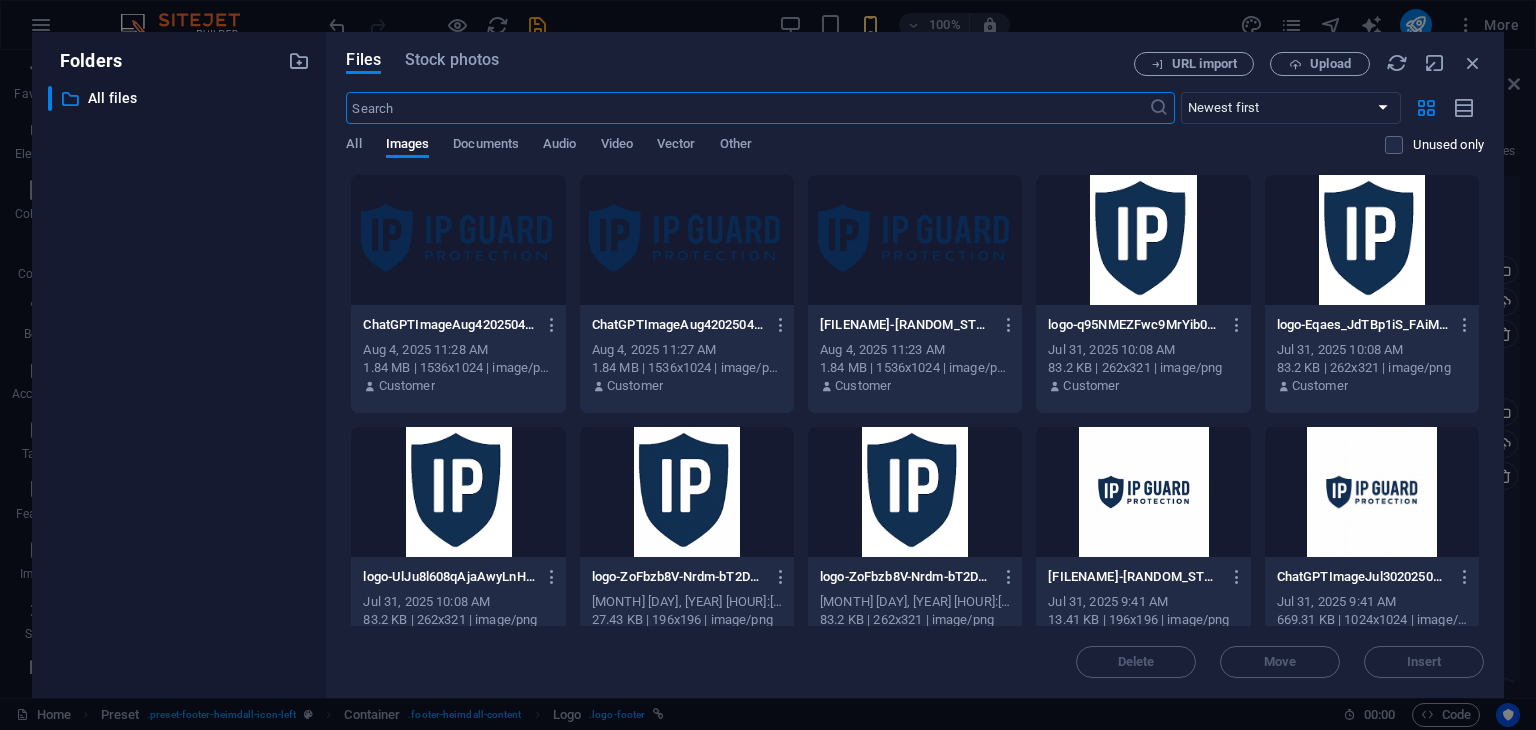 scroll, scrollTop: 5550, scrollLeft: 0, axis: vertical 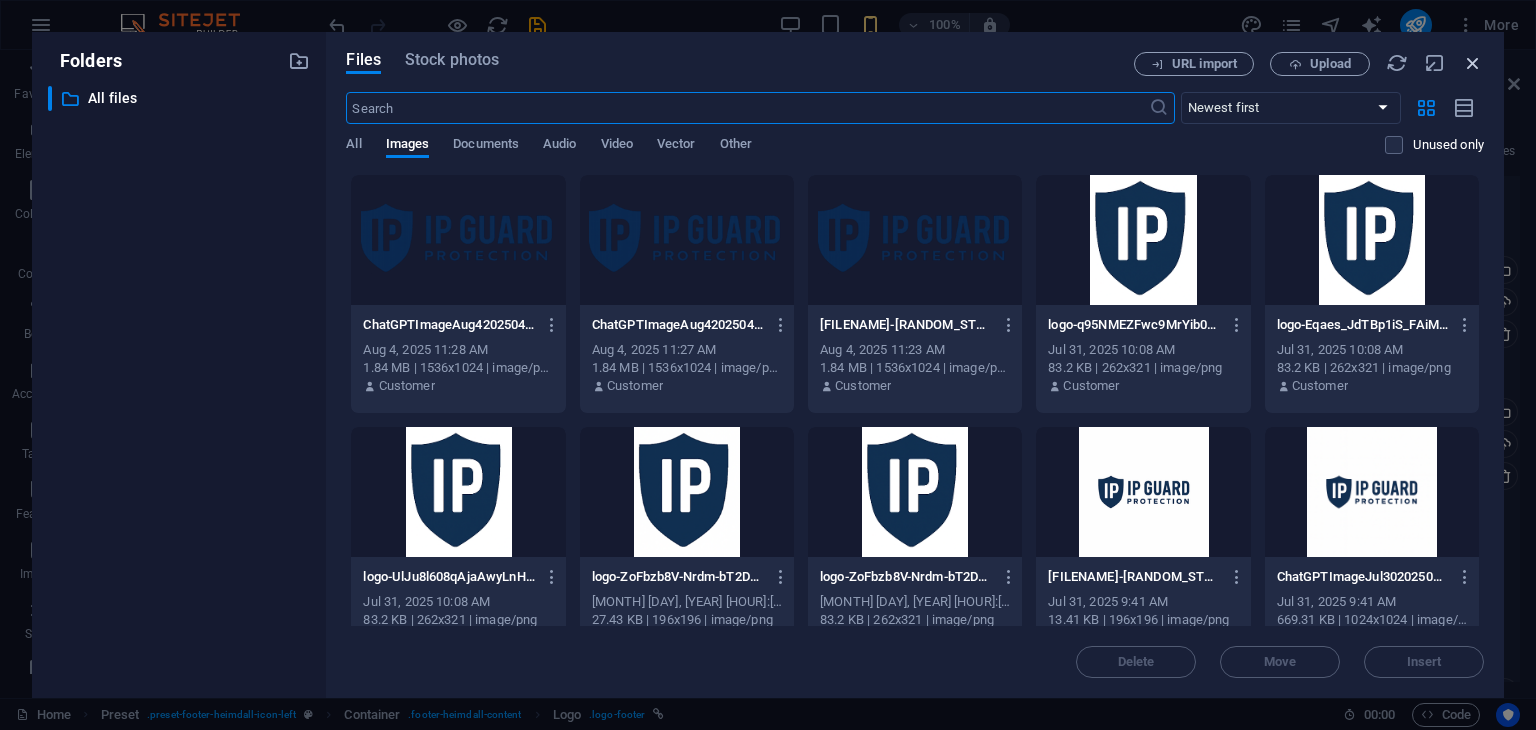 click at bounding box center [1473, 63] 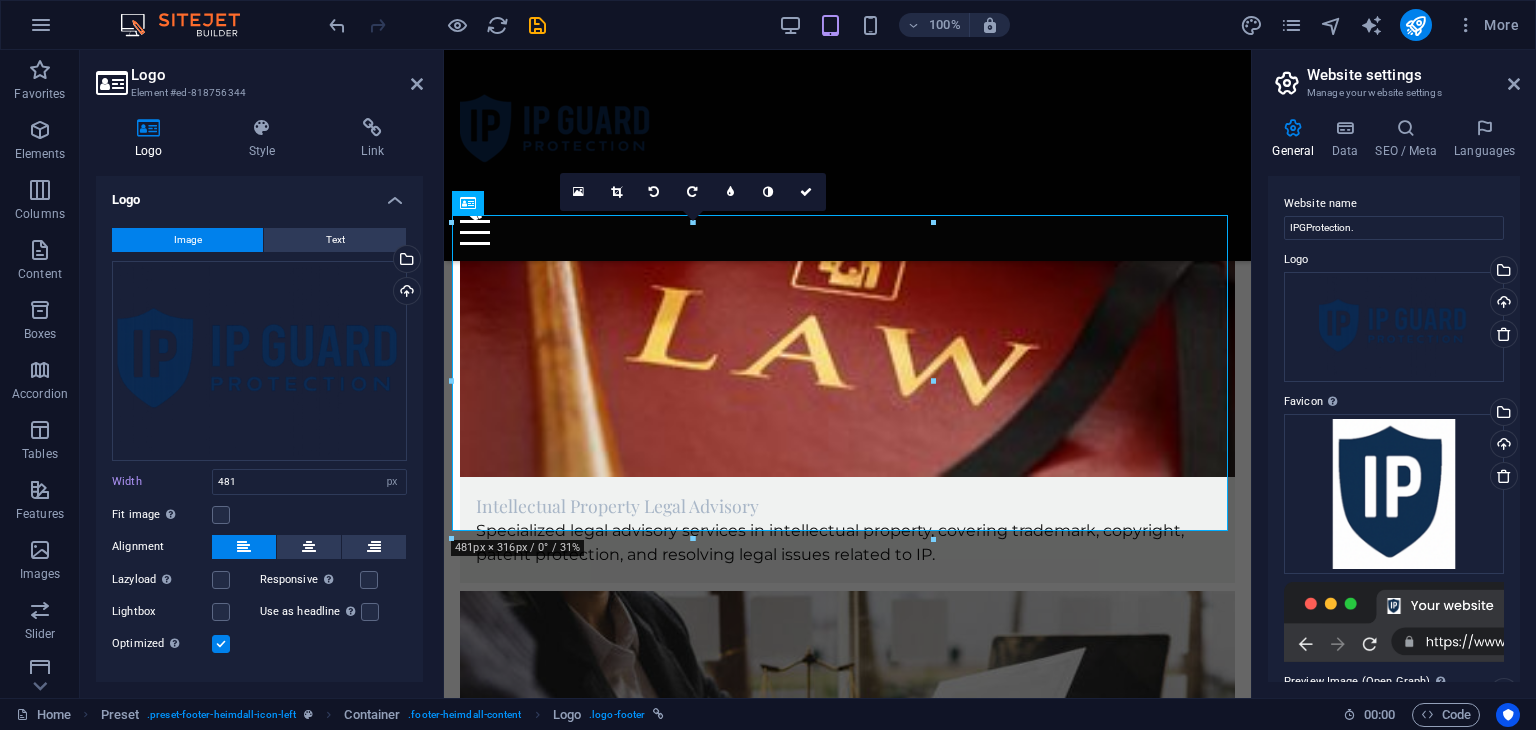 scroll, scrollTop: 4308, scrollLeft: 0, axis: vertical 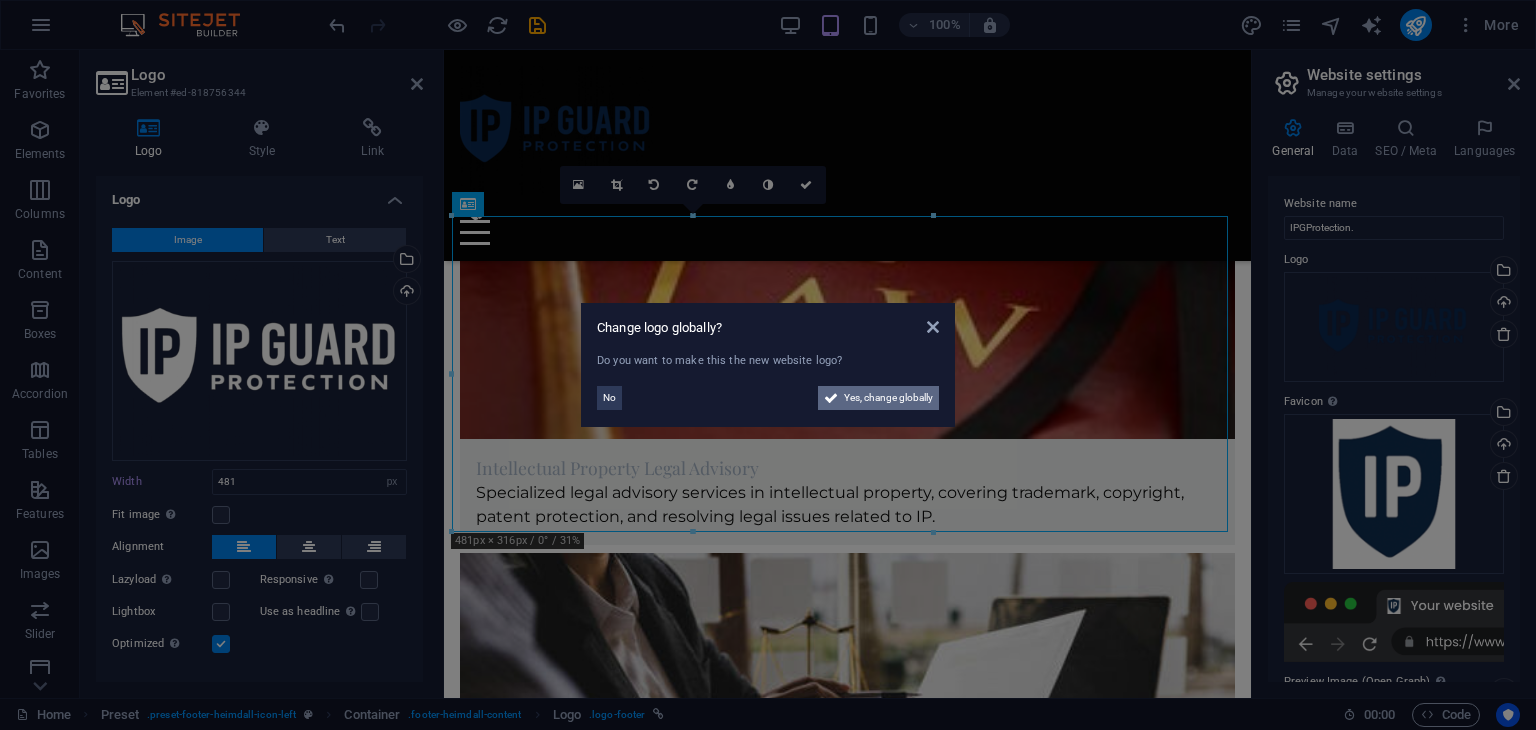 drag, startPoint x: 918, startPoint y: 385, endPoint x: 794, endPoint y: 229, distance: 199.2787 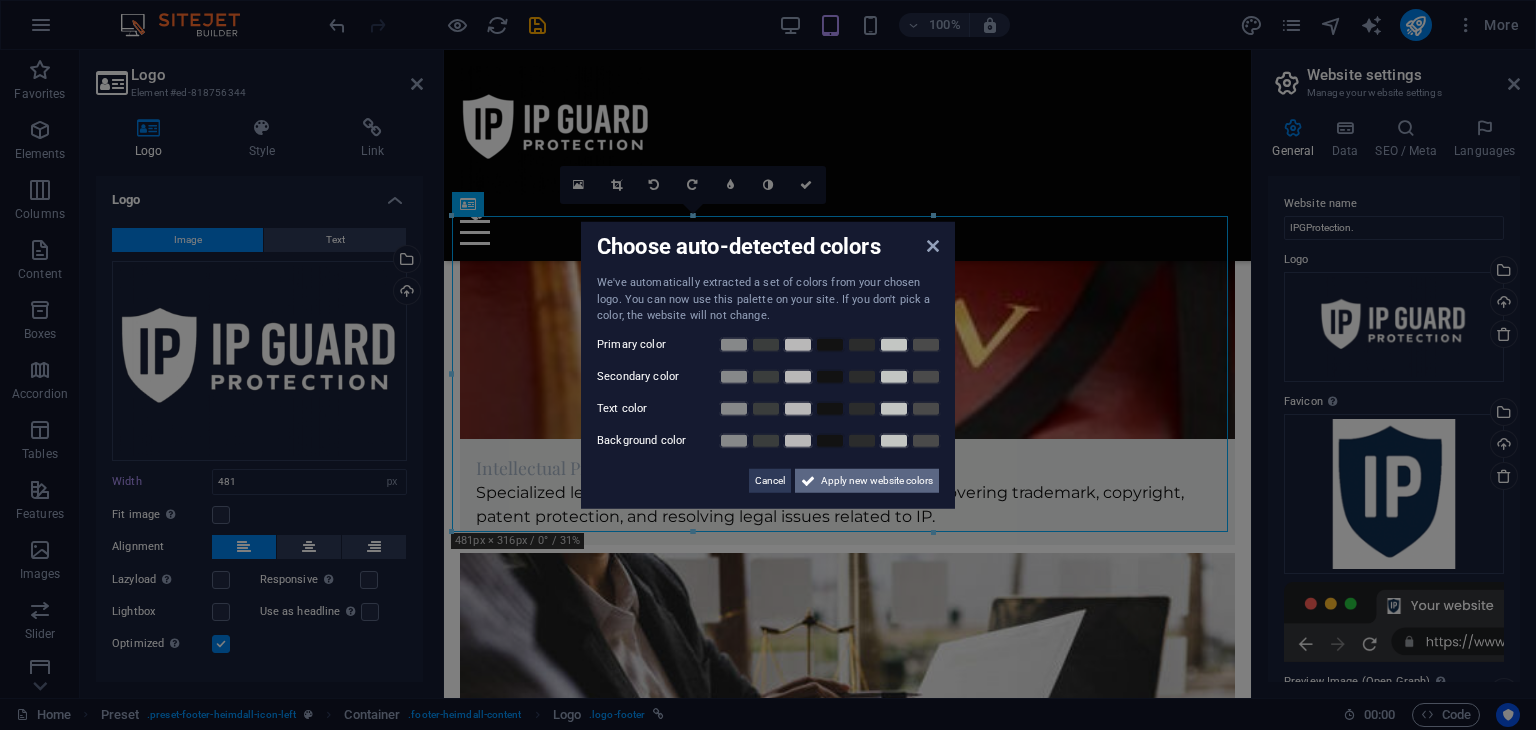 drag, startPoint x: 853, startPoint y: 479, endPoint x: 408, endPoint y: 423, distance: 448.50977 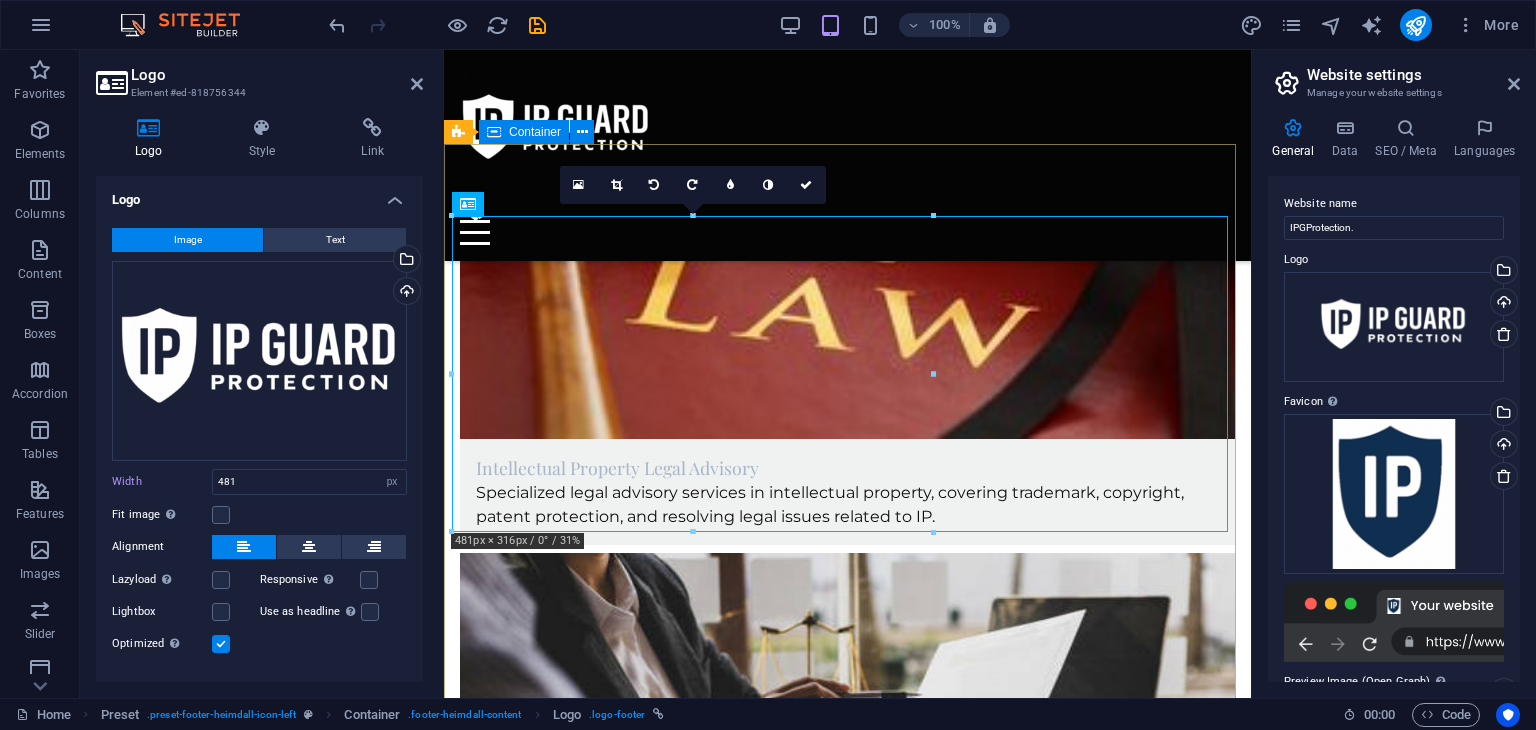 click on "Explore our site Home Practice Areas About us Contact Legal Notice Privacy Lorem ipsum dolor sit amet, consetetur sadipscing elitr, sed diam nonumy eirmod tempor invidunt ut labore et dolore magna aliquyam erat, sed diam voluptua. Service Offerings Trademark Protection Trademark Registration : Register your trademark to protect your brand. Trademark Protection : Protect your trademark from infringement. Trademark Enforcement : Enforce trademark rights and protect your trademark according to the law. Copyright Protection Copyright Registration : Register copyrights for your creative works. Protection Against Copyright Infringement : Protect your copyrights from infringement. Legal Consultation : Legal advice on copyright and intellectual property protection. Patent Protection Patent Registration : Register patents for your inventions and innovations. Patent Enforcement : Enforce patent rights and prevent unauthorized use. Patent Litigation : Resolve disputes related to patents. IP Portfolio Management   20530" at bounding box center (847, 2729) 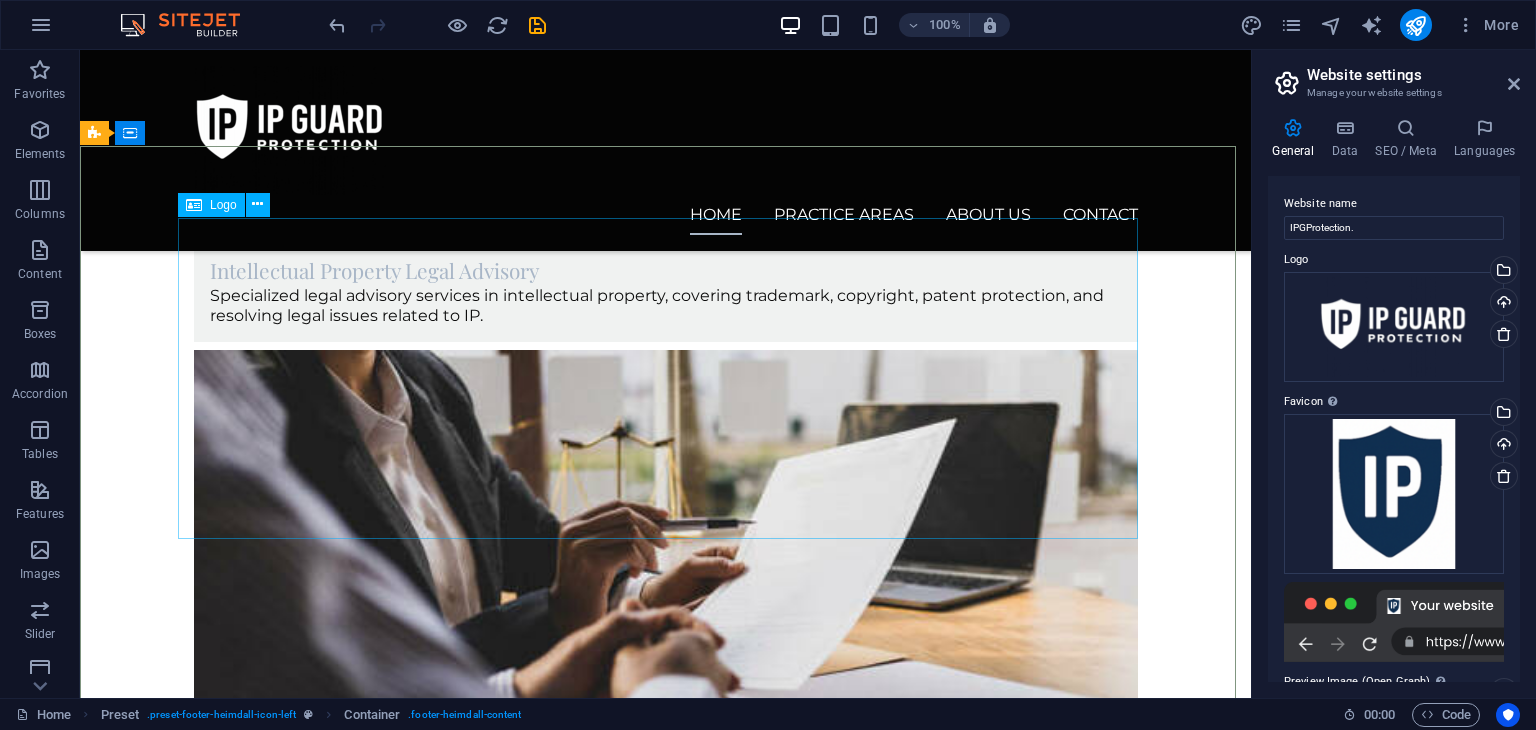 scroll, scrollTop: 4456, scrollLeft: 0, axis: vertical 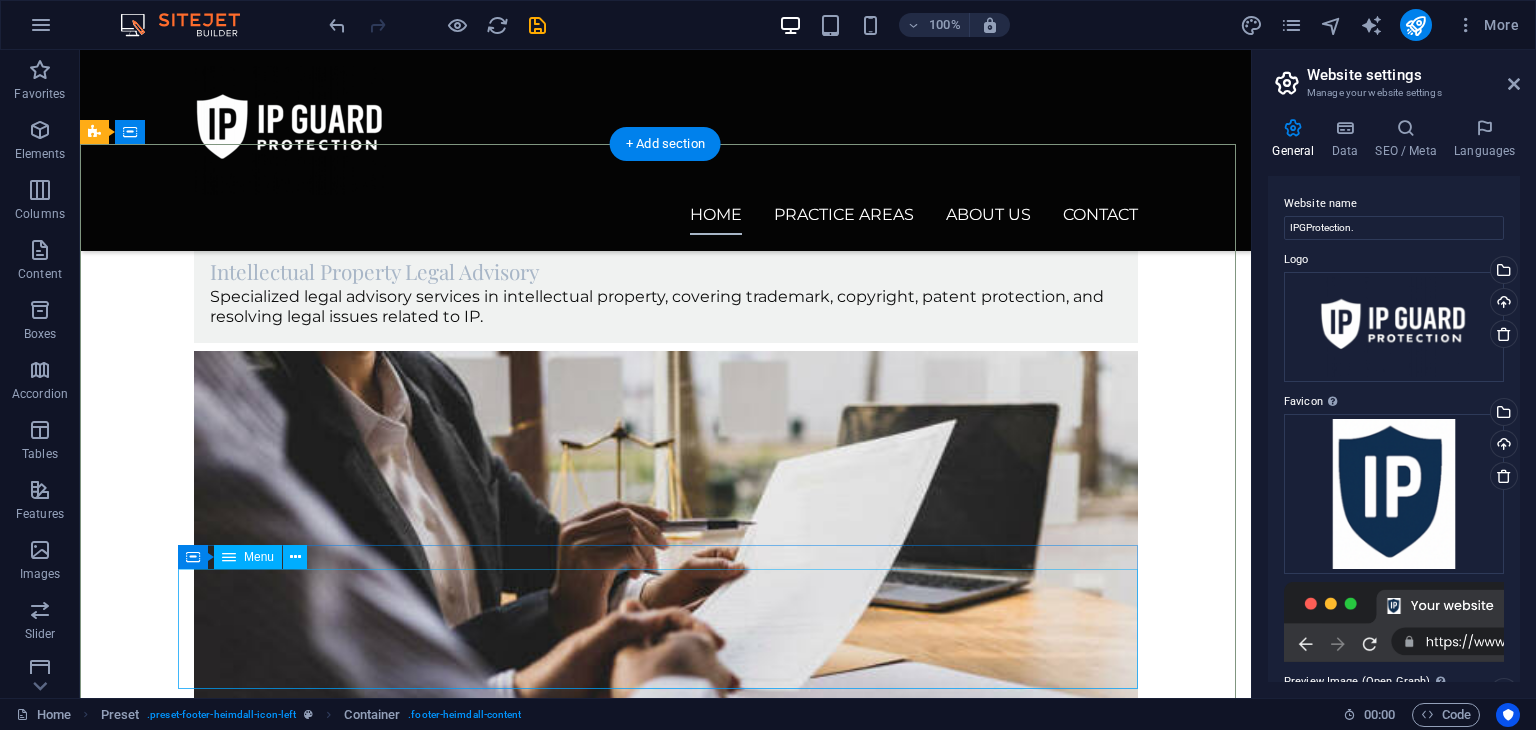click on "Home Practice Areas About us Contact Legal Notice Privacy" at bounding box center (568, 2220) 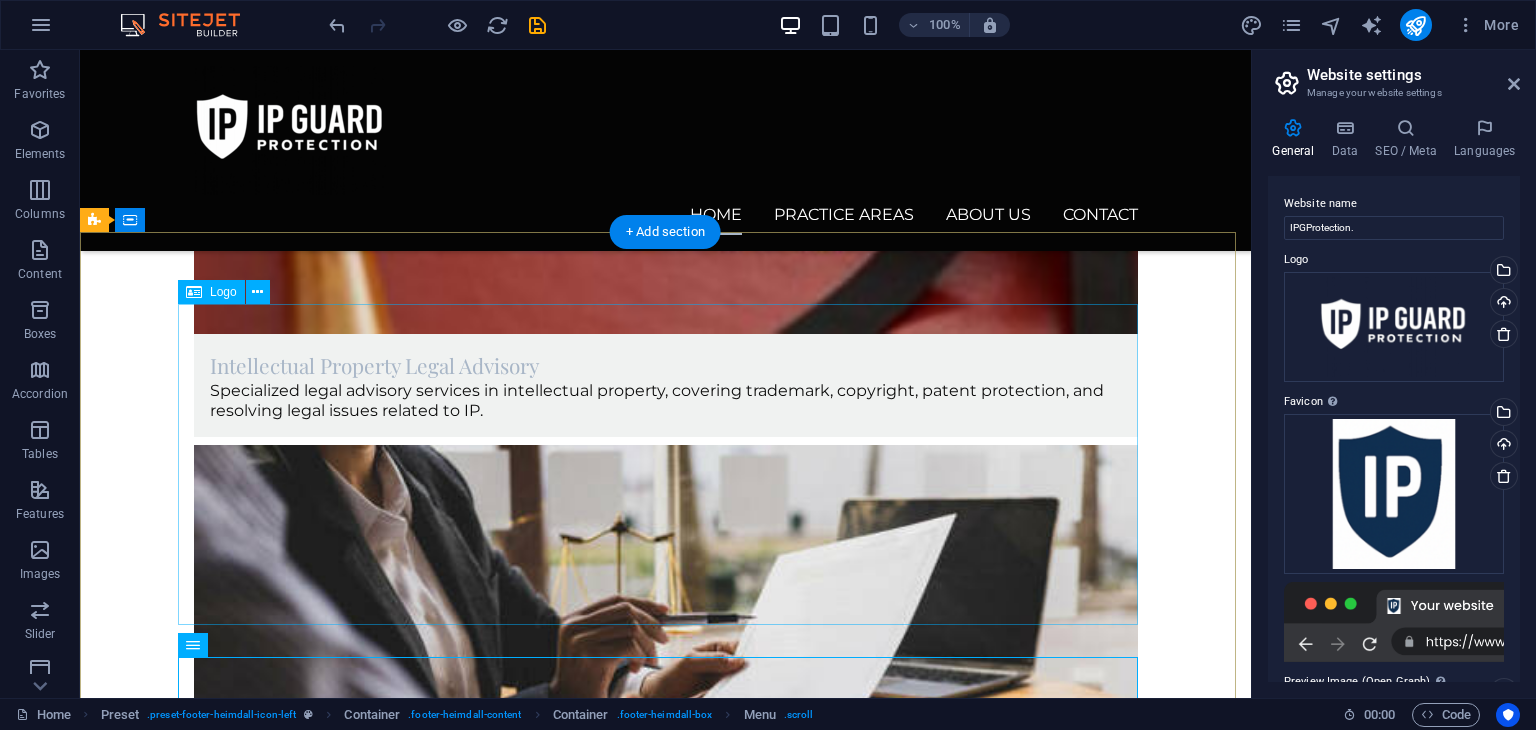 scroll, scrollTop: 4356, scrollLeft: 0, axis: vertical 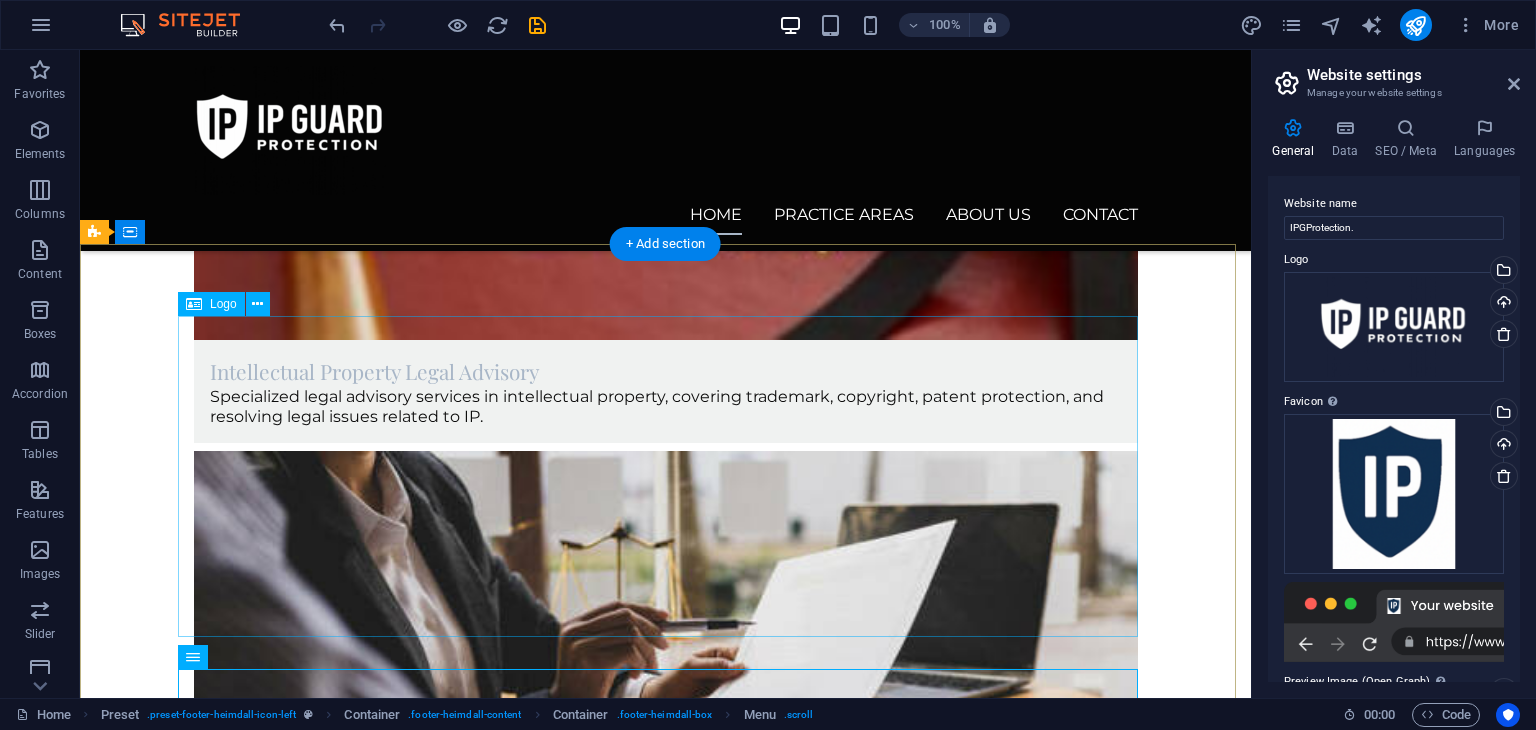click at bounding box center [568, 2170] 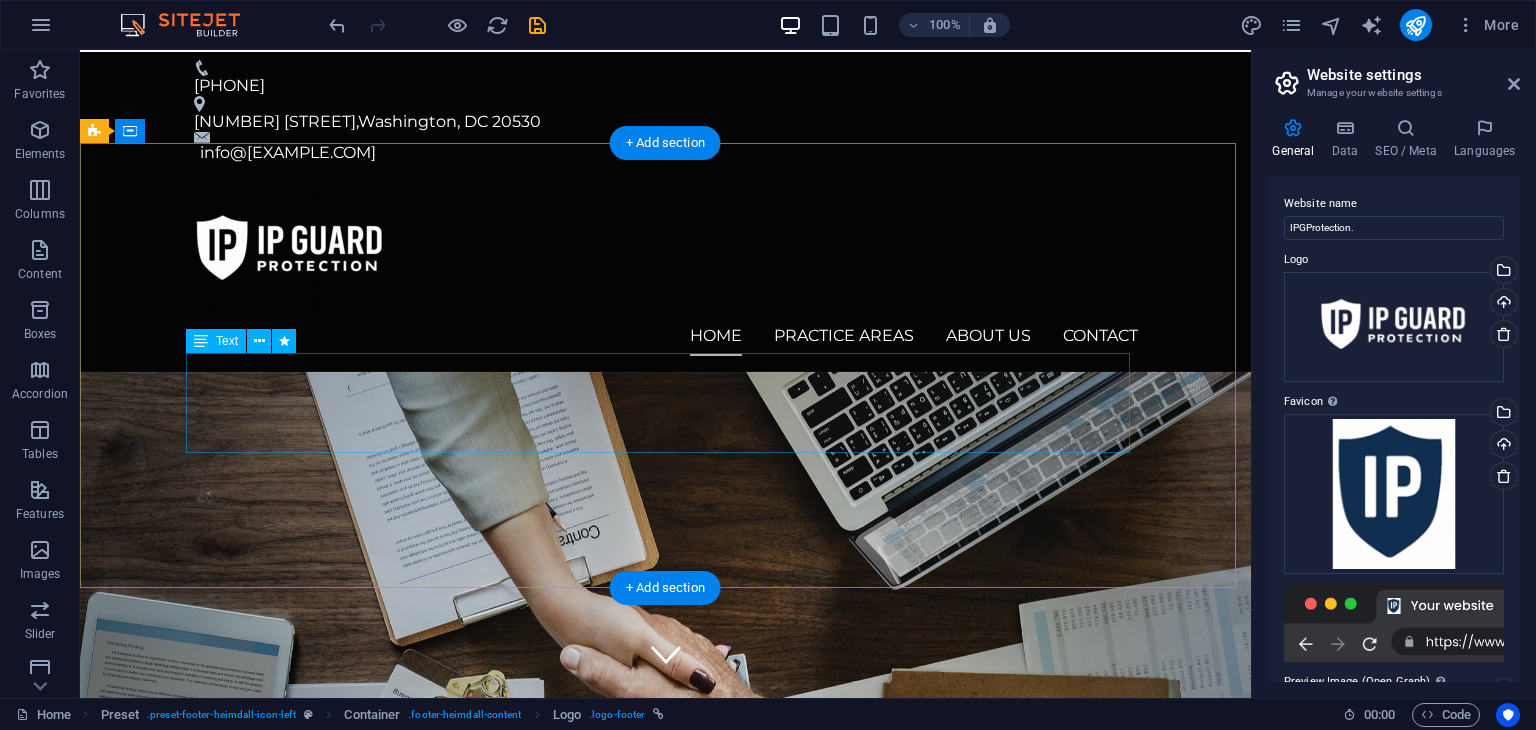 scroll, scrollTop: 0, scrollLeft: 0, axis: both 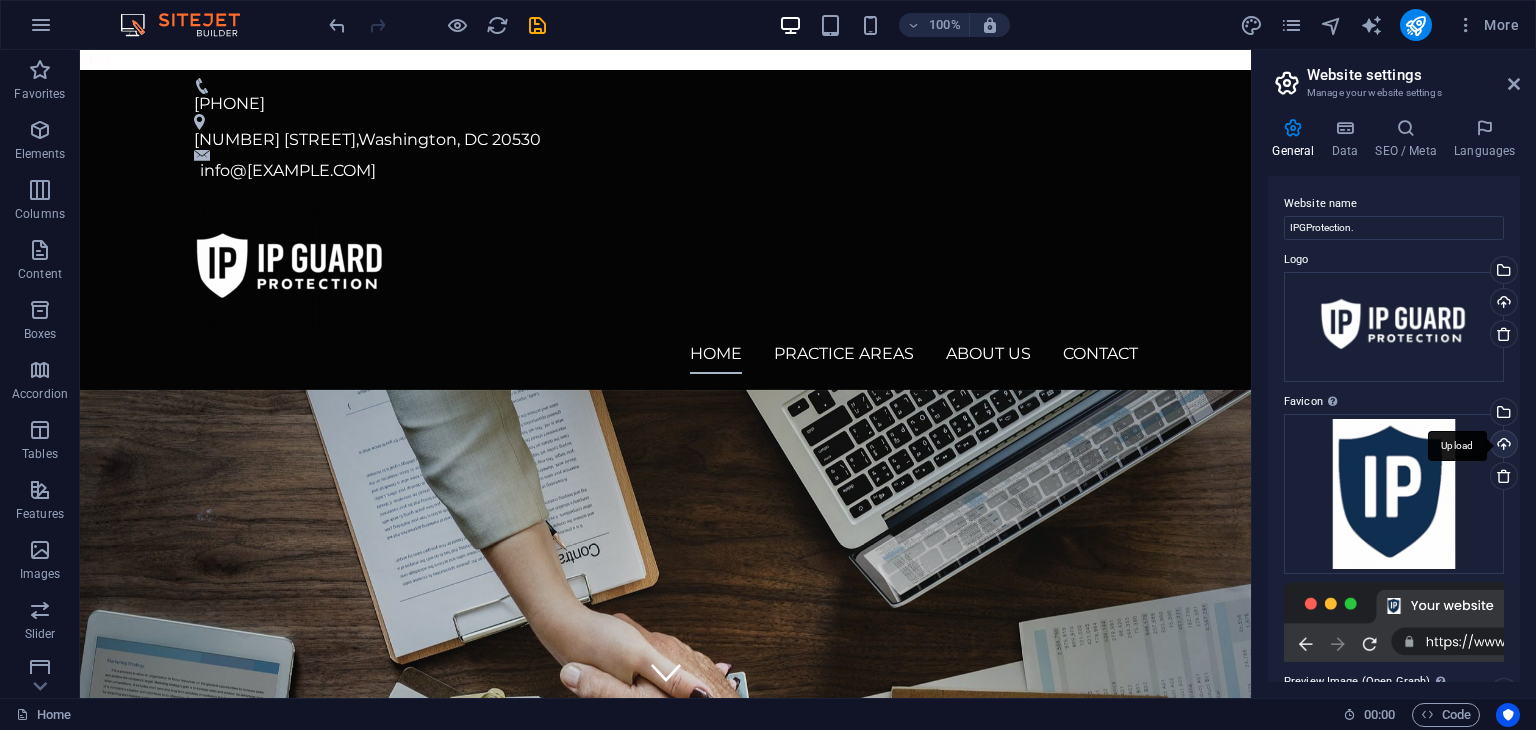 click on "Upload" at bounding box center [1502, 446] 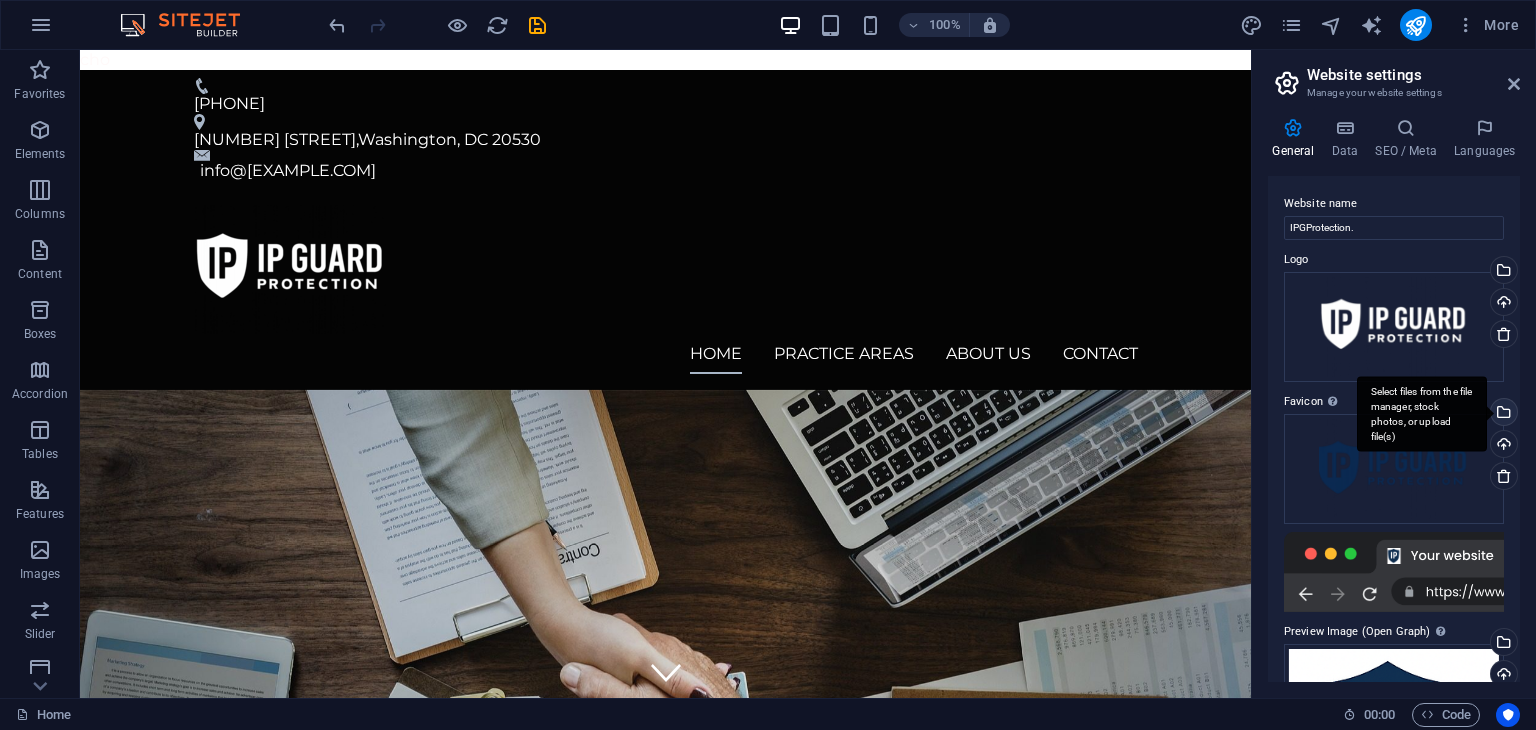 click on "Select files from the file manager, stock photos, or upload file(s)" at bounding box center [1422, 414] 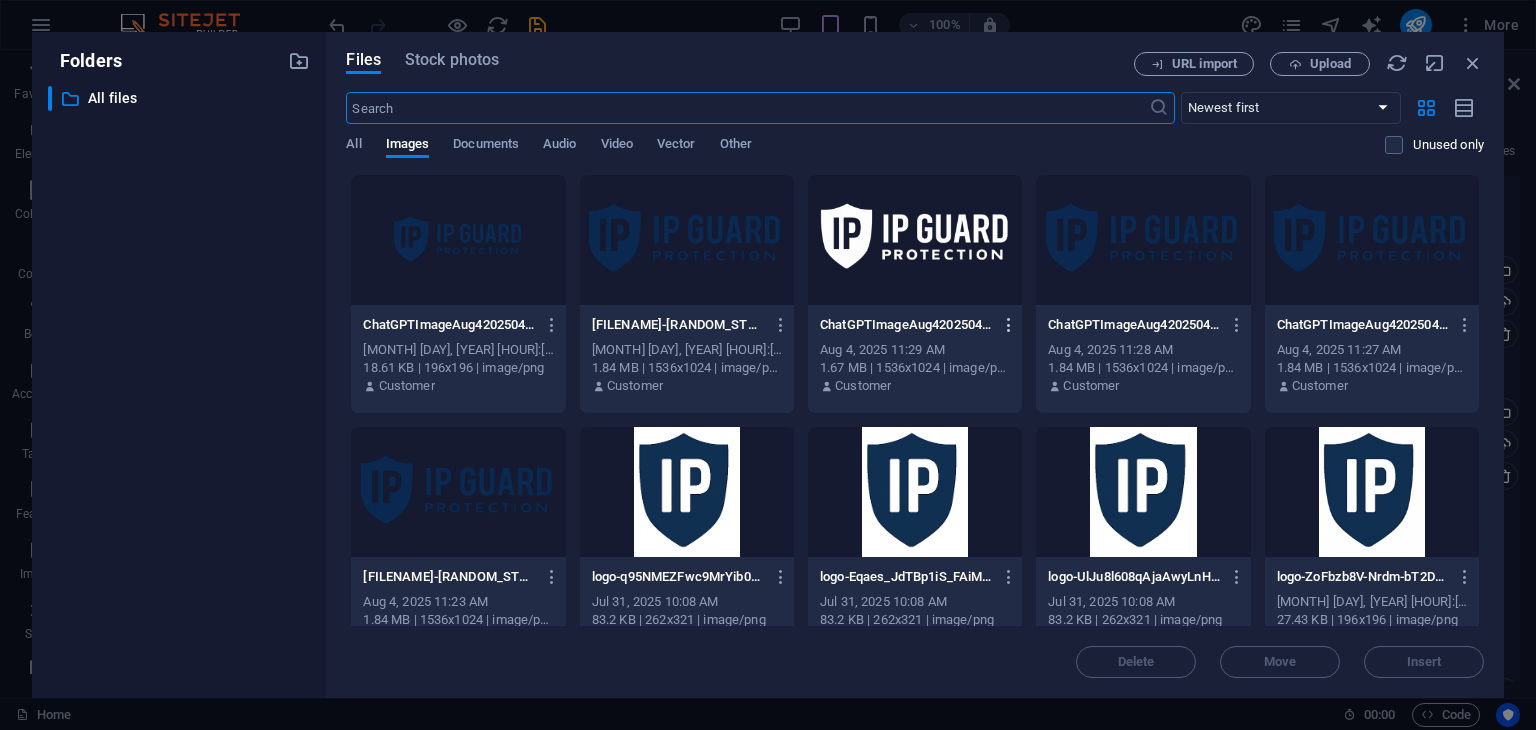 click at bounding box center (1005, 325) 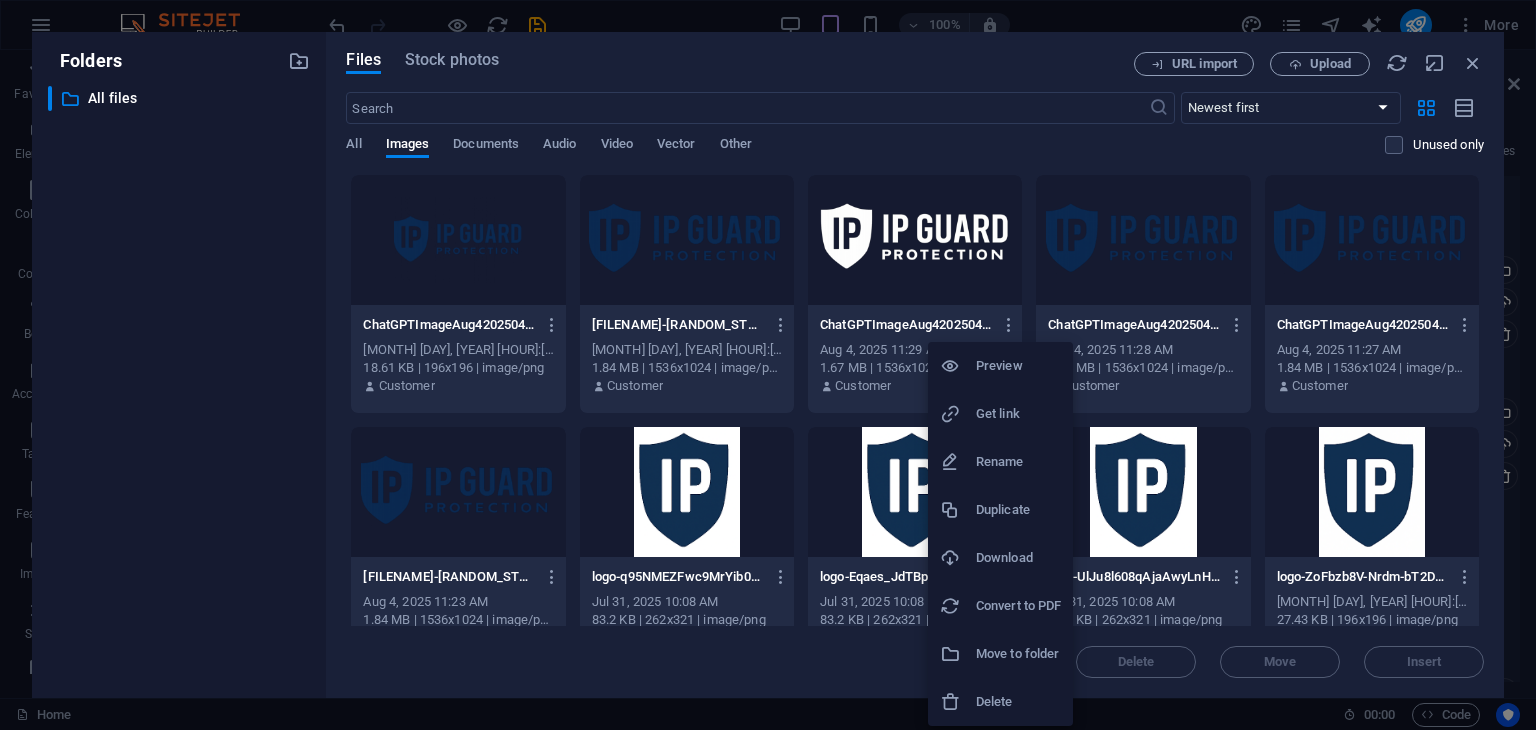 click at bounding box center (768, 365) 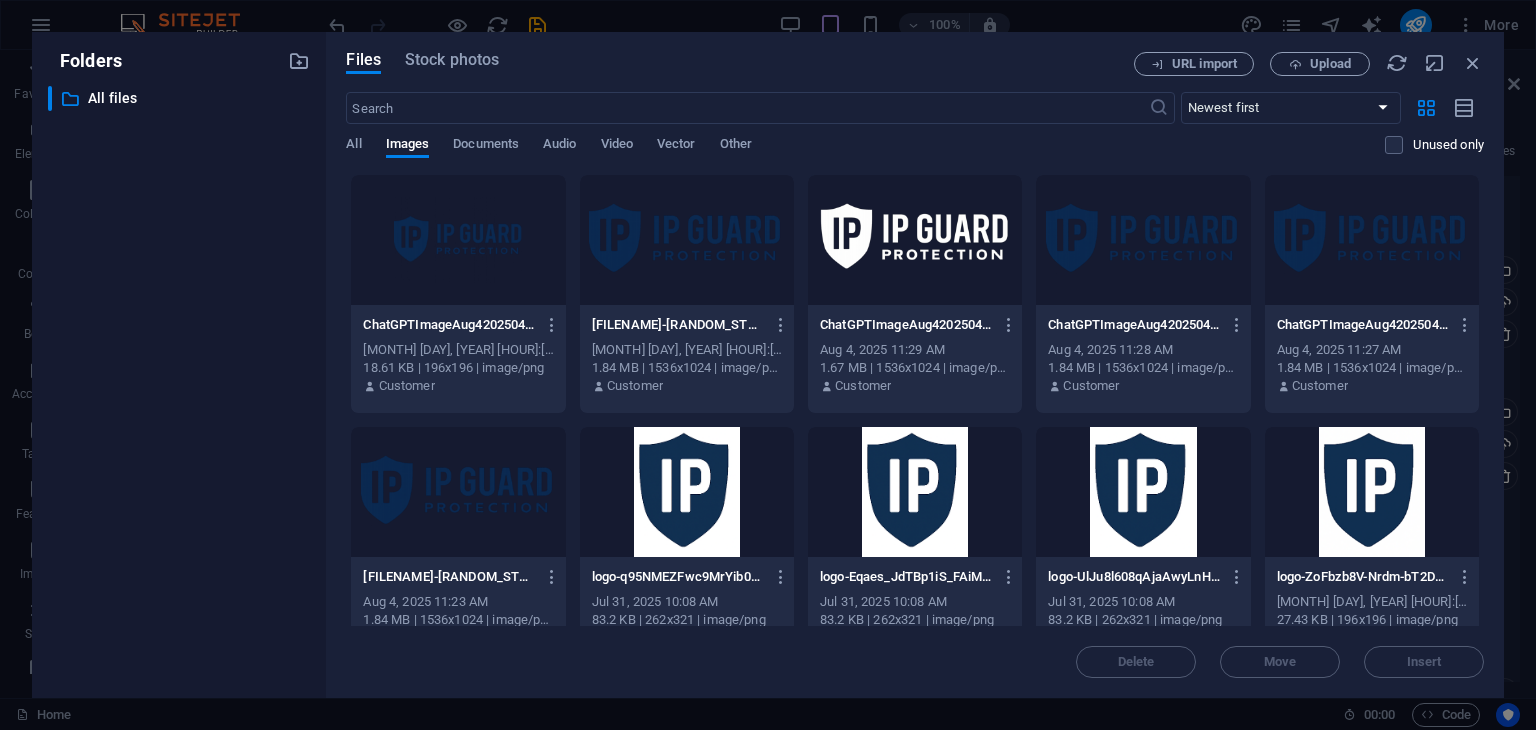 click at bounding box center (915, 240) 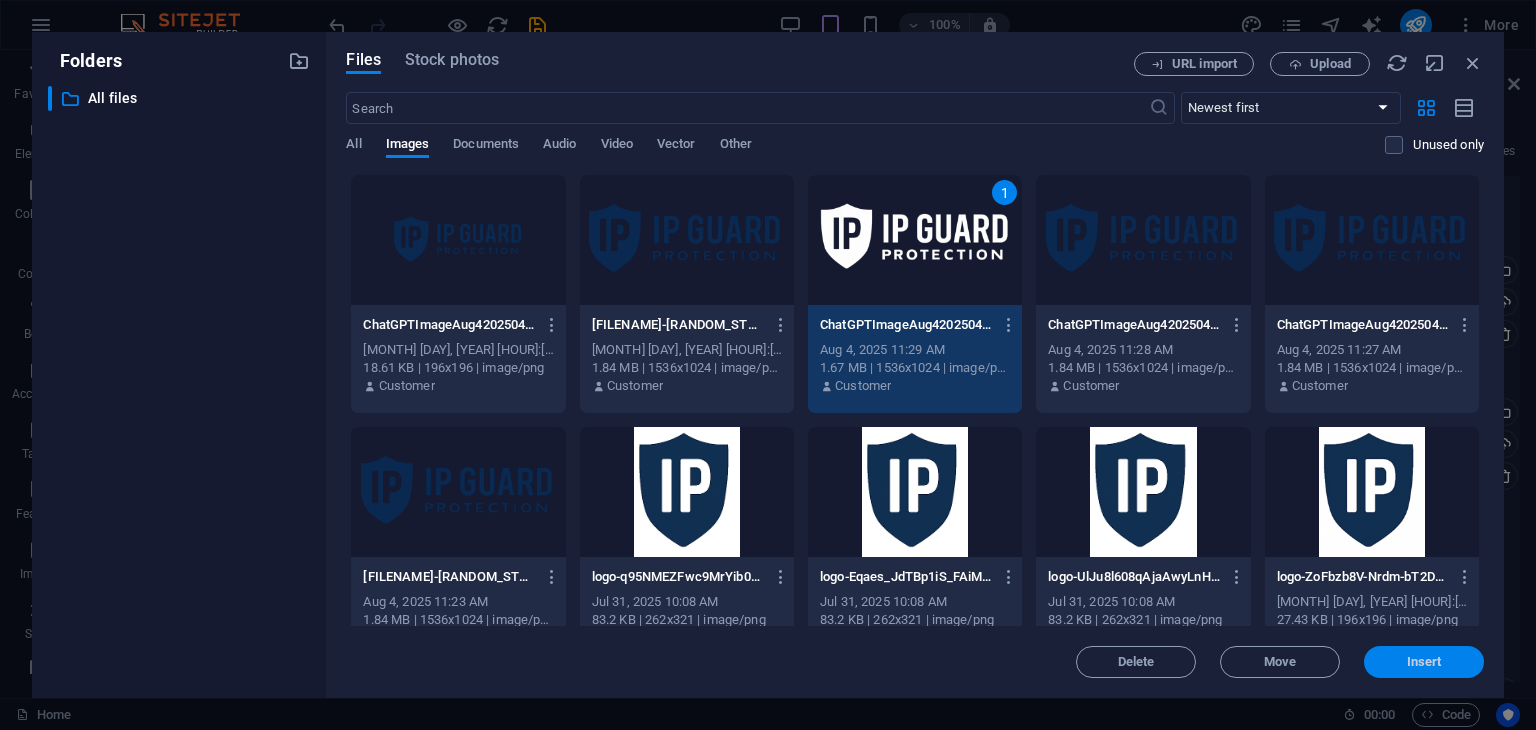 click on "Insert" at bounding box center [1424, 662] 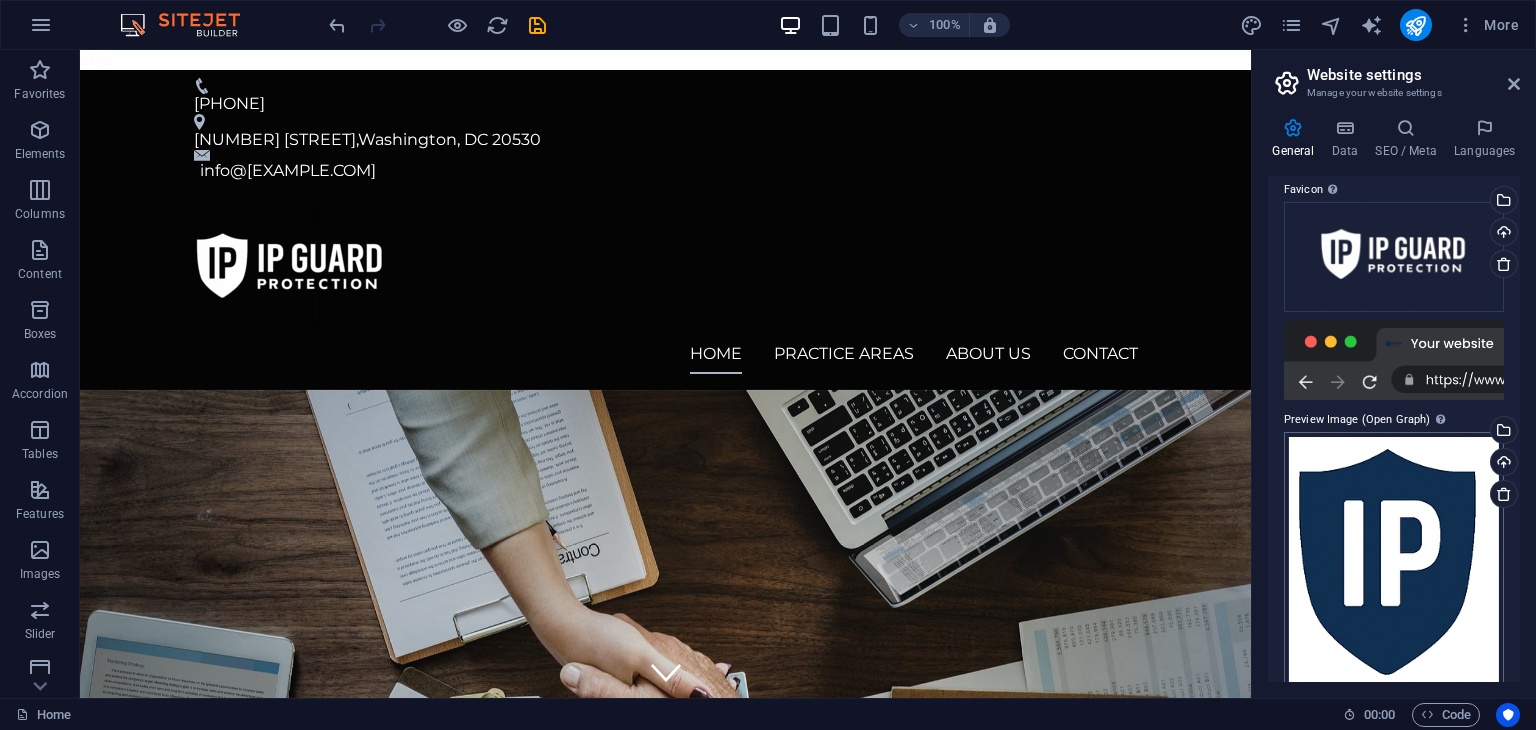 scroll, scrollTop: 240, scrollLeft: 0, axis: vertical 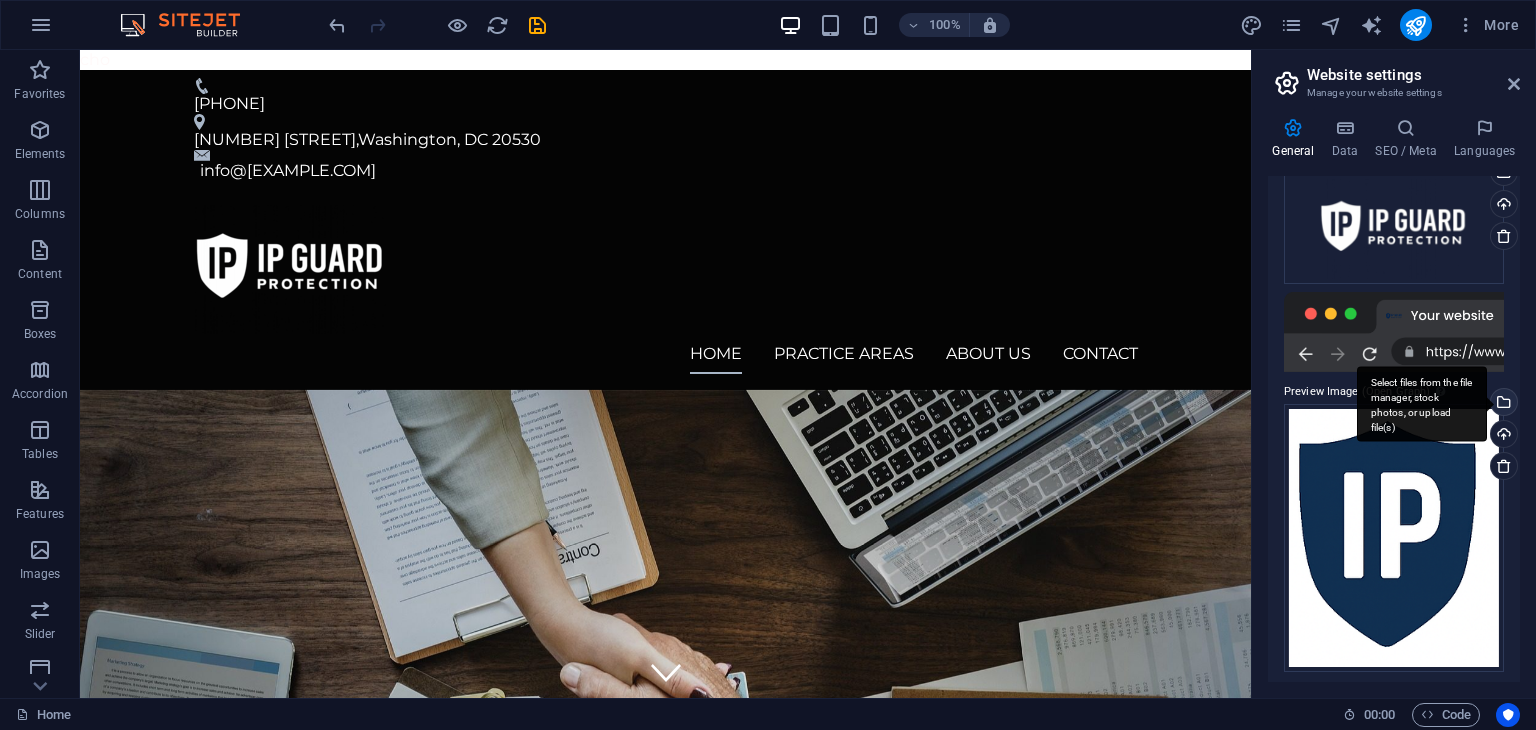 click on "Select files from the file manager, stock photos, or upload file(s)" at bounding box center (1502, 404) 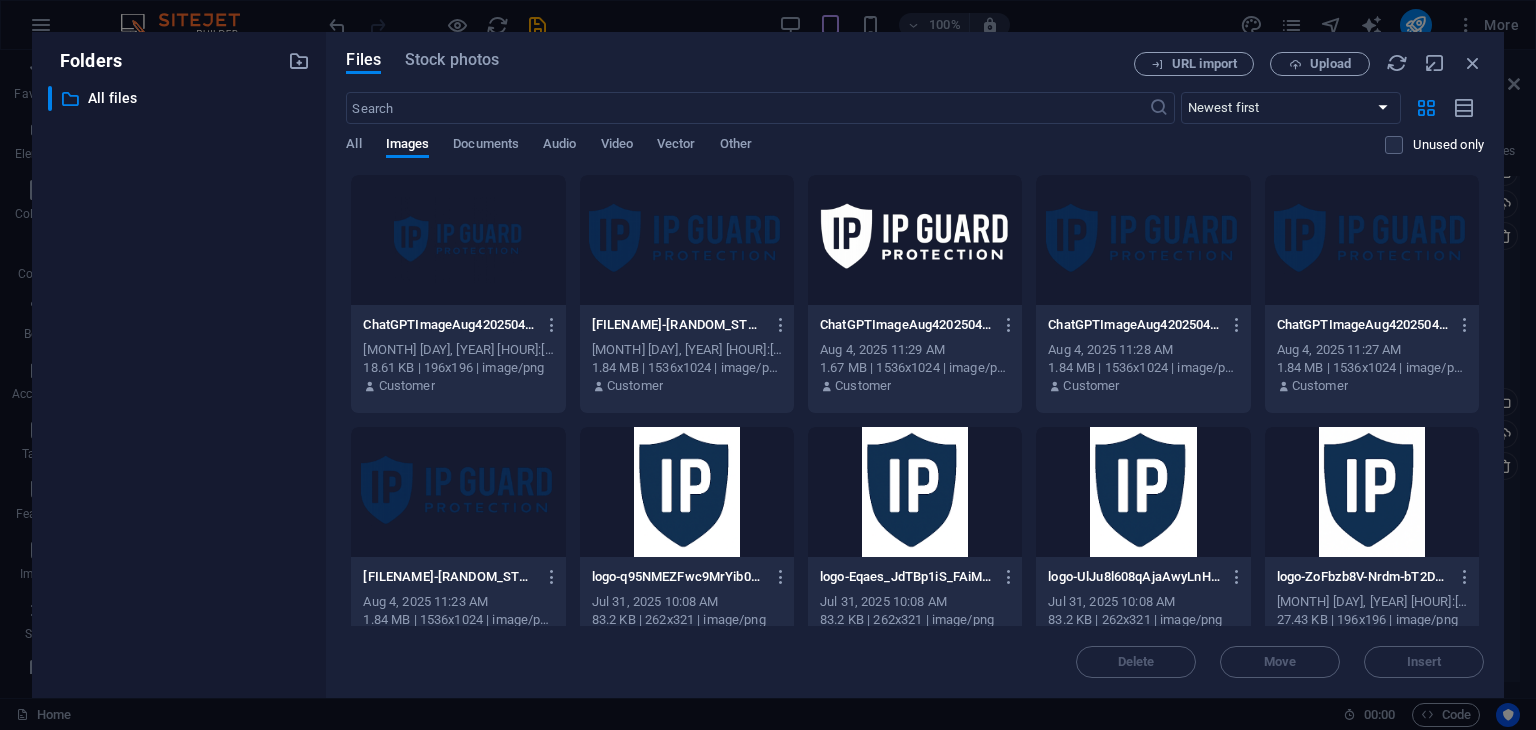click at bounding box center [915, 240] 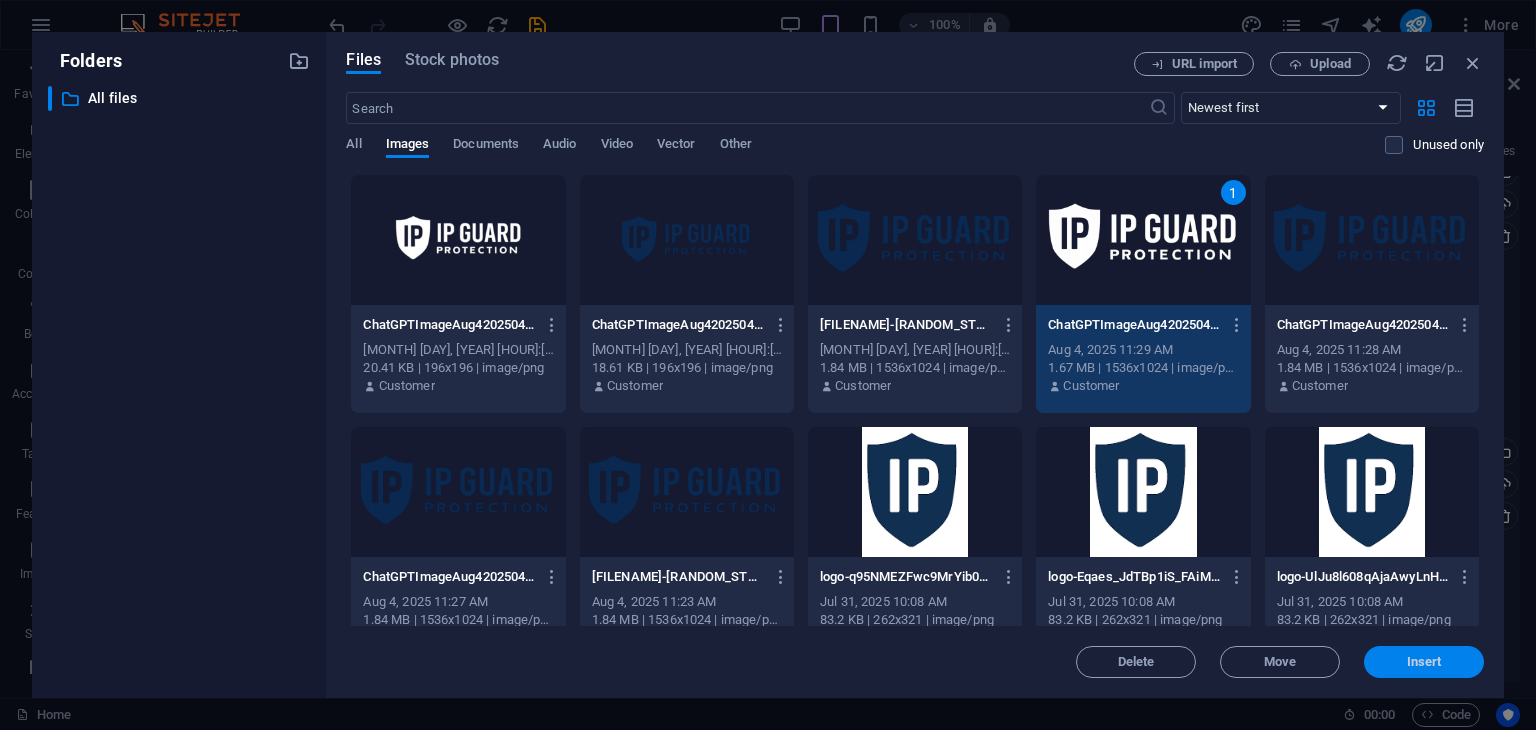 click on "Insert" at bounding box center (1424, 662) 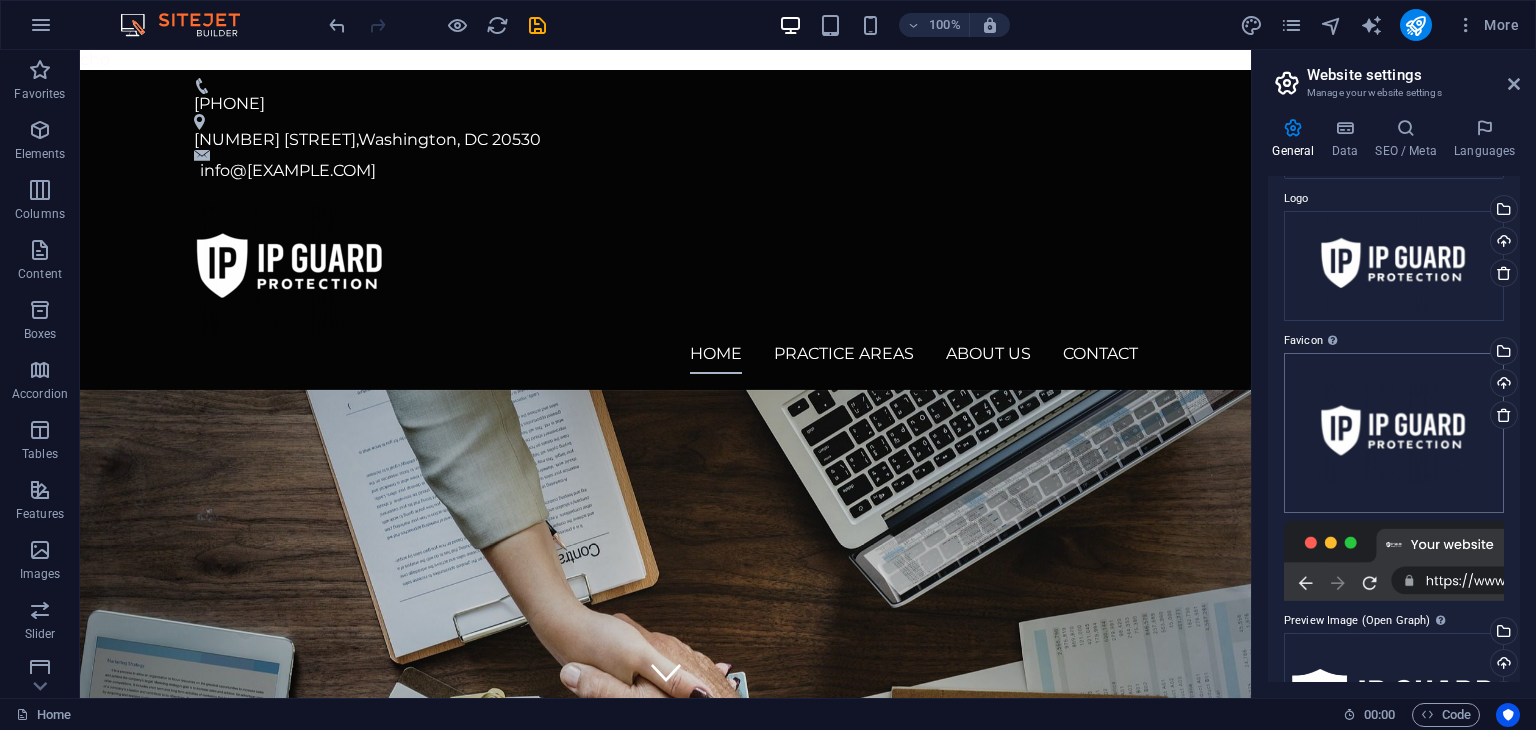scroll, scrollTop: 176, scrollLeft: 0, axis: vertical 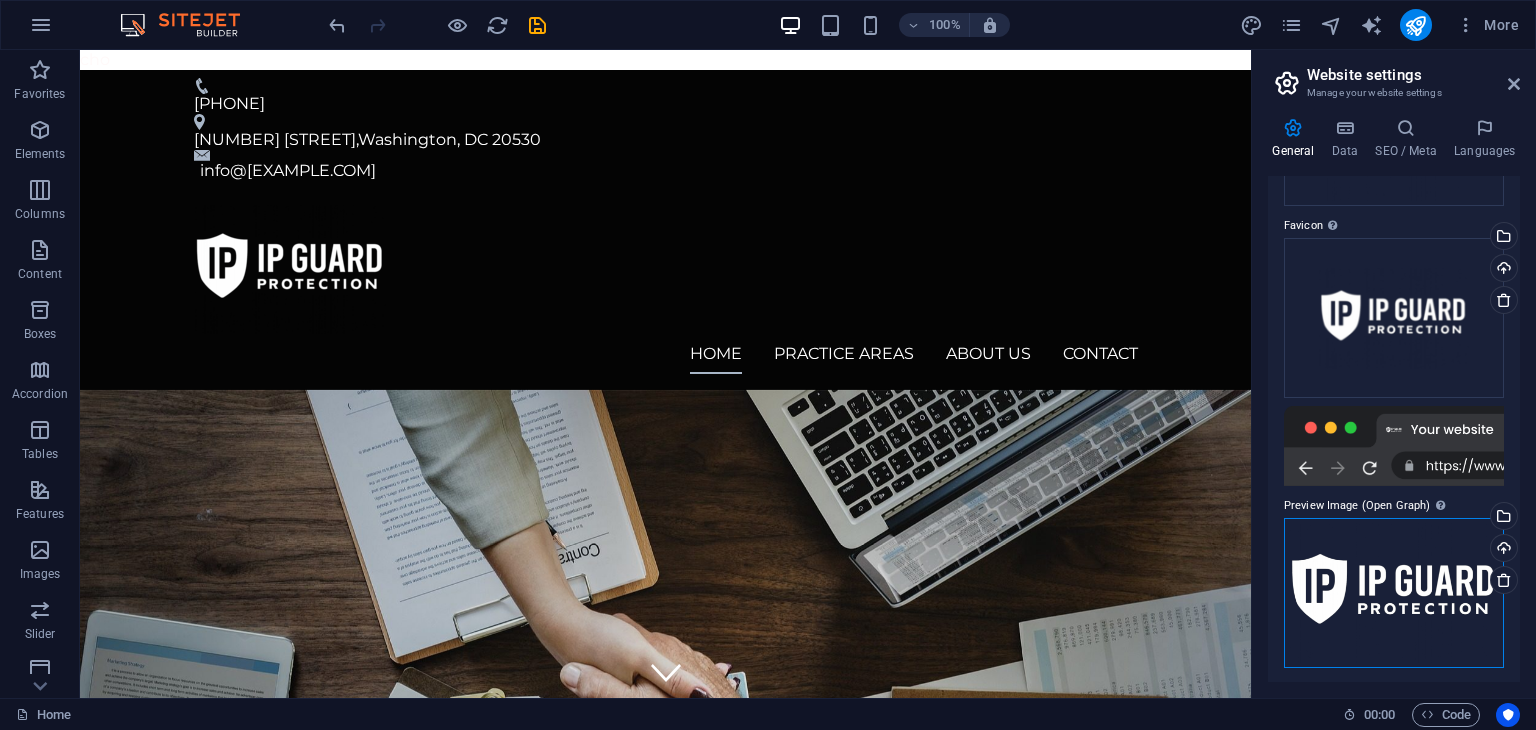 click on "Drag files here, click to choose files or select files from Files or our free stock photos & videos" at bounding box center [1394, 593] 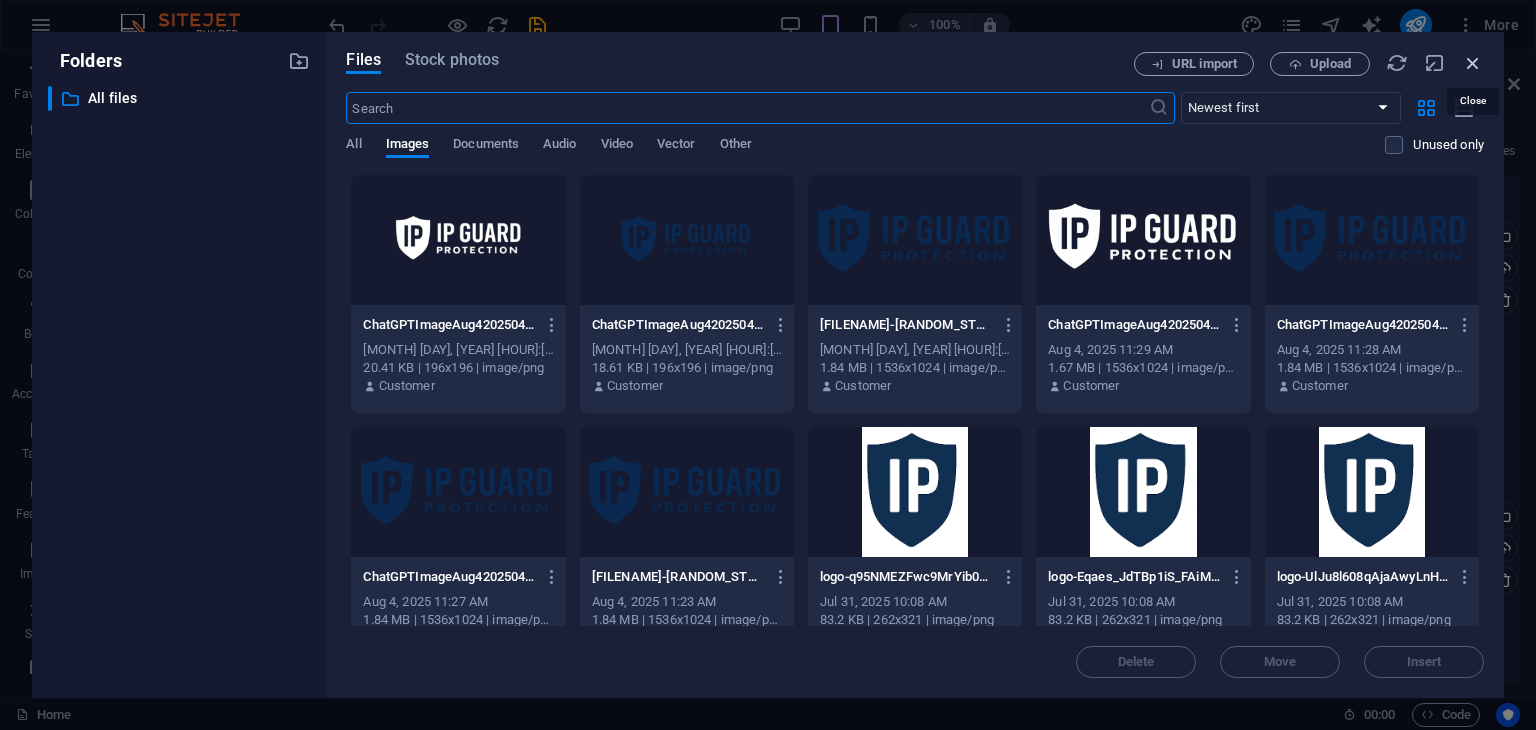 click at bounding box center (1473, 63) 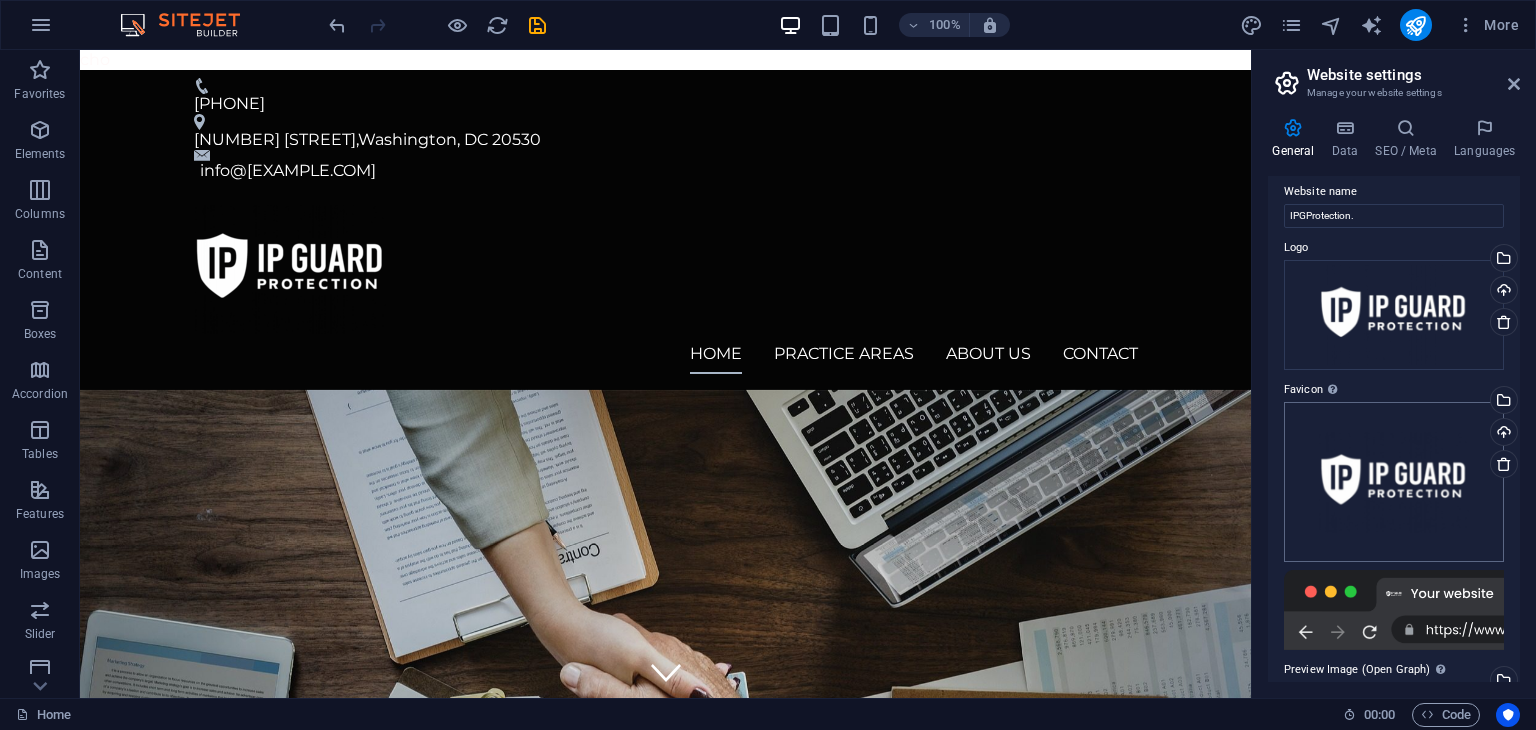 scroll, scrollTop: 0, scrollLeft: 0, axis: both 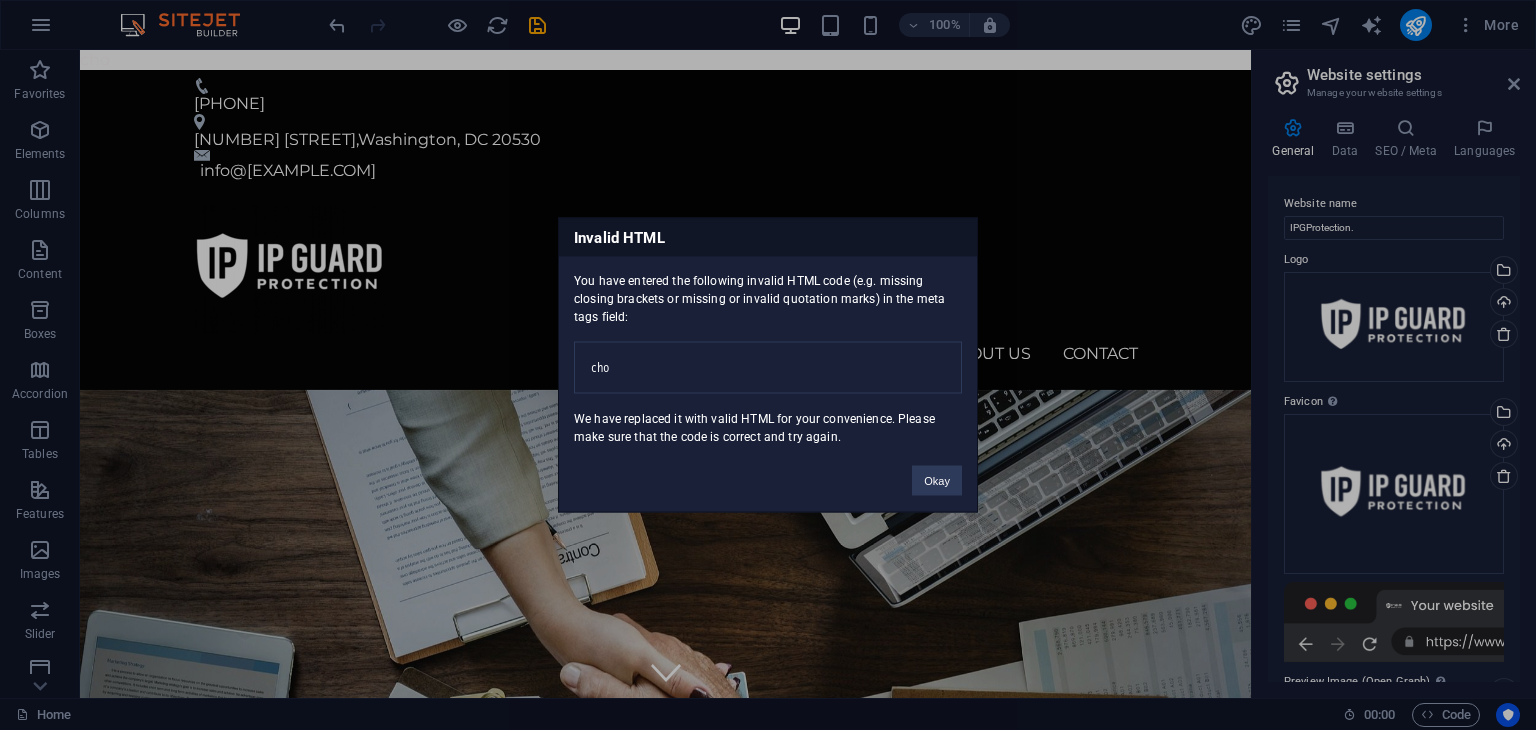 click on "cho" at bounding box center [768, 368] 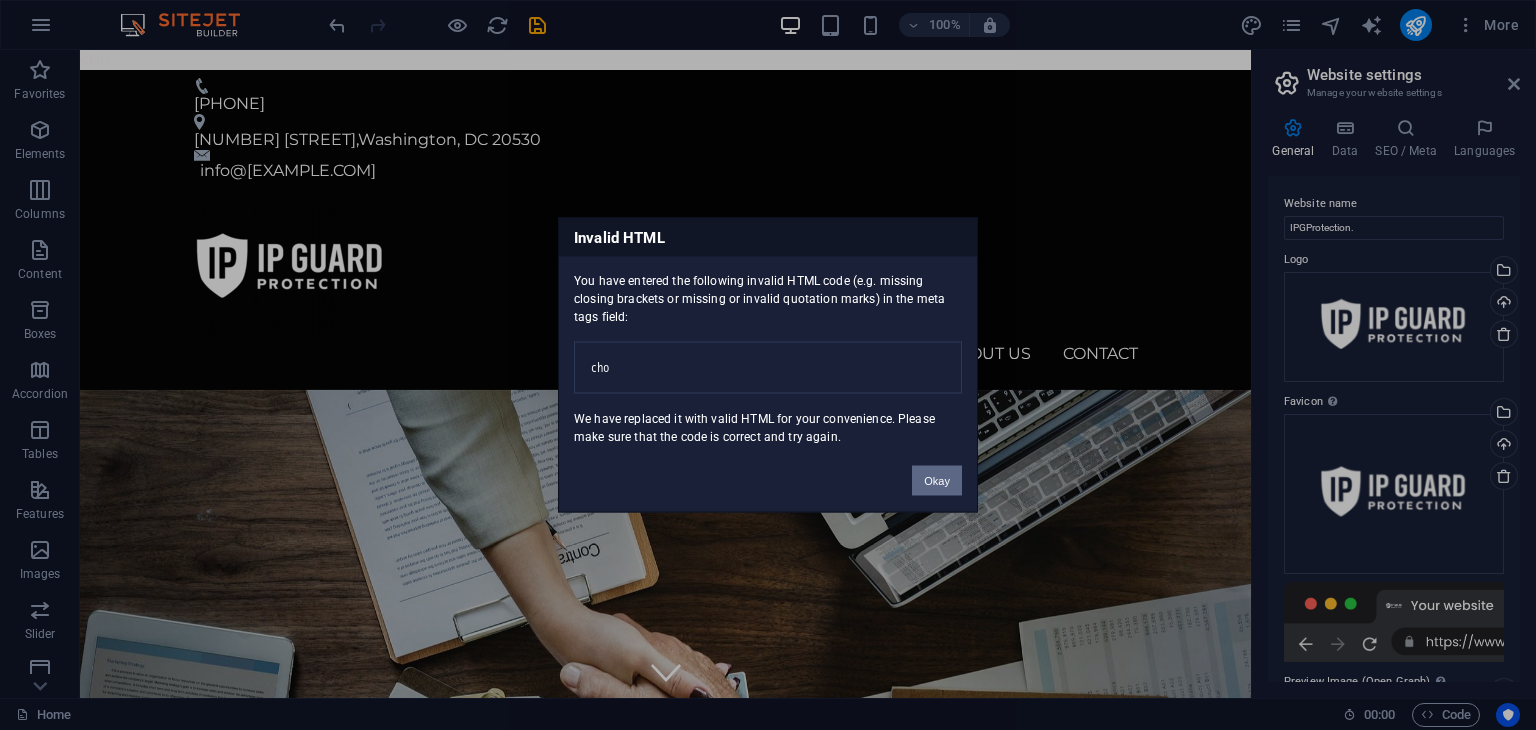 click on "Okay" at bounding box center [937, 481] 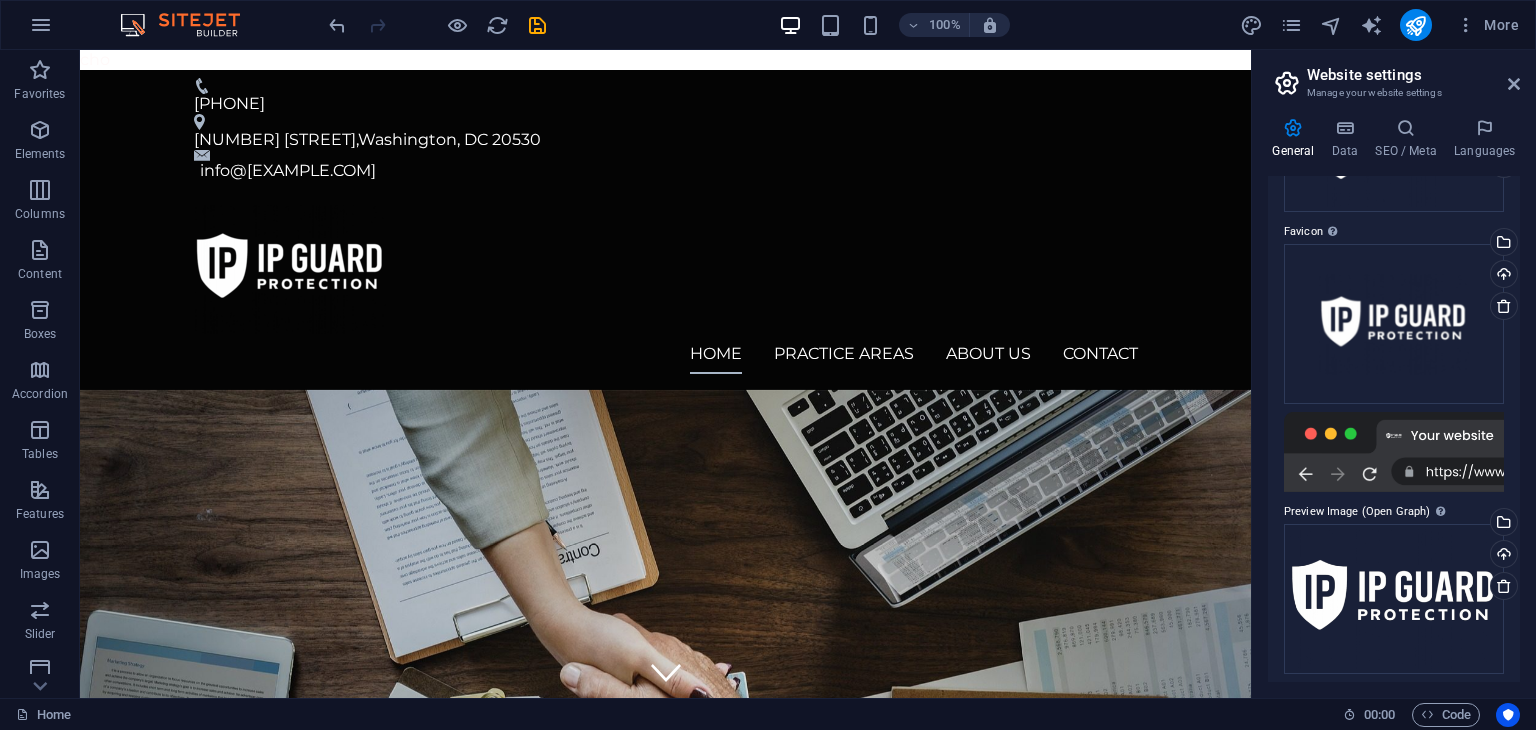 scroll, scrollTop: 176, scrollLeft: 0, axis: vertical 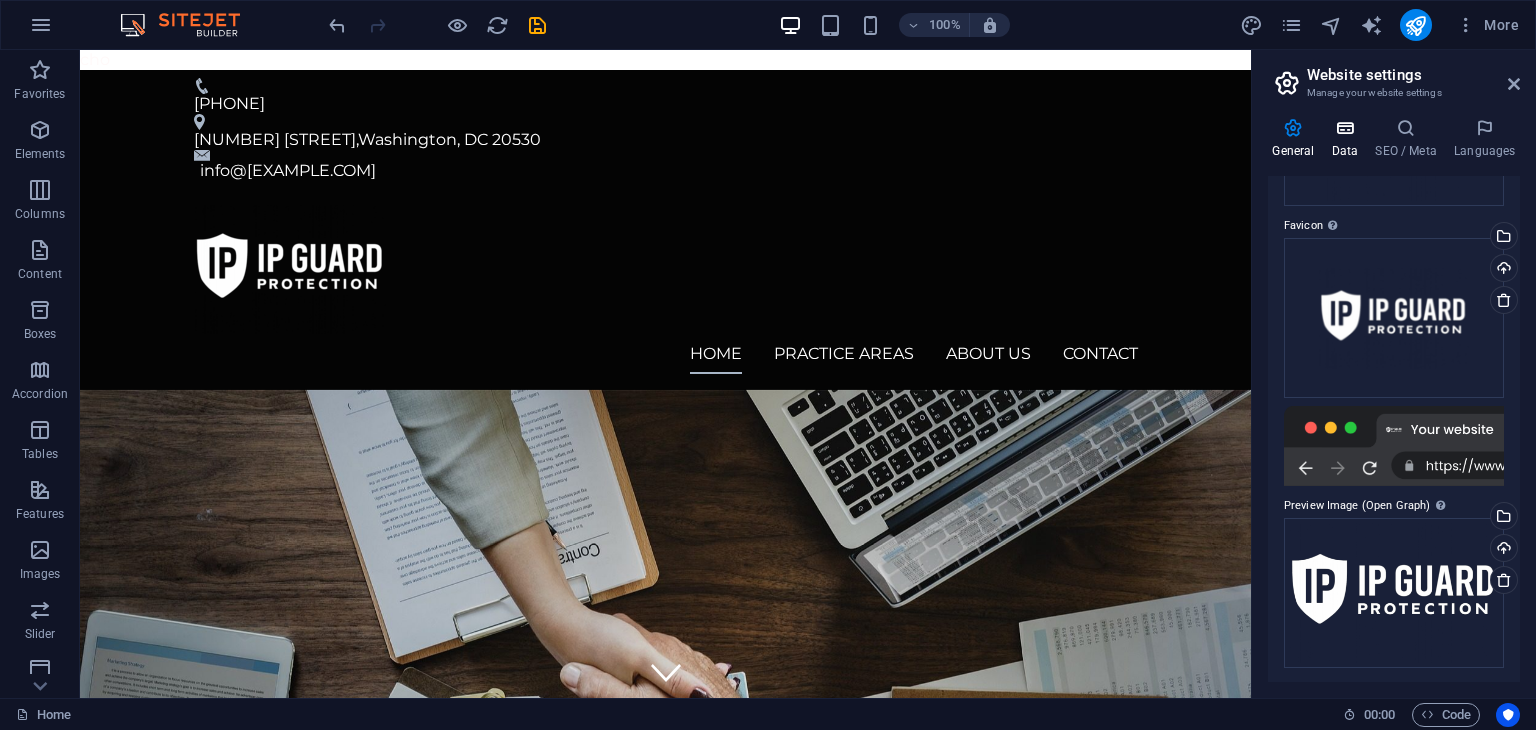 click at bounding box center (1345, 128) 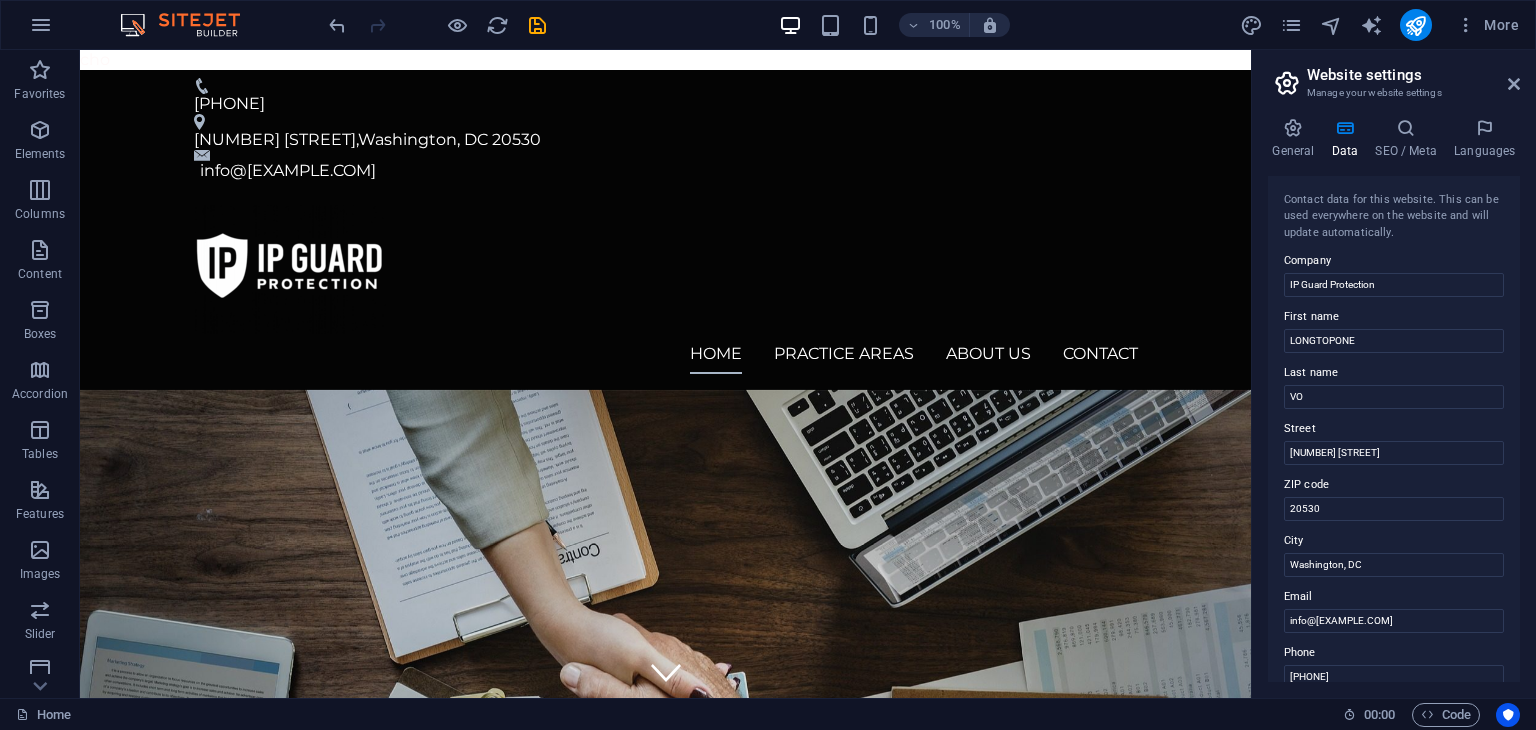scroll, scrollTop: 471, scrollLeft: 0, axis: vertical 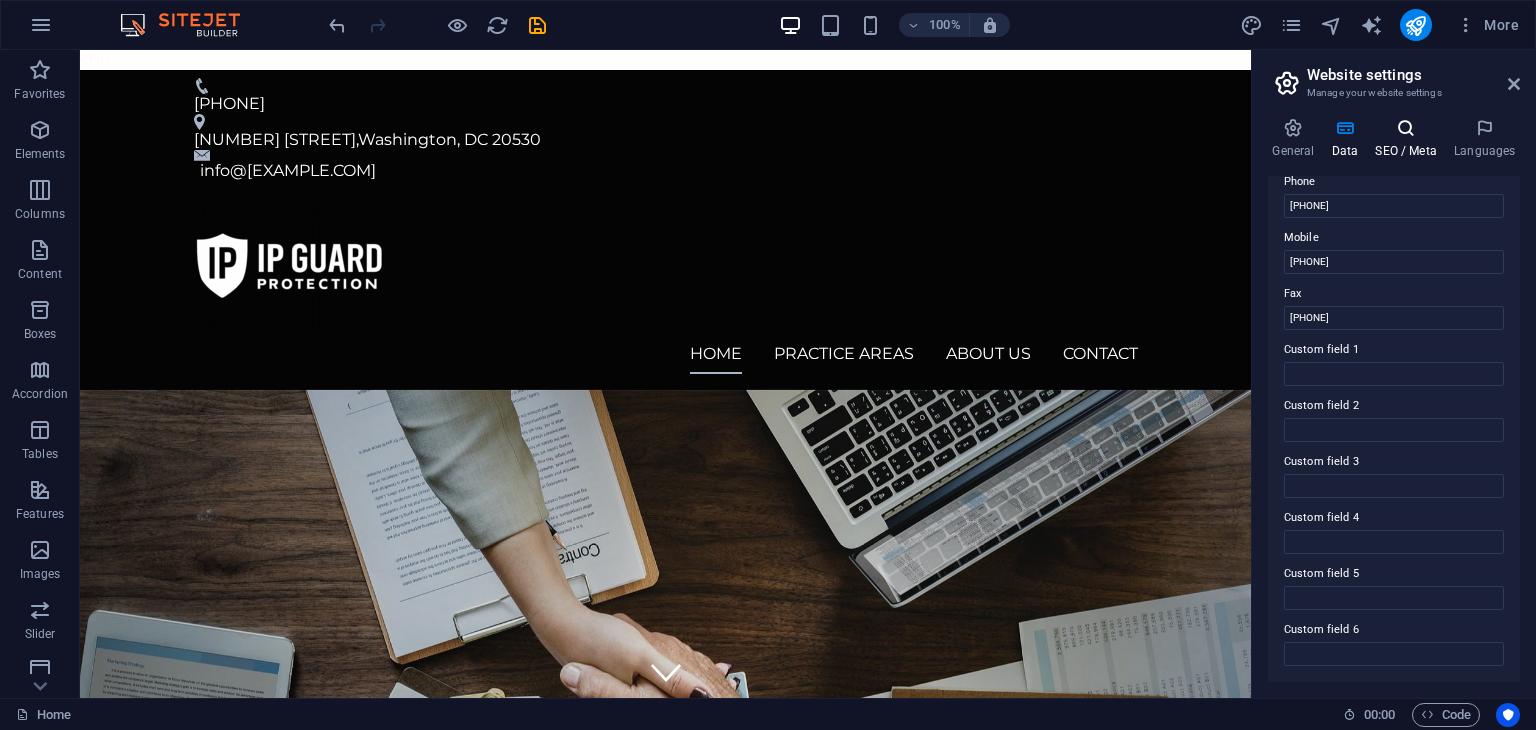 click at bounding box center [1406, 128] 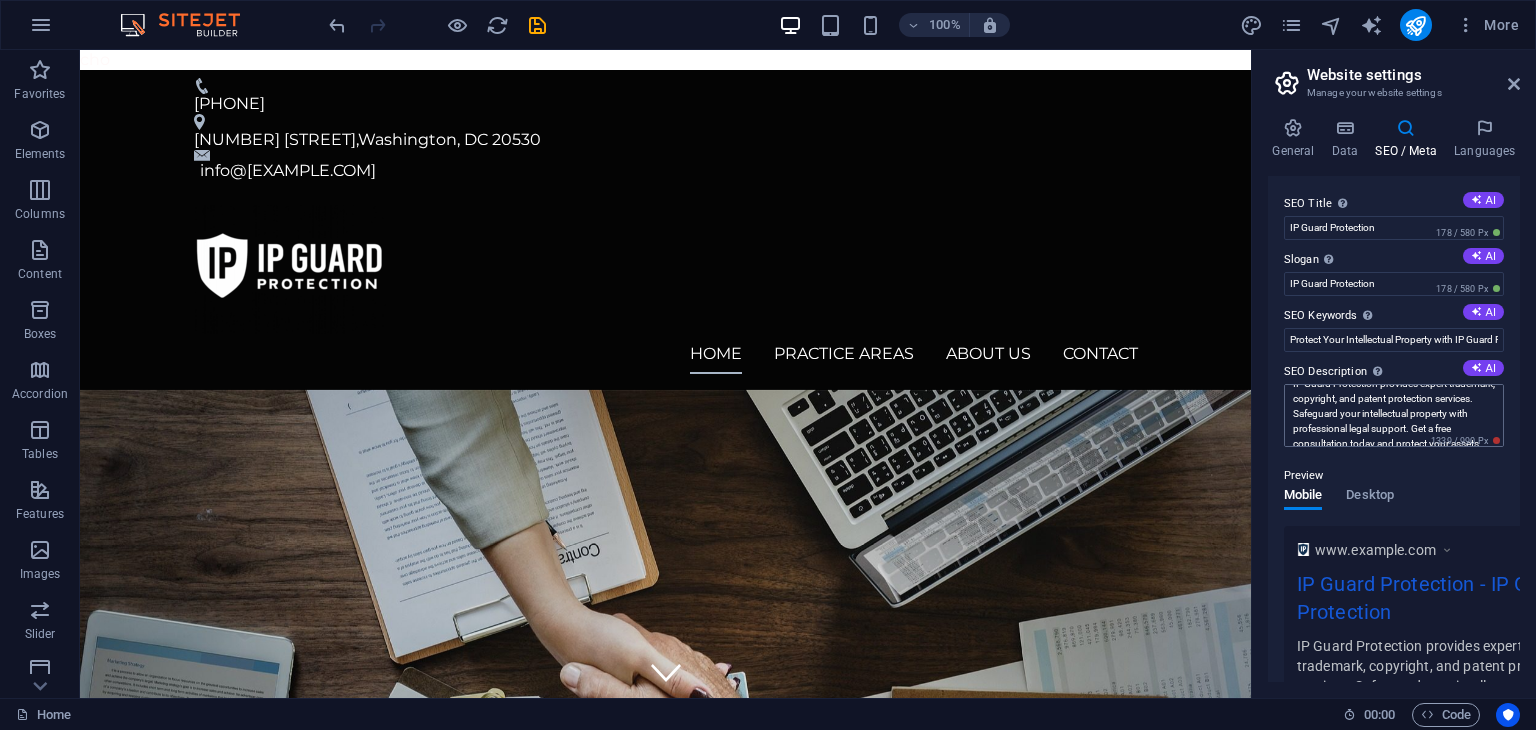 scroll, scrollTop: 44, scrollLeft: 0, axis: vertical 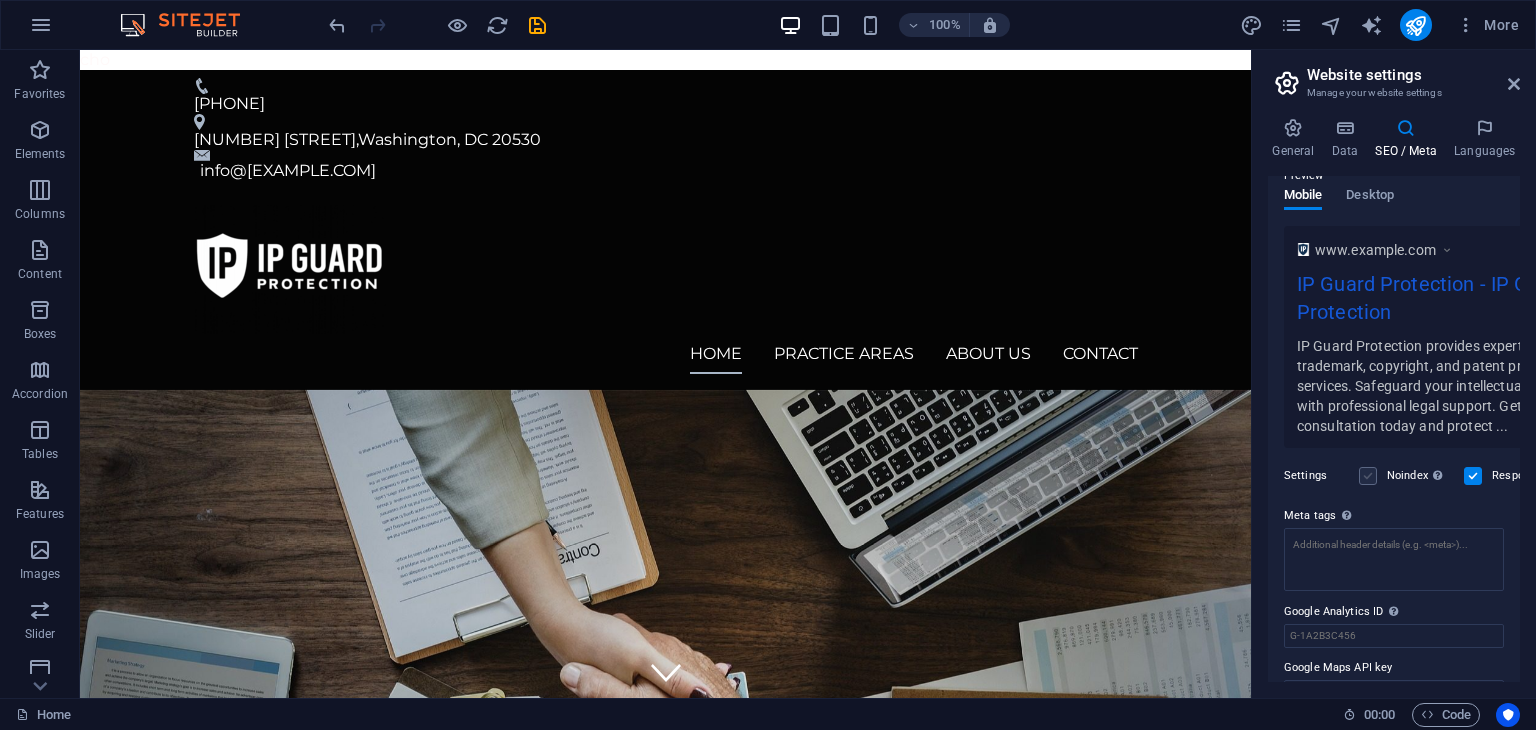 click at bounding box center (1368, 476) 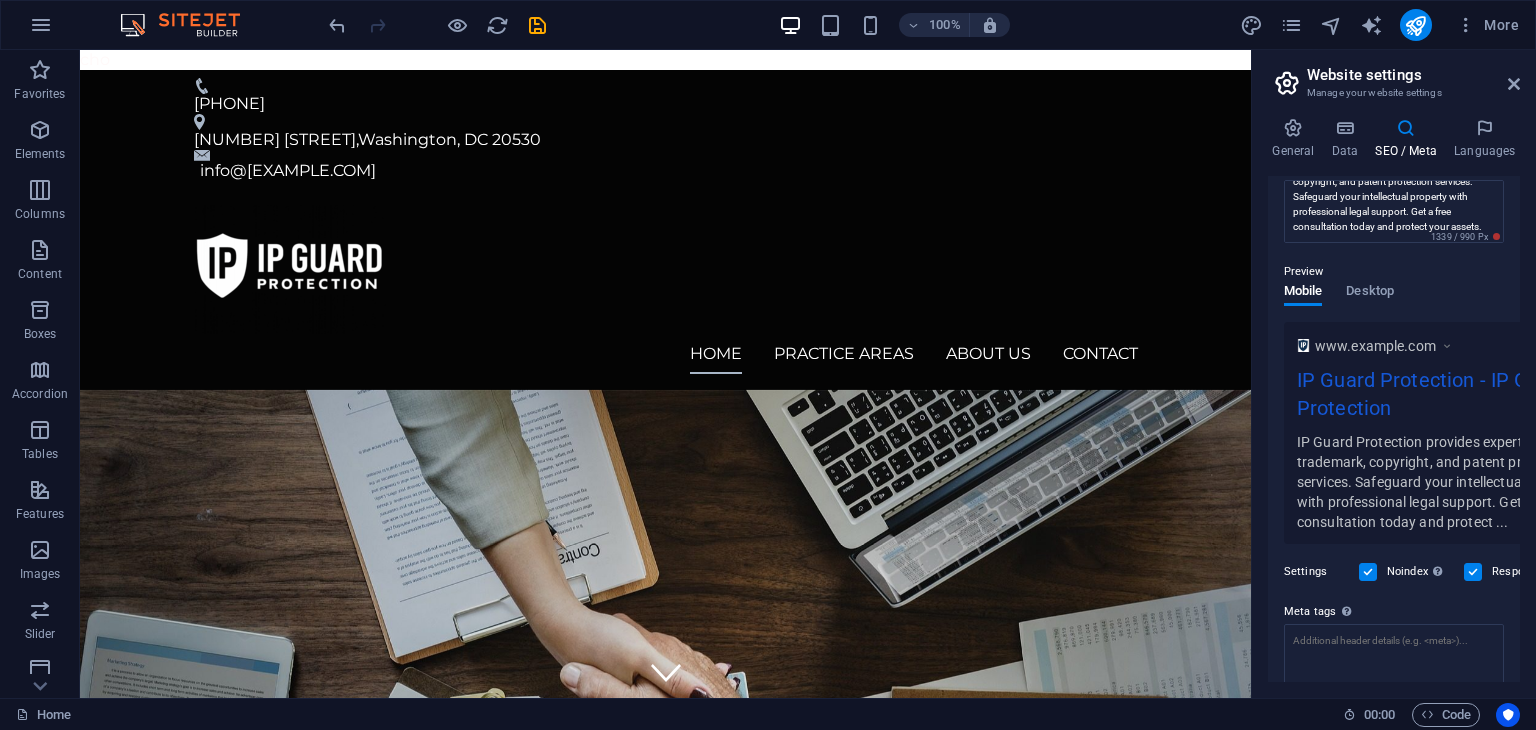 scroll, scrollTop: 200, scrollLeft: 0, axis: vertical 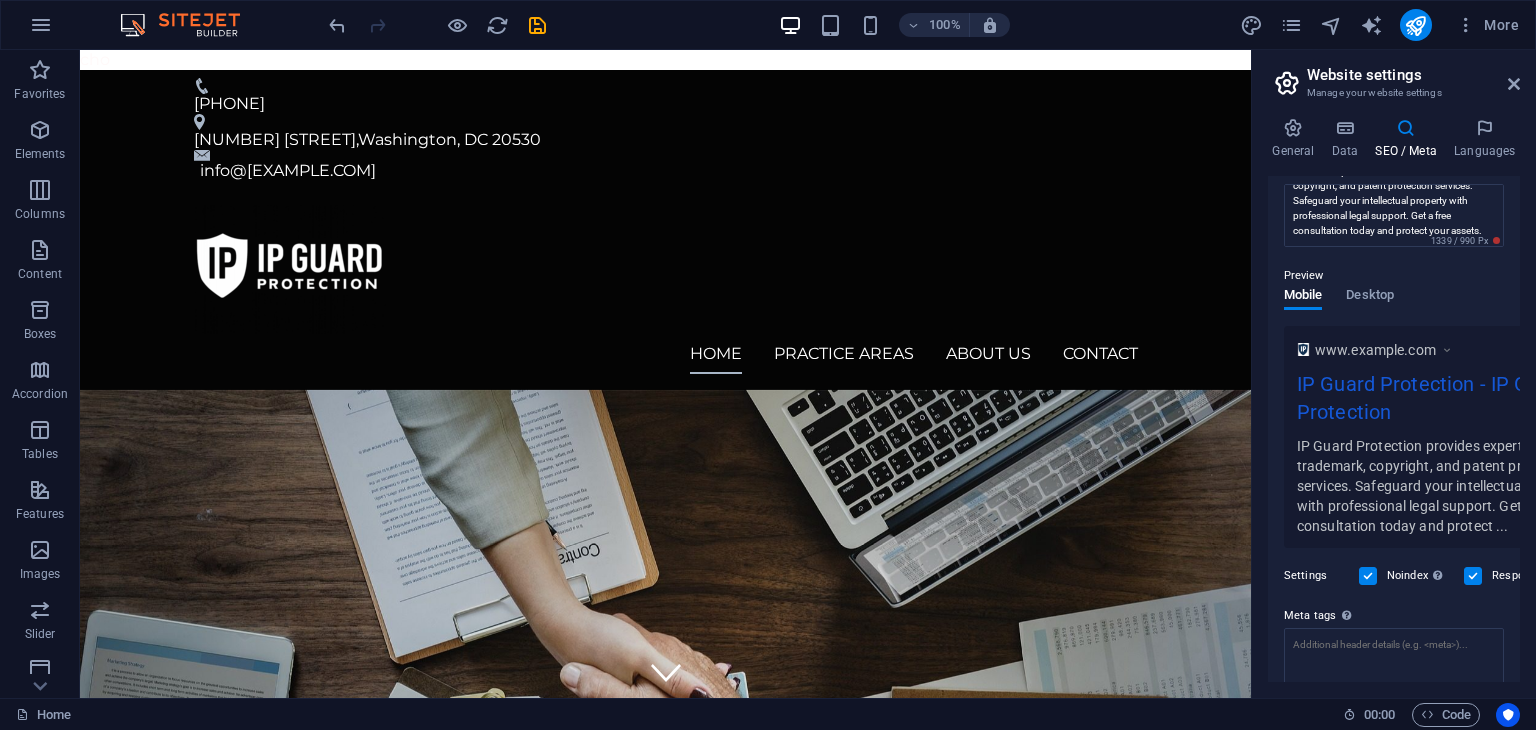 click at bounding box center [1303, 349] 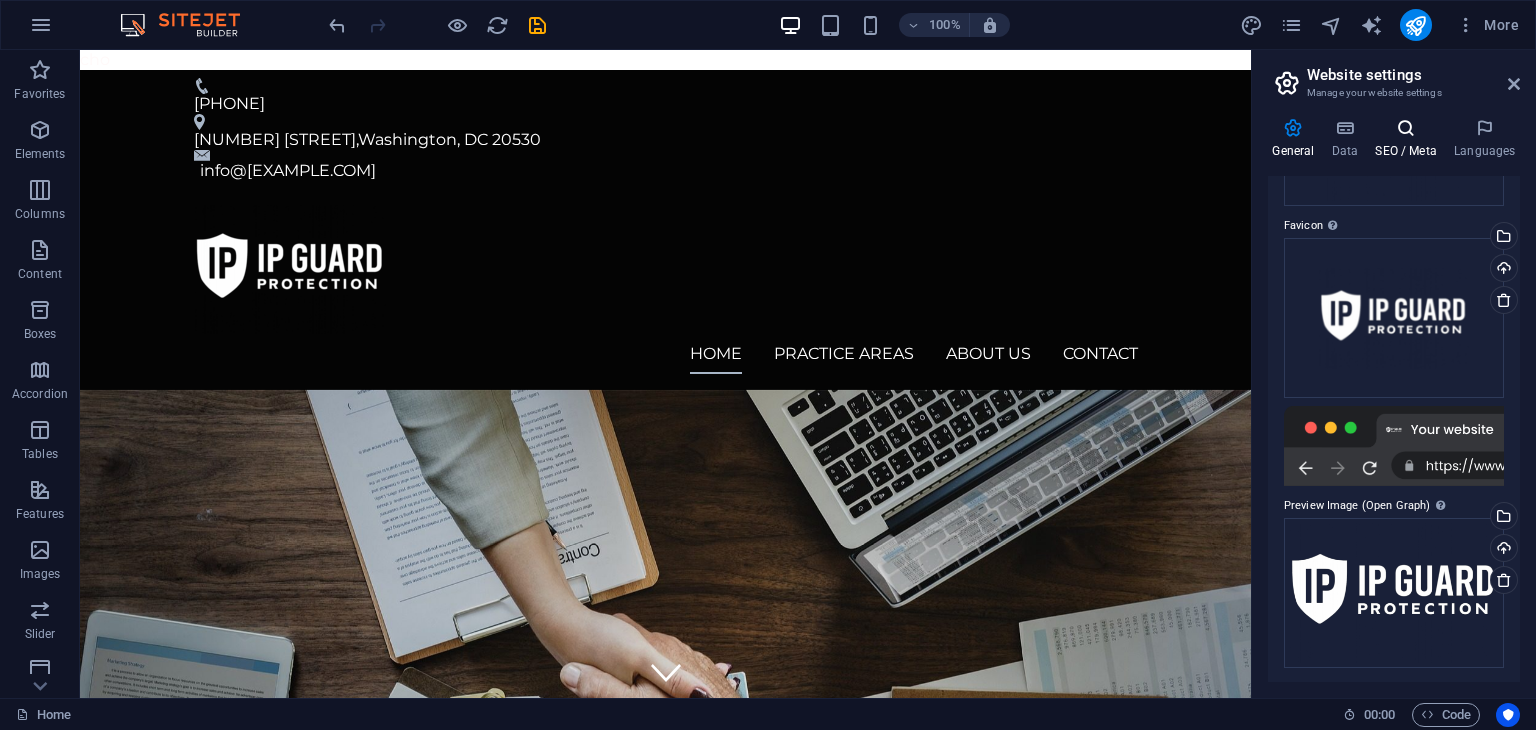 click at bounding box center [1406, 128] 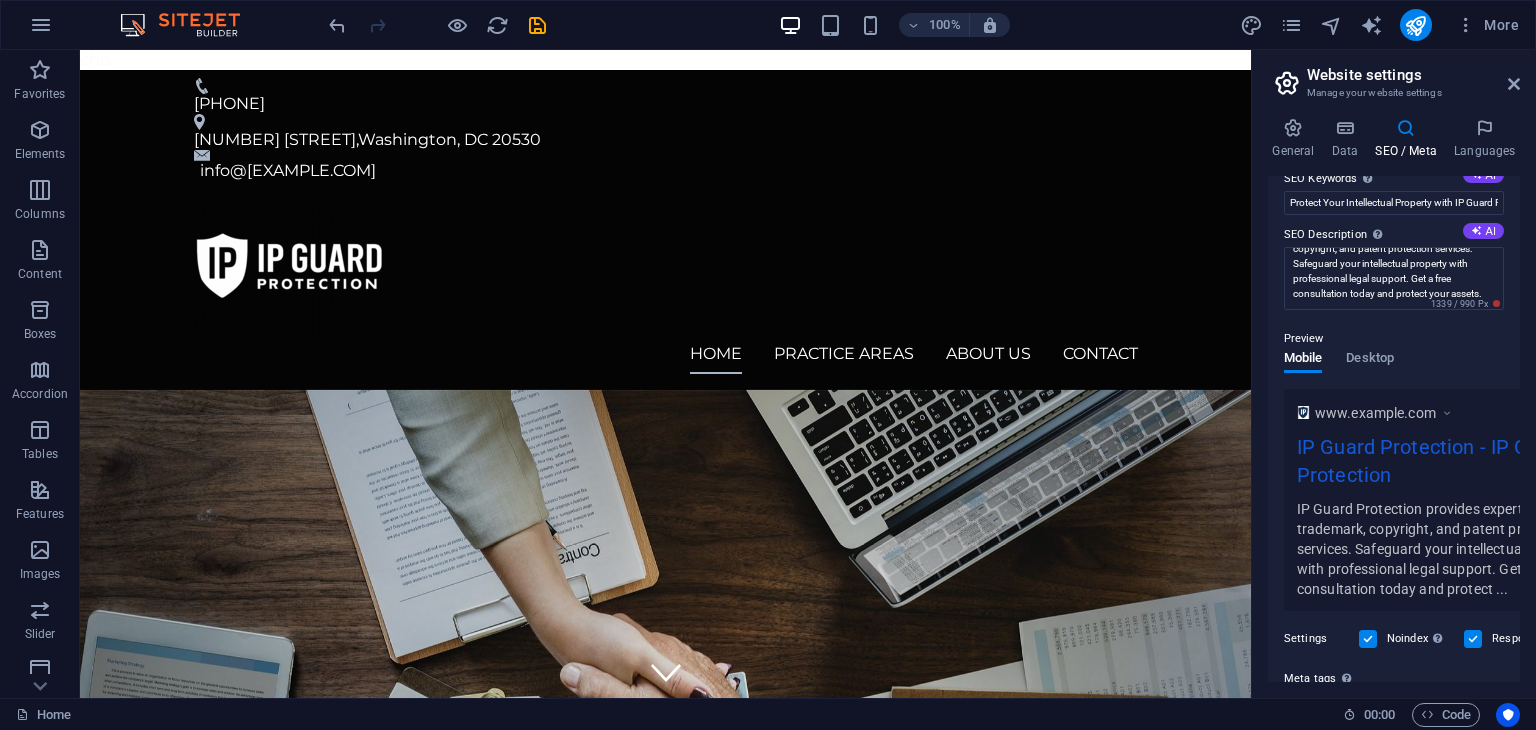 scroll, scrollTop: 136, scrollLeft: 0, axis: vertical 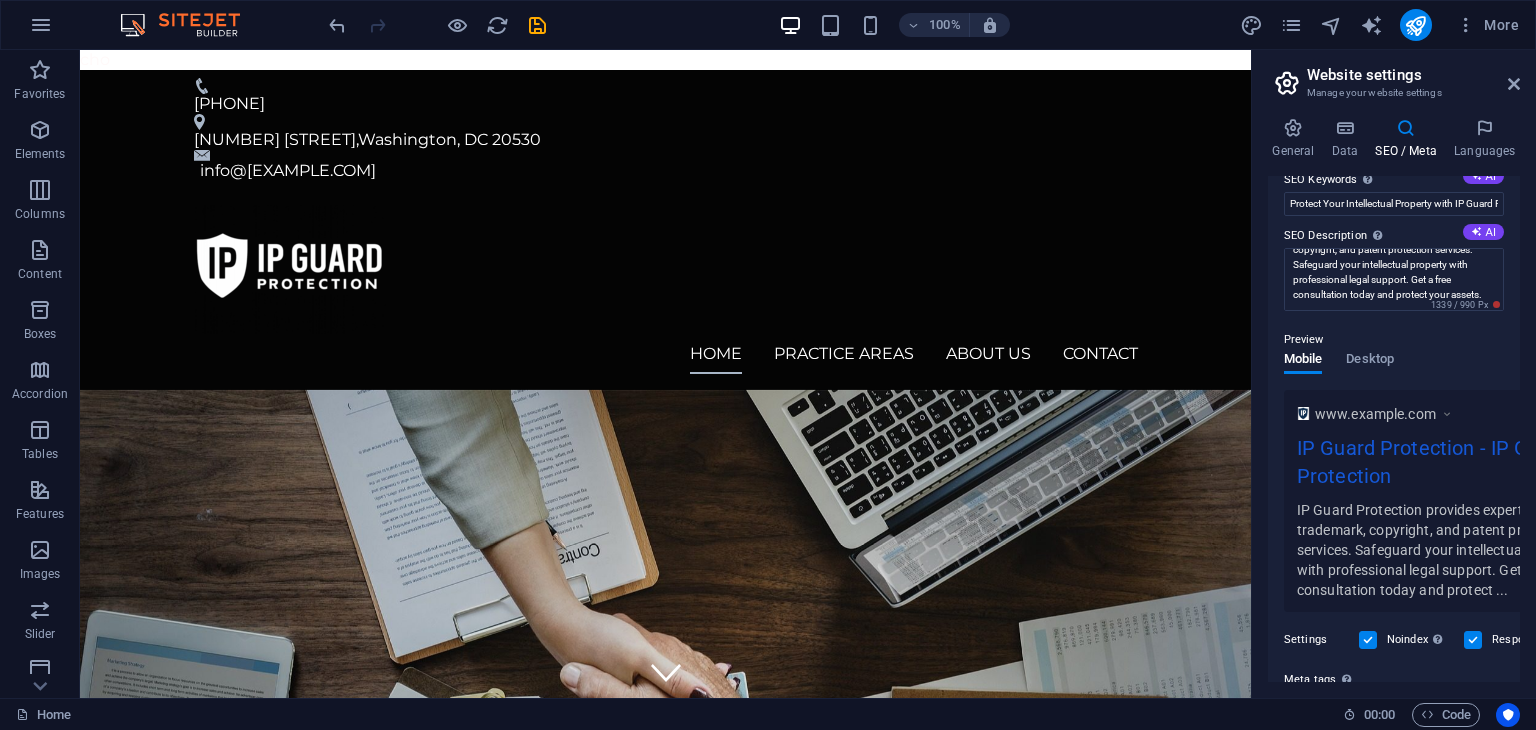 click on "IP Guard Protection provides expert trademark, copyright, and patent protection services. Safeguard your intellectual property with professional legal support. Get a free consultation today and protect ..." at bounding box center [1440, 549] 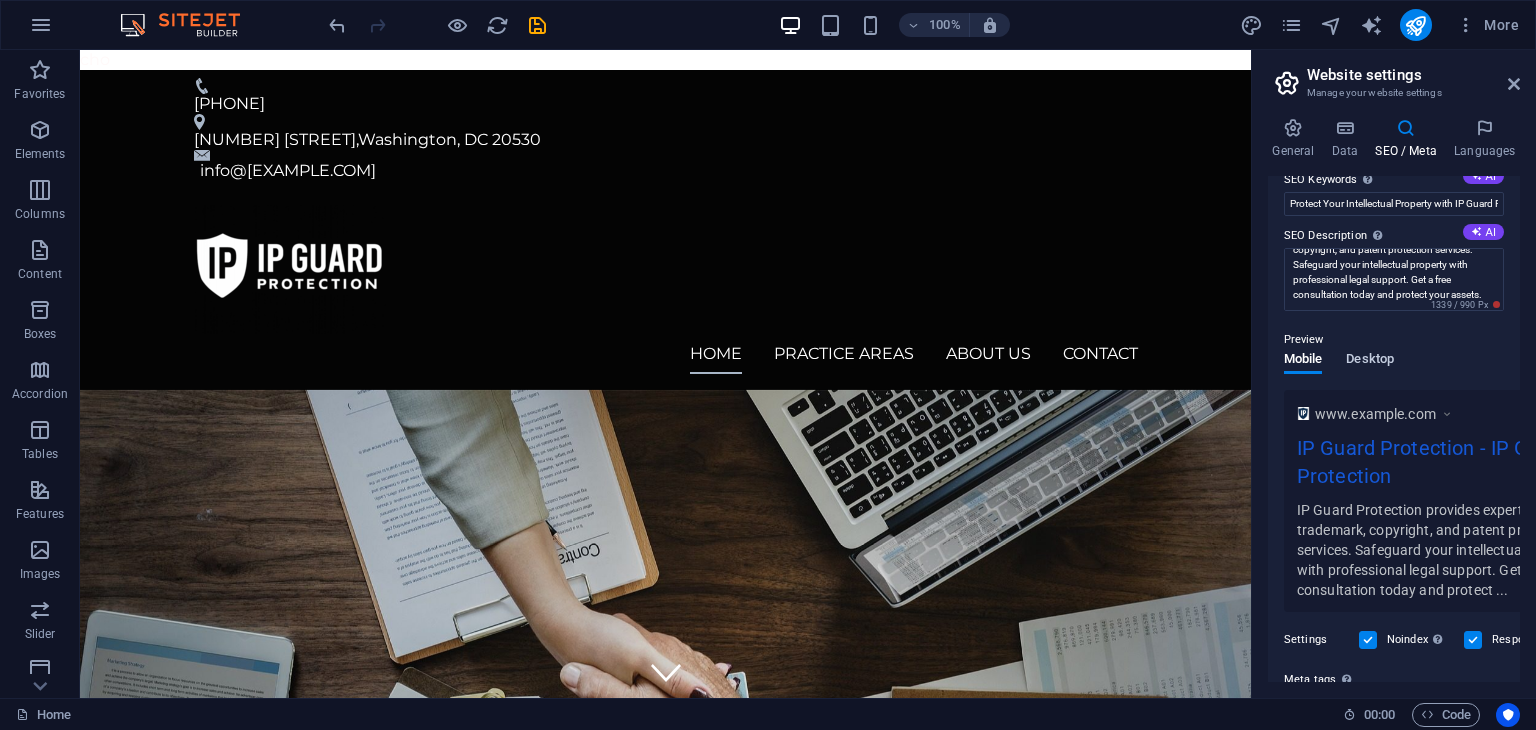 click on "Desktop" at bounding box center (1370, 361) 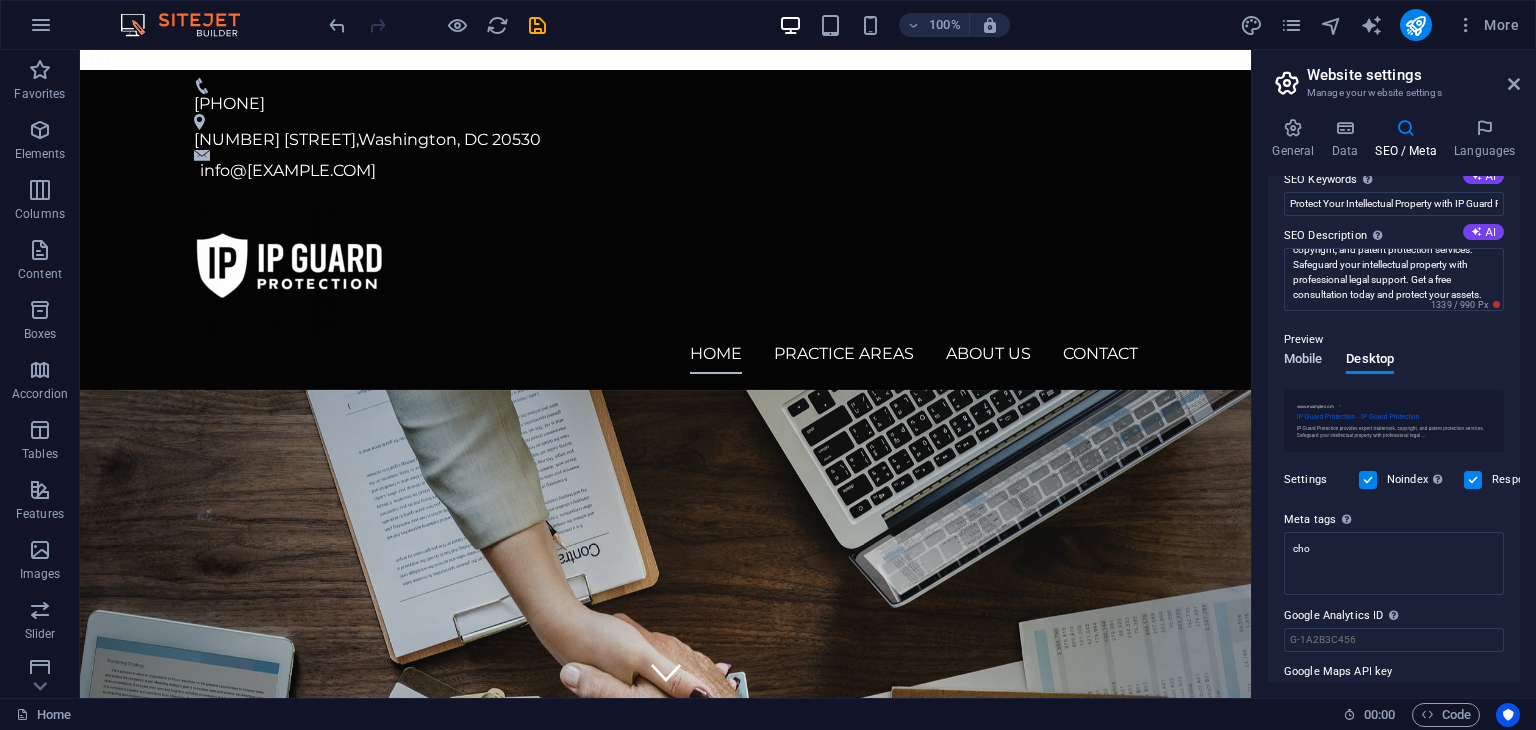click on "Mobile" at bounding box center (1303, 361) 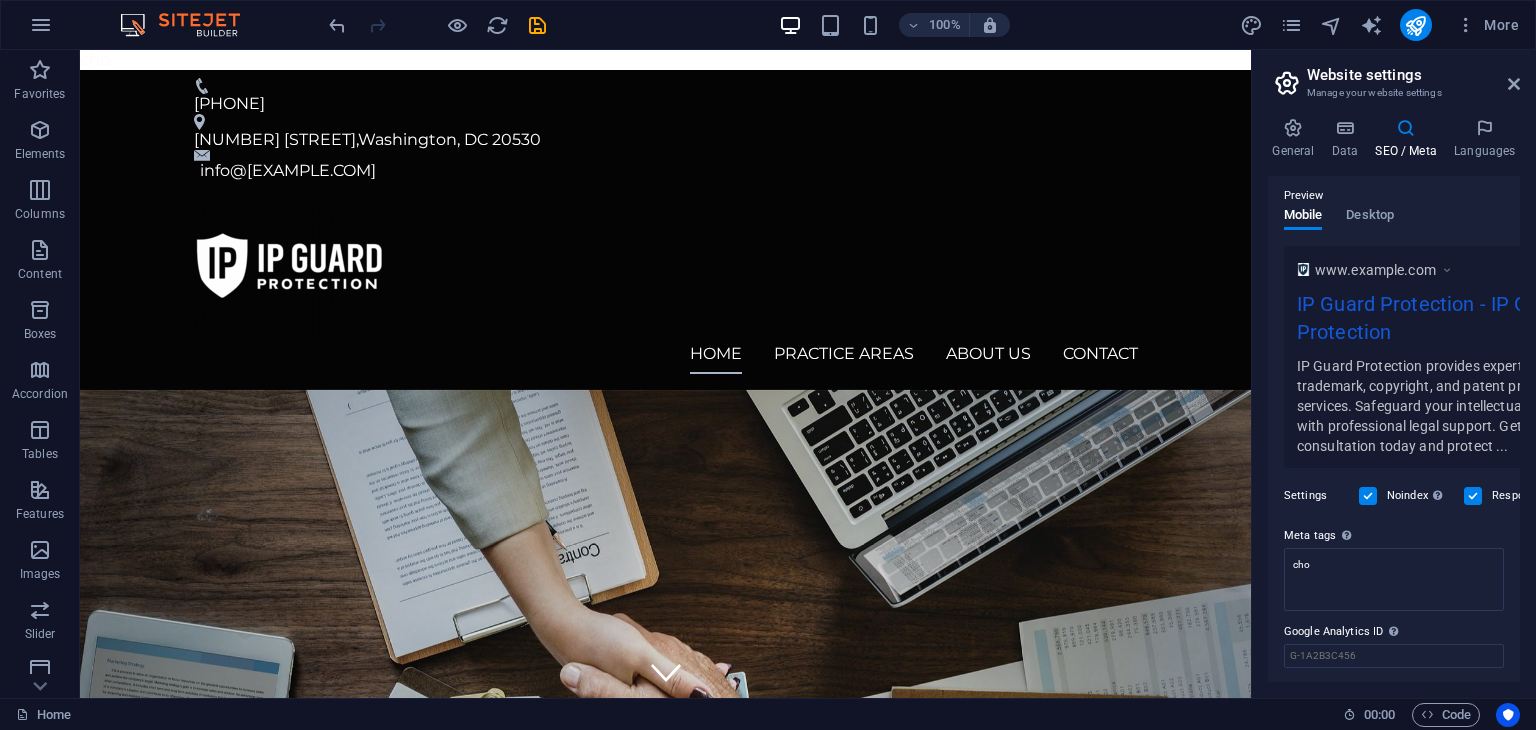 scroll, scrollTop: 336, scrollLeft: 0, axis: vertical 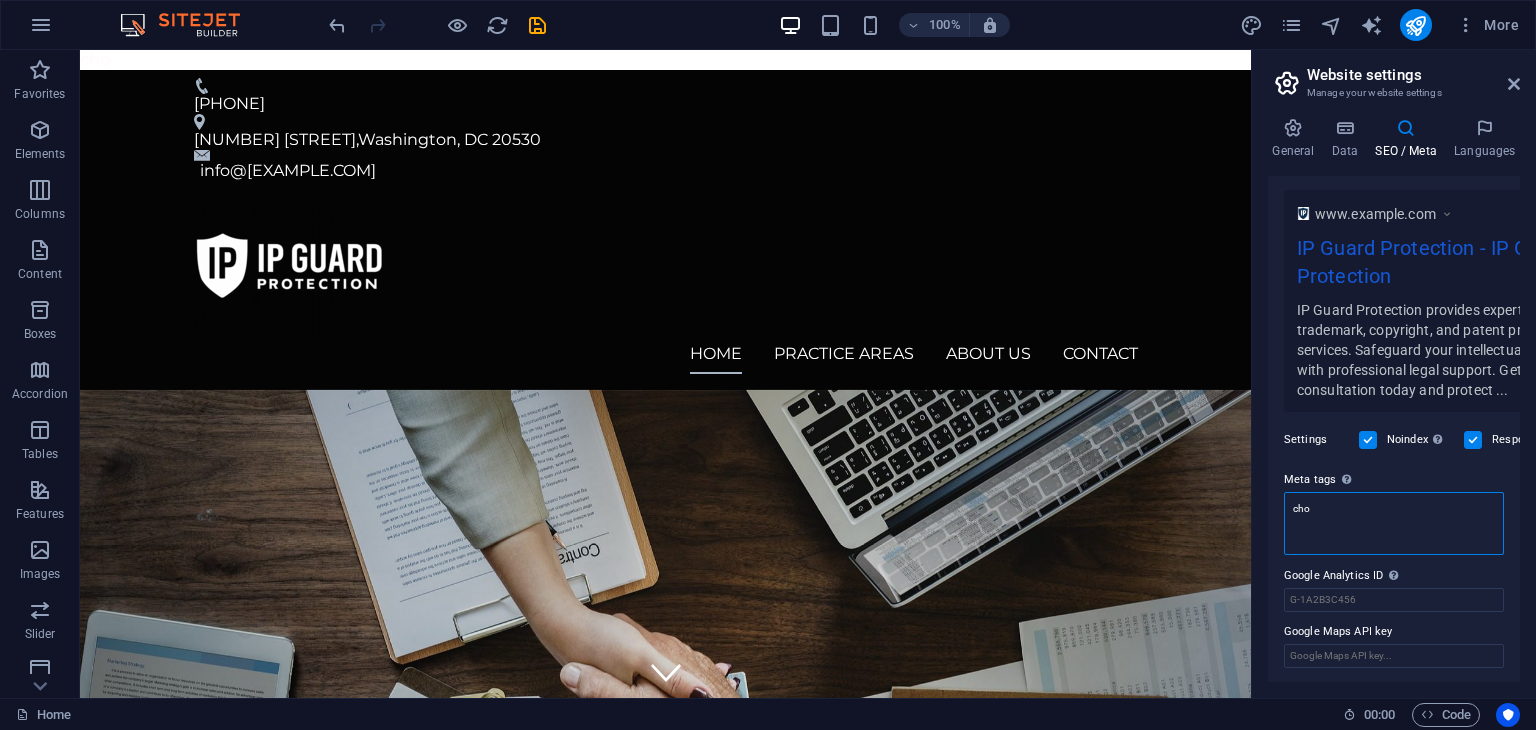 click on "cho" at bounding box center (1394, 523) 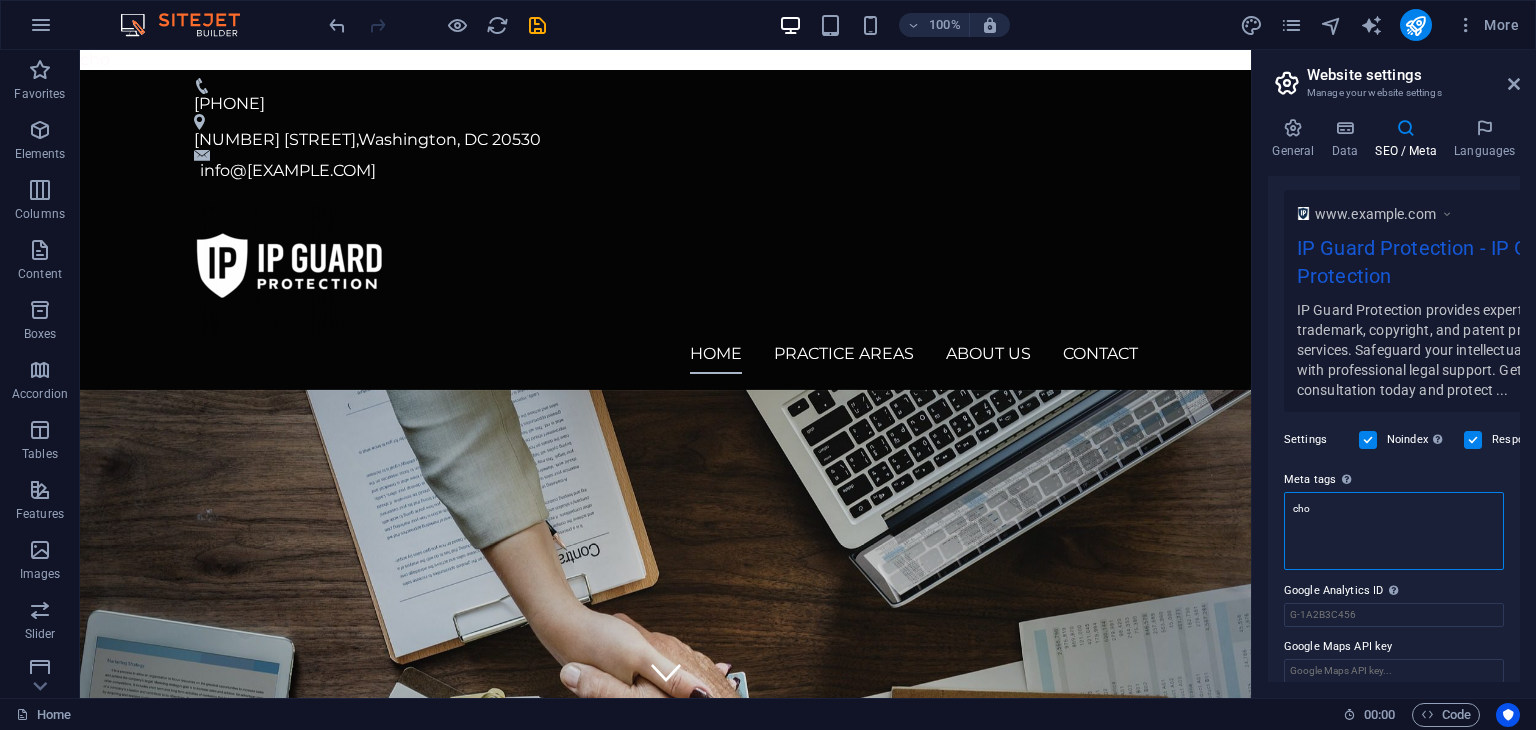 drag, startPoint x: 1384, startPoint y: 515, endPoint x: 1290, endPoint y: 504, distance: 94.641426 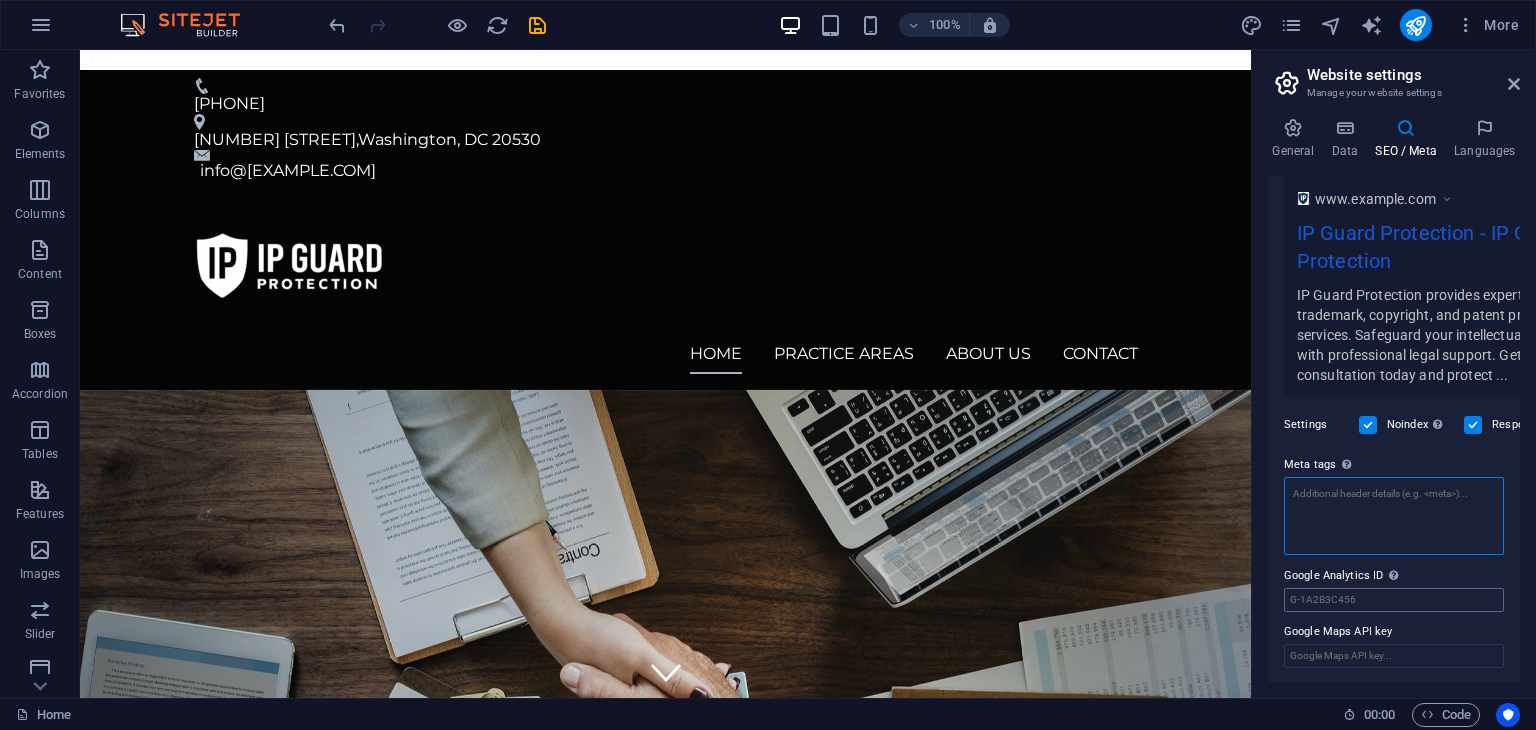 type 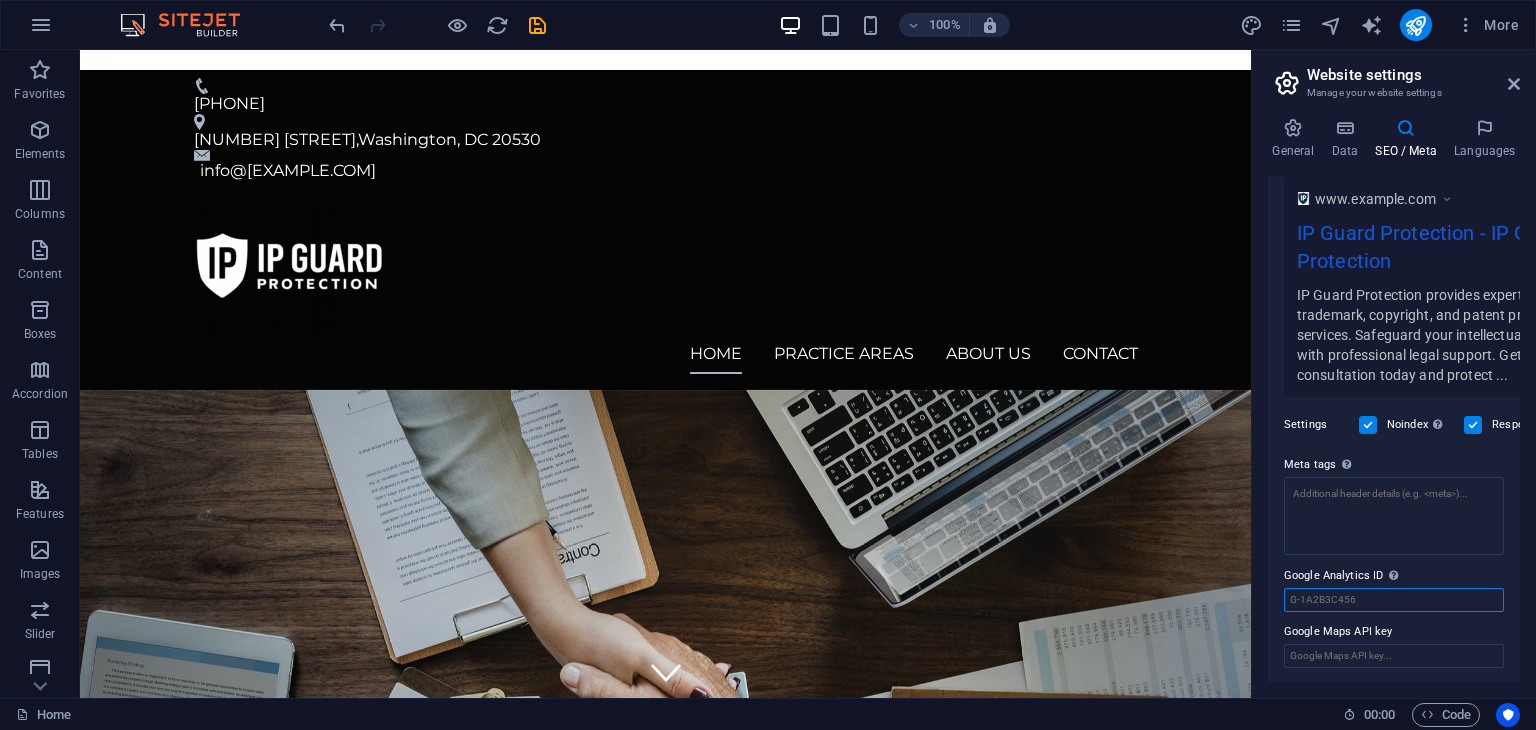 click on "Google Analytics ID Please only add the Google Analytics ID. We automatically include the ID in the tracking snippet. The Analytics ID looks similar to e.g. G-1A2B3C456" at bounding box center [1394, 600] 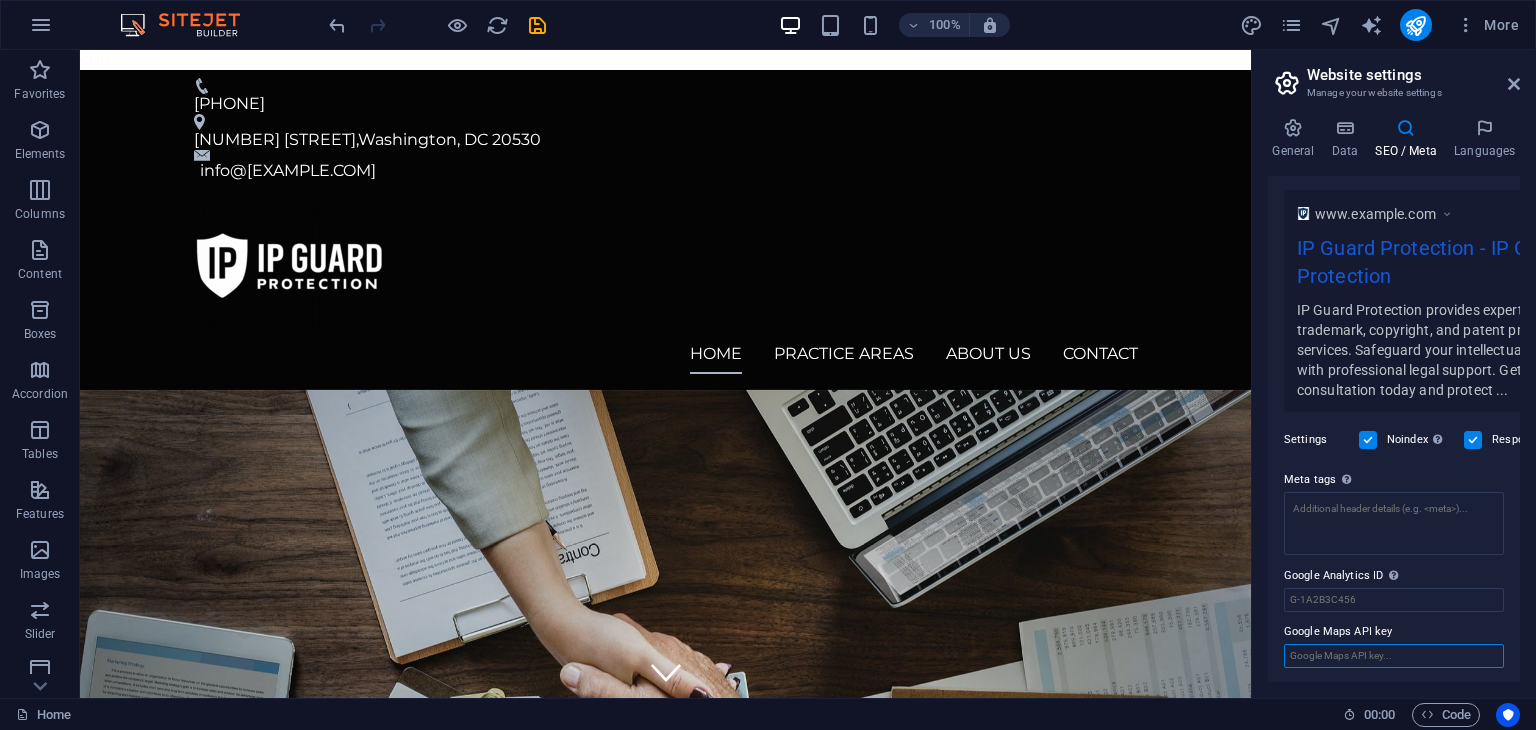 click on "Google Maps API key" at bounding box center (1394, 656) 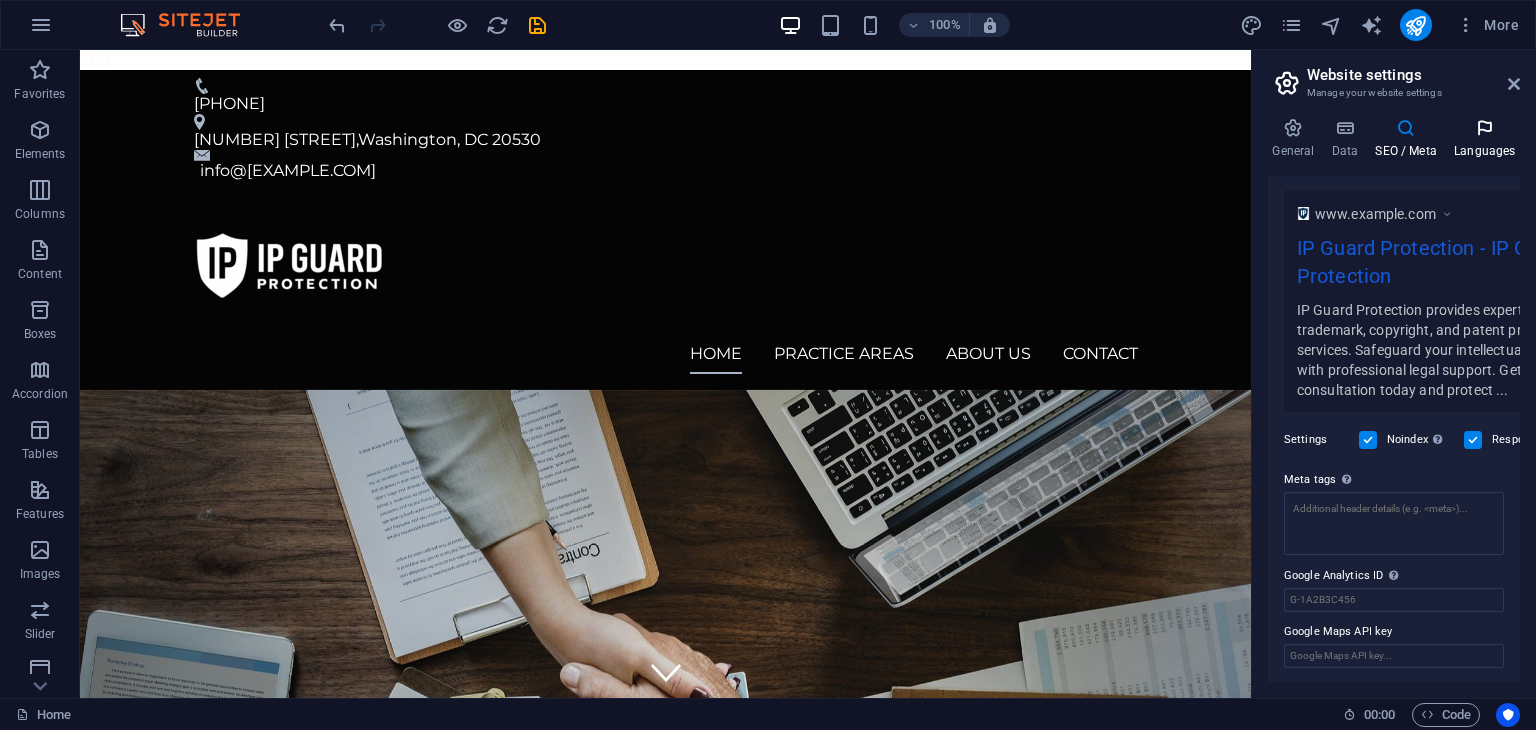 click at bounding box center [1485, 128] 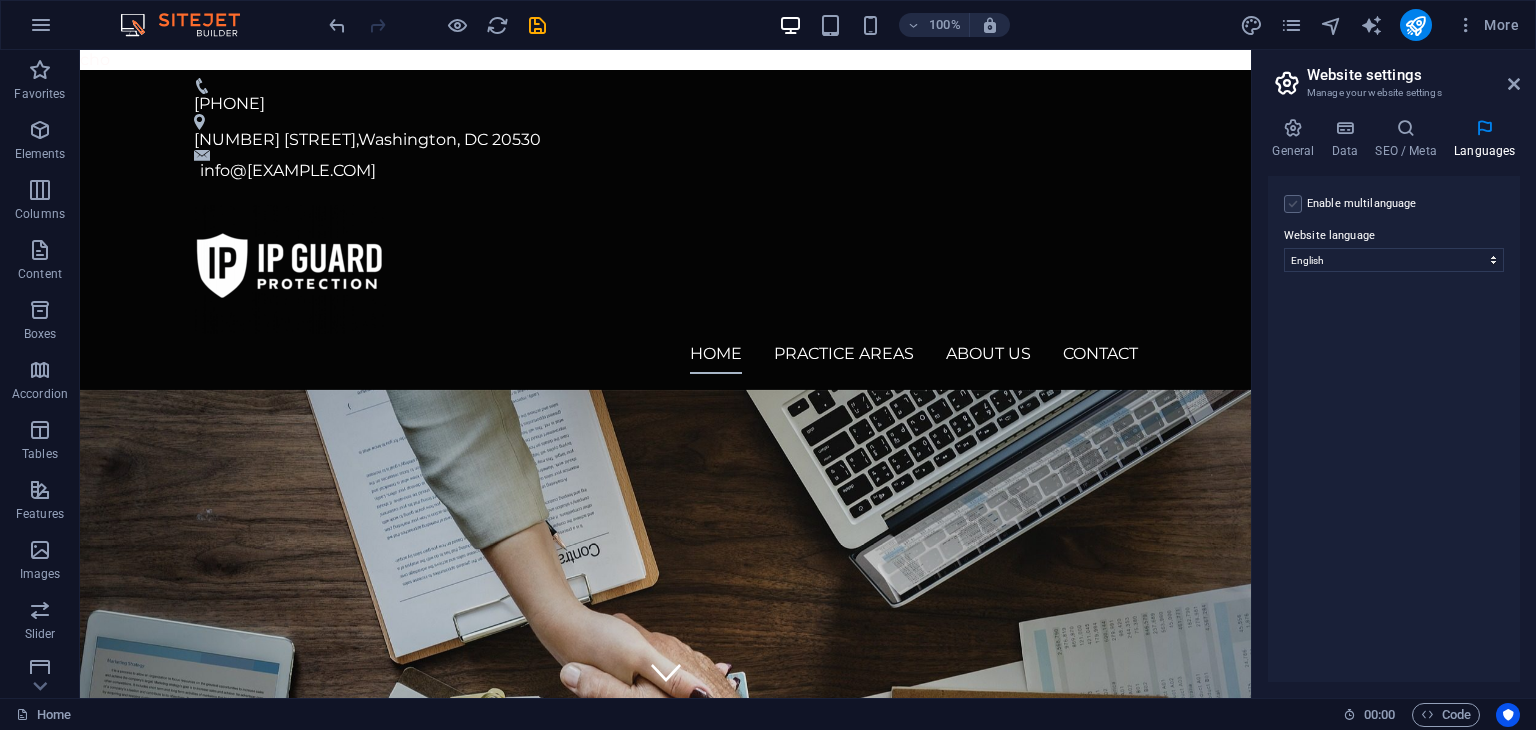 click at bounding box center [1293, 204] 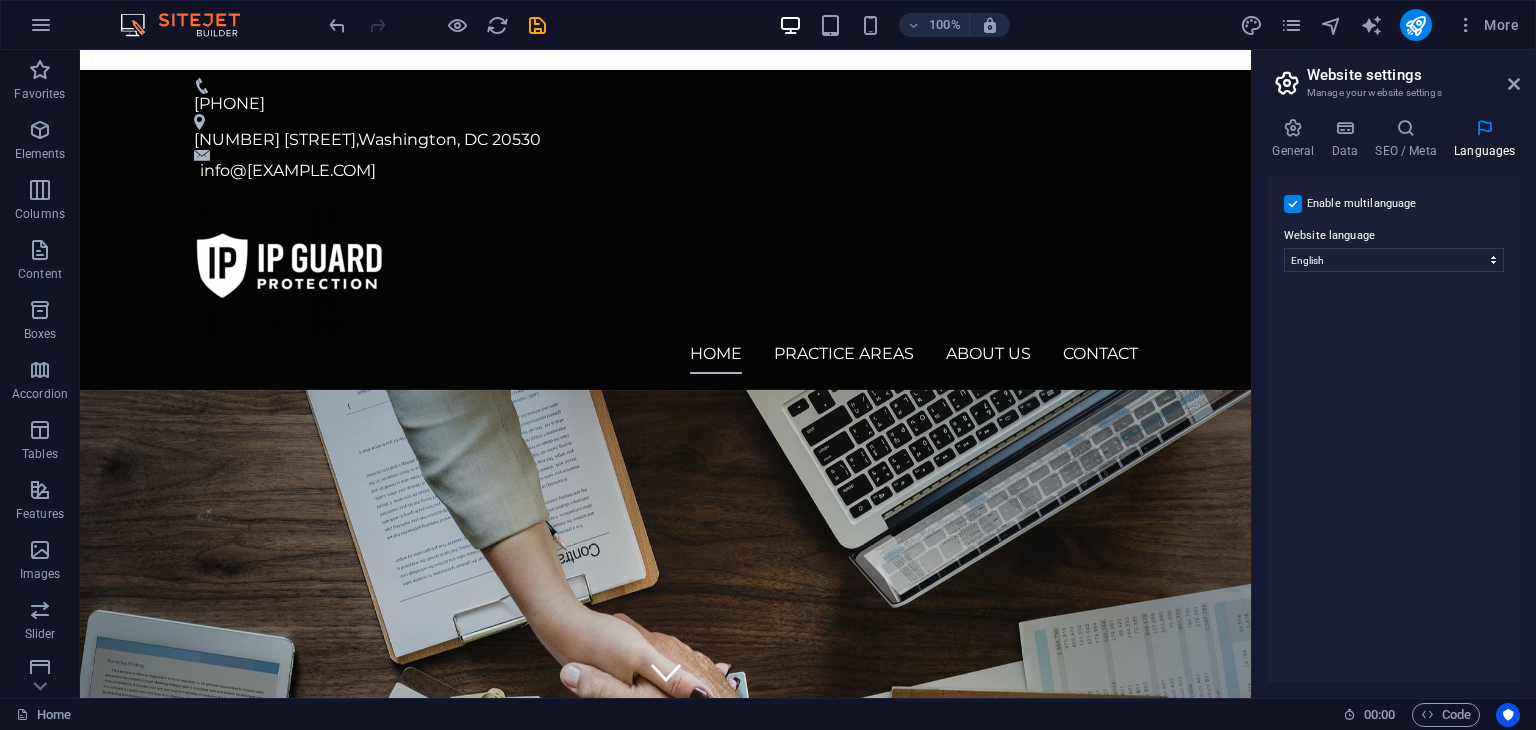 select 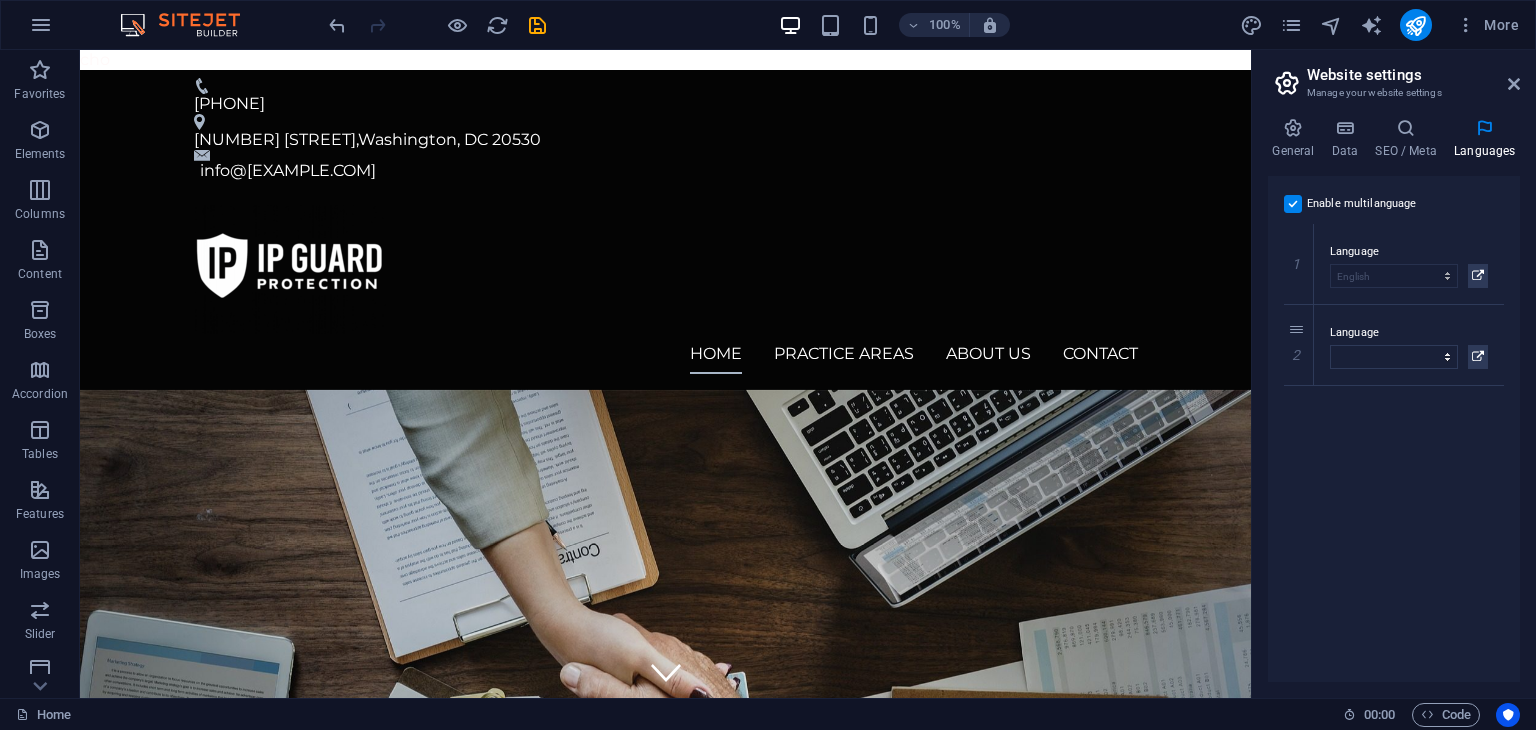 click at bounding box center (1293, 204) 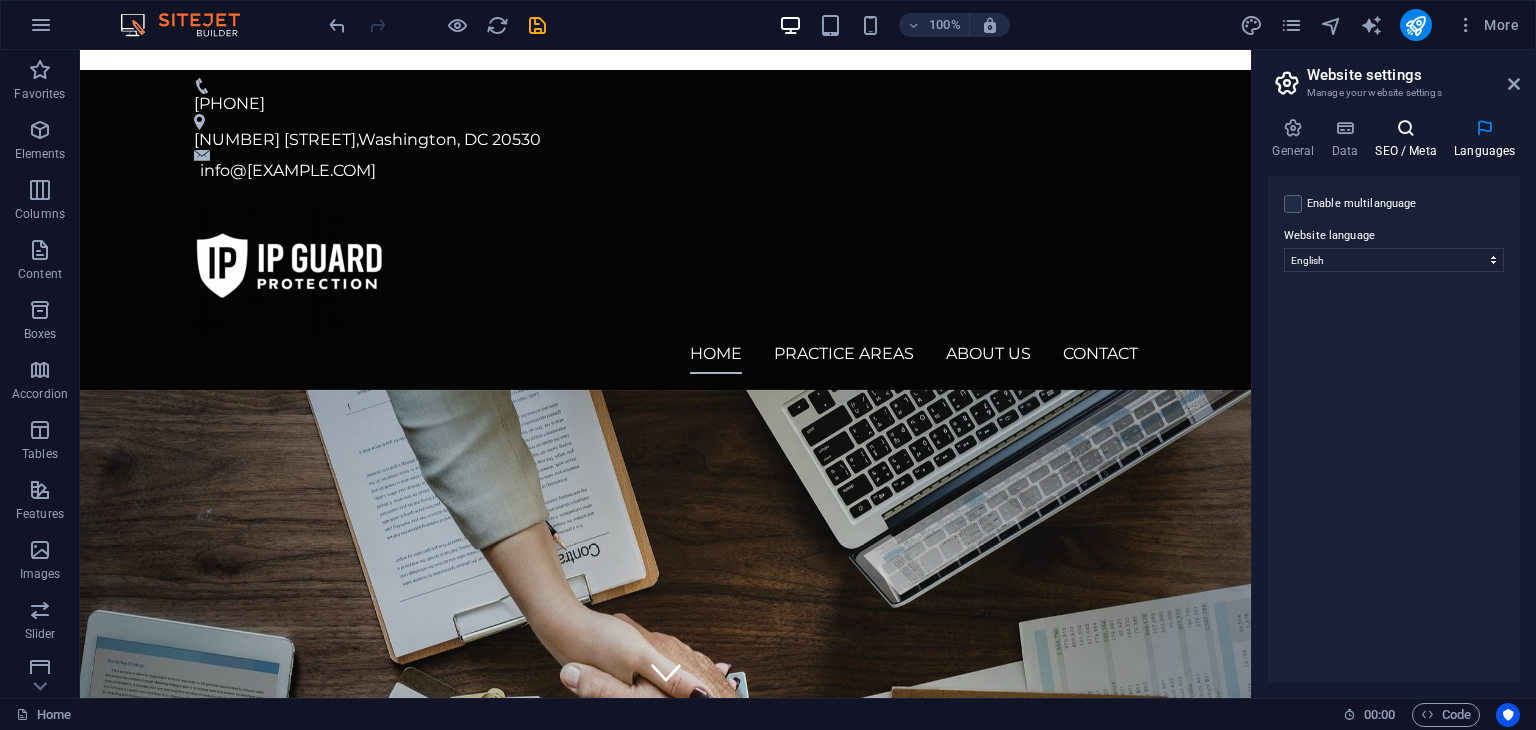 click on "SEO / Meta" at bounding box center [1410, 139] 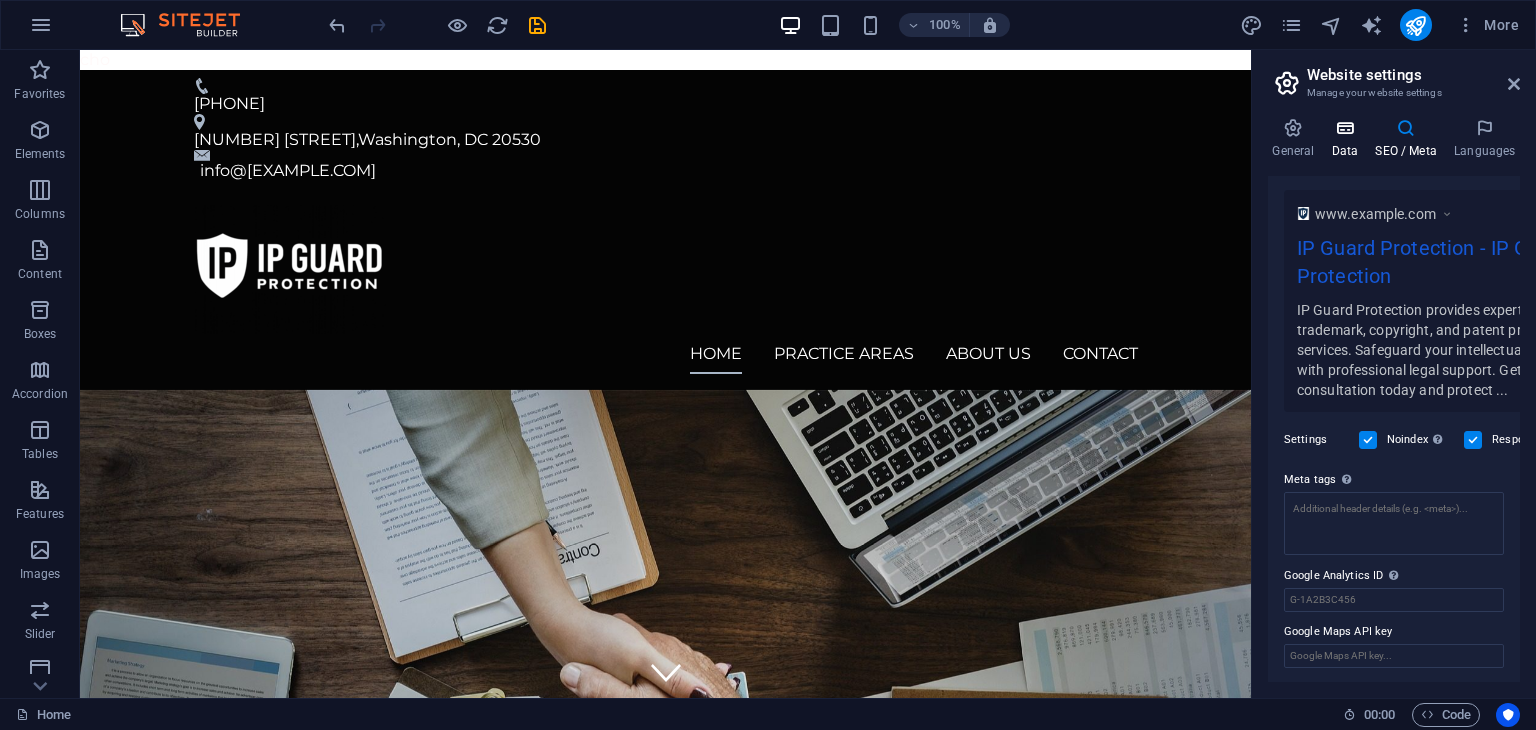click on "Data" at bounding box center [1349, 139] 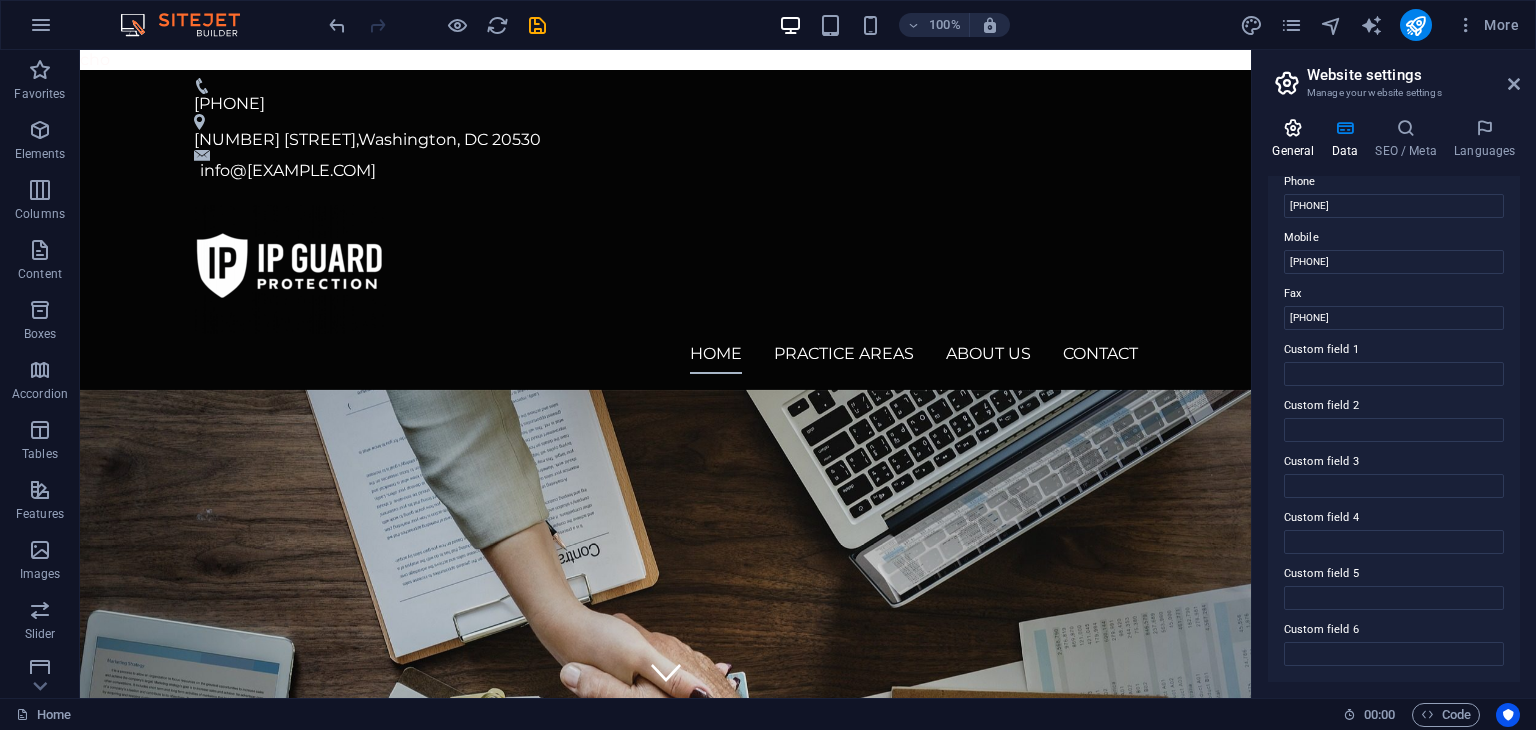 click on "General" at bounding box center (1297, 139) 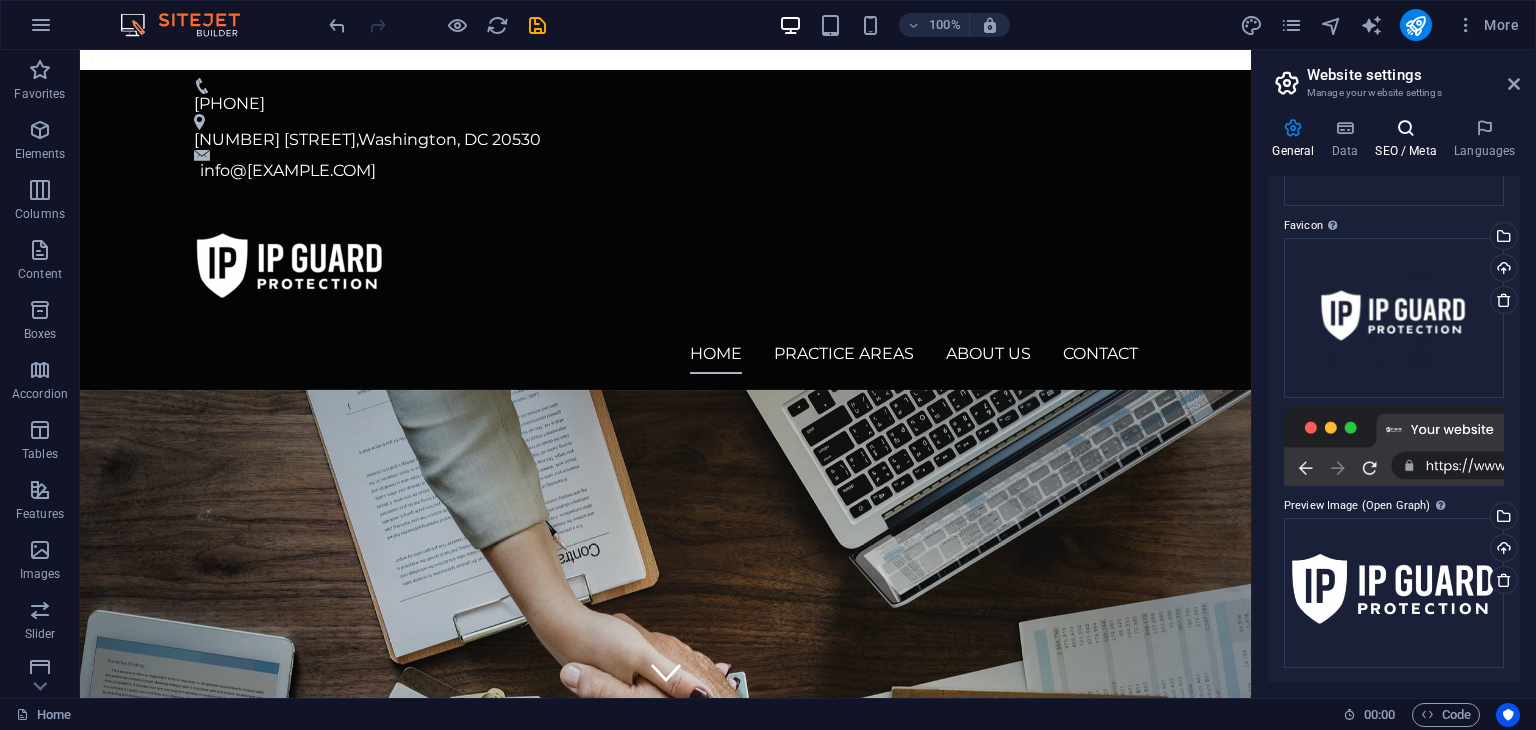 click at bounding box center [1406, 128] 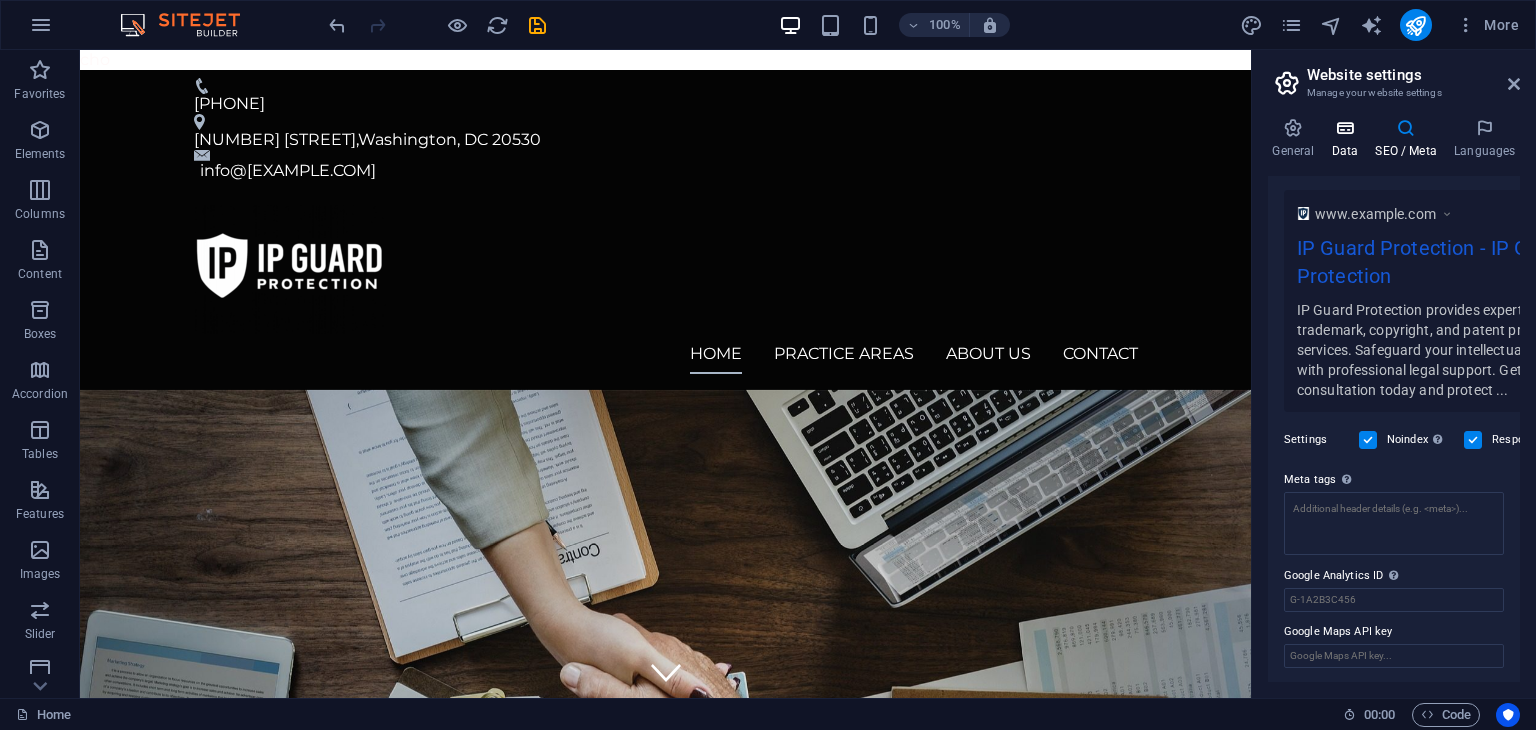 click at bounding box center (1345, 128) 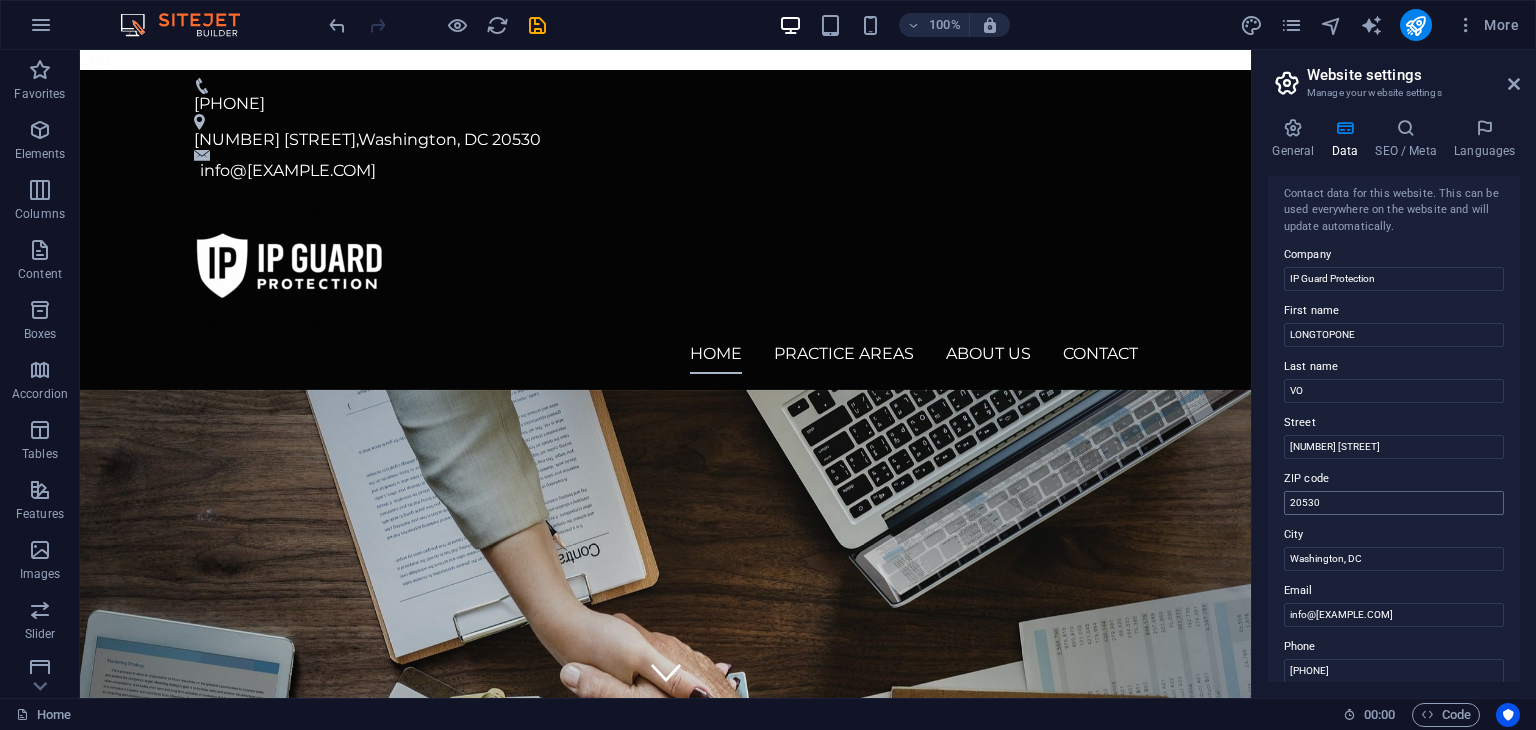 scroll, scrollTop: 0, scrollLeft: 0, axis: both 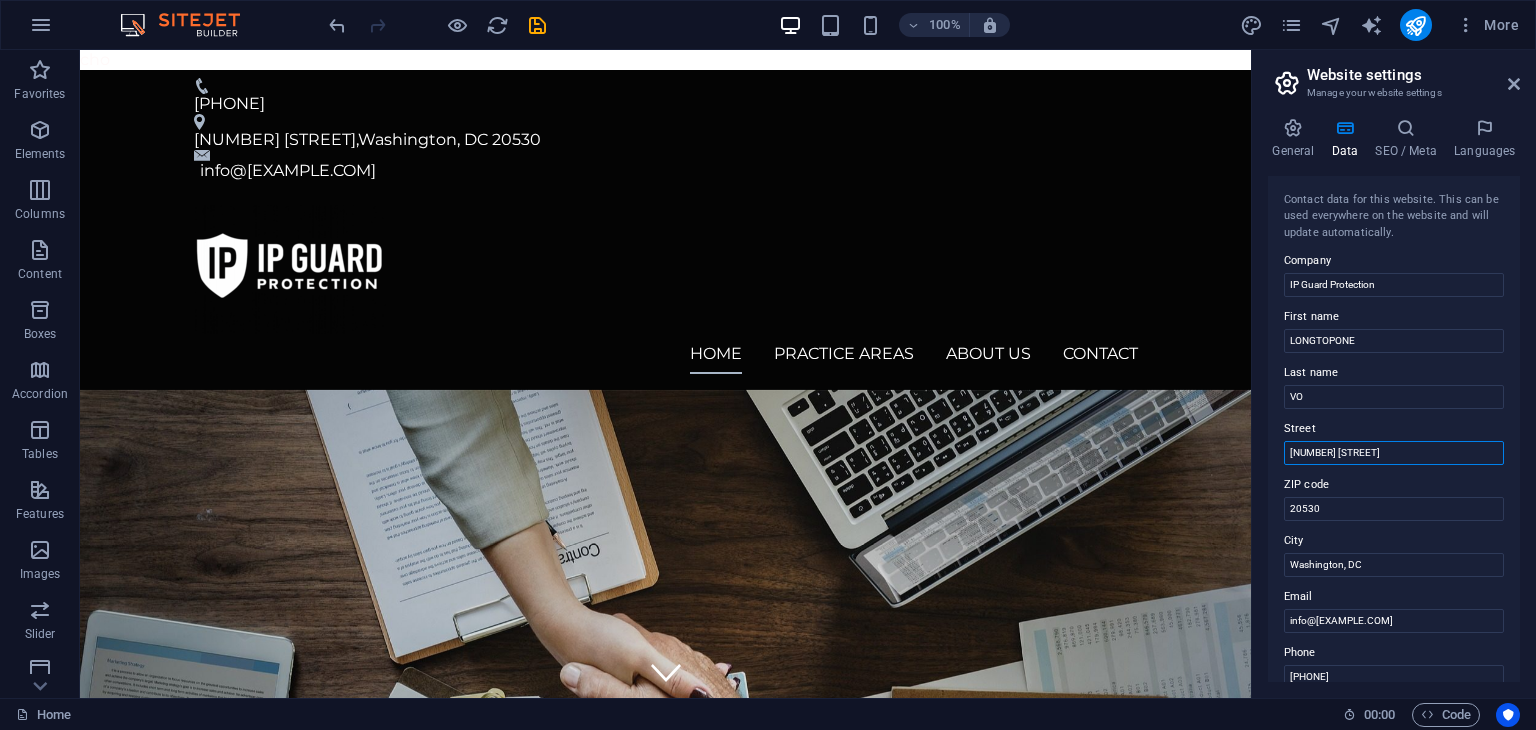 click on "[NUMBER] [STREET]" at bounding box center [1394, 453] 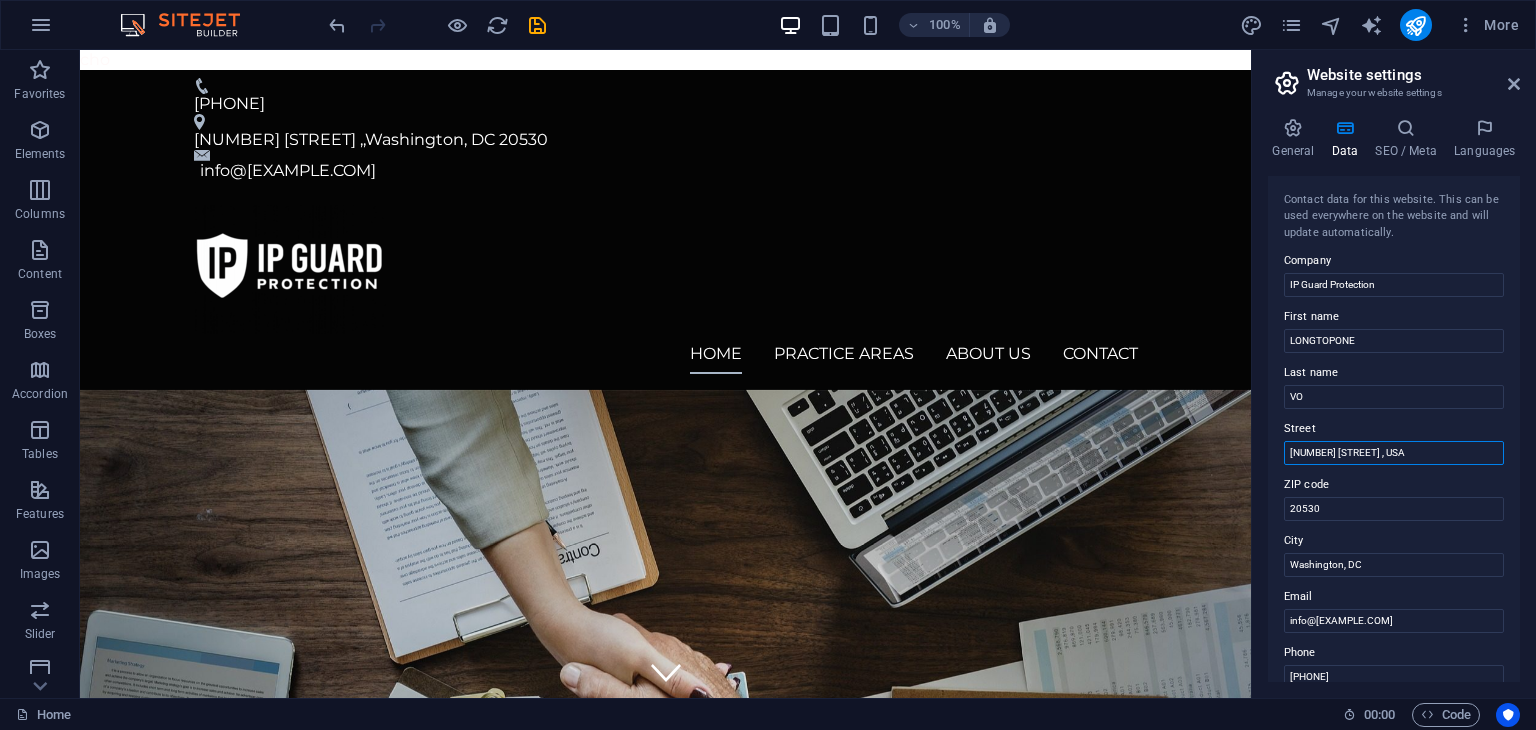 type on "[NUMBER] [STREET] , USA" 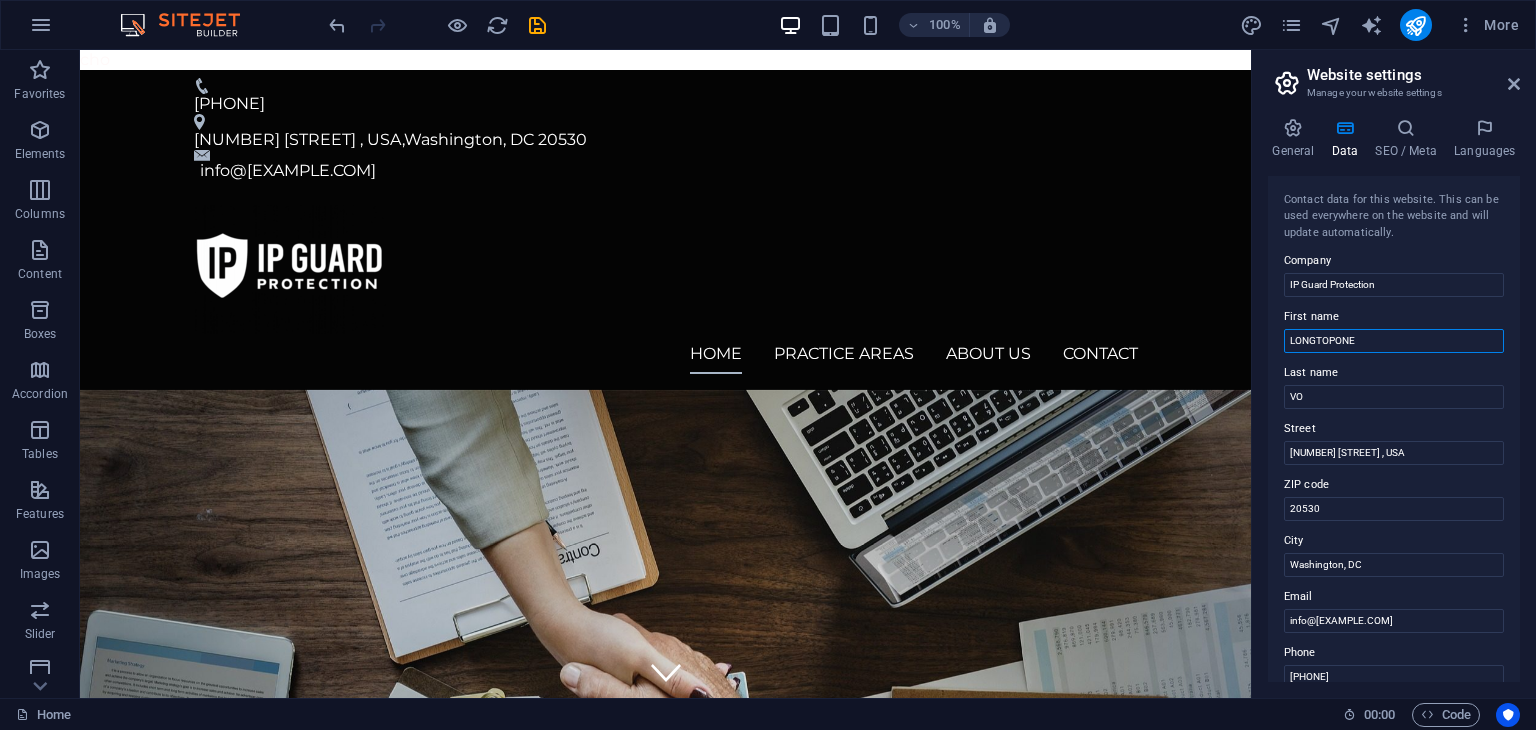 click on "LONGTOPONE" at bounding box center [1394, 341] 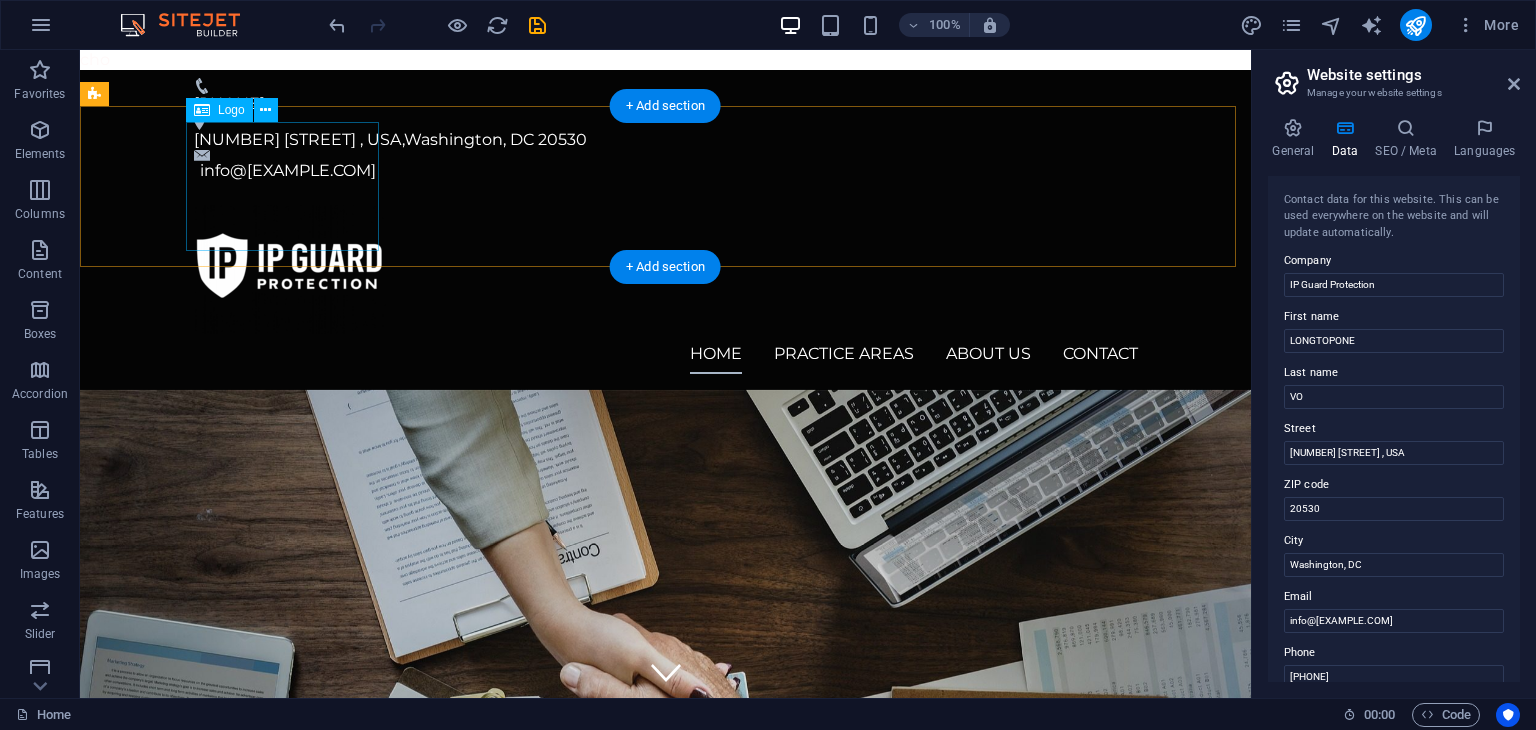 click at bounding box center (666, 269) 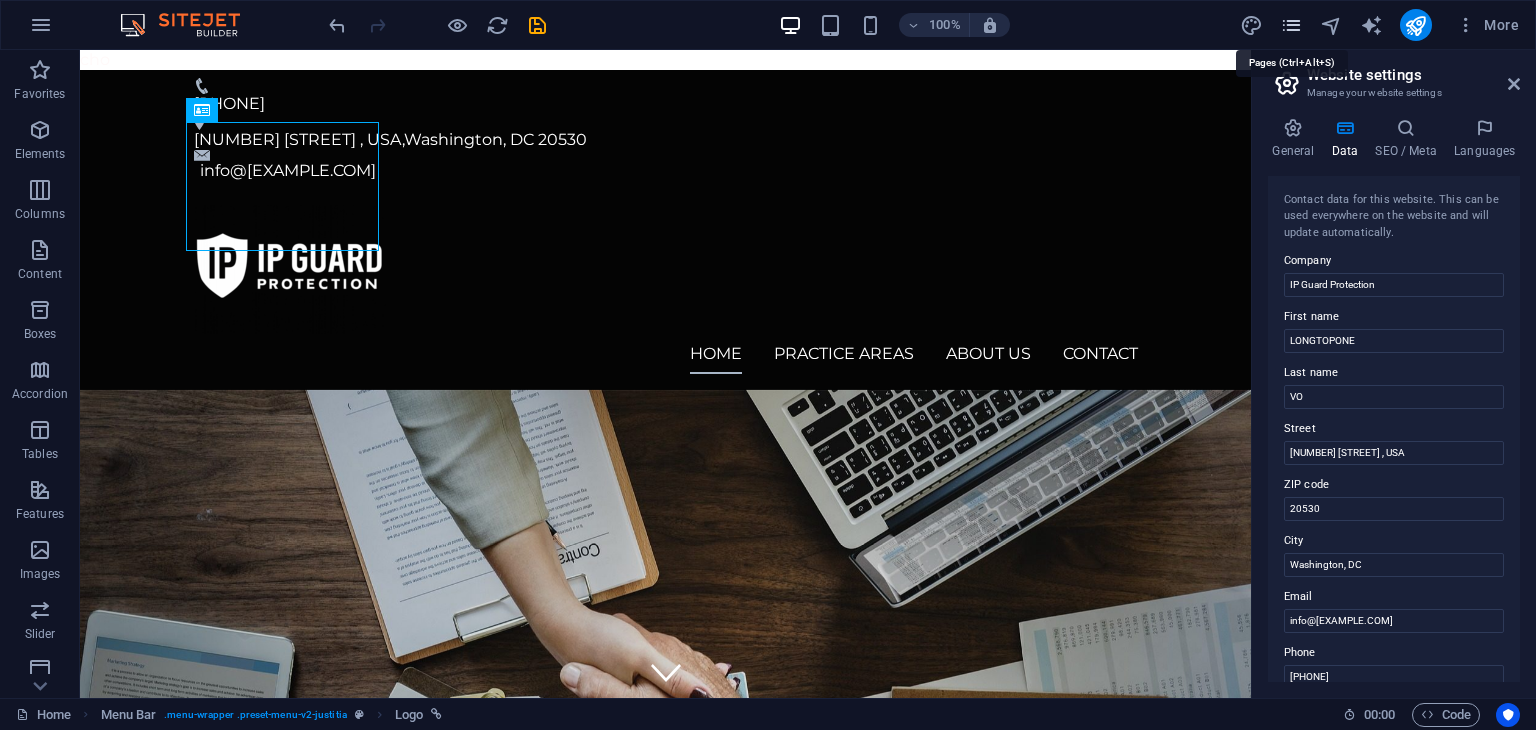 click at bounding box center (1291, 25) 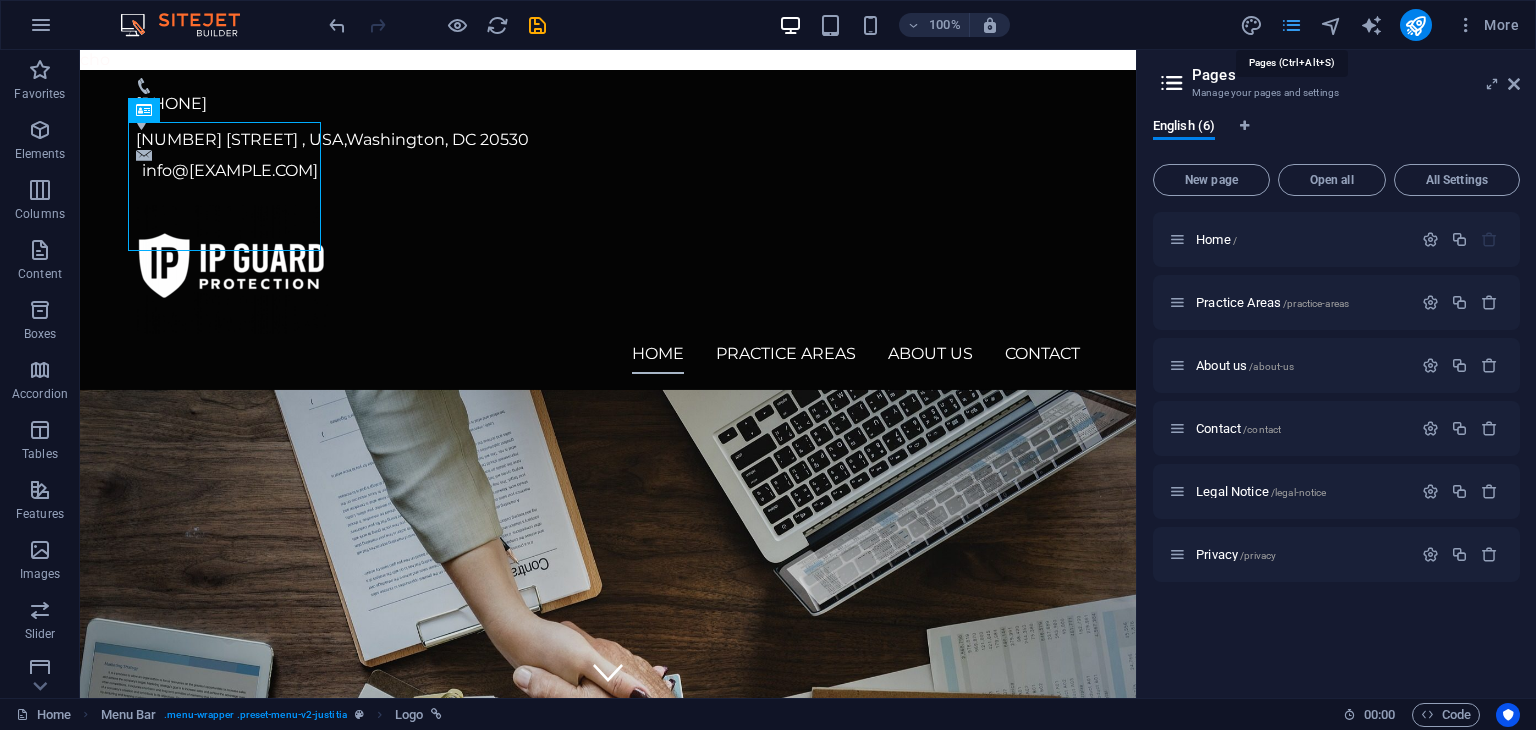 click at bounding box center [1291, 25] 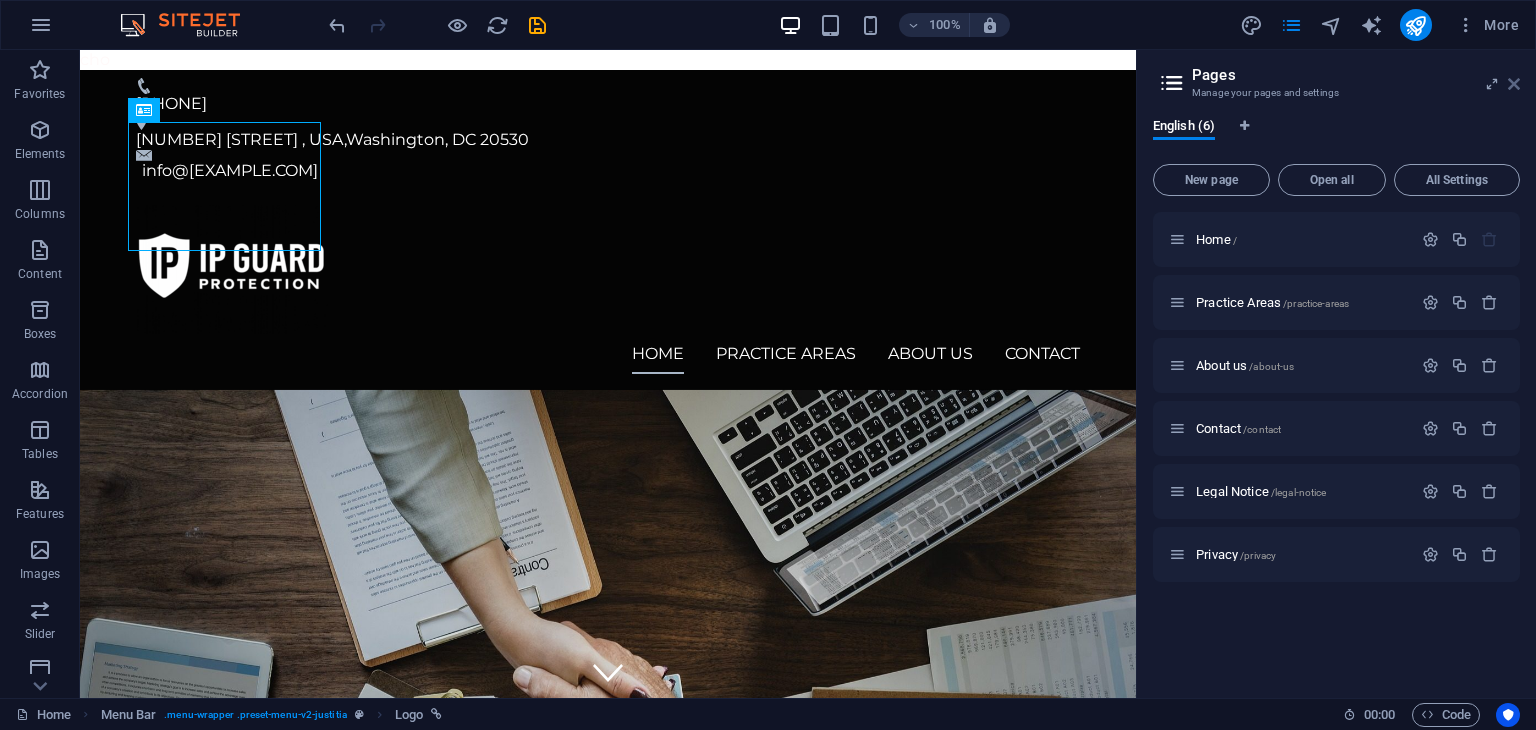 click at bounding box center (1514, 84) 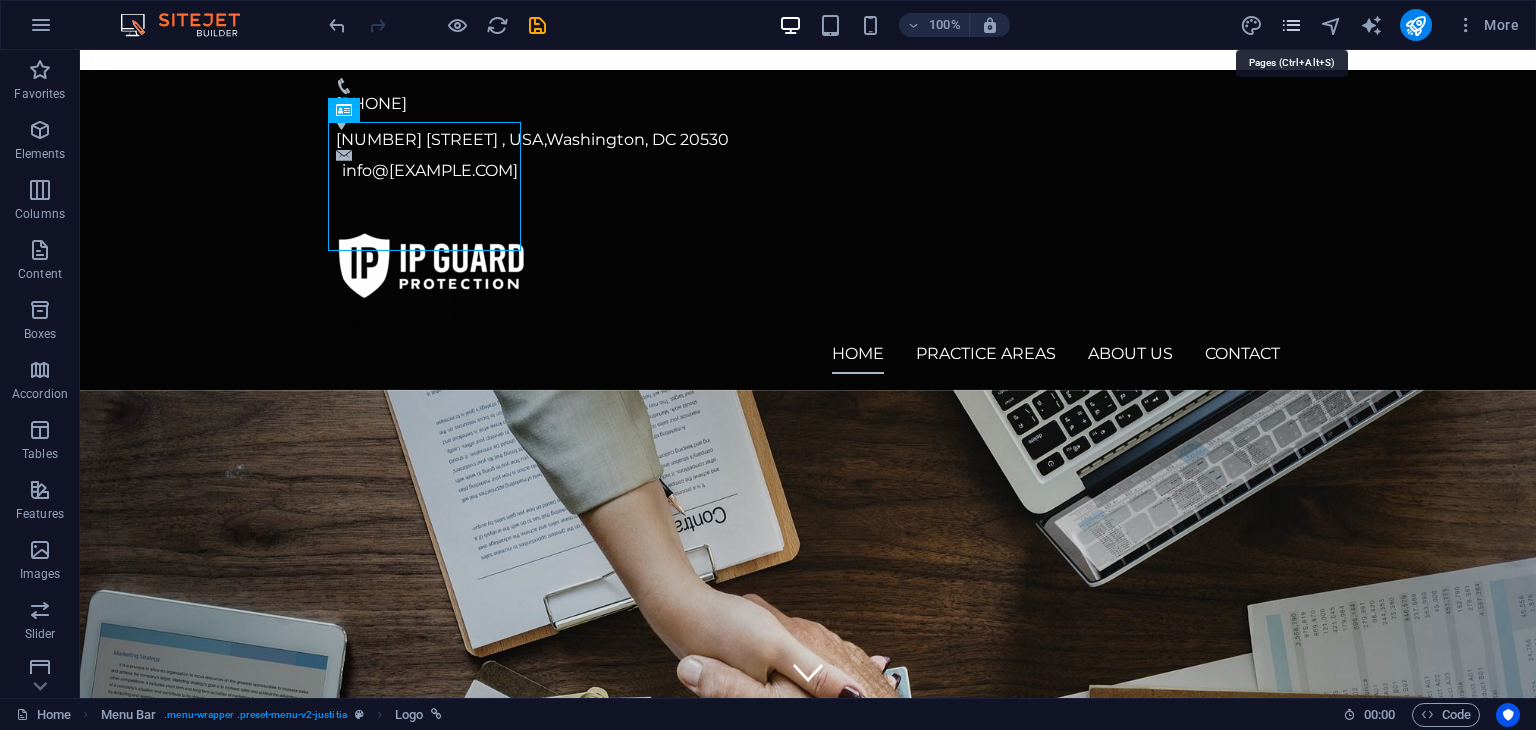 click at bounding box center [1291, 25] 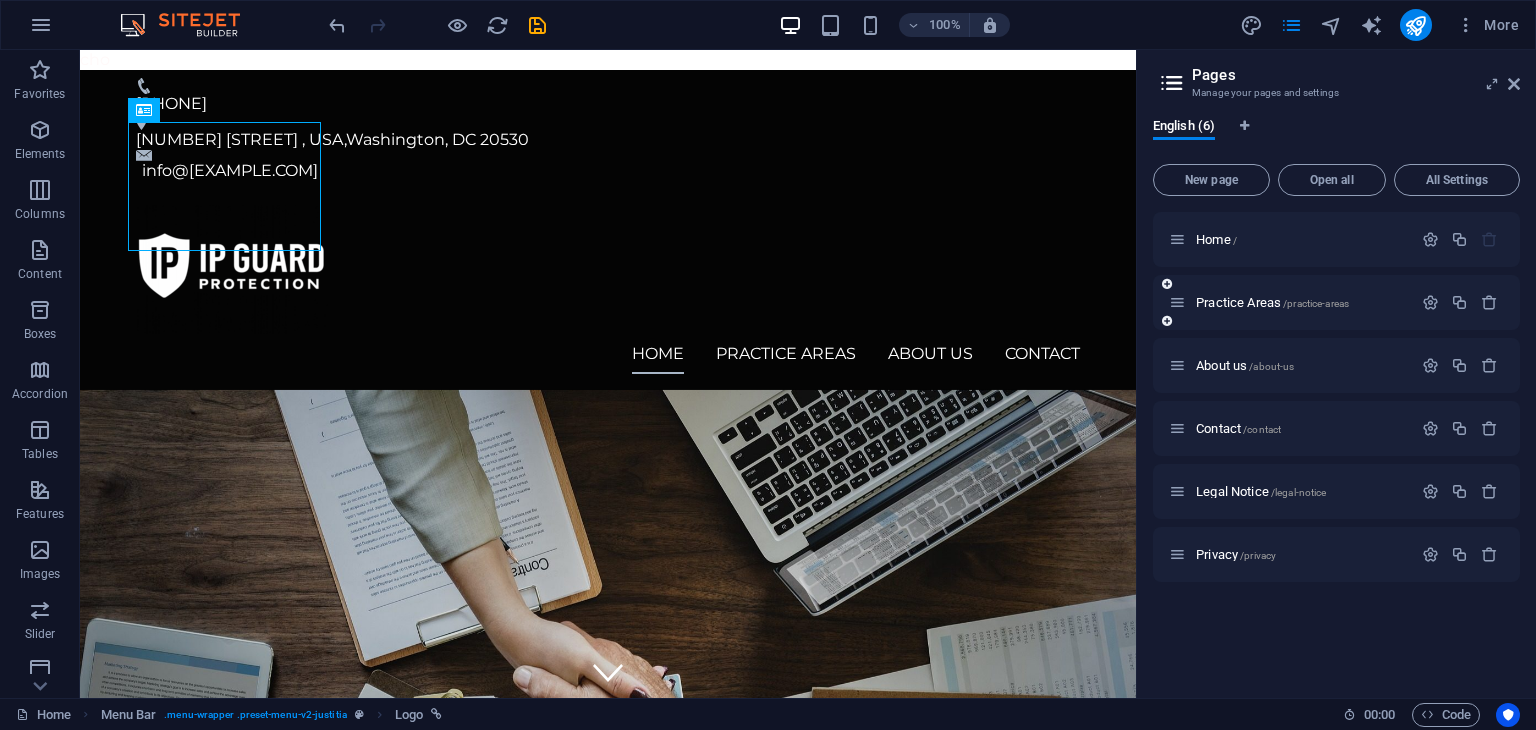 click on "Practice Areas /practice-areas" at bounding box center [1272, 302] 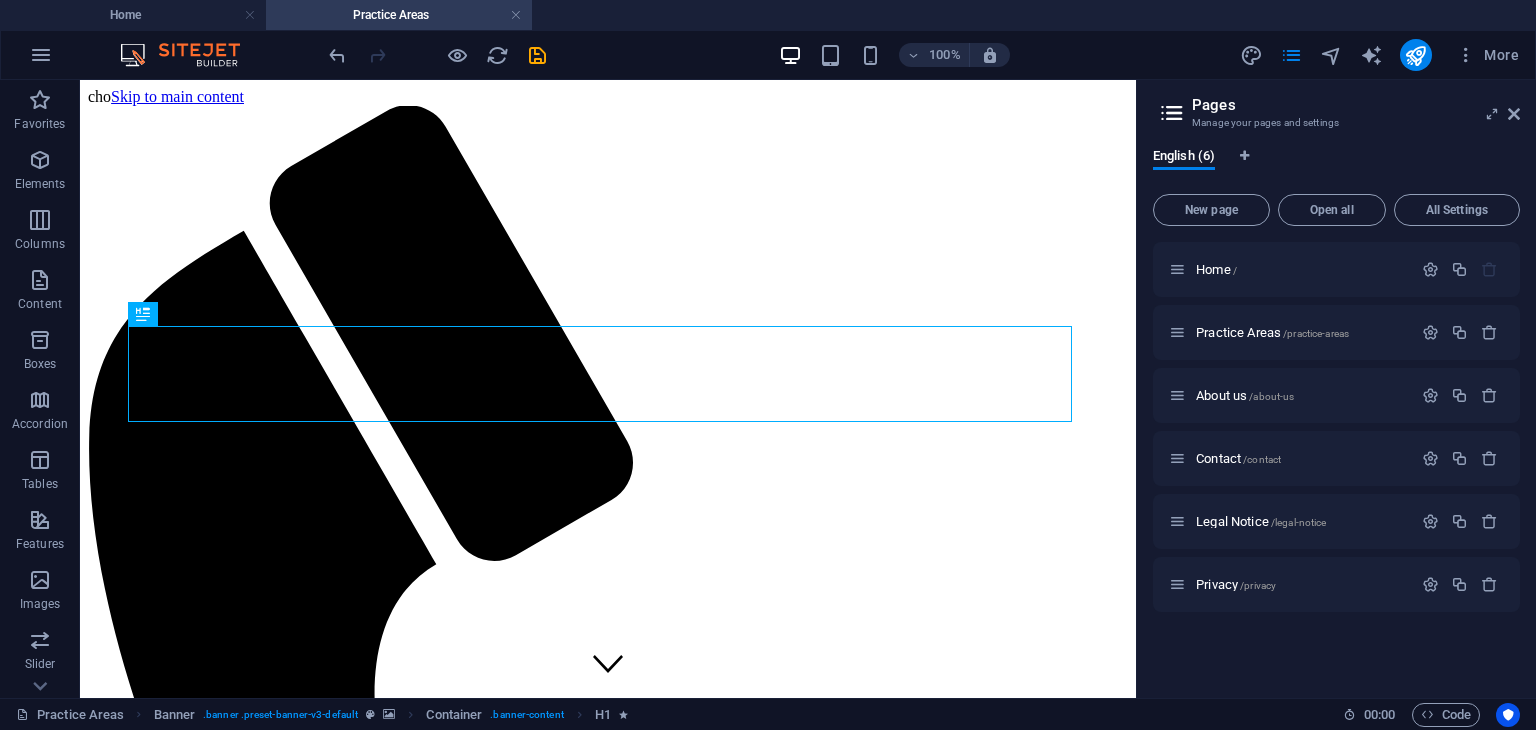 scroll, scrollTop: 0, scrollLeft: 0, axis: both 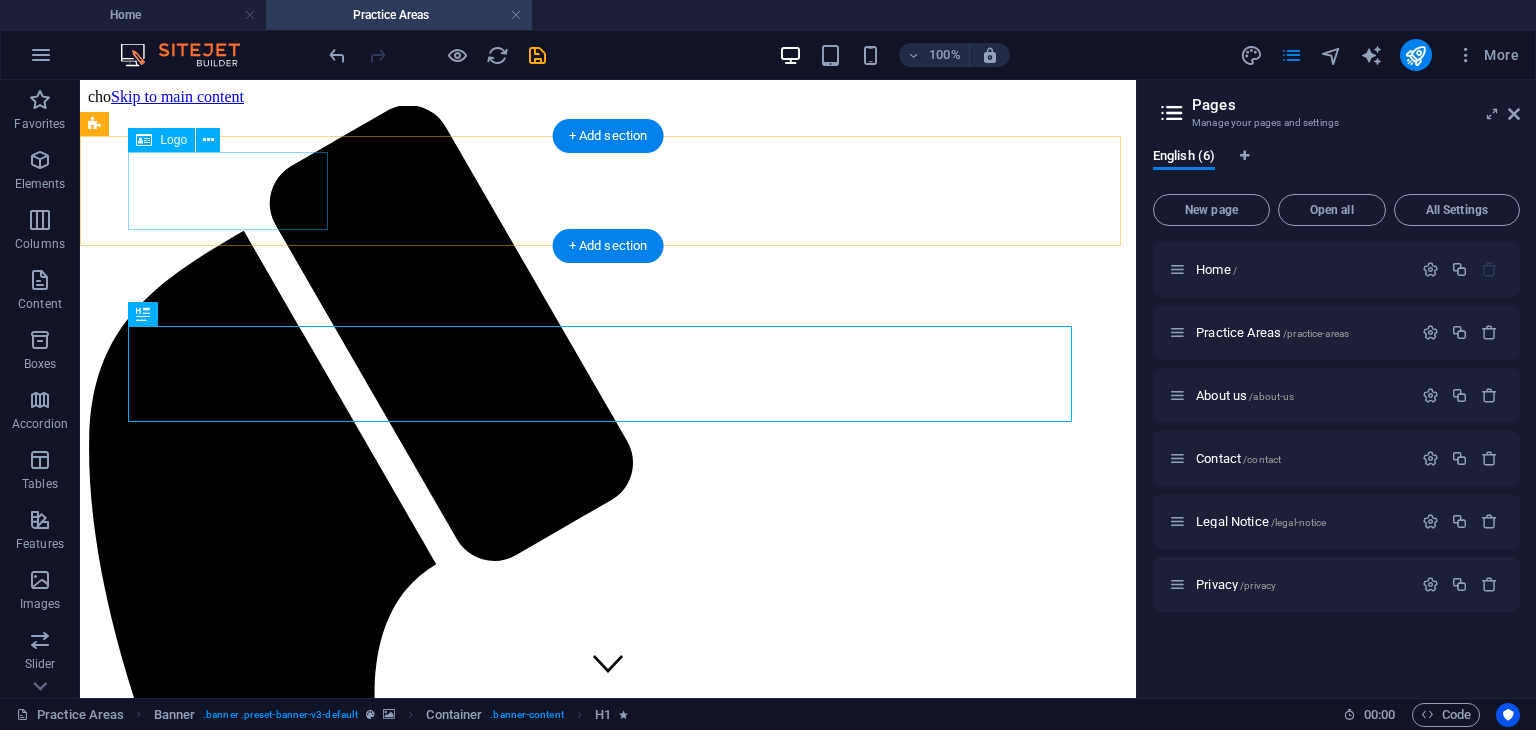 click at bounding box center (608, 3913) 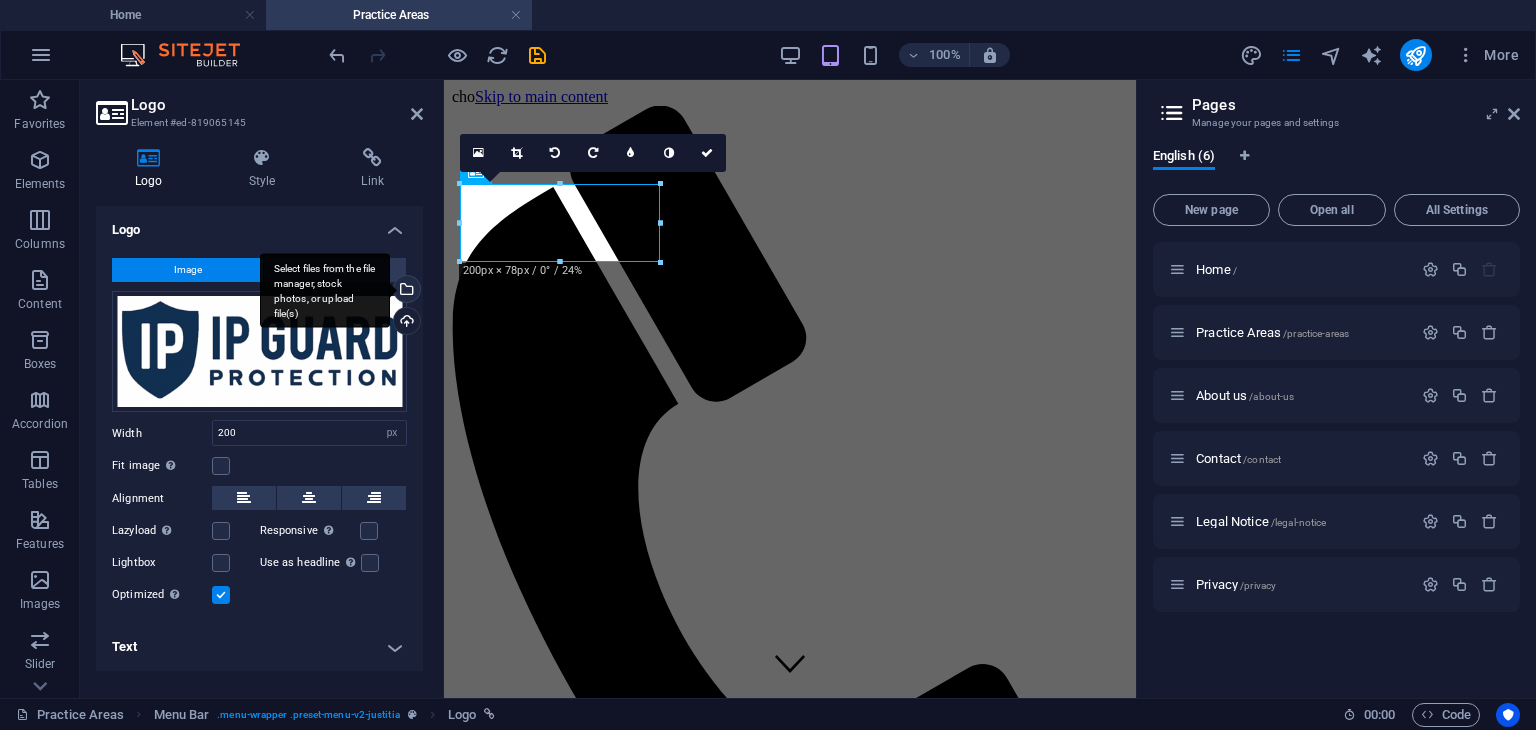 click on "Select files from the file manager, stock photos, or upload file(s)" at bounding box center [325, 290] 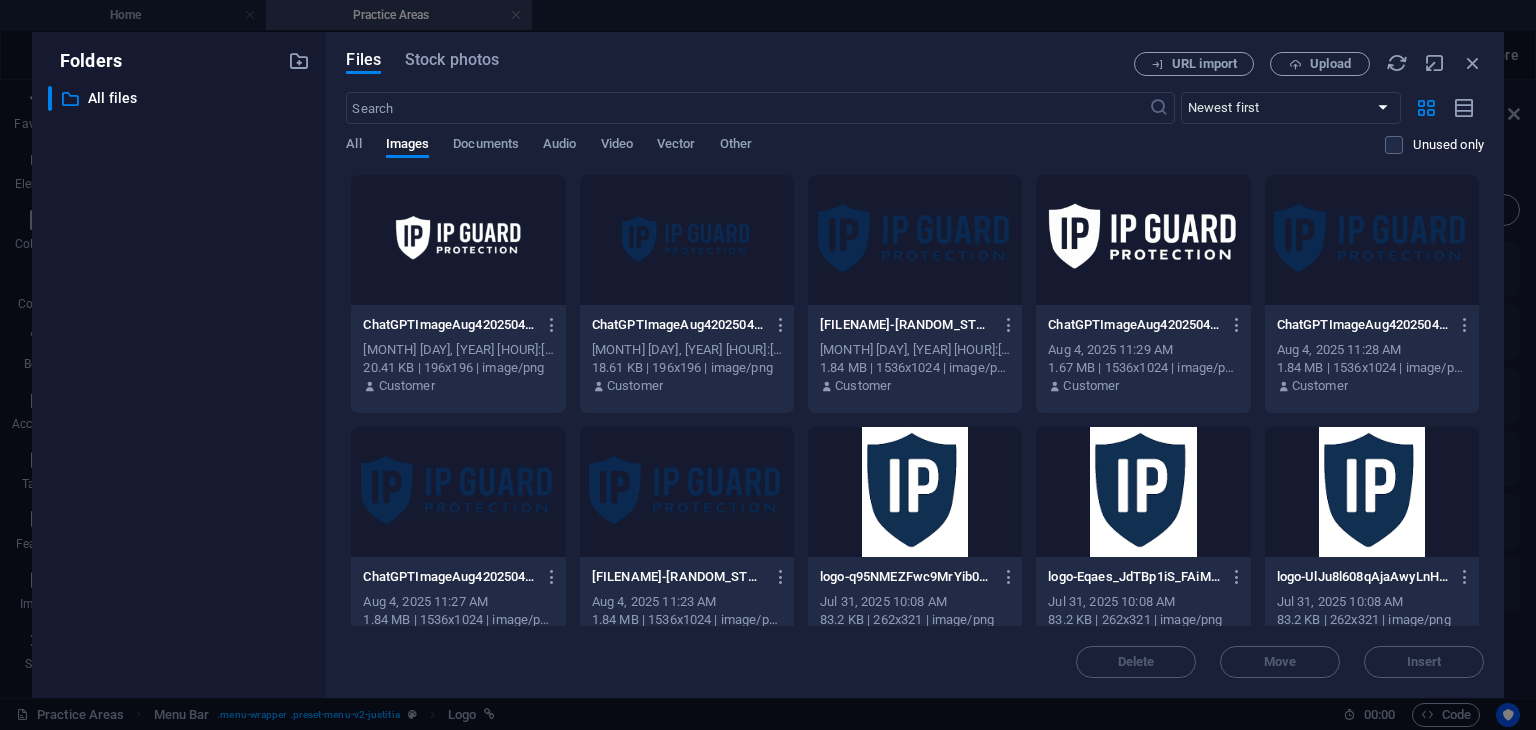 click at bounding box center [458, 240] 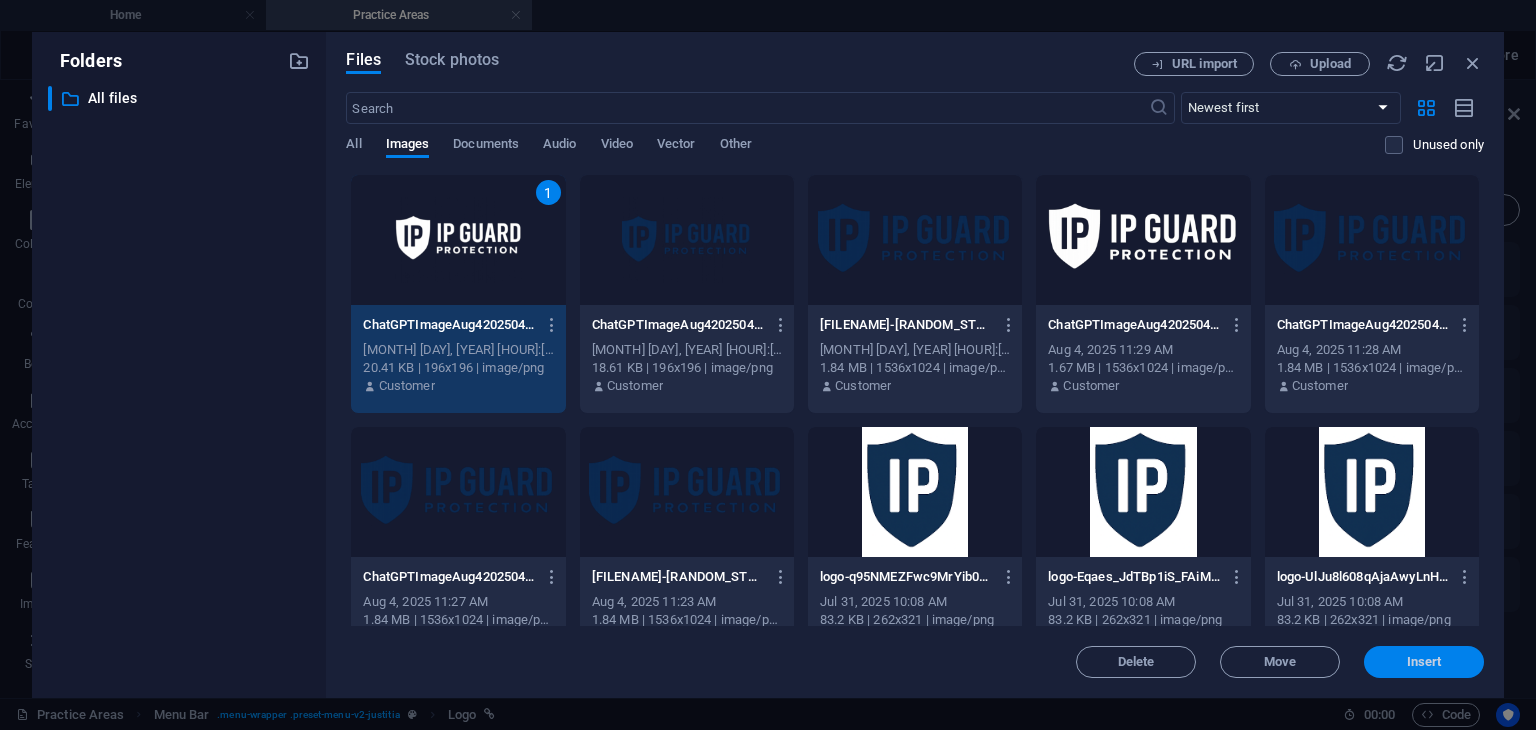 click on "Insert" at bounding box center [1424, 662] 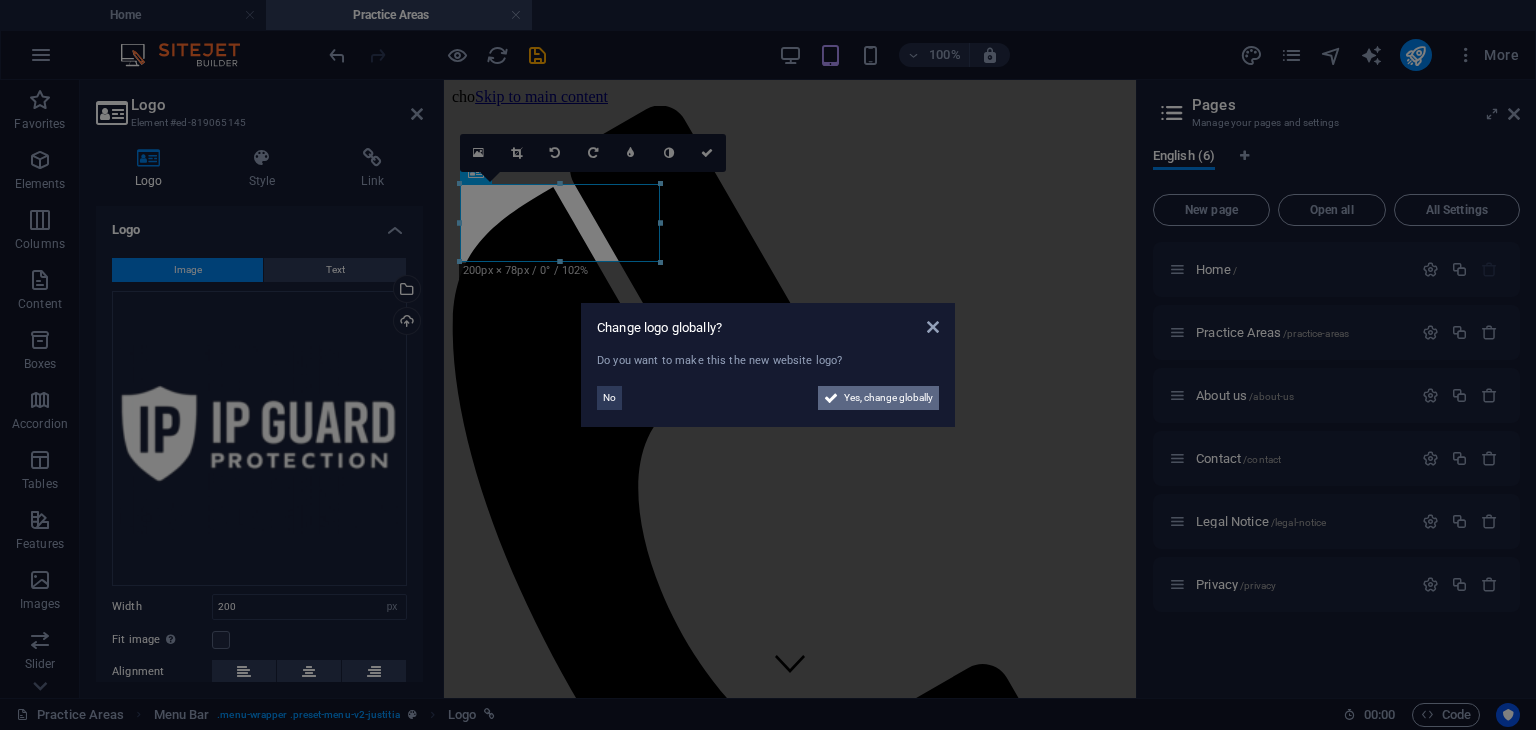 click on "Yes, change globally" at bounding box center [888, 398] 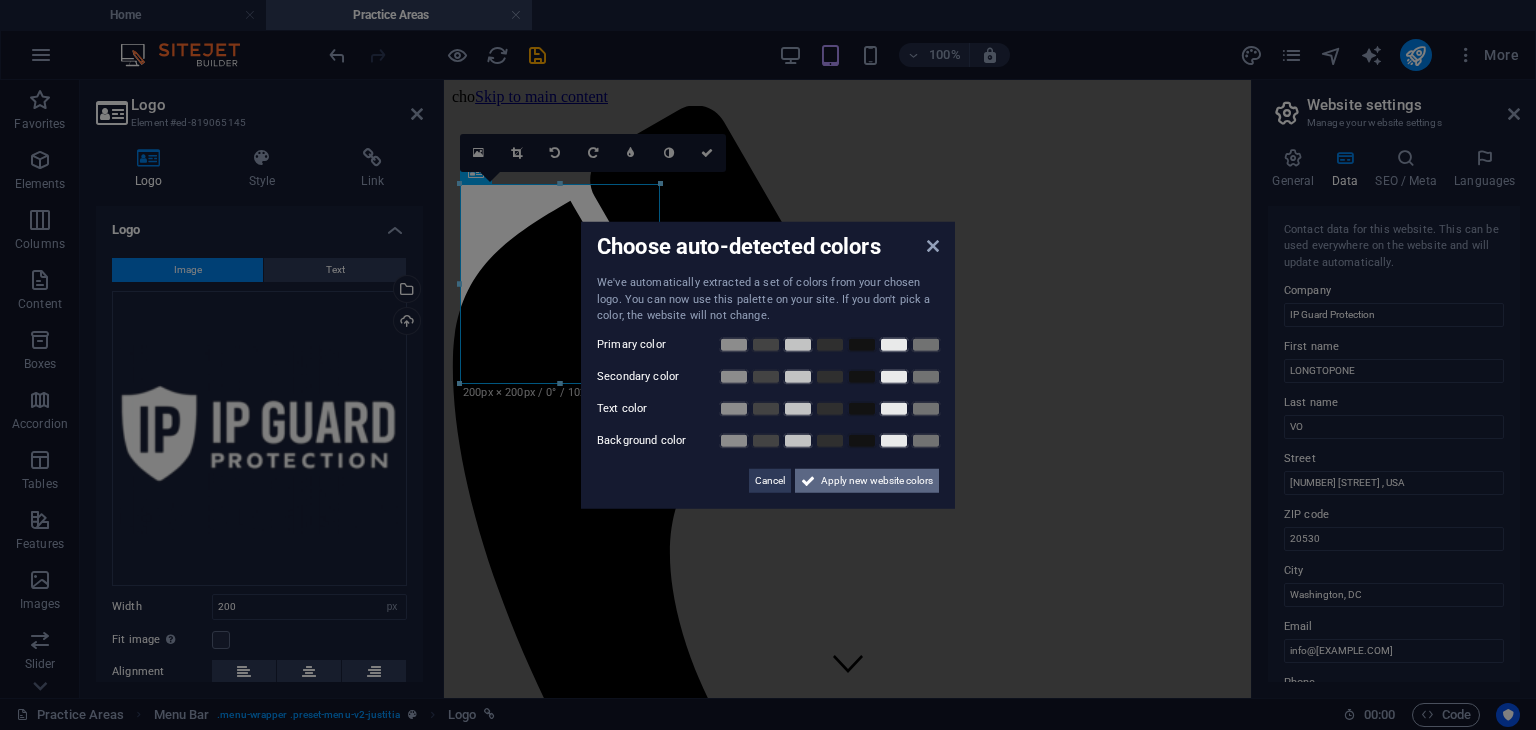 click on "Apply new website colors" at bounding box center [877, 480] 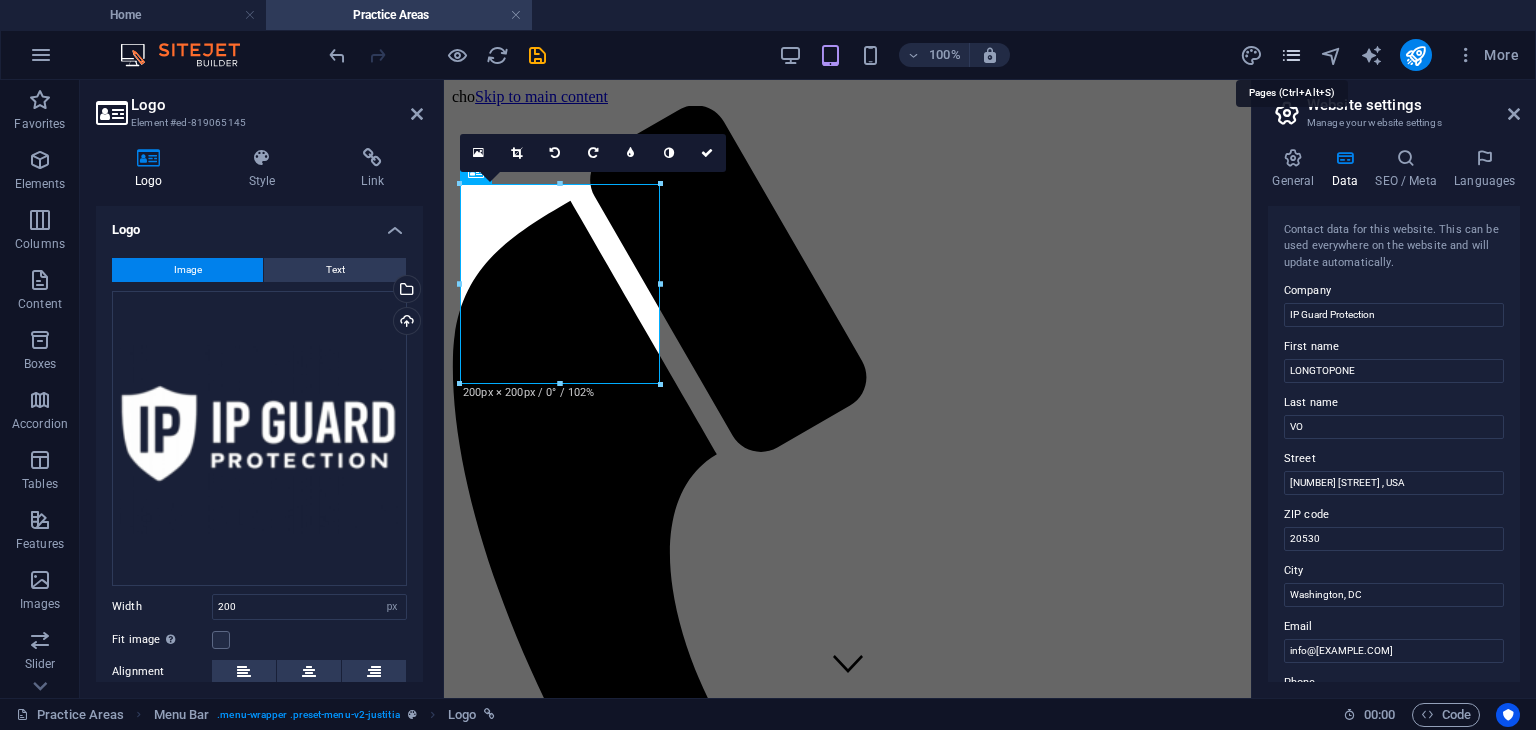 click at bounding box center (1291, 55) 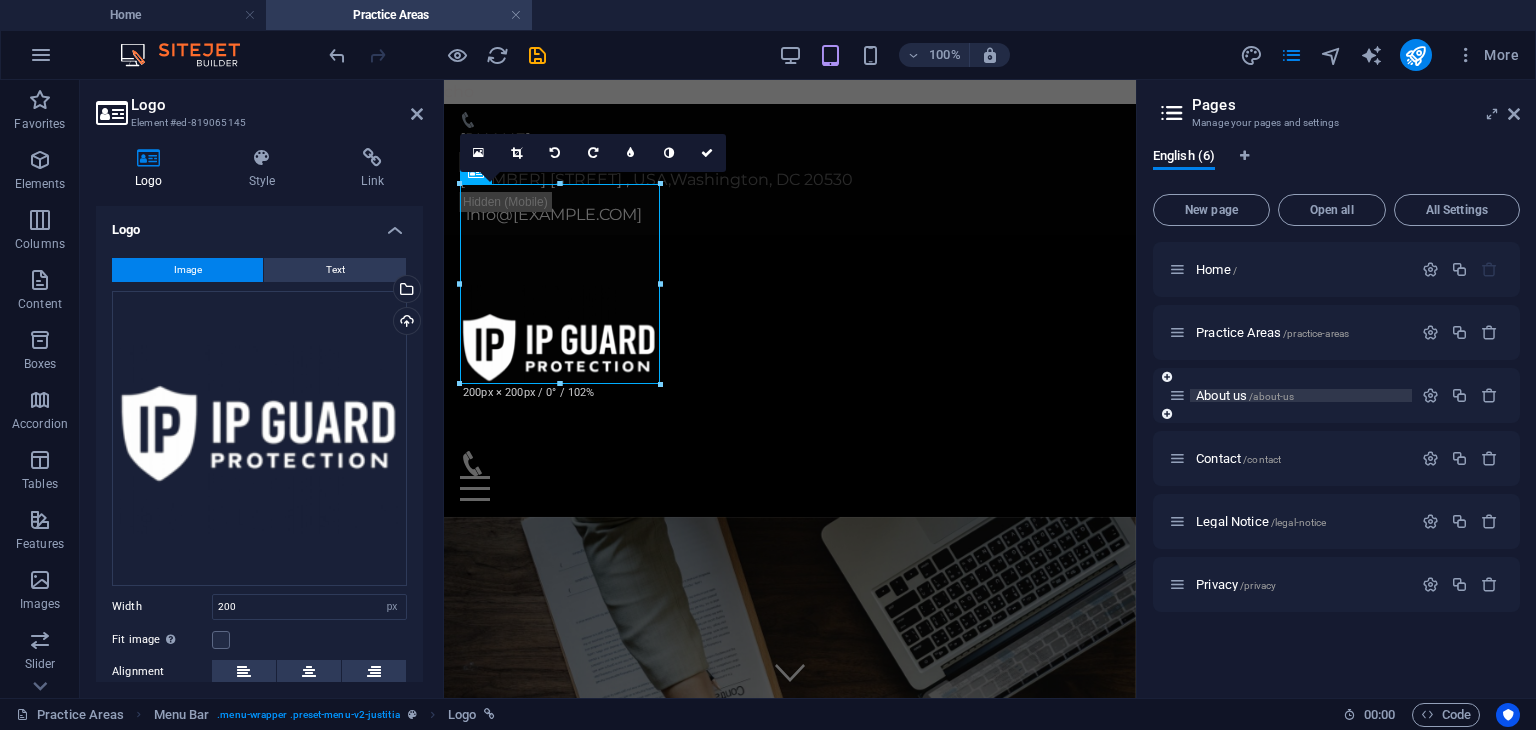 click on "About us /about-us" at bounding box center [1245, 395] 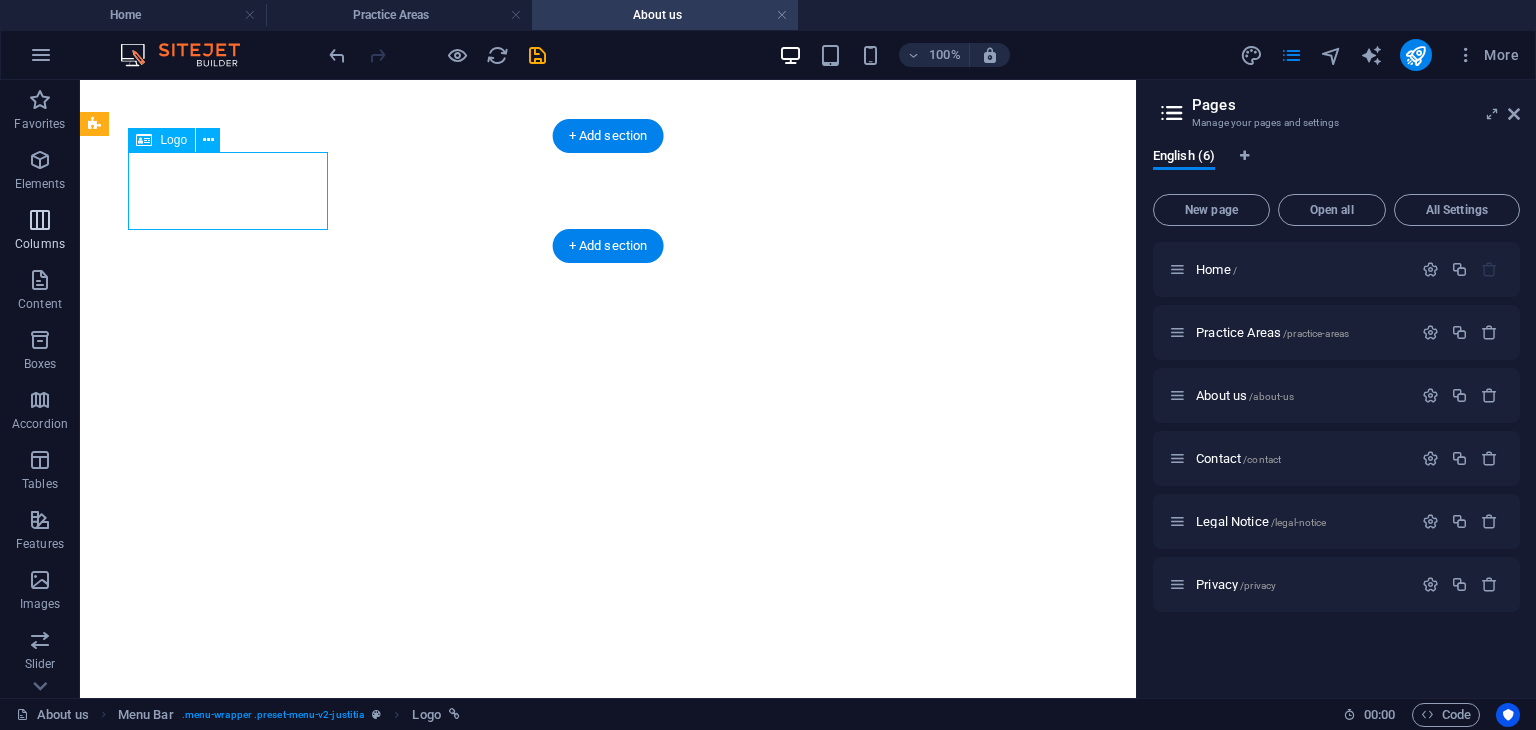 select on "px" 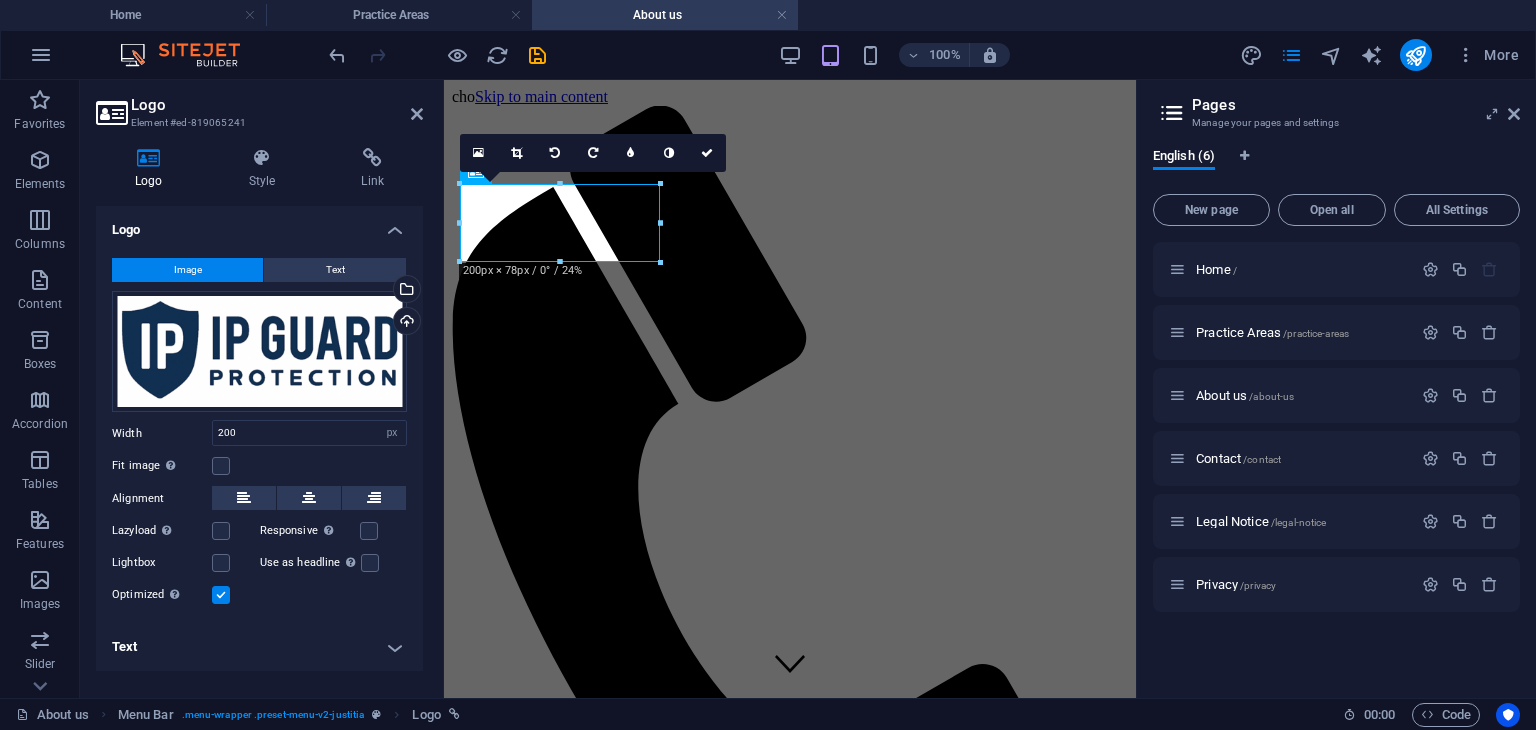 scroll, scrollTop: 0, scrollLeft: 0, axis: both 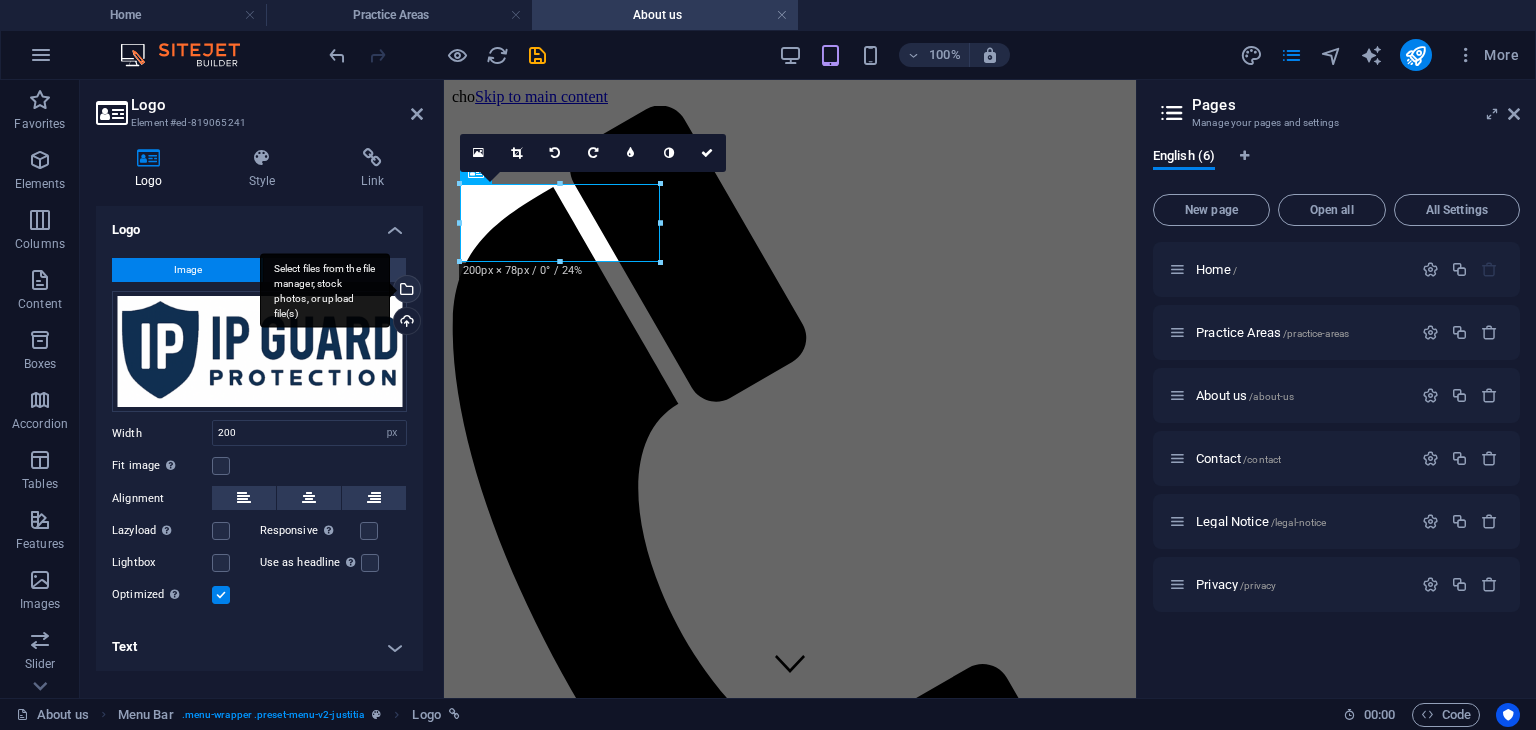click on "Select files from the file manager, stock photos, or upload file(s)" at bounding box center [325, 290] 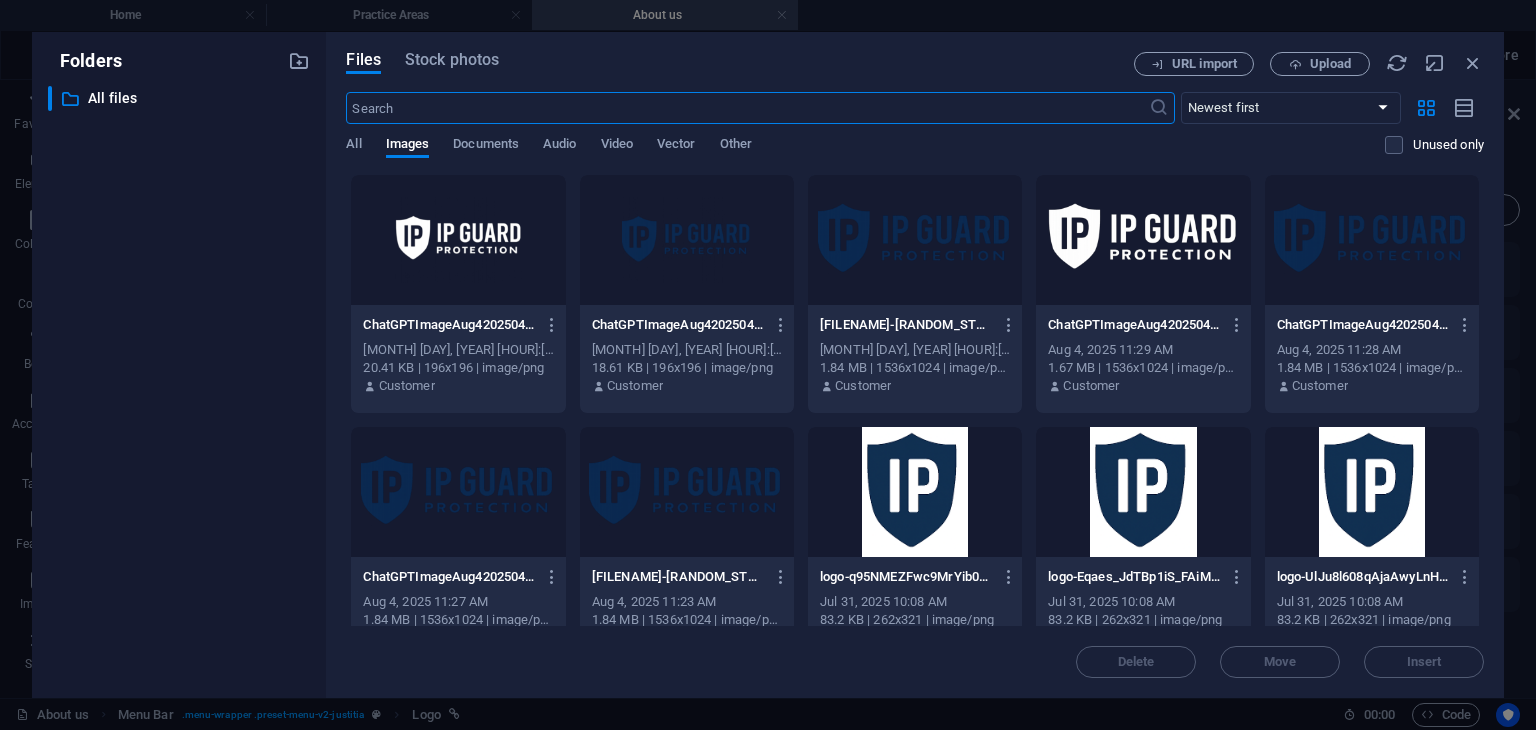click at bounding box center (458, 240) 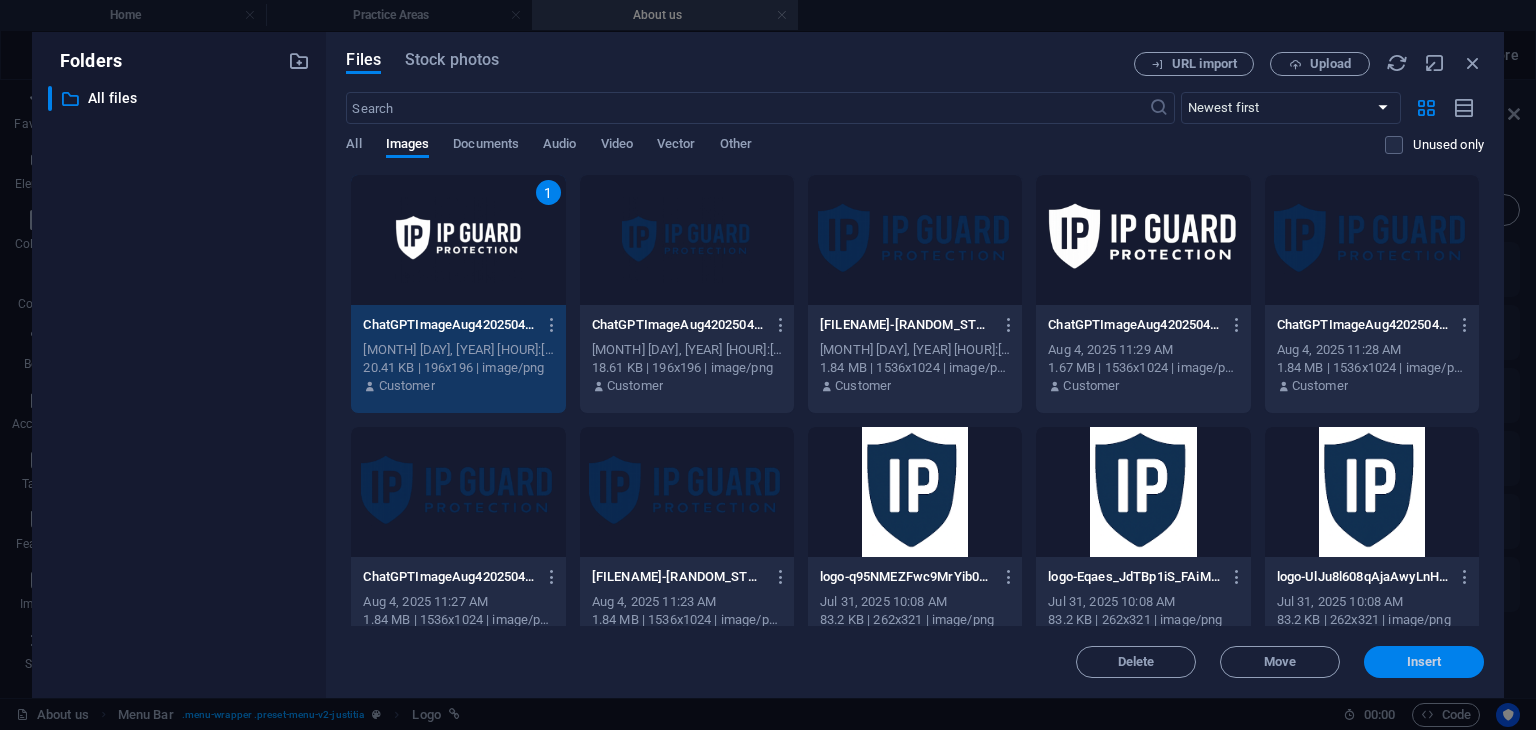 click on "Insert" at bounding box center [1424, 662] 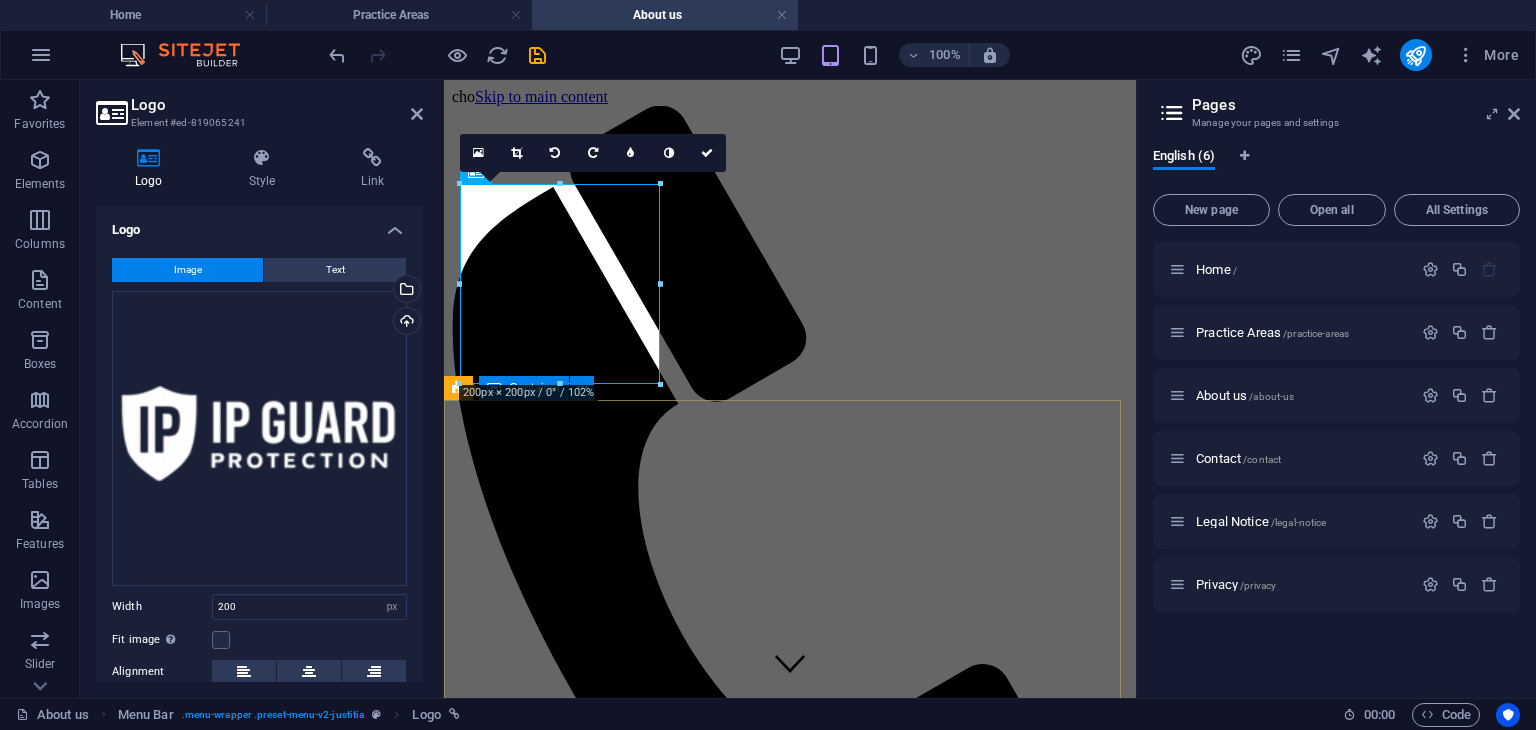 click on "About us Consetetur sadipscing elitr, sed diam nonumy eirmod tempor invidunt ut labore et dolore magna aliquyam erat, sed diam voluptua. At vero eos et accusam et justo duo dolores et ea rebum. Learn more" at bounding box center [790, 4324] 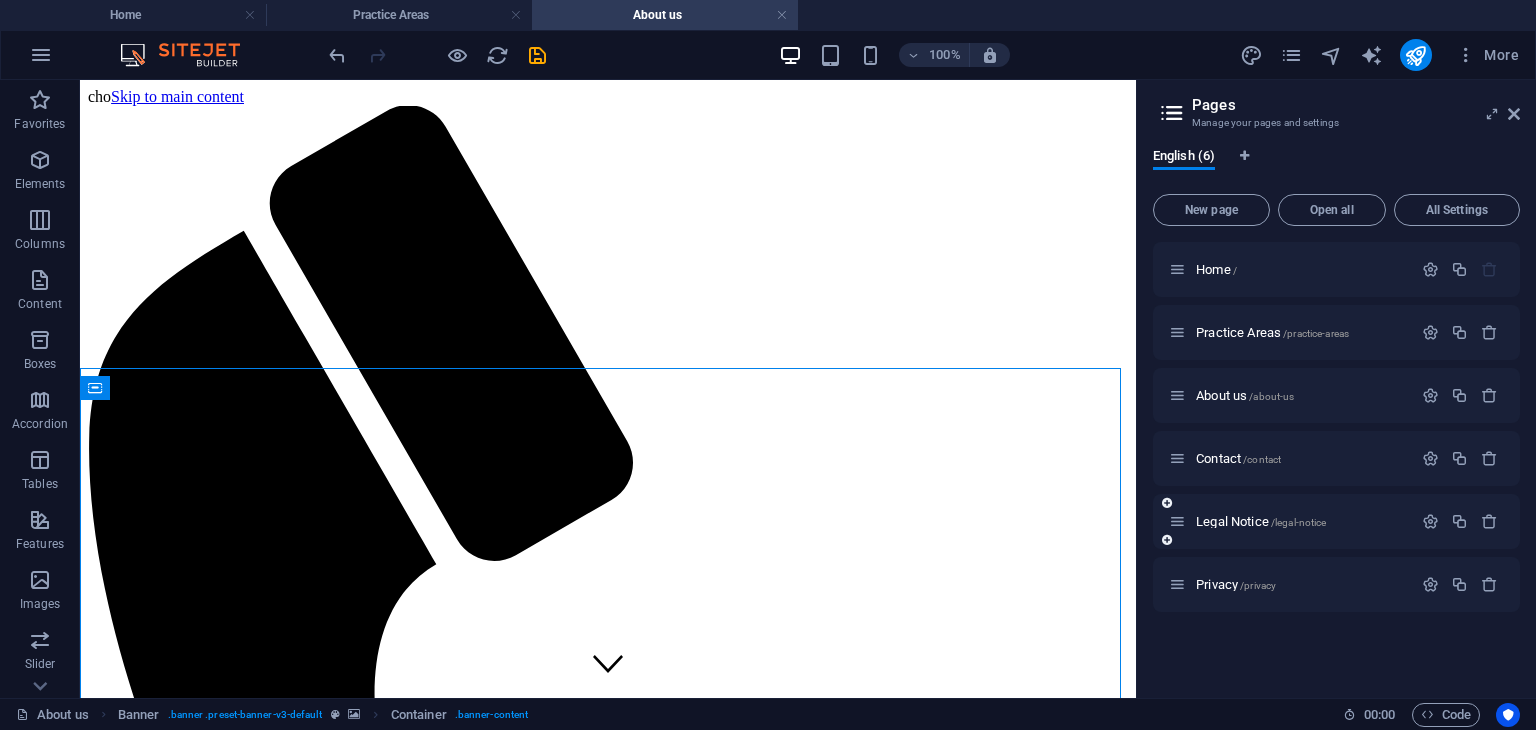 click on "Contact /contact" at bounding box center [1238, 458] 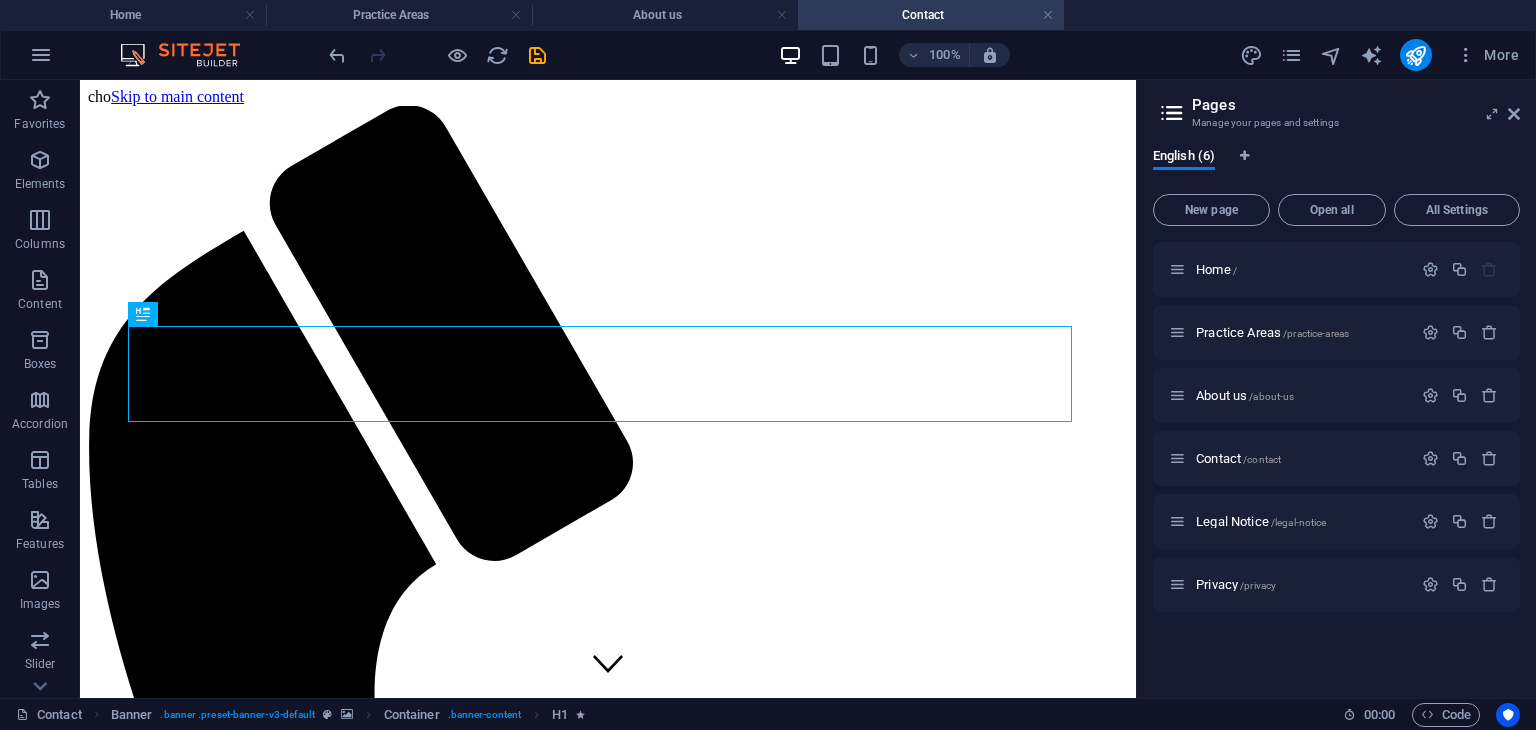 scroll, scrollTop: 0, scrollLeft: 0, axis: both 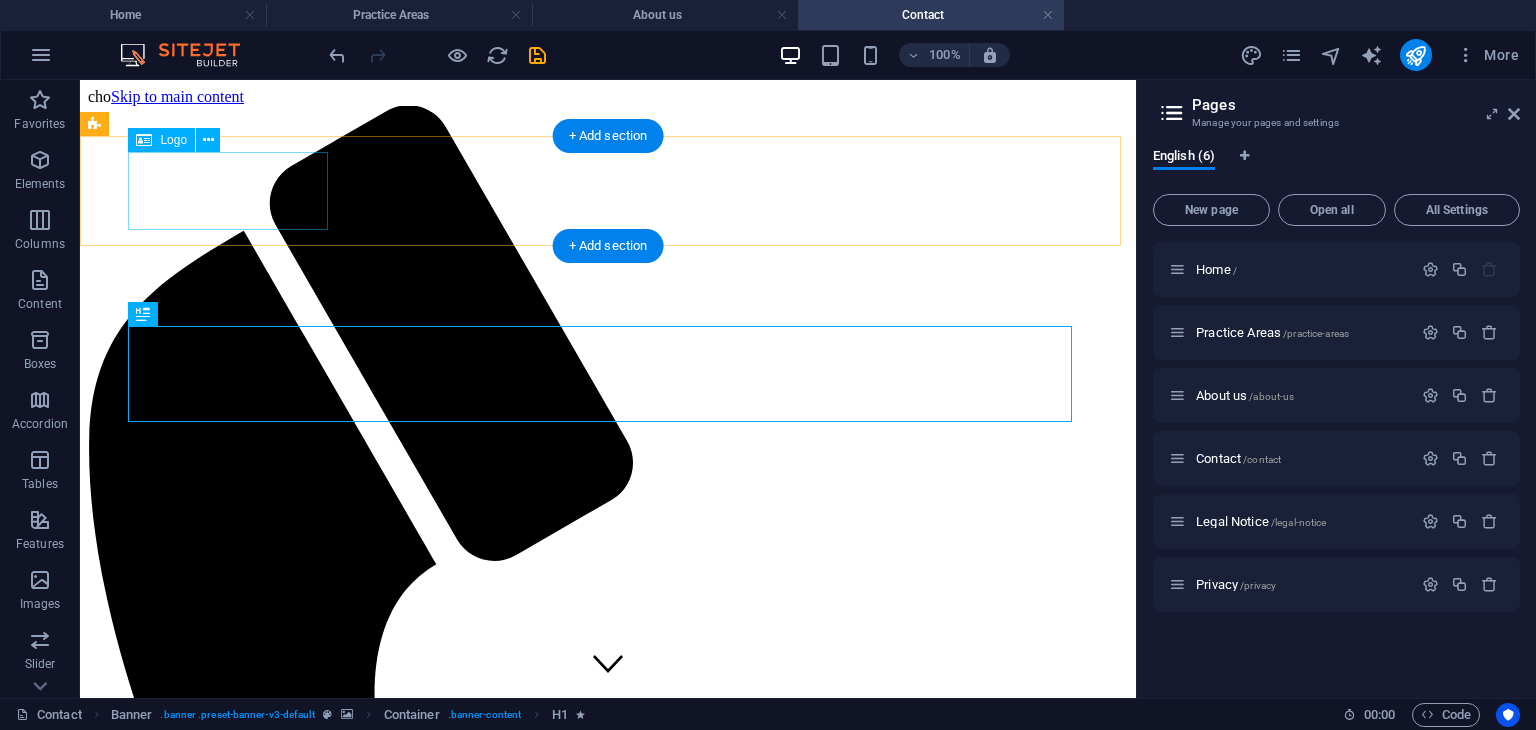 click at bounding box center [608, 3913] 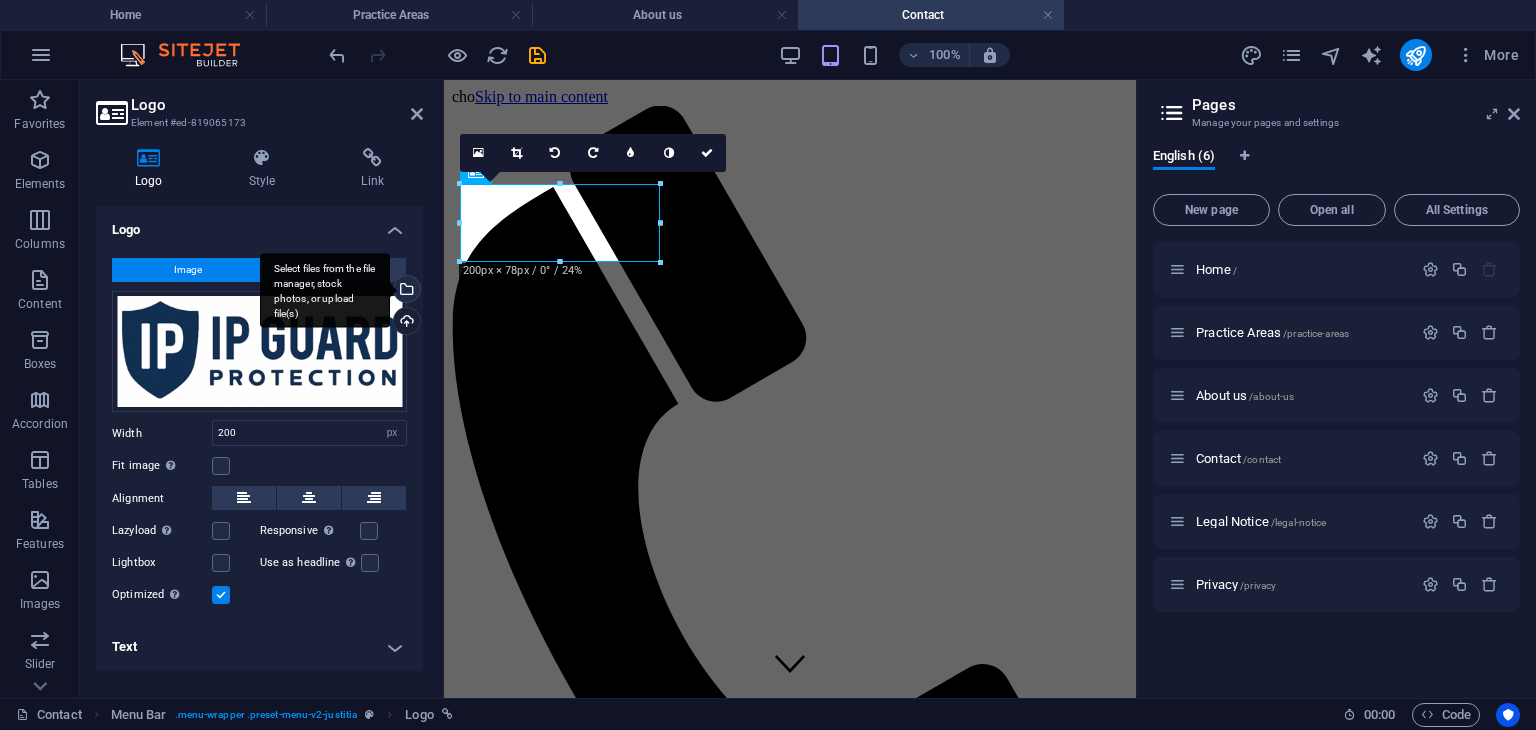 click on "Select files from the file manager, stock photos, or upload file(s)" at bounding box center (325, 290) 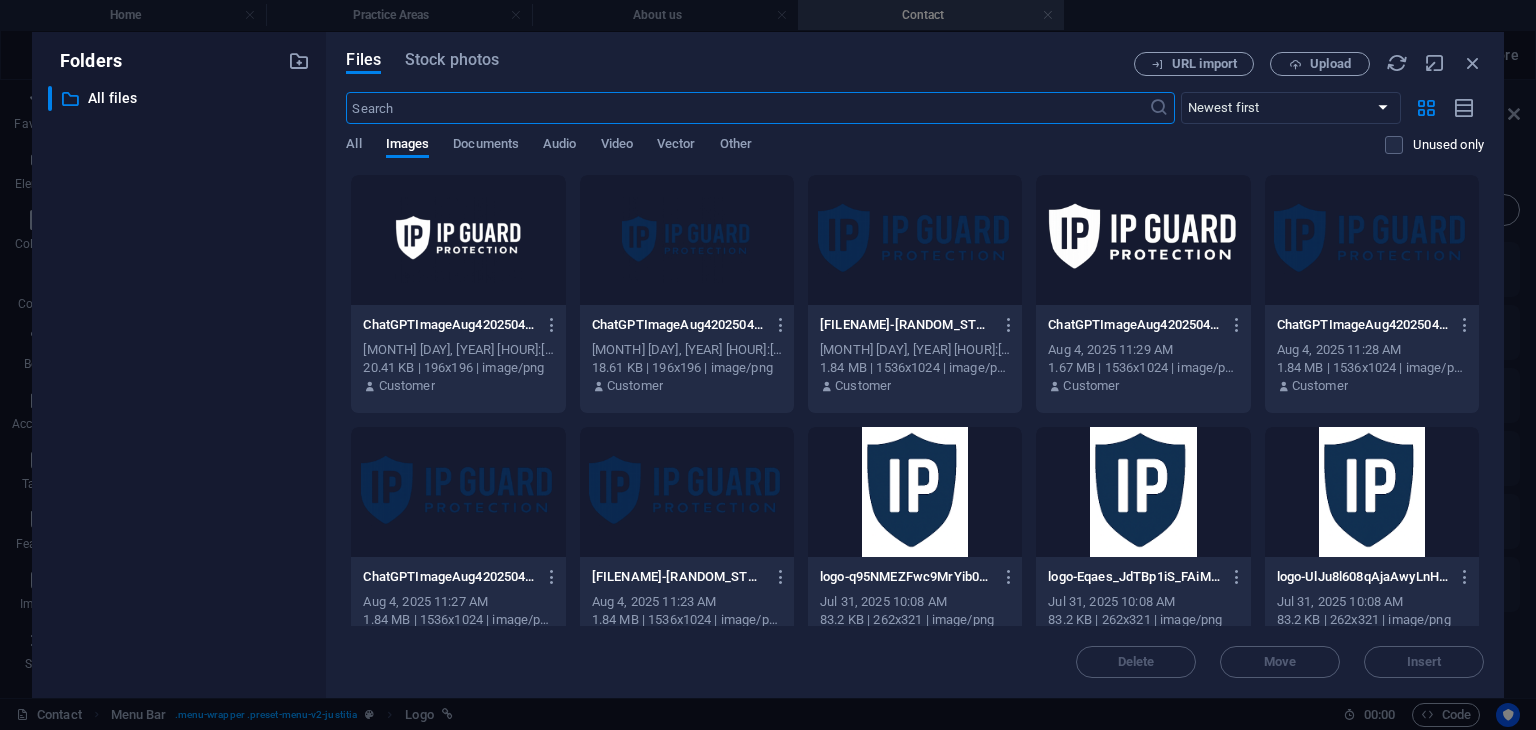 click at bounding box center [458, 240] 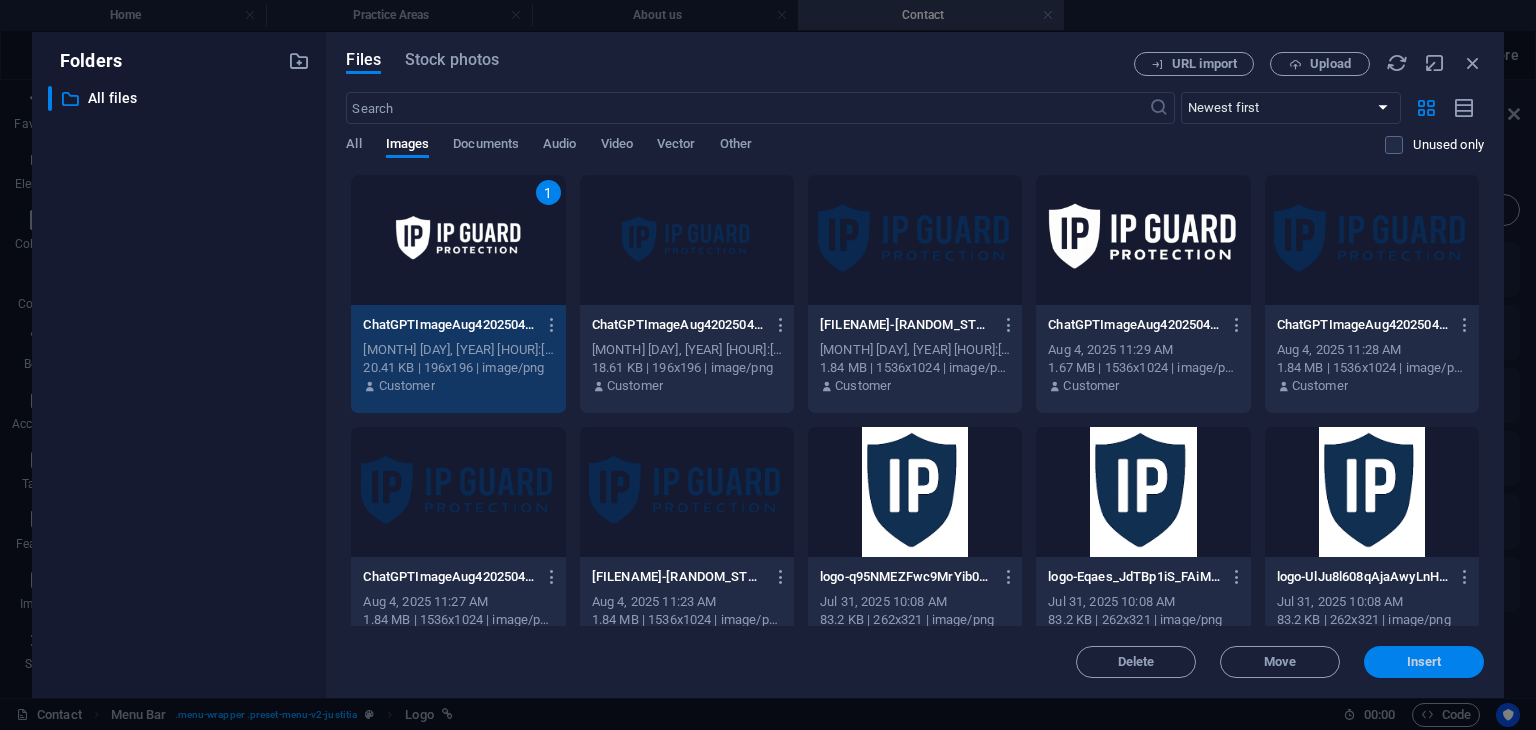 click on "Insert" at bounding box center [1424, 662] 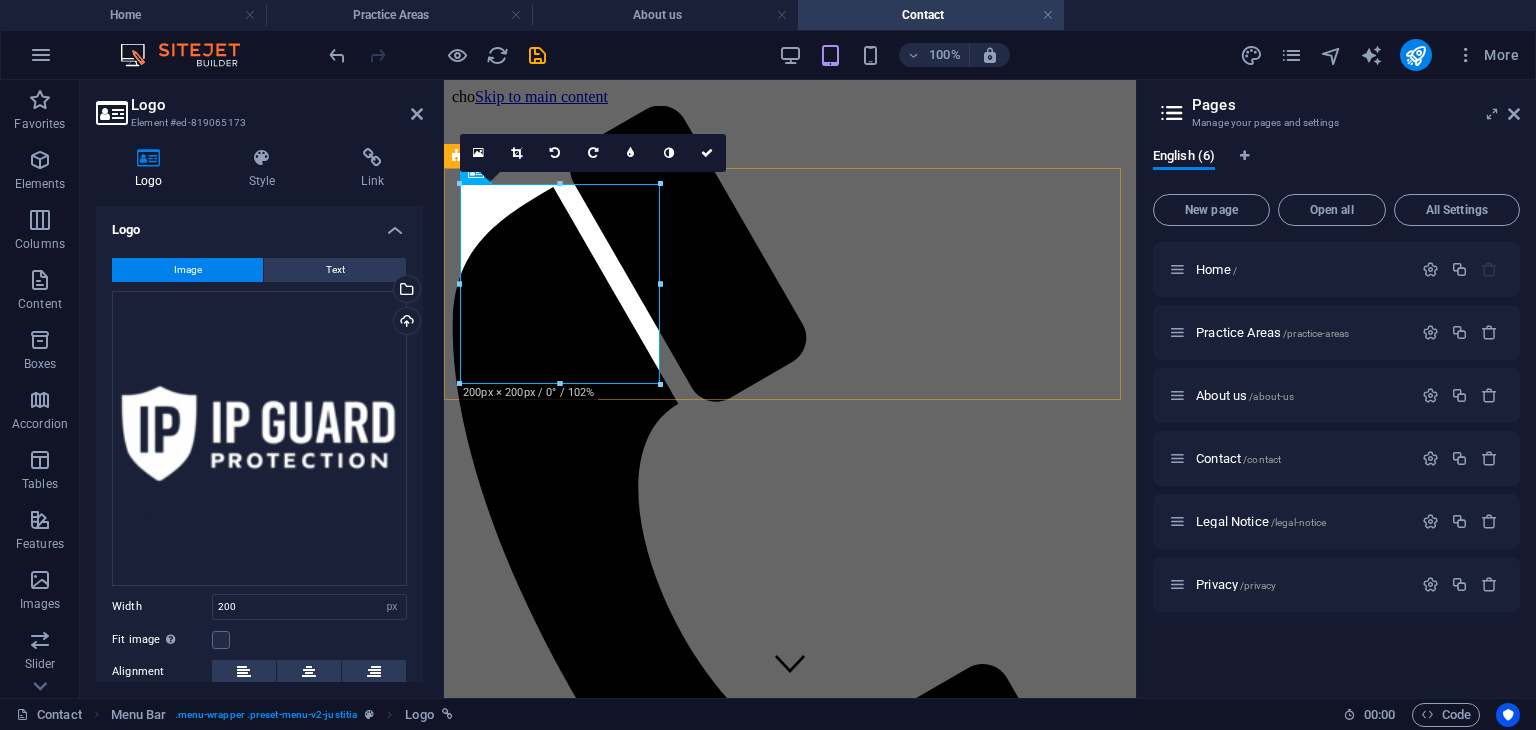 click on "Home Practice Areas About us Contact" at bounding box center [790, 3213] 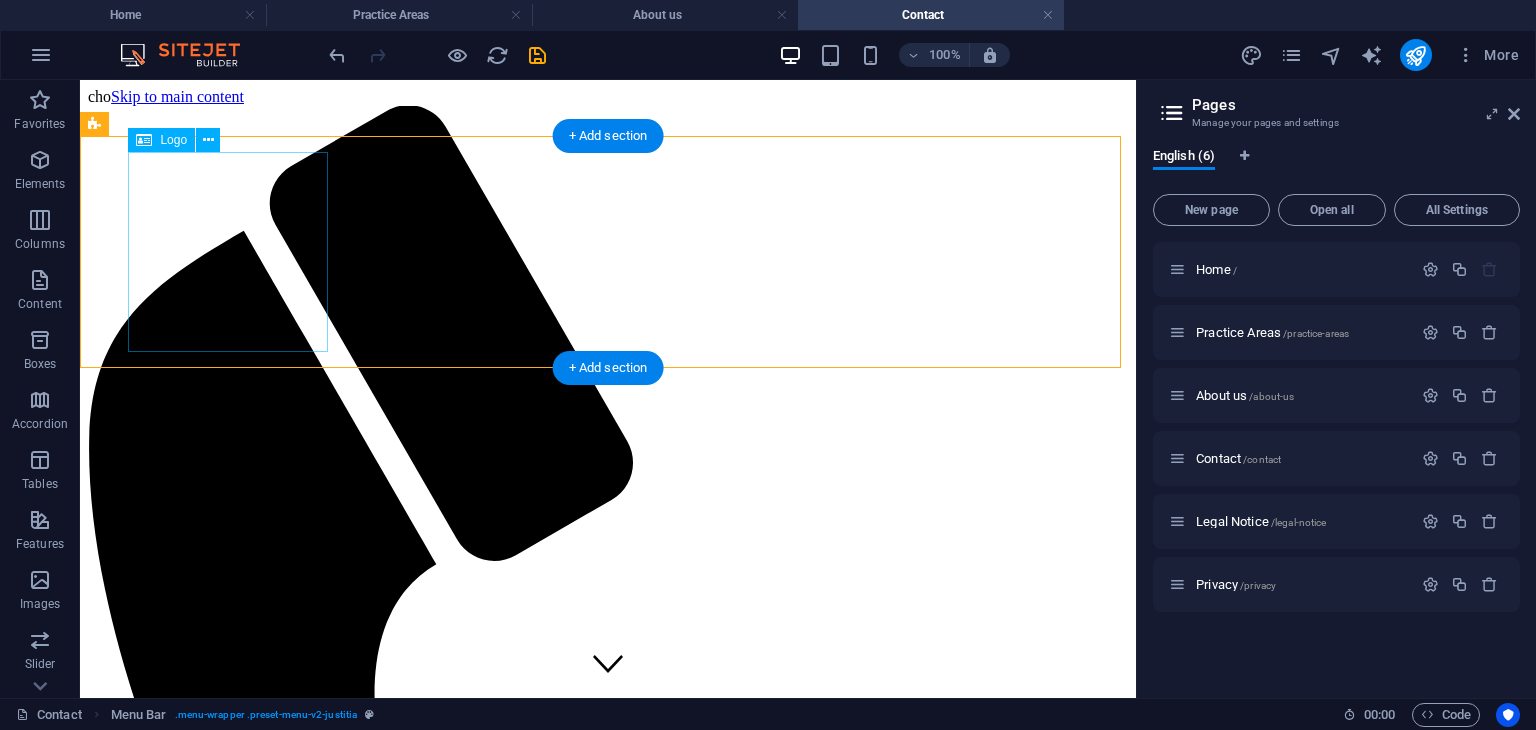 click at bounding box center (608, 3974) 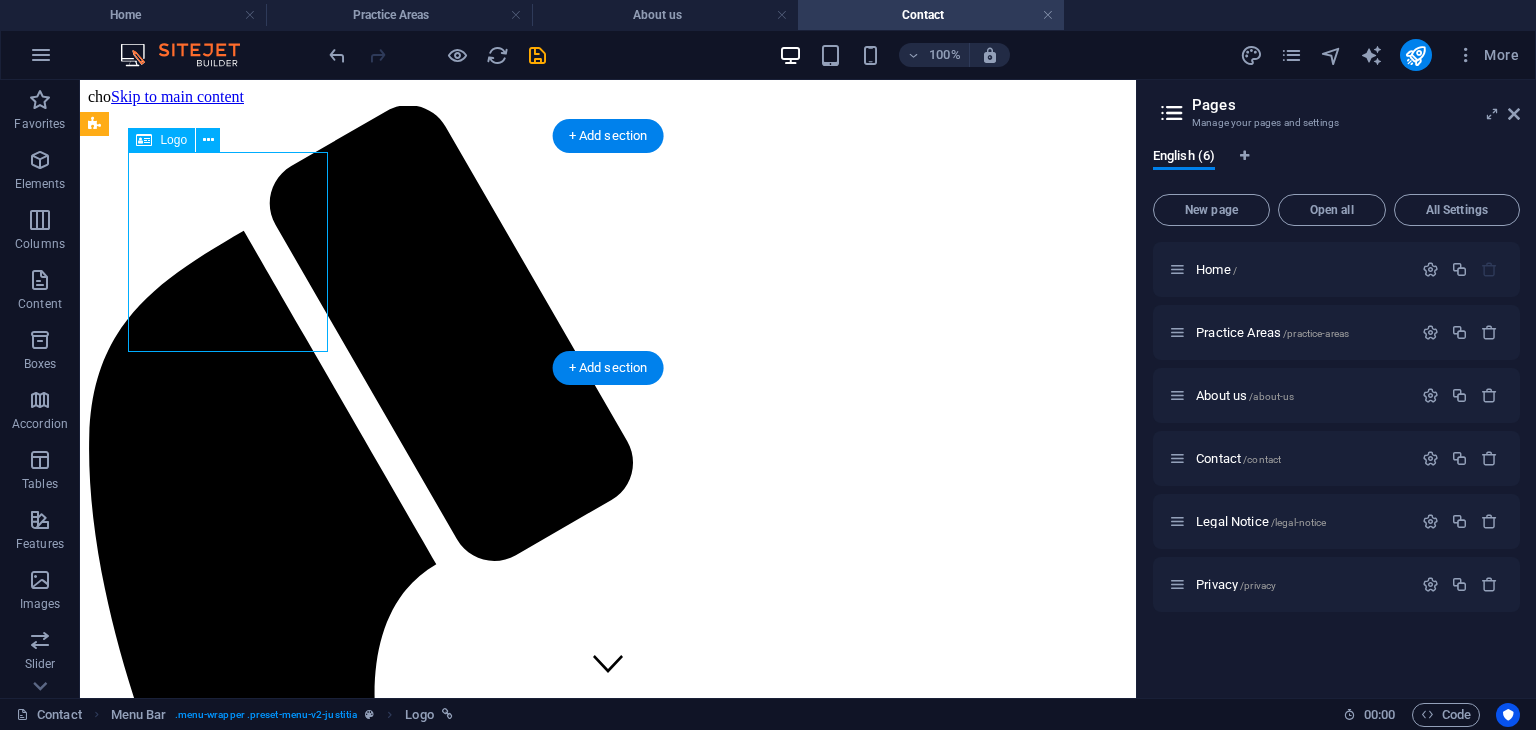 click at bounding box center [608, 3974] 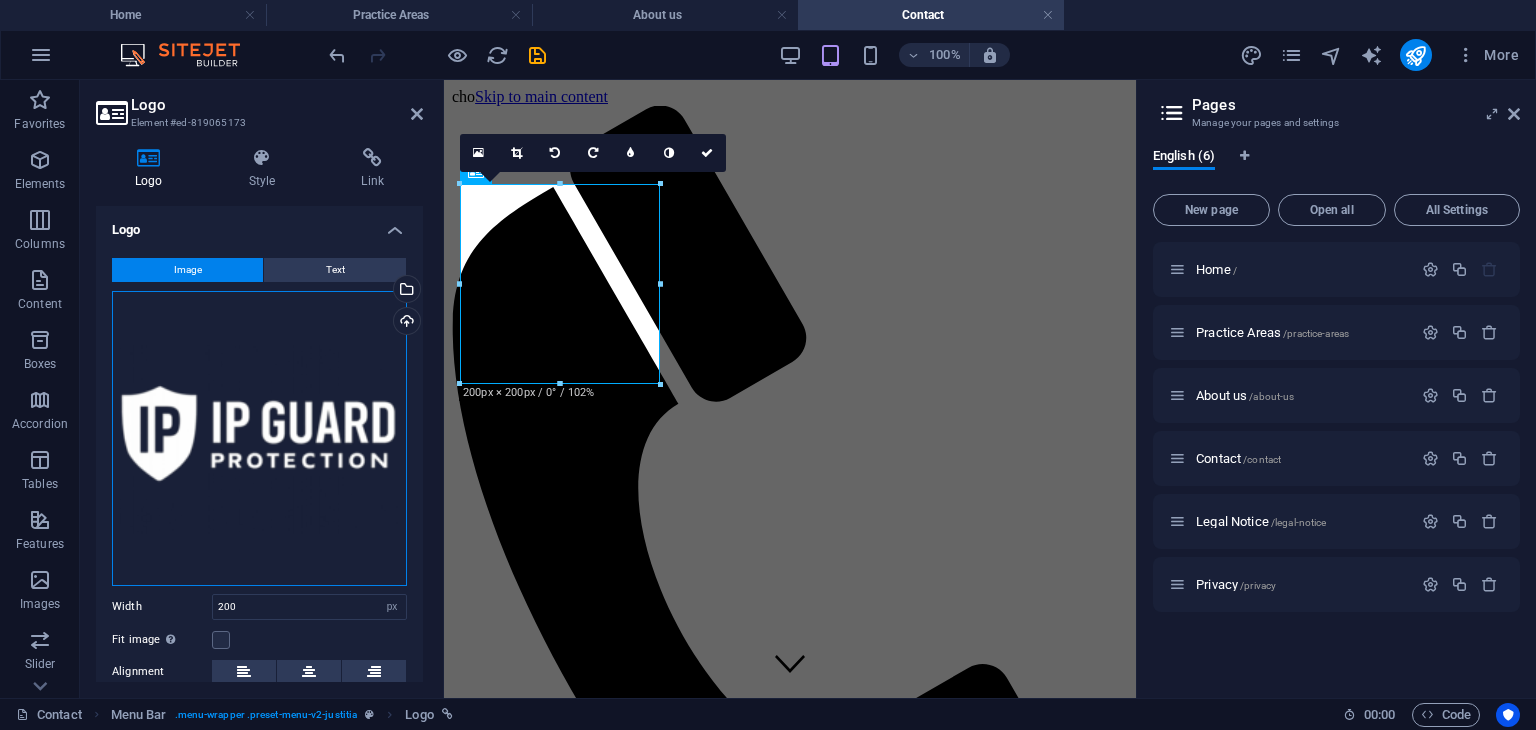 click on "Drag files here, click to choose files or select files from Files or our free stock photos & videos" at bounding box center [259, 438] 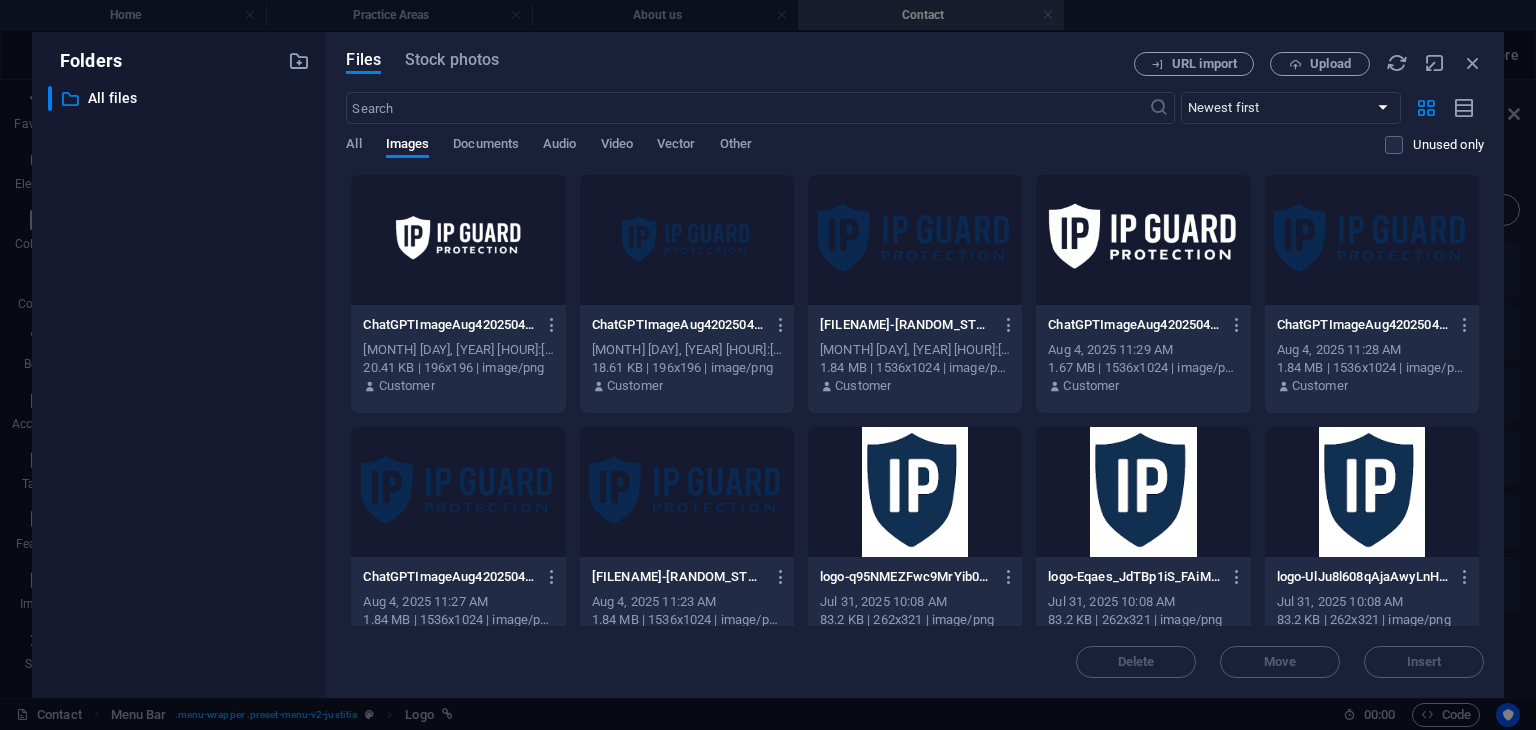 click at bounding box center (1143, 240) 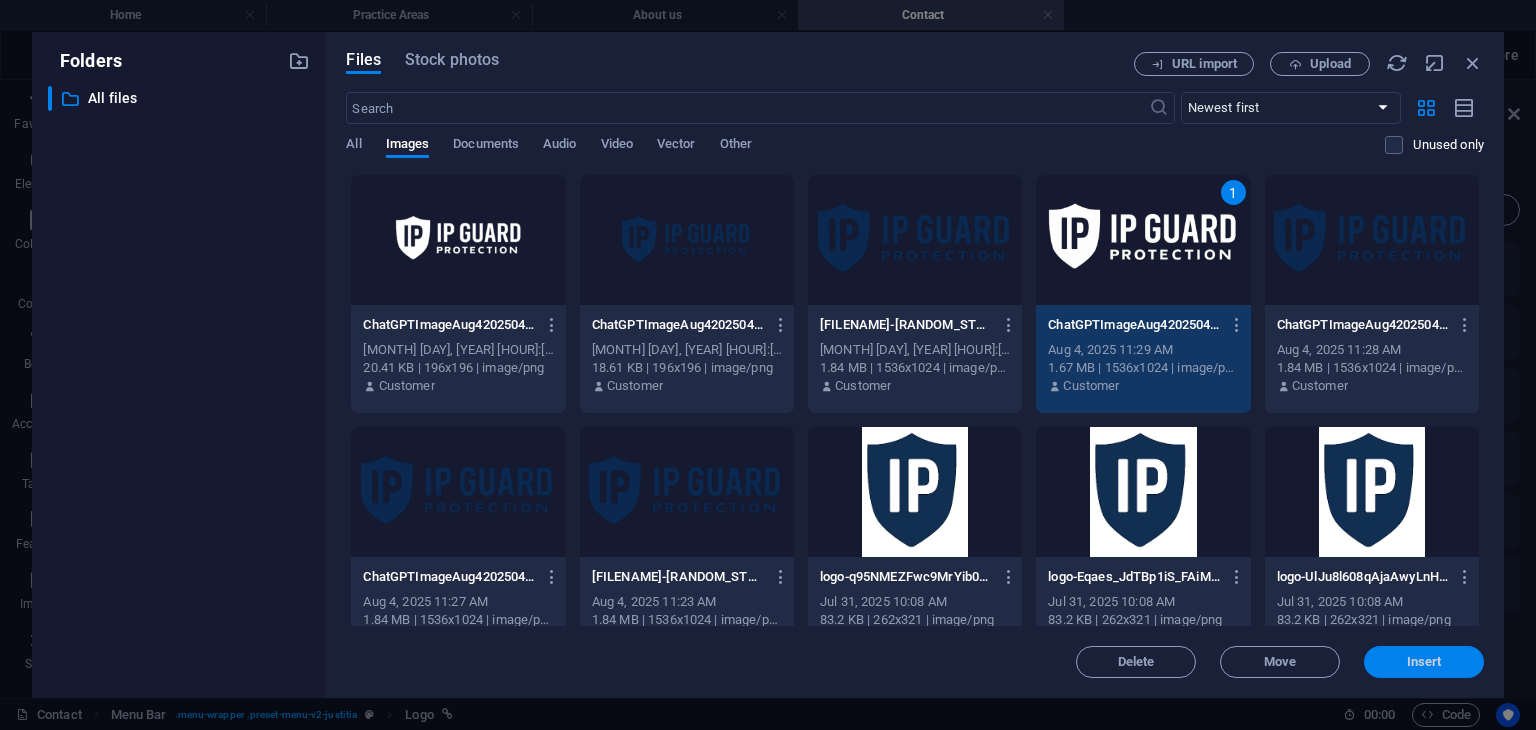 click on "Insert" at bounding box center [1424, 662] 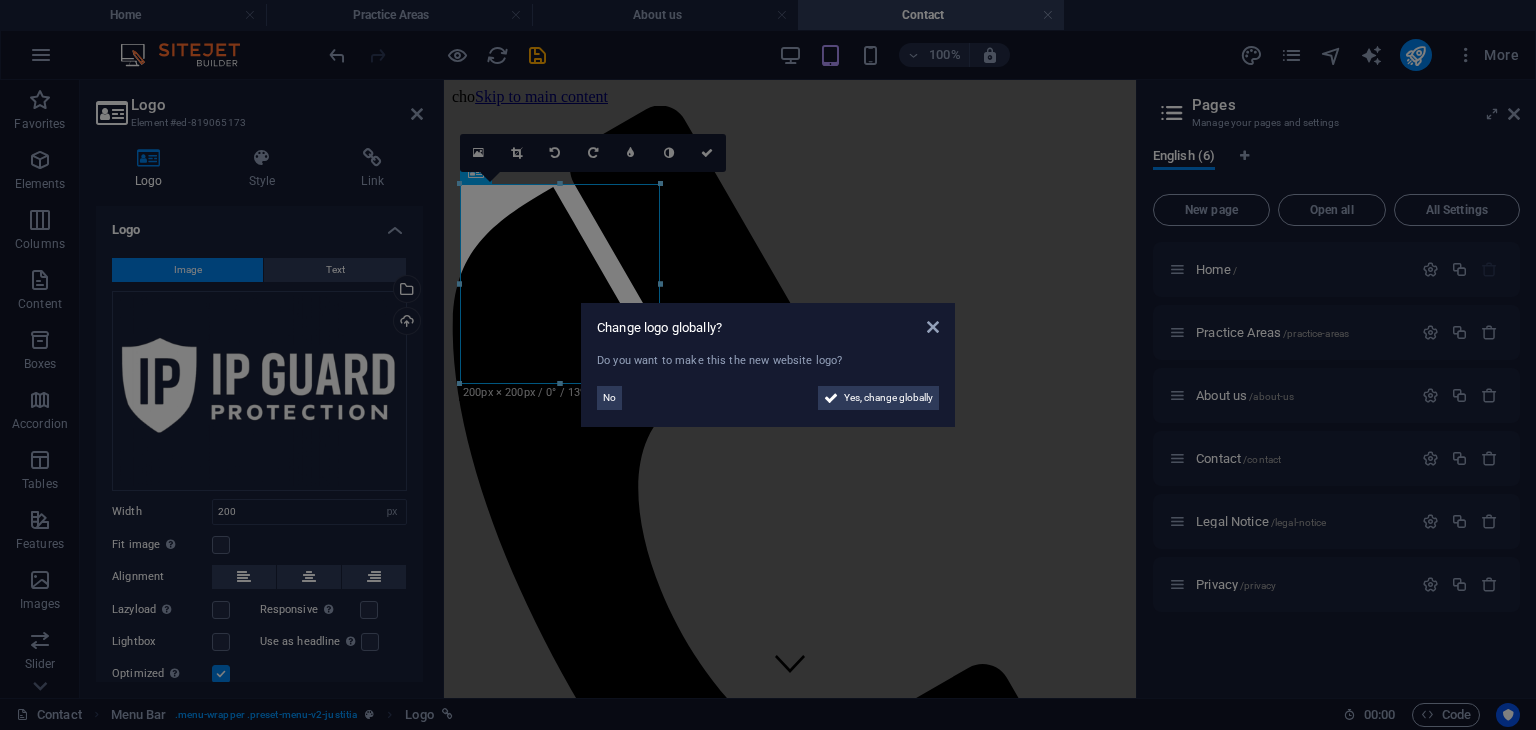 click on "Do you want to make this the new website logo? No Yes, change globally" at bounding box center (768, 382) 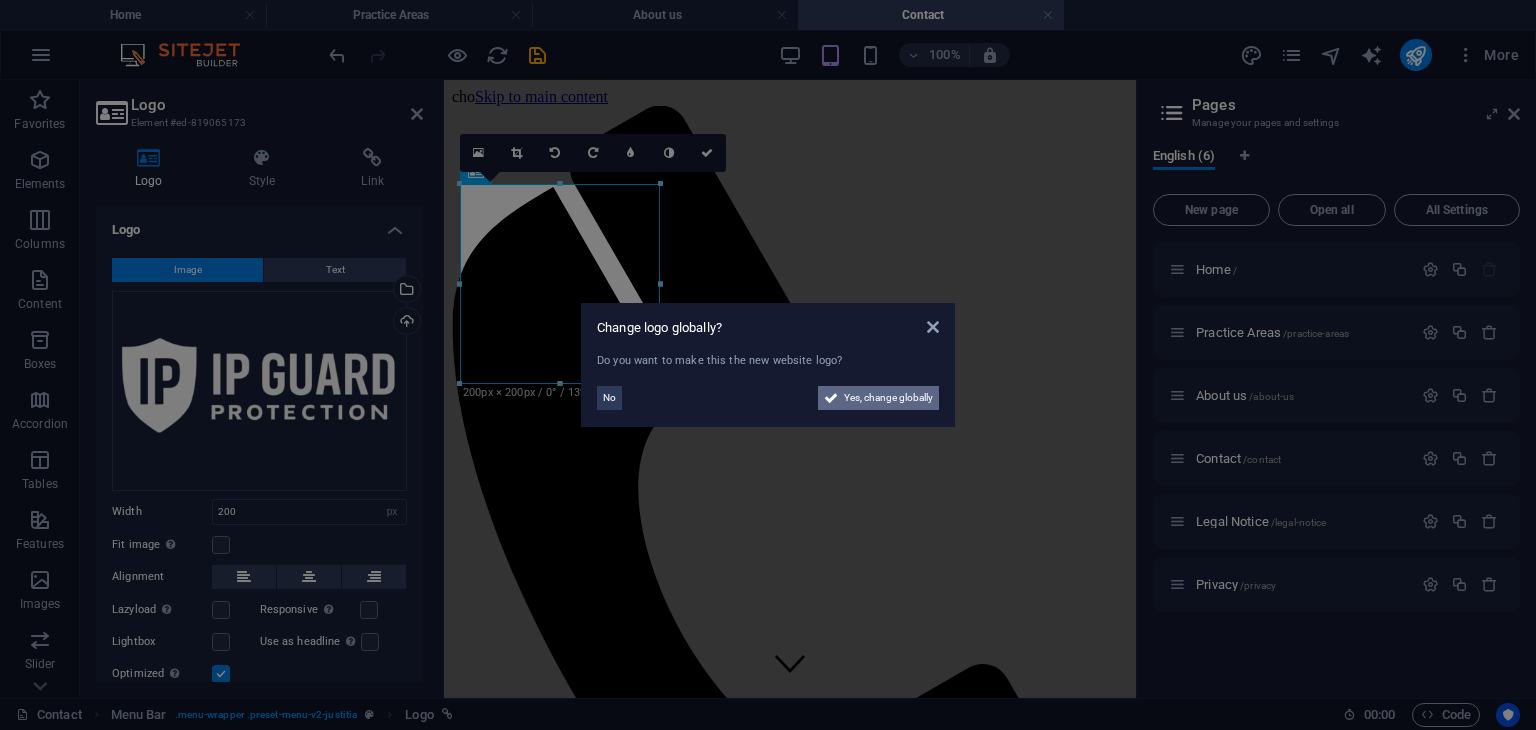 drag, startPoint x: 853, startPoint y: 401, endPoint x: 653, endPoint y: 86, distance: 373.12866 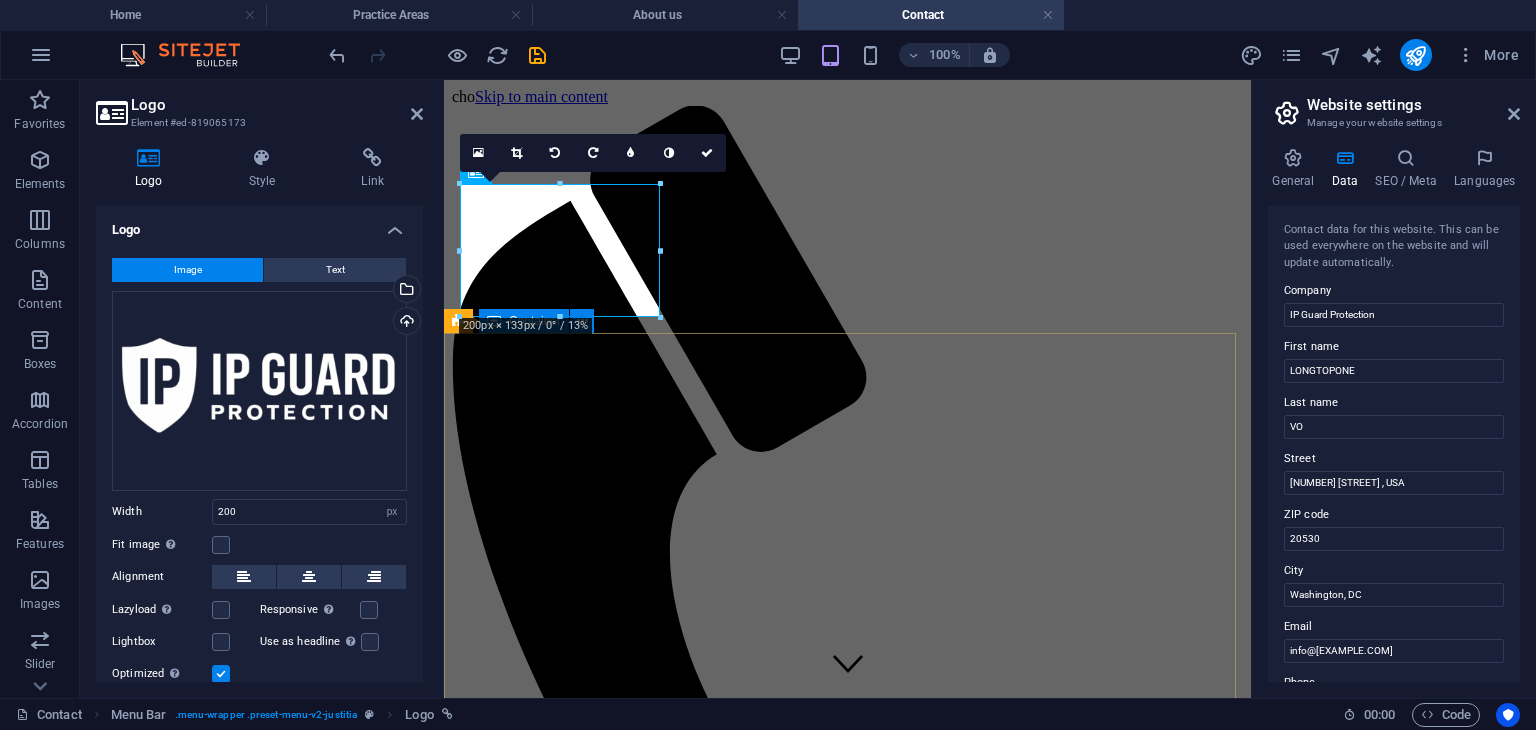 click on "Contact Consetetur sadipscing elitr, sed diam nonumy eirmod tempor invidunt ut labore et dolore magna aliquyam erat, sed diam voluptua. At vero eos et accusam et justo duo dolores et ea rebum. Learn more" at bounding box center [847, 4808] 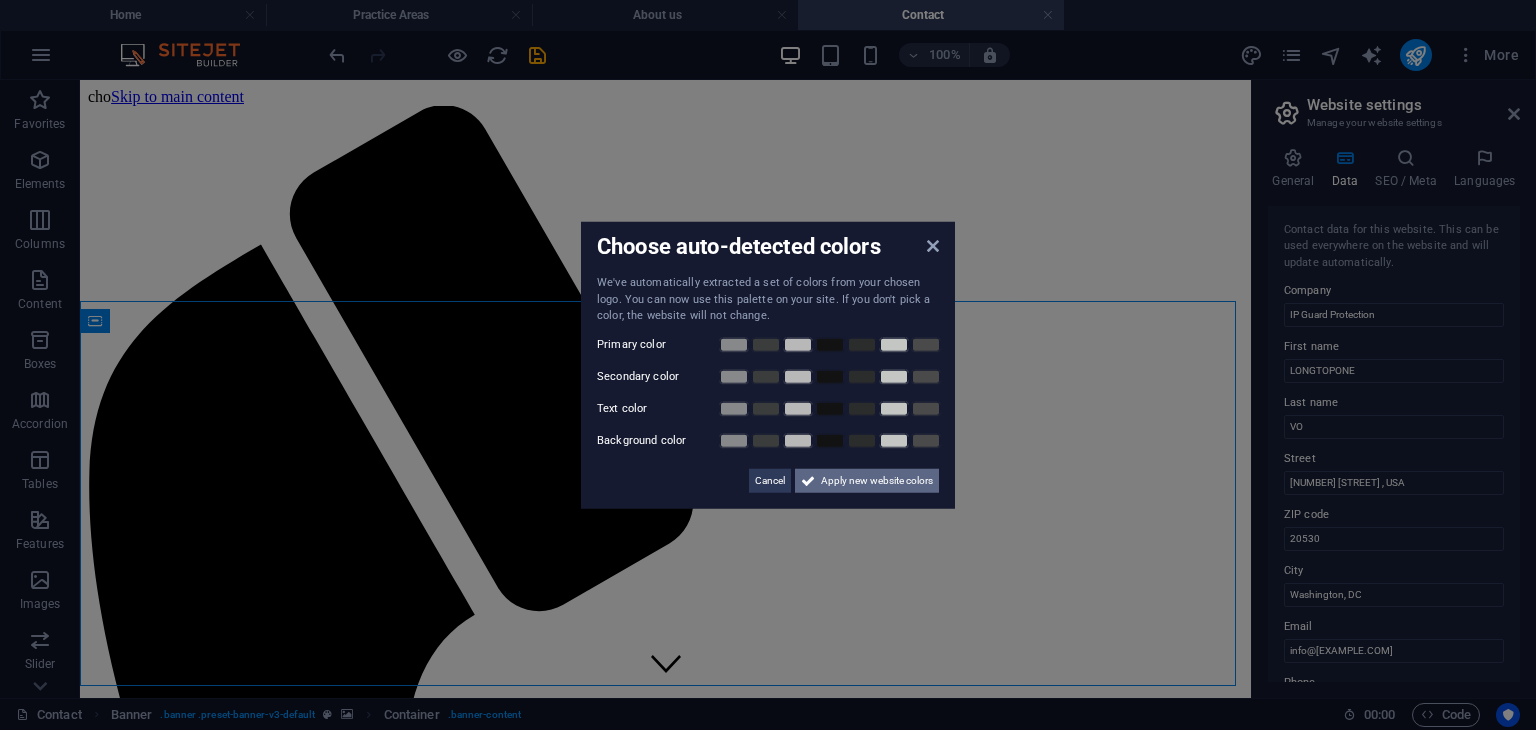click at bounding box center (808, 480) 